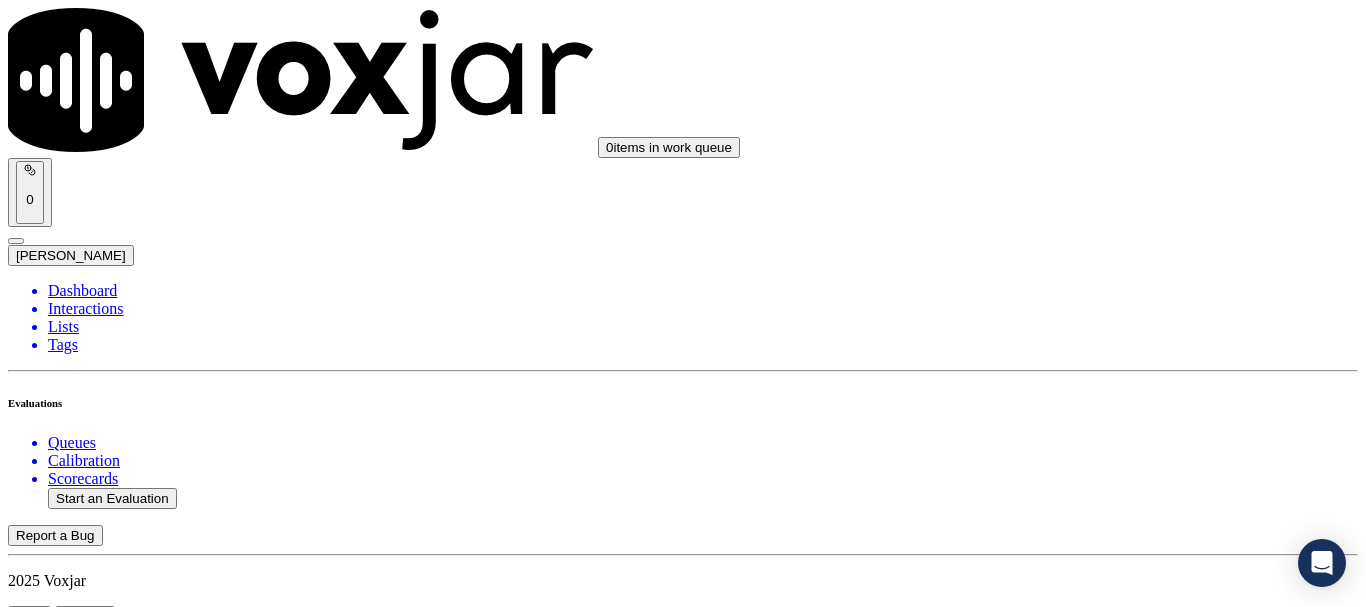 scroll, scrollTop: 0, scrollLeft: 0, axis: both 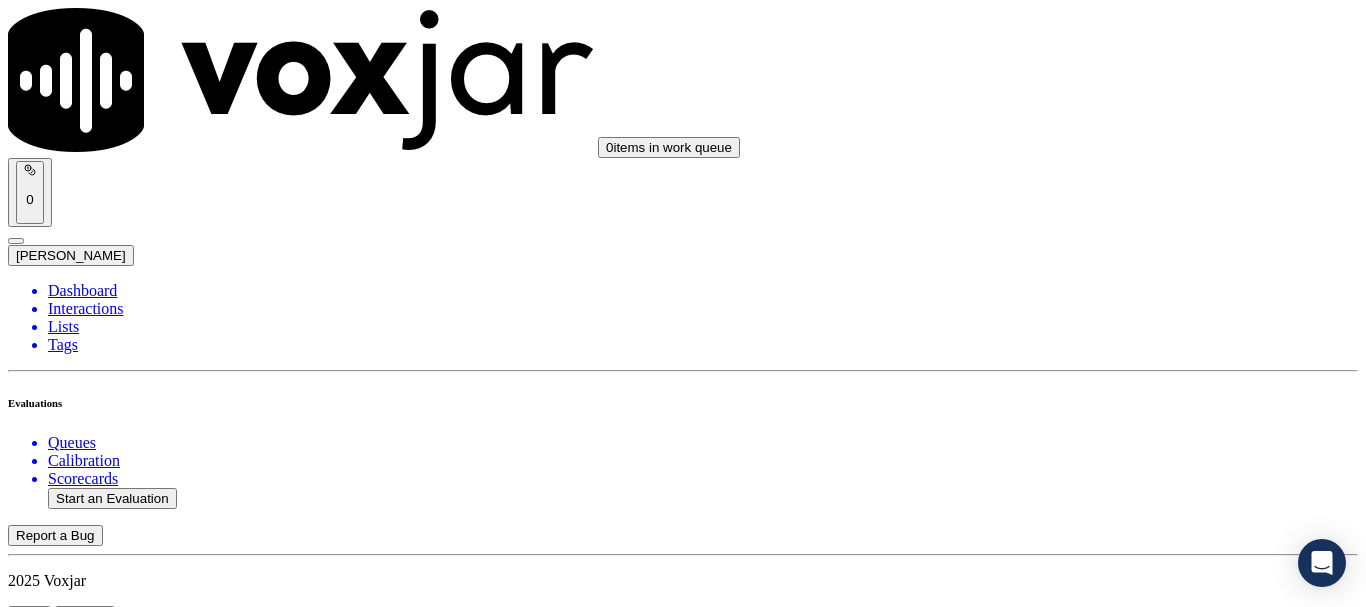 click at bounding box center (683, 1968) 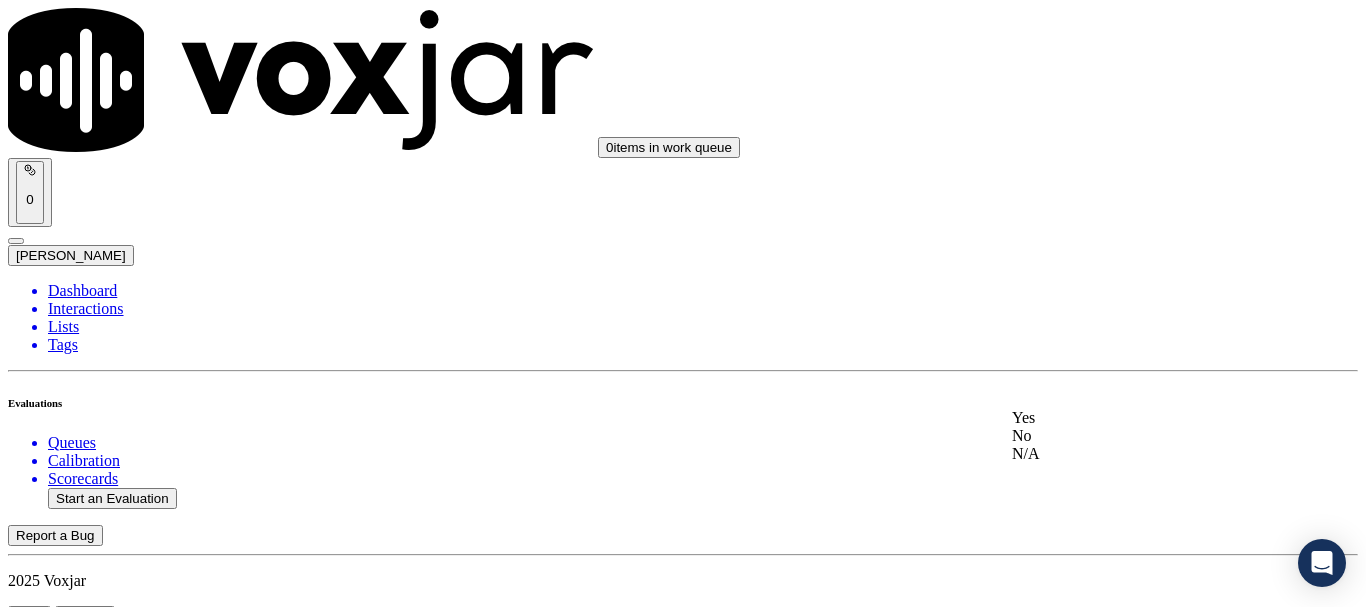 click on "No" 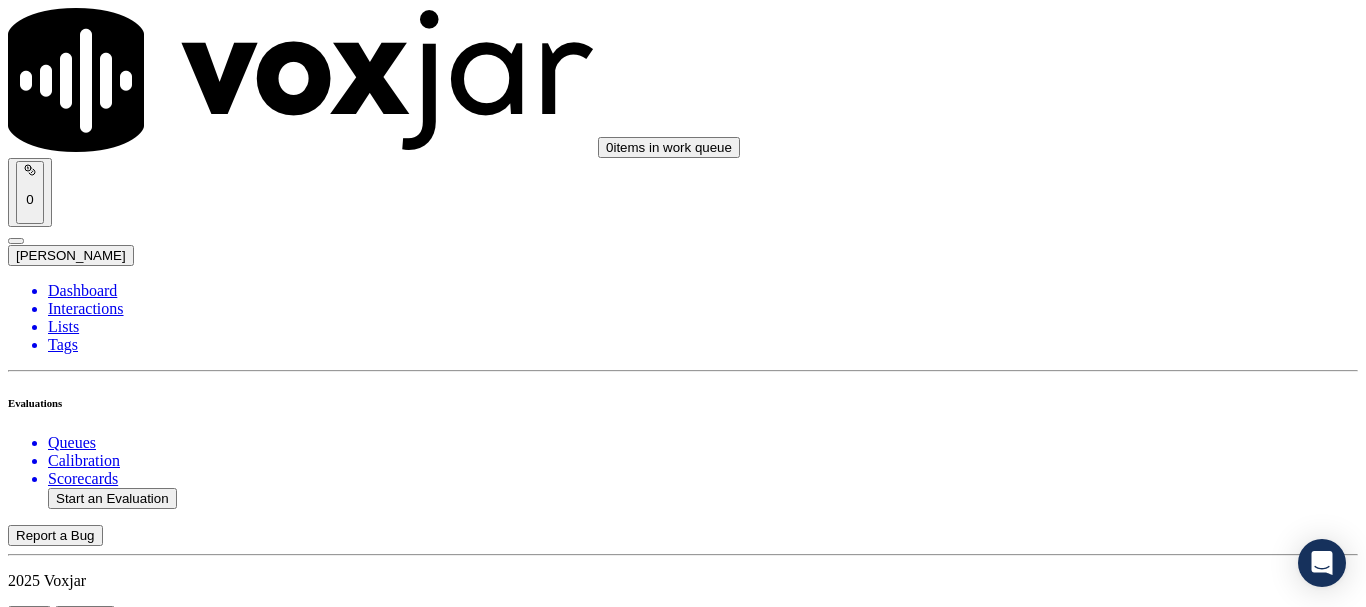 click on "Add Note" at bounding box center [52, 6438] 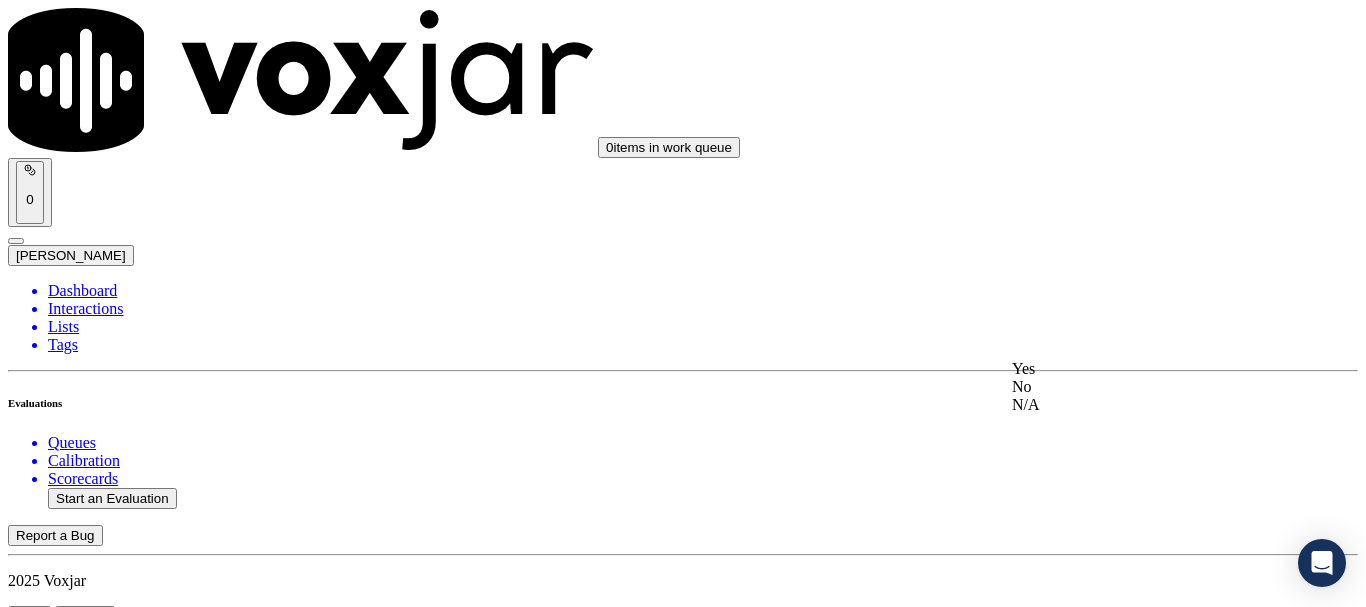 click on "No" 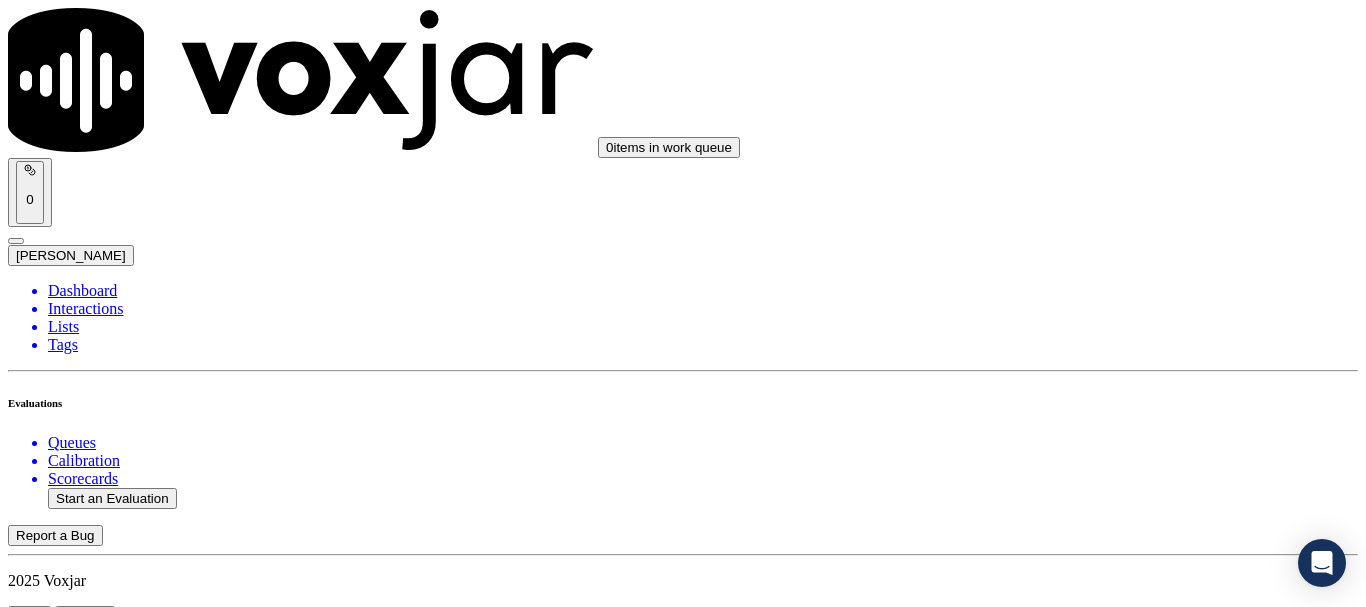 scroll, scrollTop: 4617, scrollLeft: 0, axis: vertical 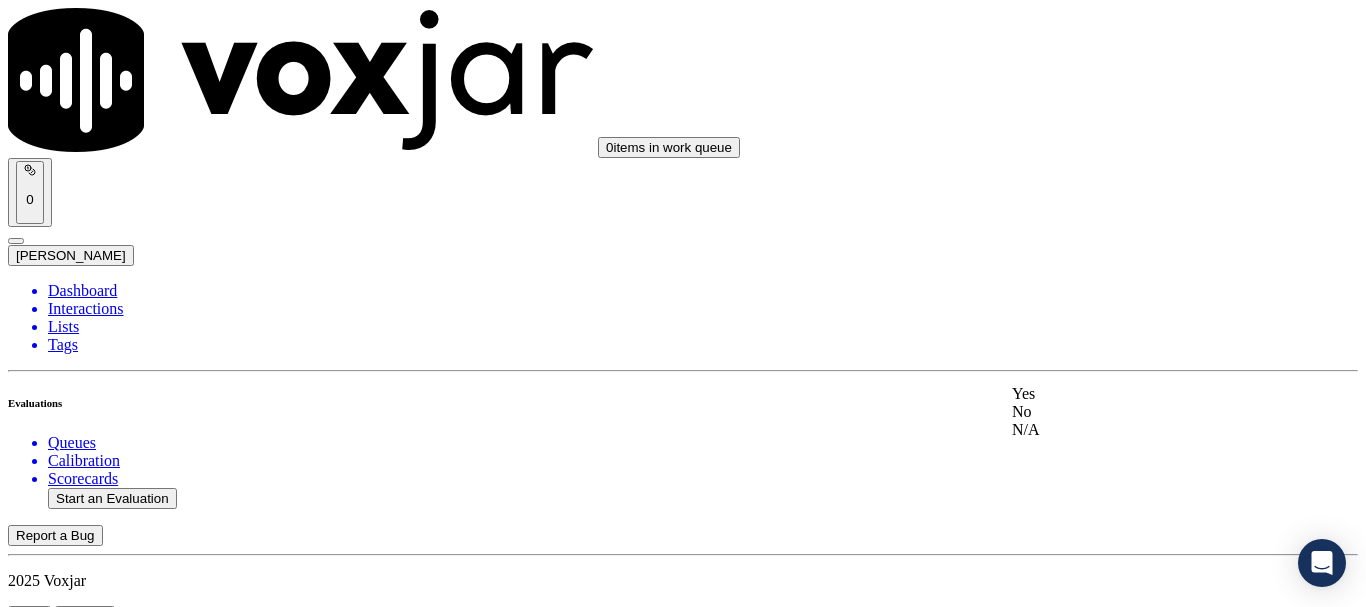 click on "No" 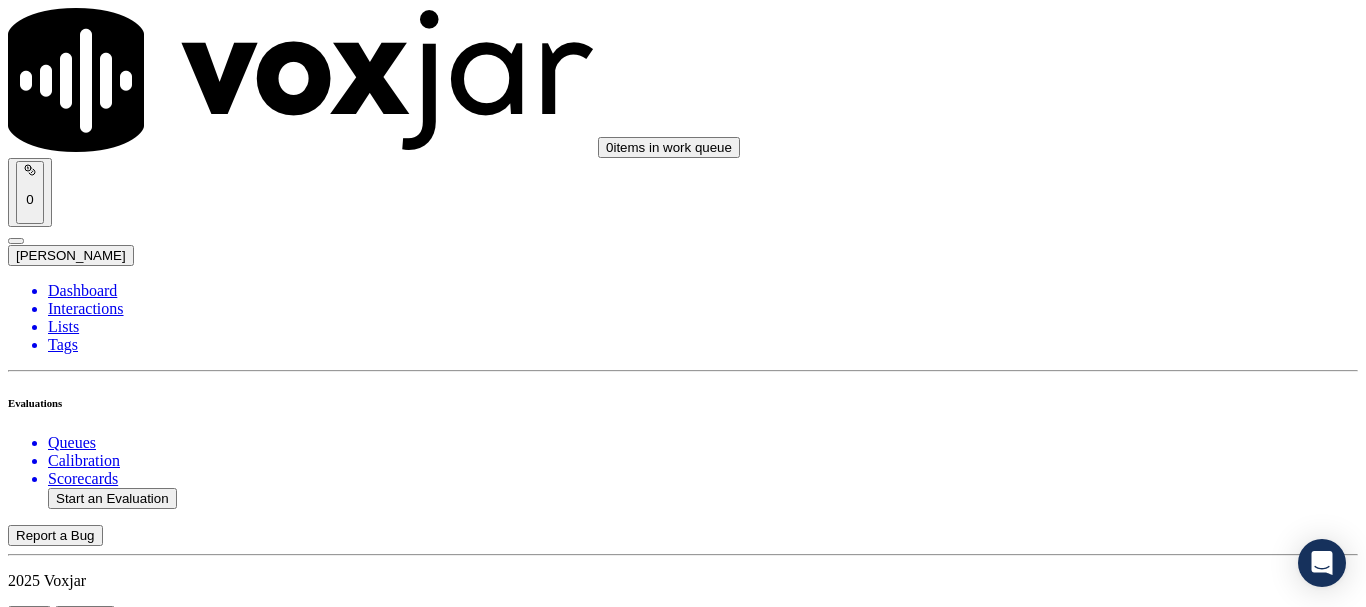 click on "Add Note" at bounding box center [52, 4097] 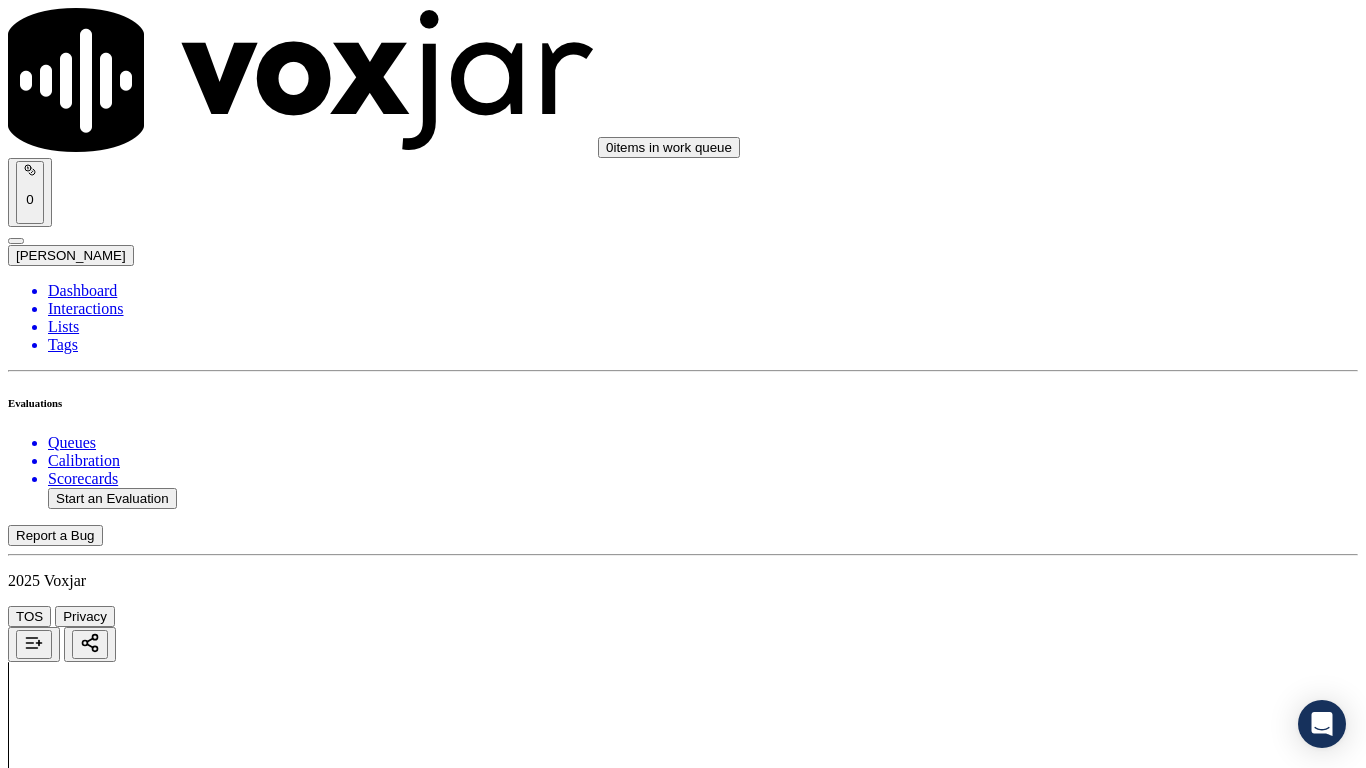 click on "Upload interaction to start evaluation" at bounding box center (124, 2746) 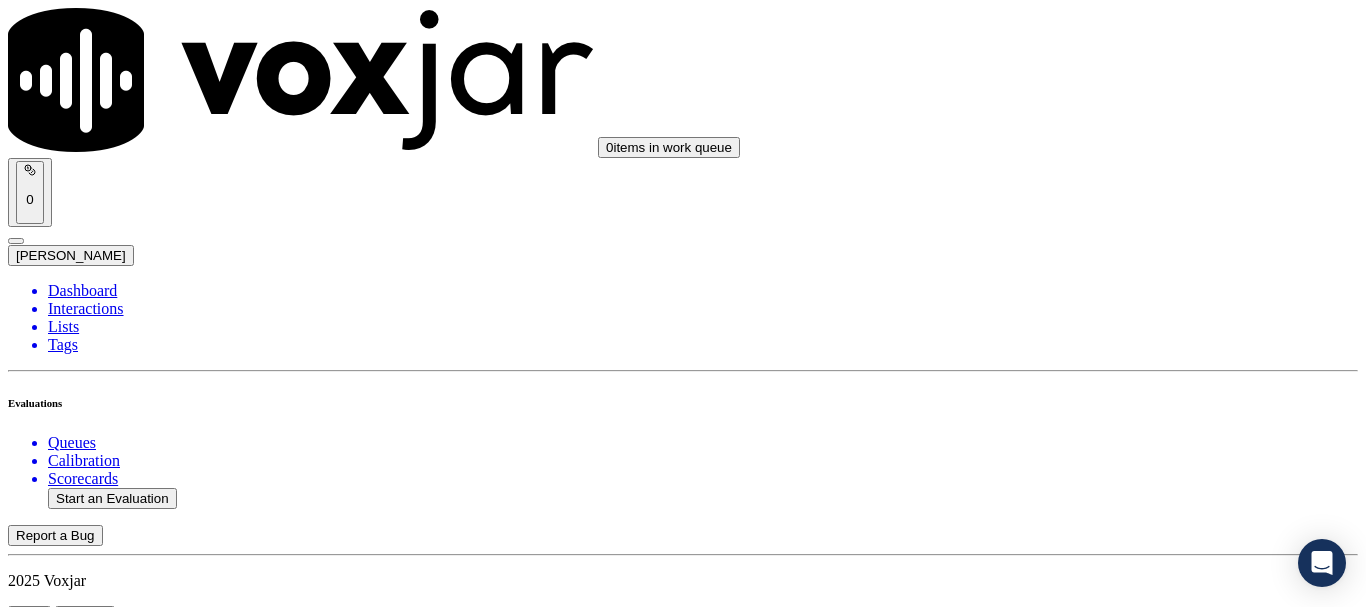 scroll, scrollTop: 200, scrollLeft: 0, axis: vertical 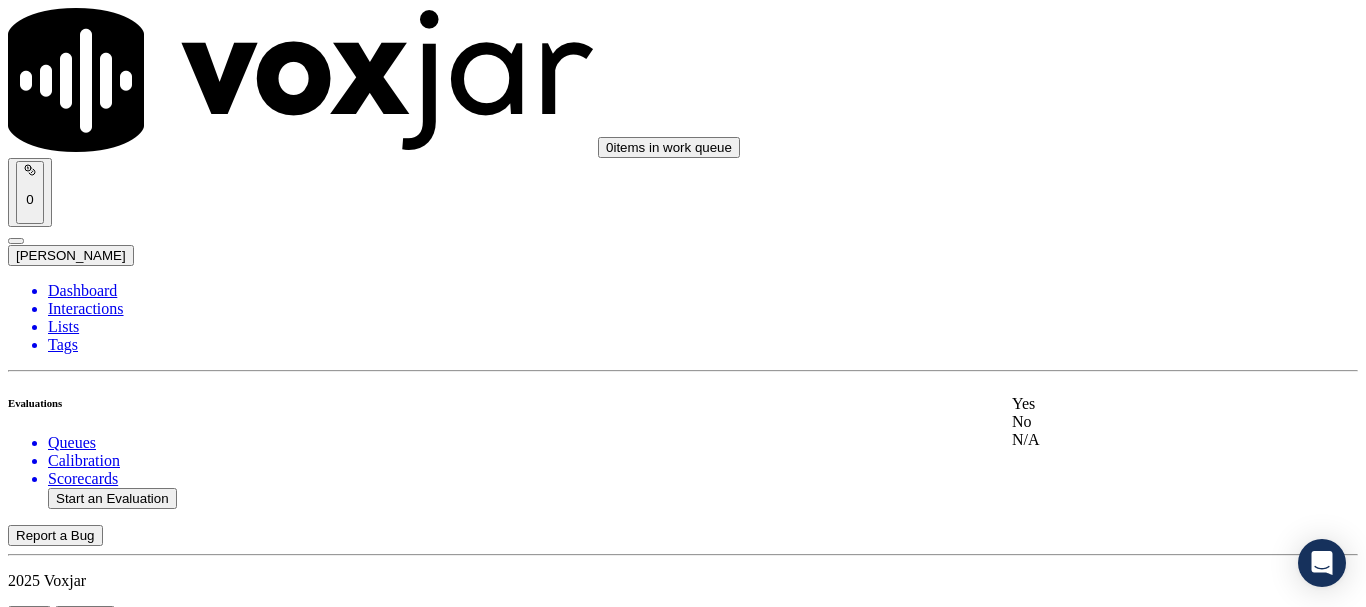 click on "Yes" at bounding box center (1139, 404) 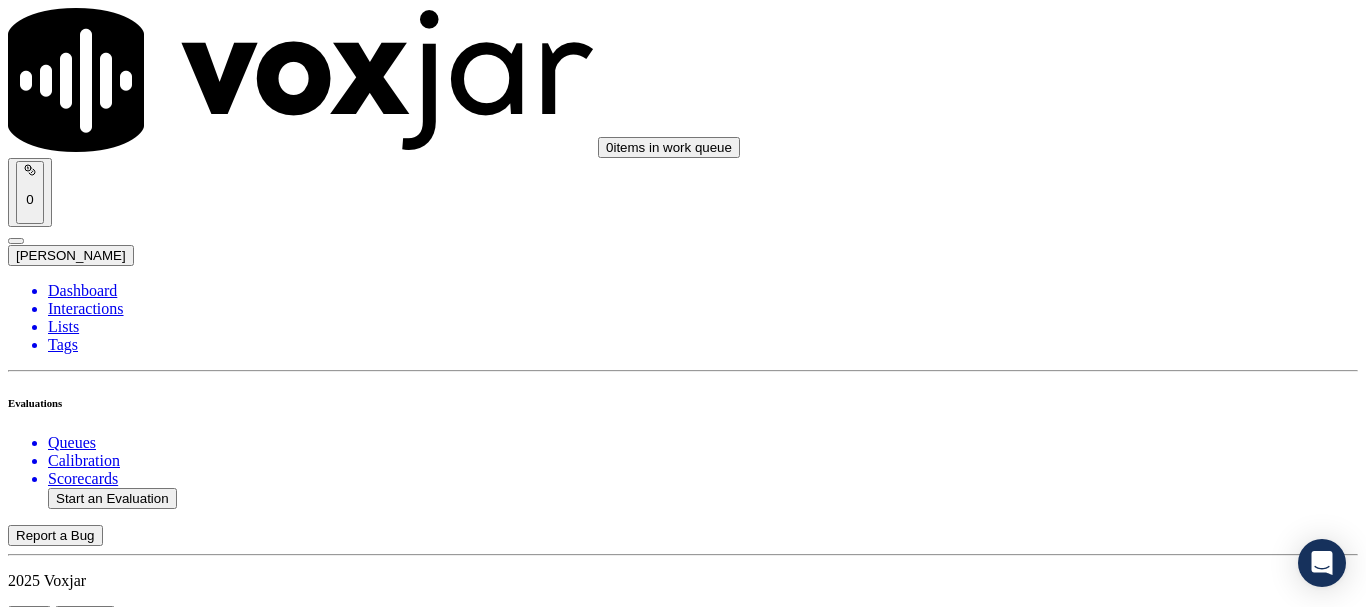 scroll, scrollTop: 400, scrollLeft: 0, axis: vertical 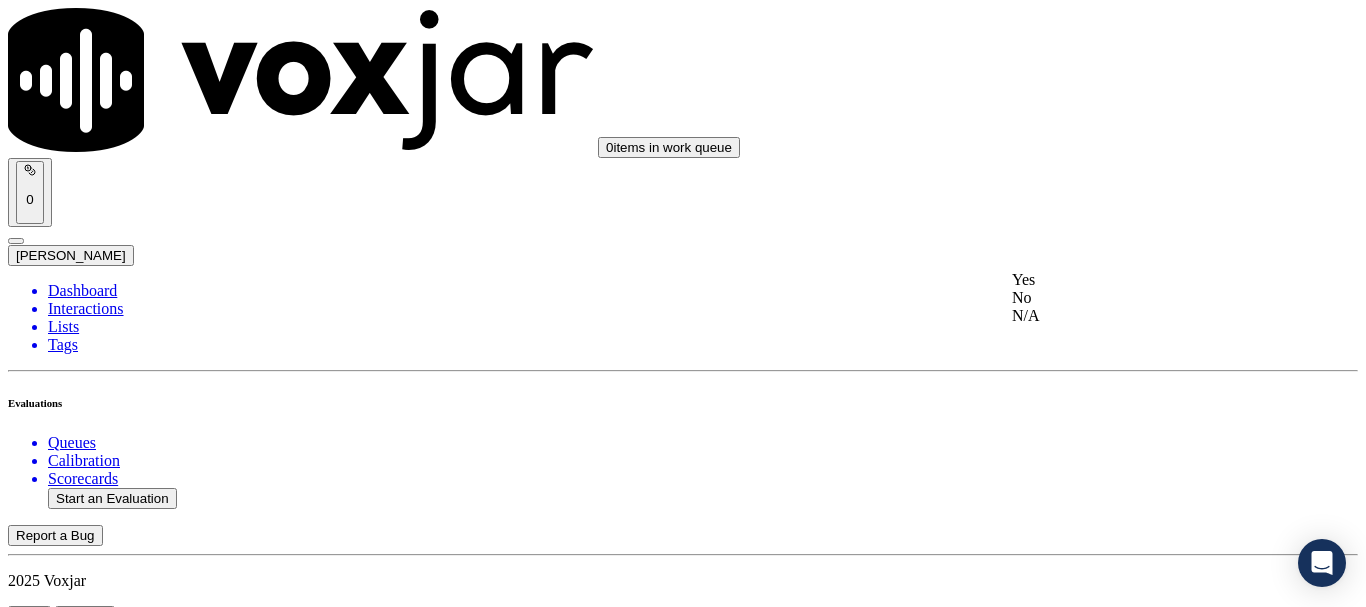 click on "Yes" at bounding box center (1139, 280) 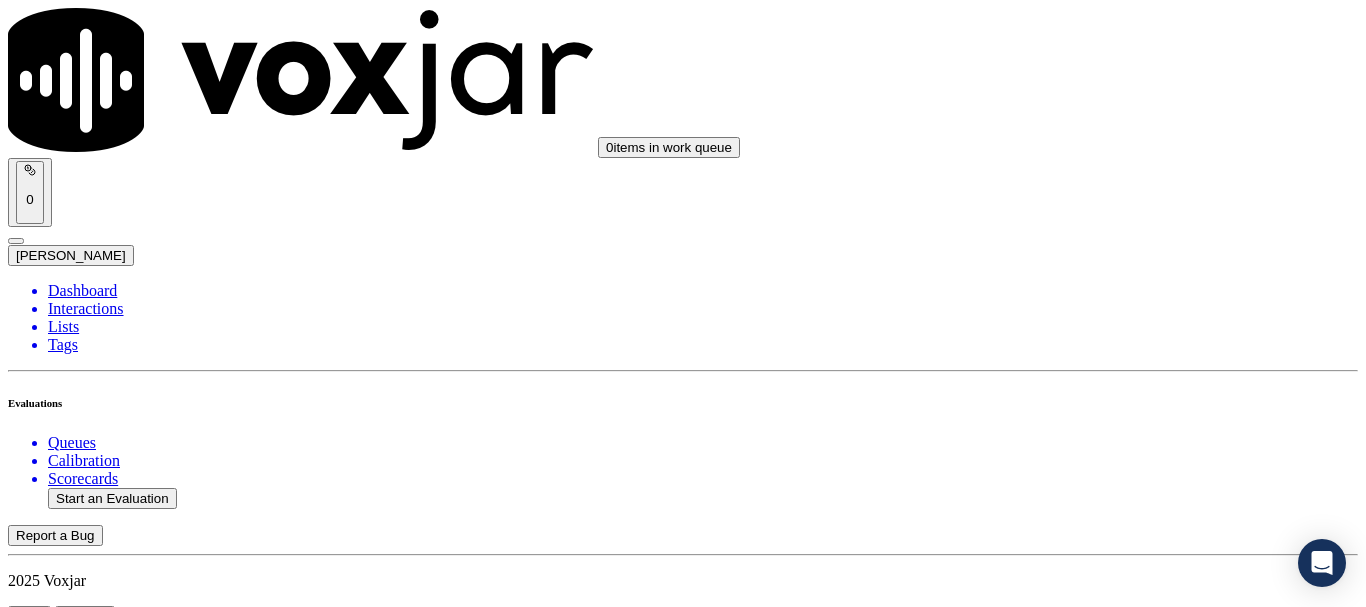 click on "Select an answer" at bounding box center (67, 2861) 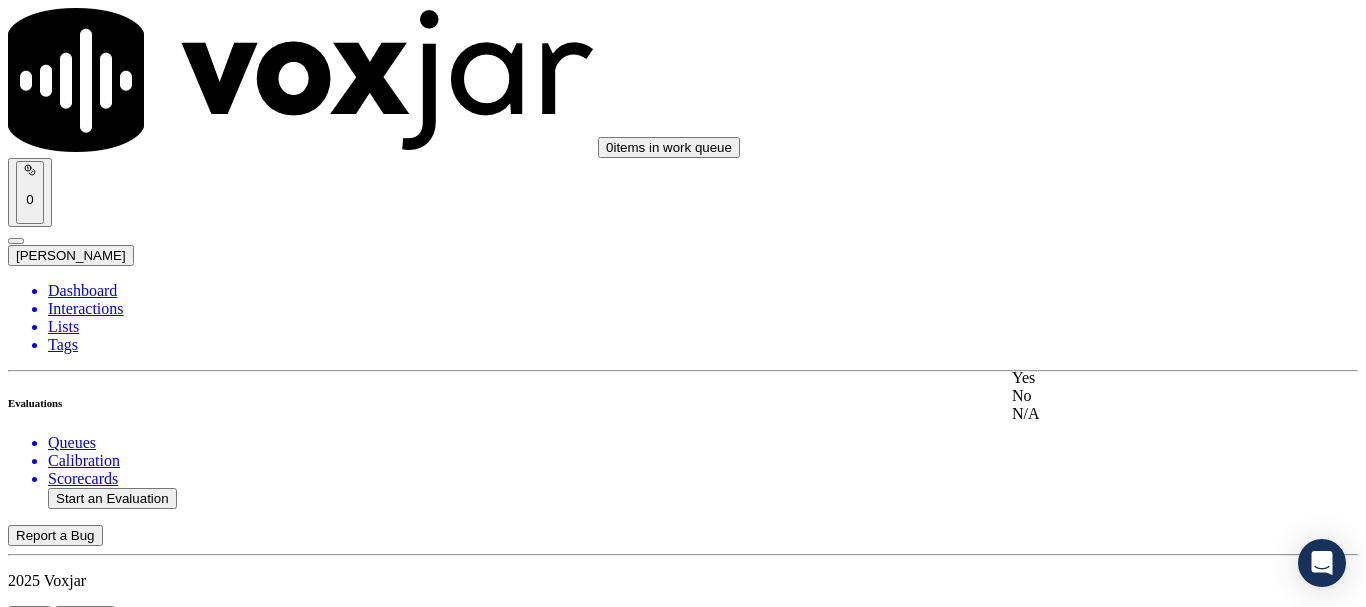 click on "Yes" at bounding box center (1139, 378) 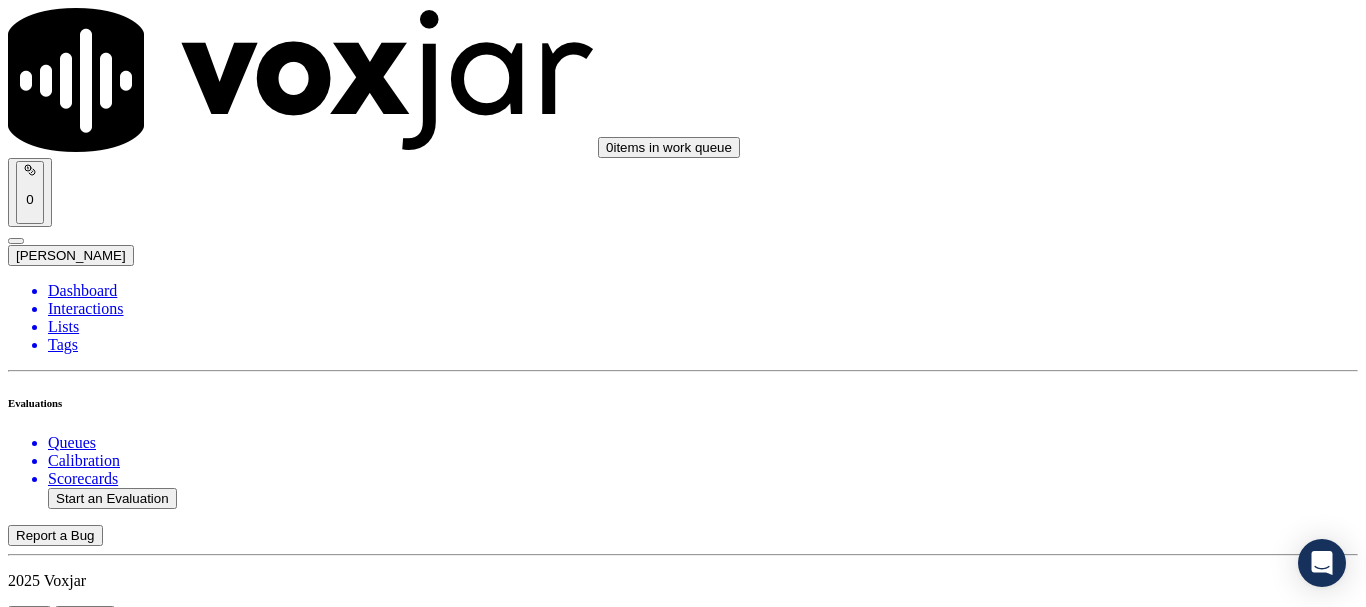 scroll, scrollTop: 1000, scrollLeft: 0, axis: vertical 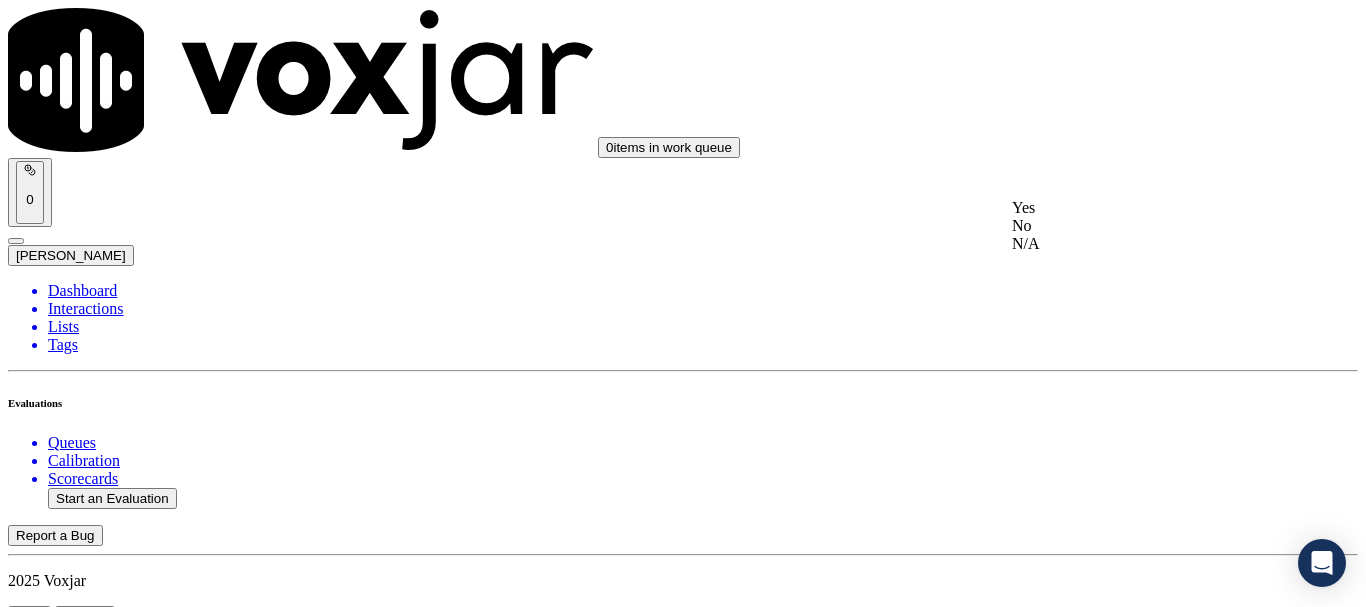 click on "N/A" 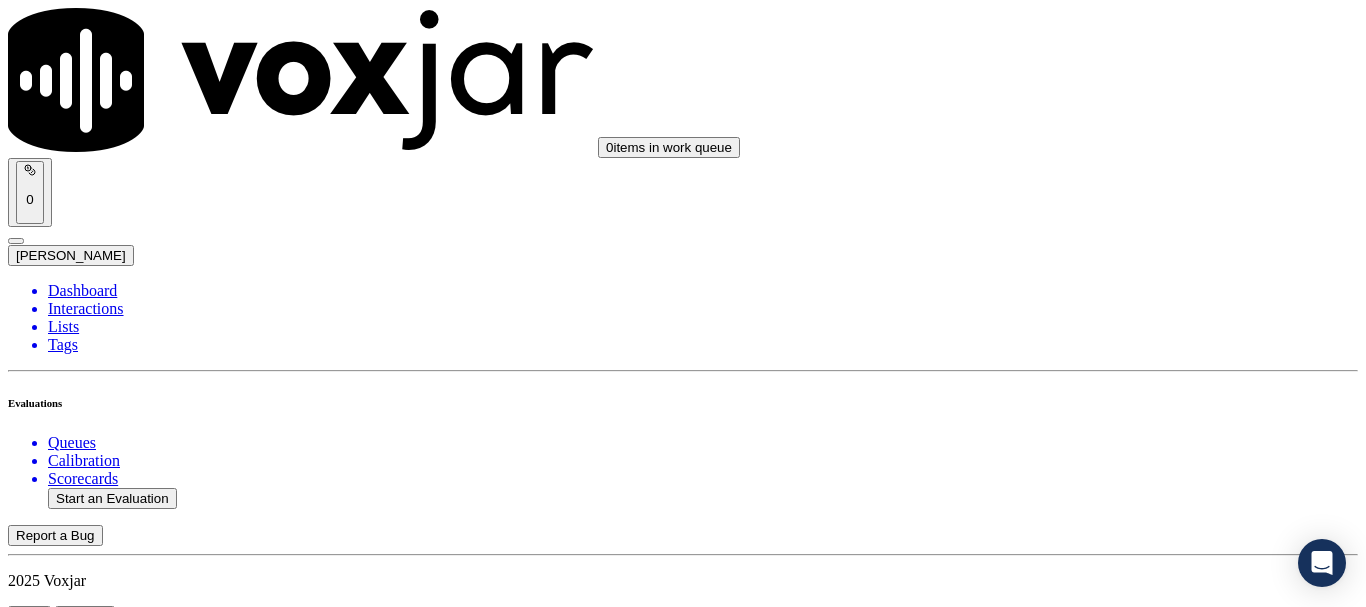 click on "Select an answer" at bounding box center [67, 3348] 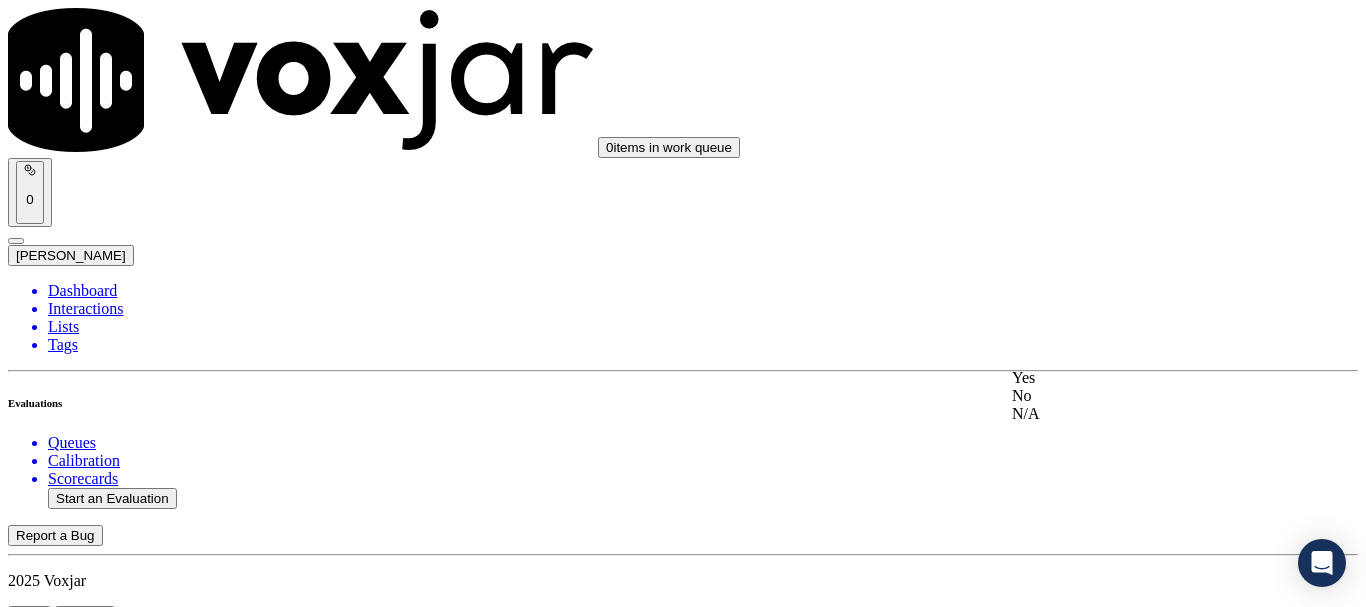 click on "N/A" 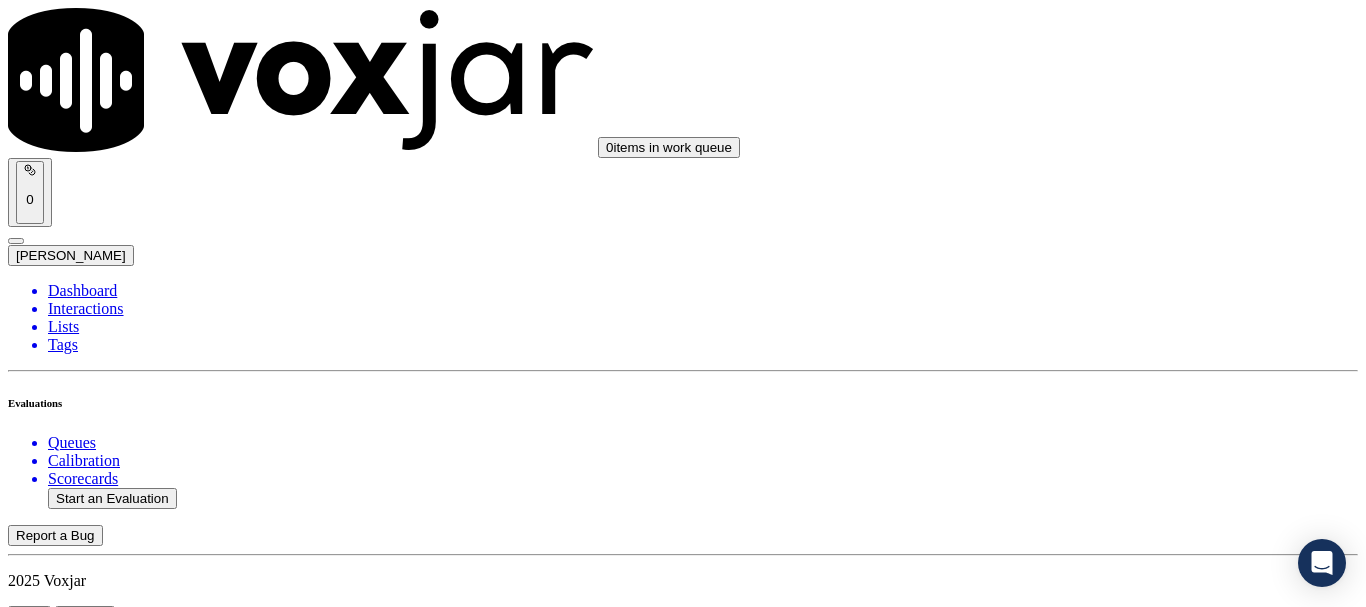 scroll, scrollTop: 1500, scrollLeft: 0, axis: vertical 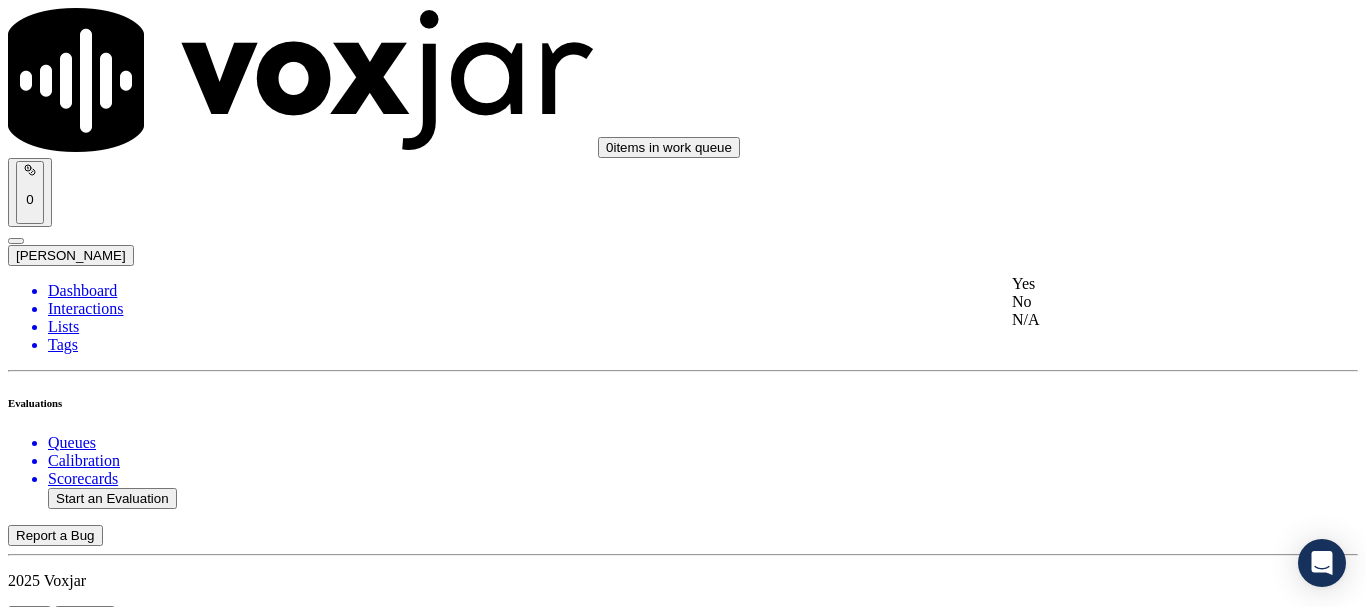 click on "Yes" at bounding box center [1139, 284] 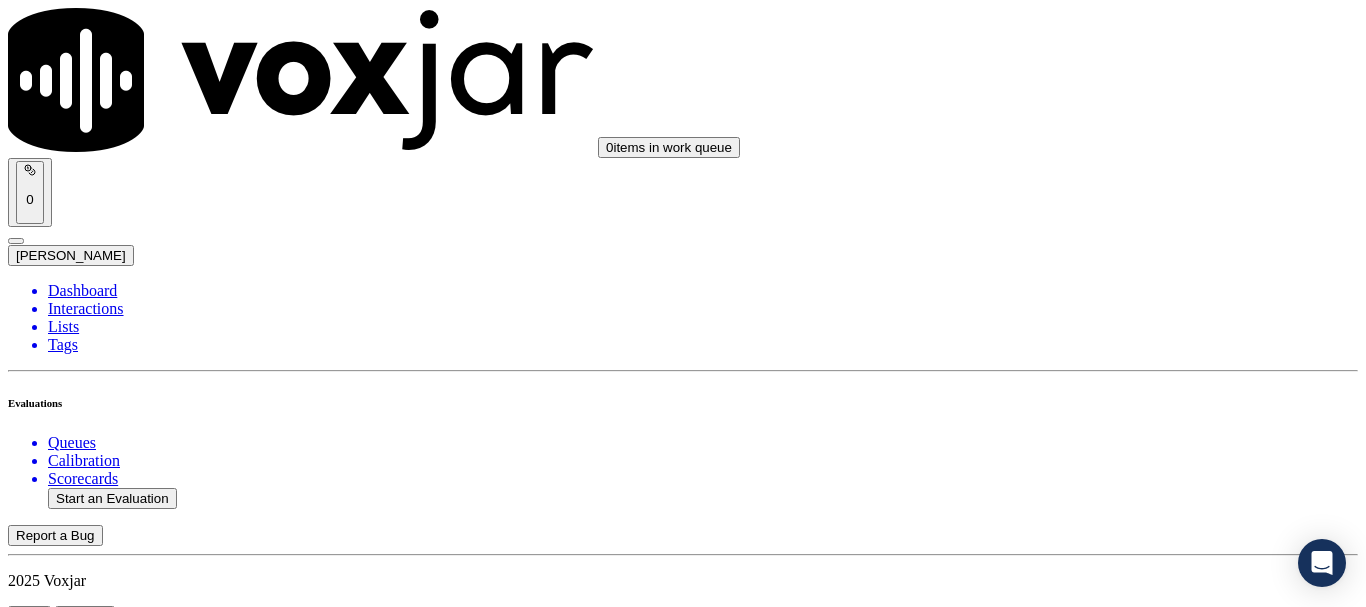 click on "Select an answer" at bounding box center [67, 3807] 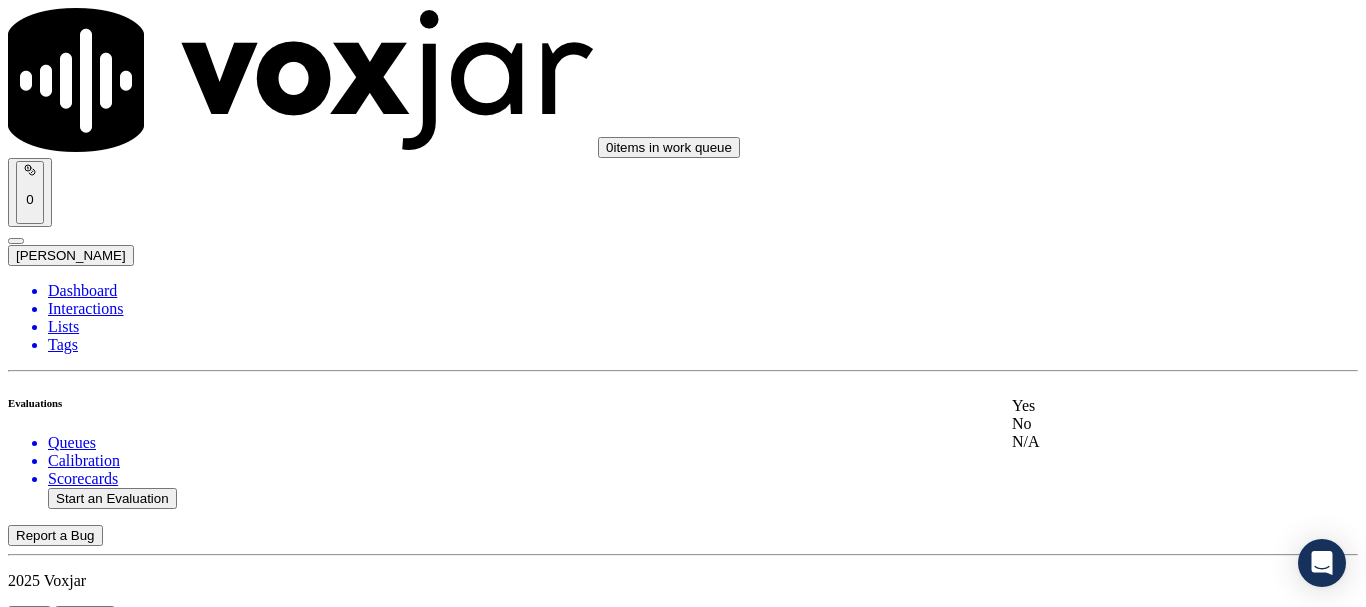 click on "Yes" at bounding box center [1139, 406] 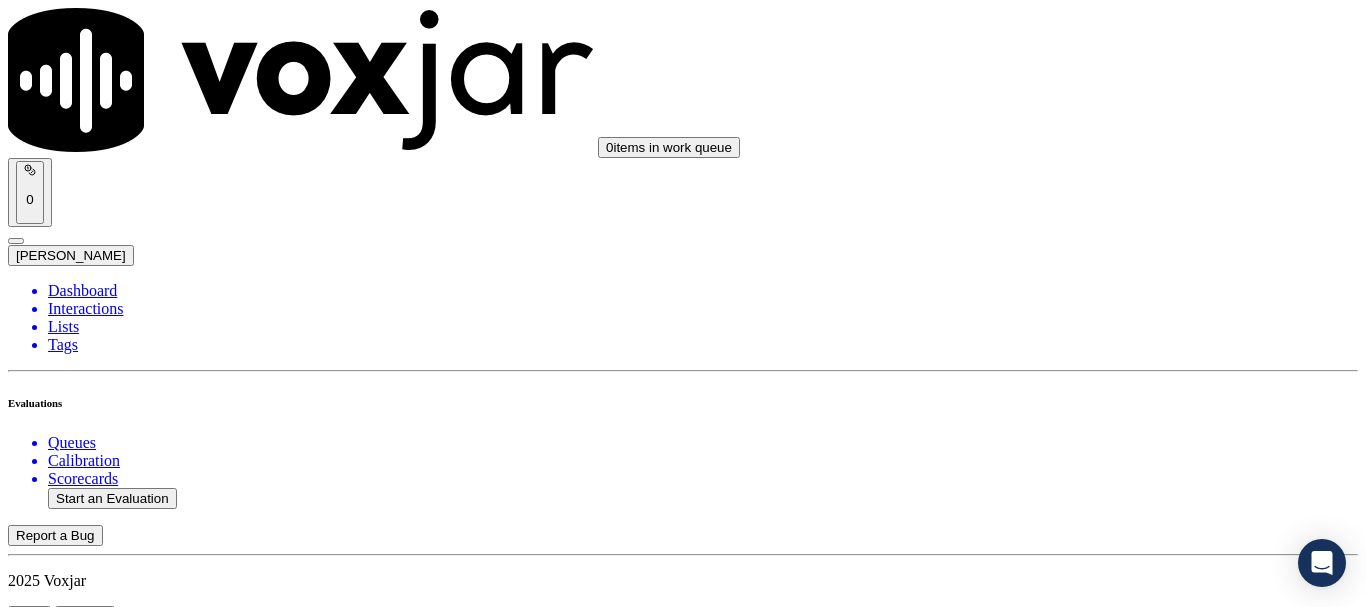 scroll, scrollTop: 1900, scrollLeft: 0, axis: vertical 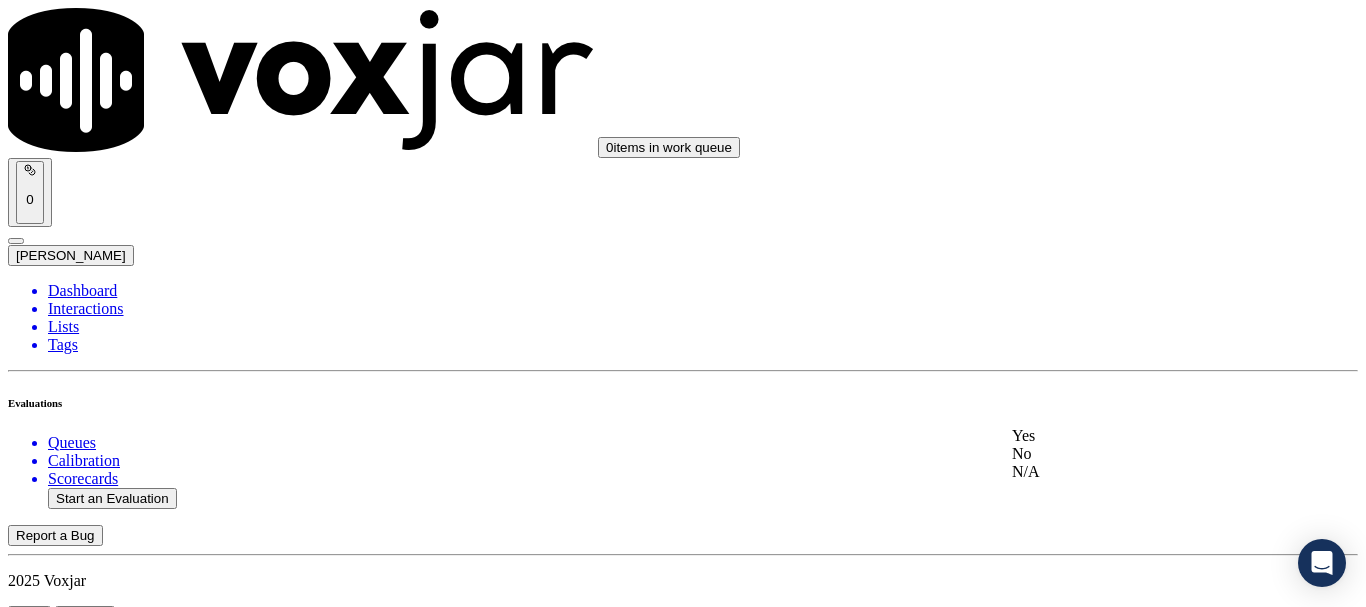 click on "Yes" at bounding box center (1139, 436) 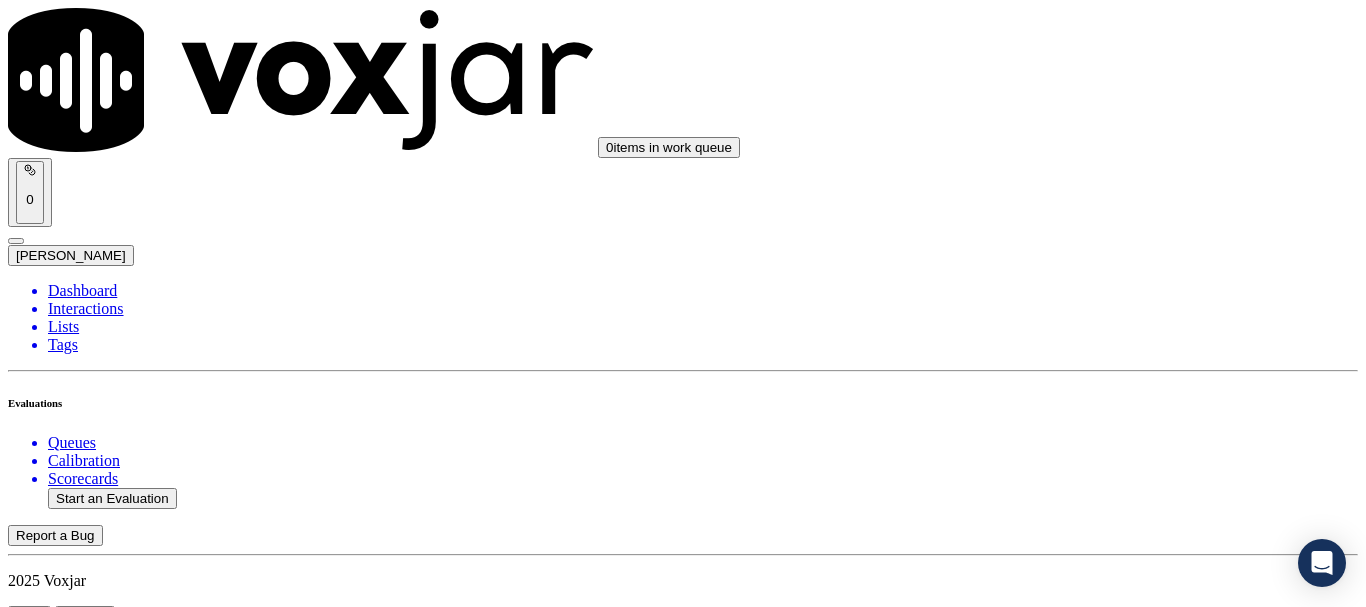 scroll, scrollTop: 2300, scrollLeft: 0, axis: vertical 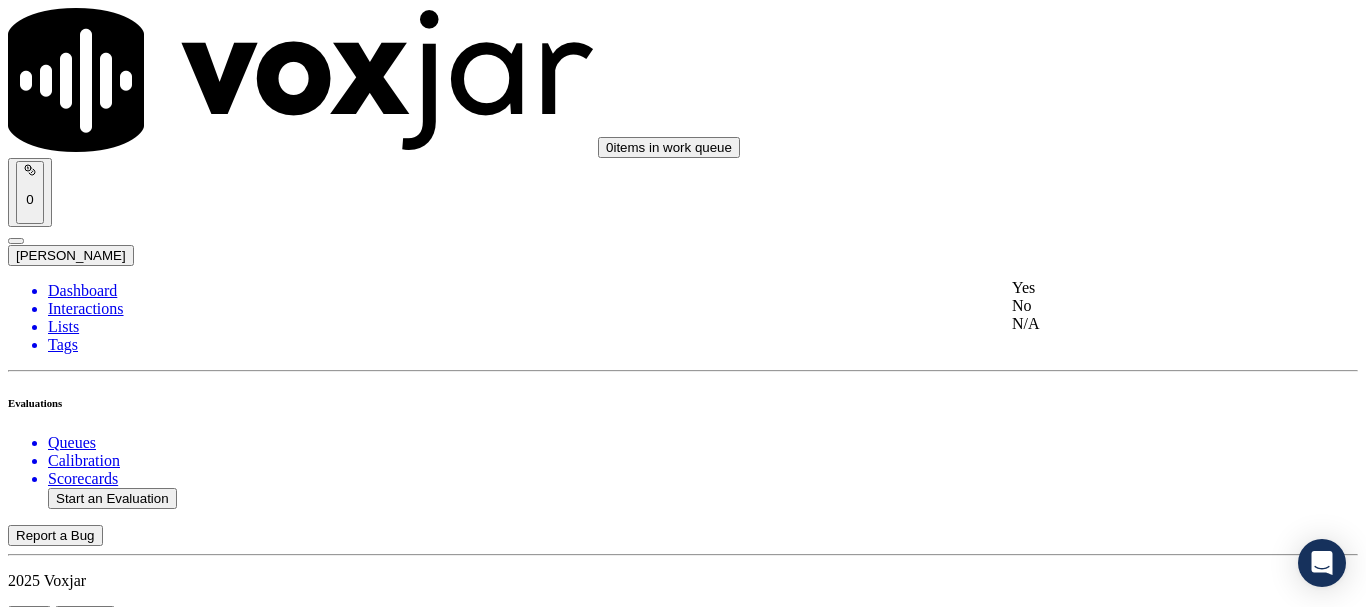 click on "Yes" at bounding box center (1139, 288) 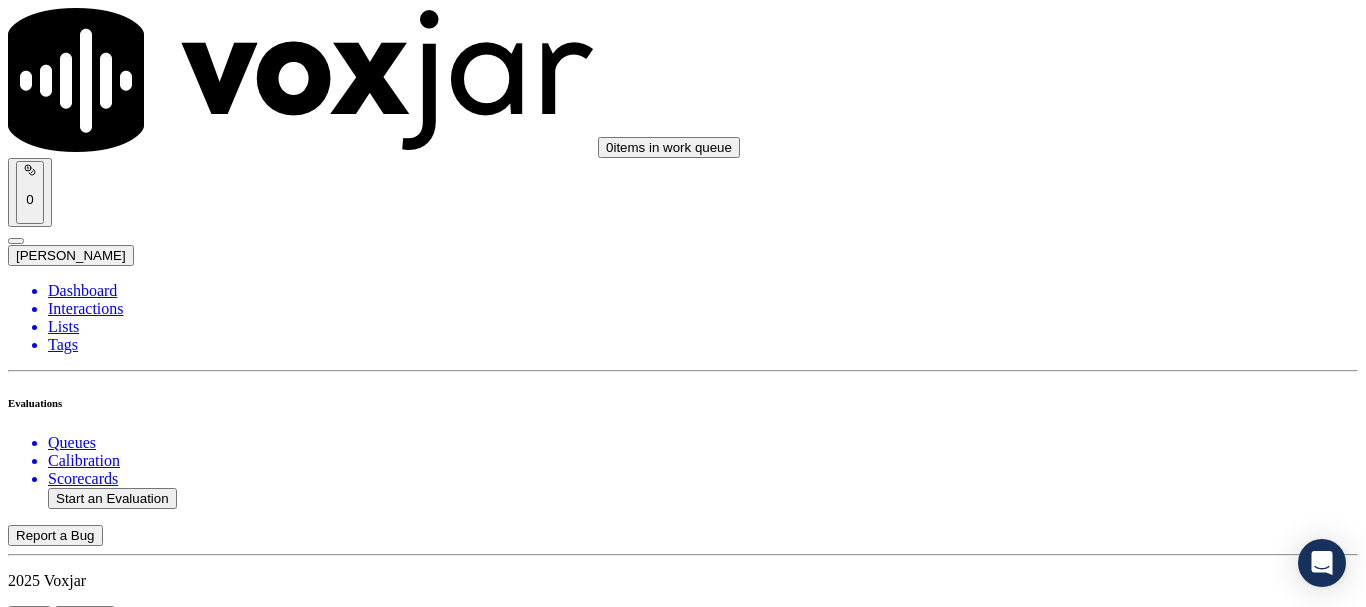 scroll, scrollTop: 2500, scrollLeft: 0, axis: vertical 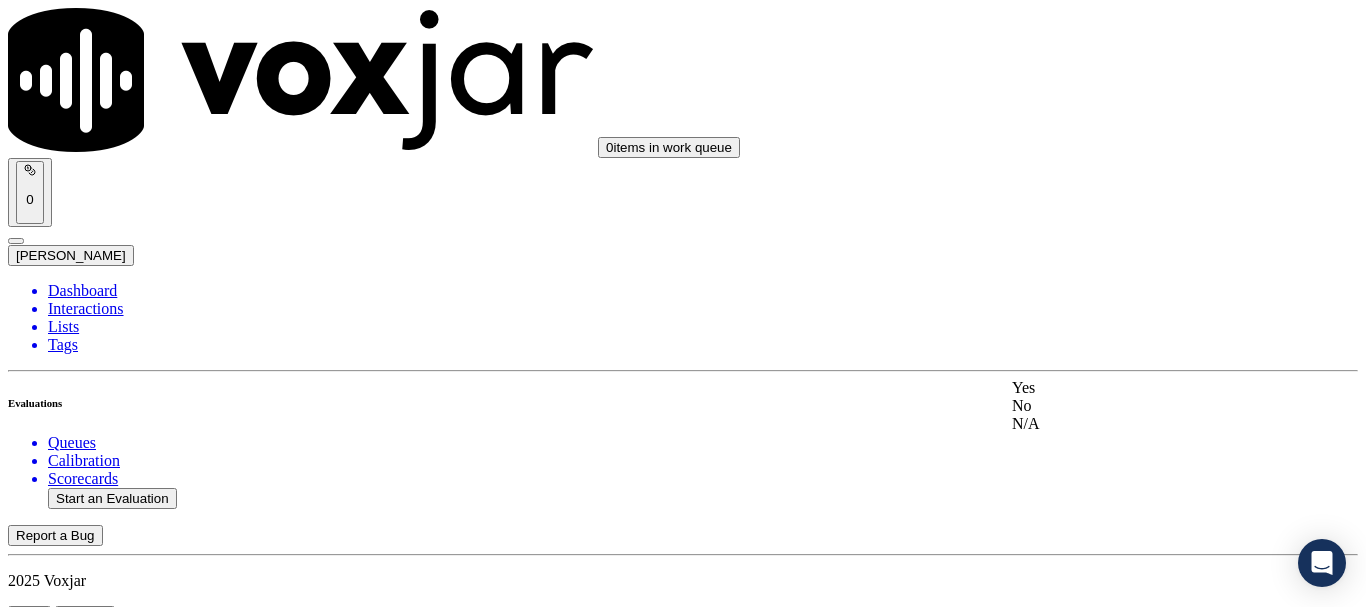 click on "Yes" at bounding box center [1139, 388] 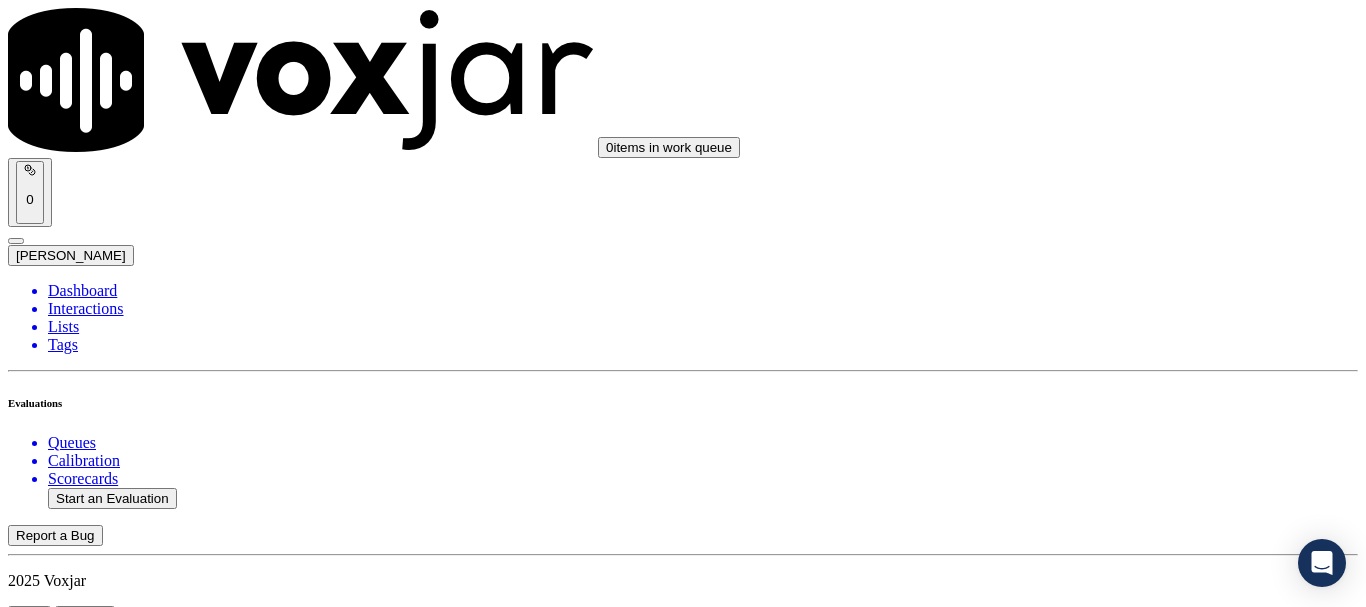 scroll, scrollTop: 2900, scrollLeft: 0, axis: vertical 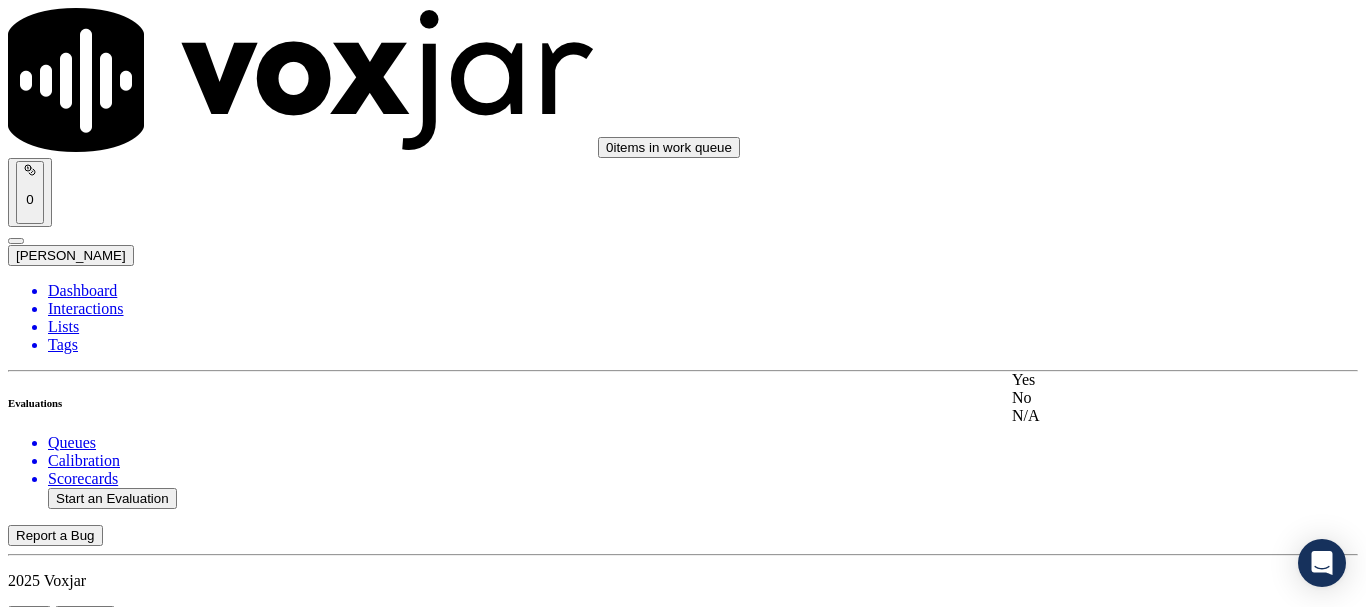 click on "Yes" at bounding box center [1139, 380] 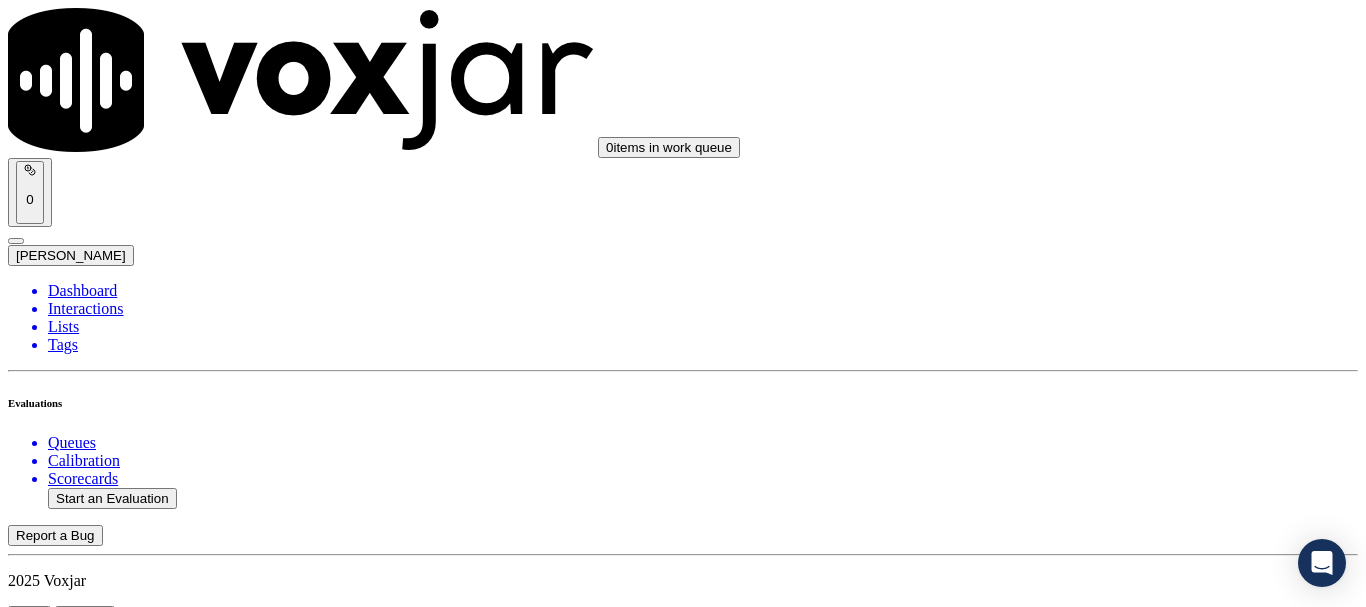 scroll, scrollTop: 3200, scrollLeft: 0, axis: vertical 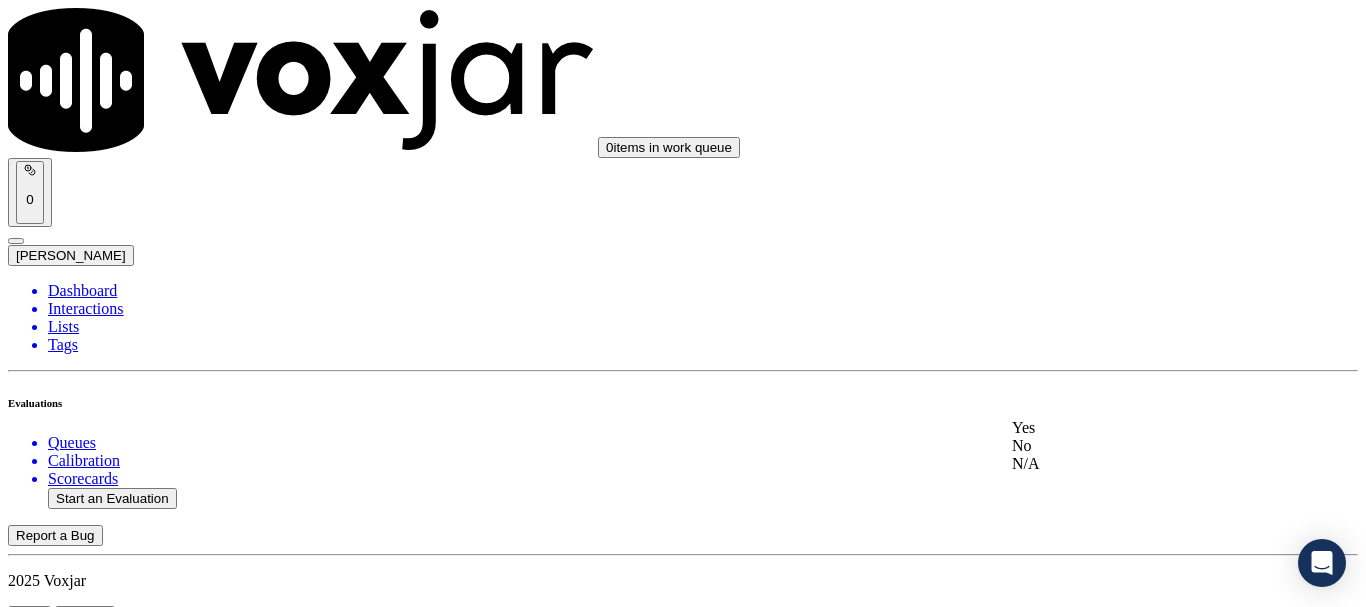 click on "Yes" at bounding box center [1139, 428] 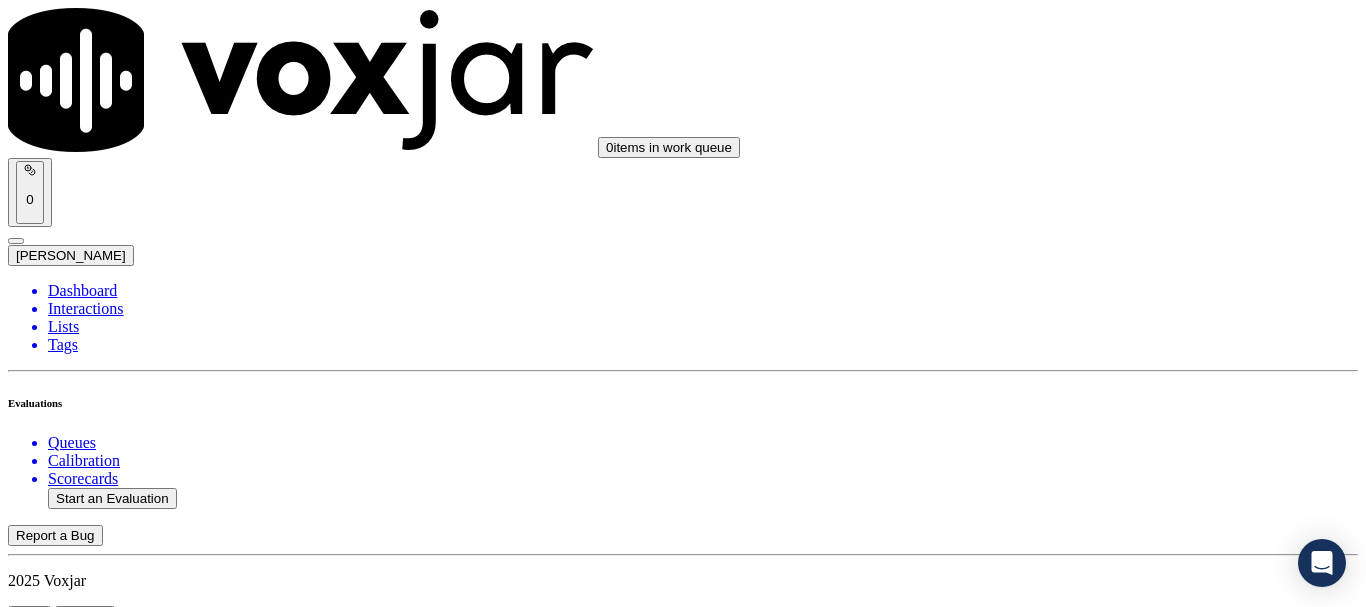 scroll, scrollTop: 3600, scrollLeft: 0, axis: vertical 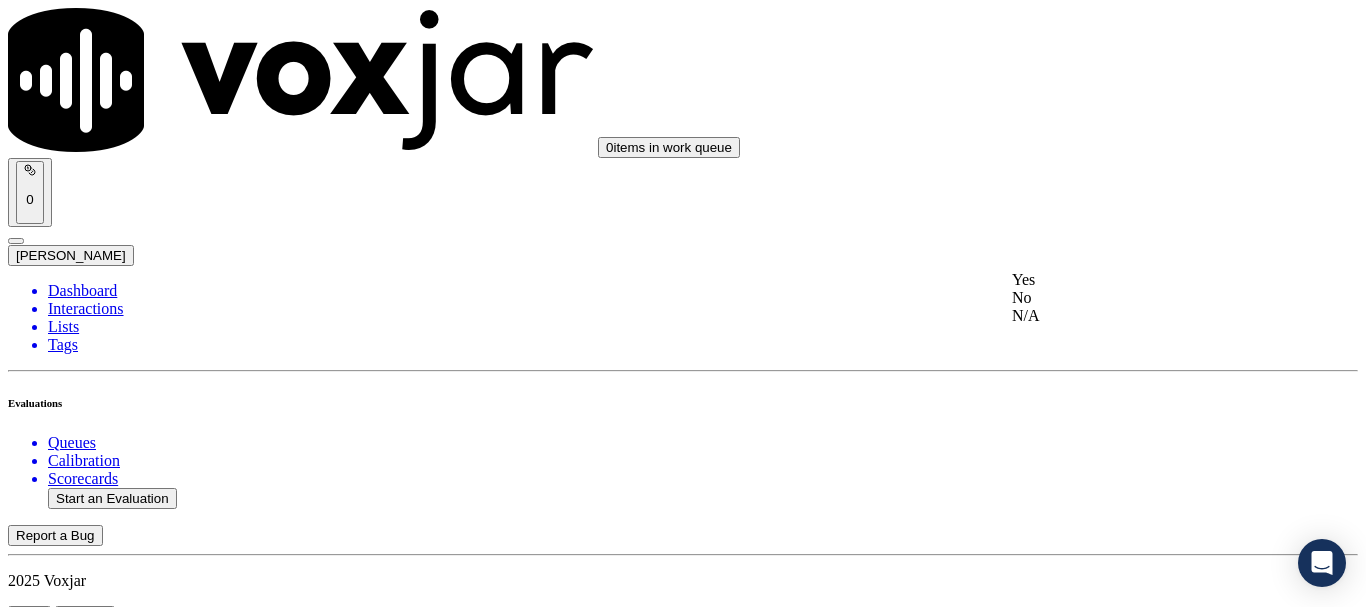 click on "Yes" at bounding box center (1139, 280) 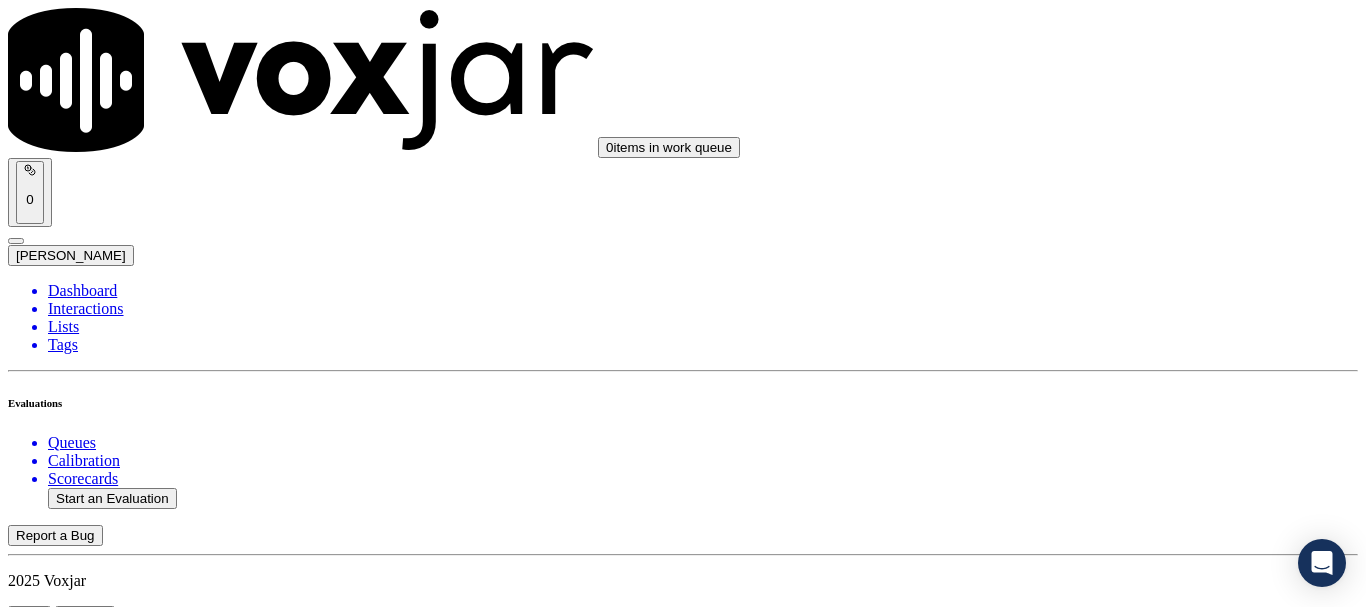 click on "Select an answer" at bounding box center [67, 5540] 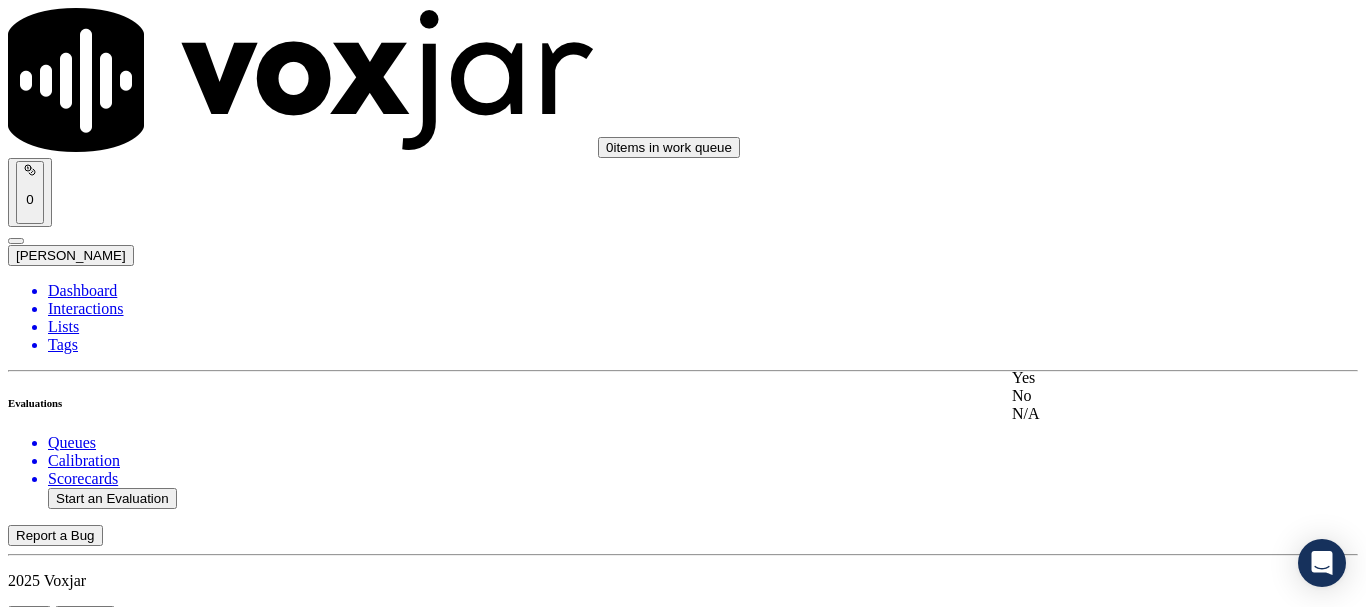 click on "Yes" at bounding box center [1139, 378] 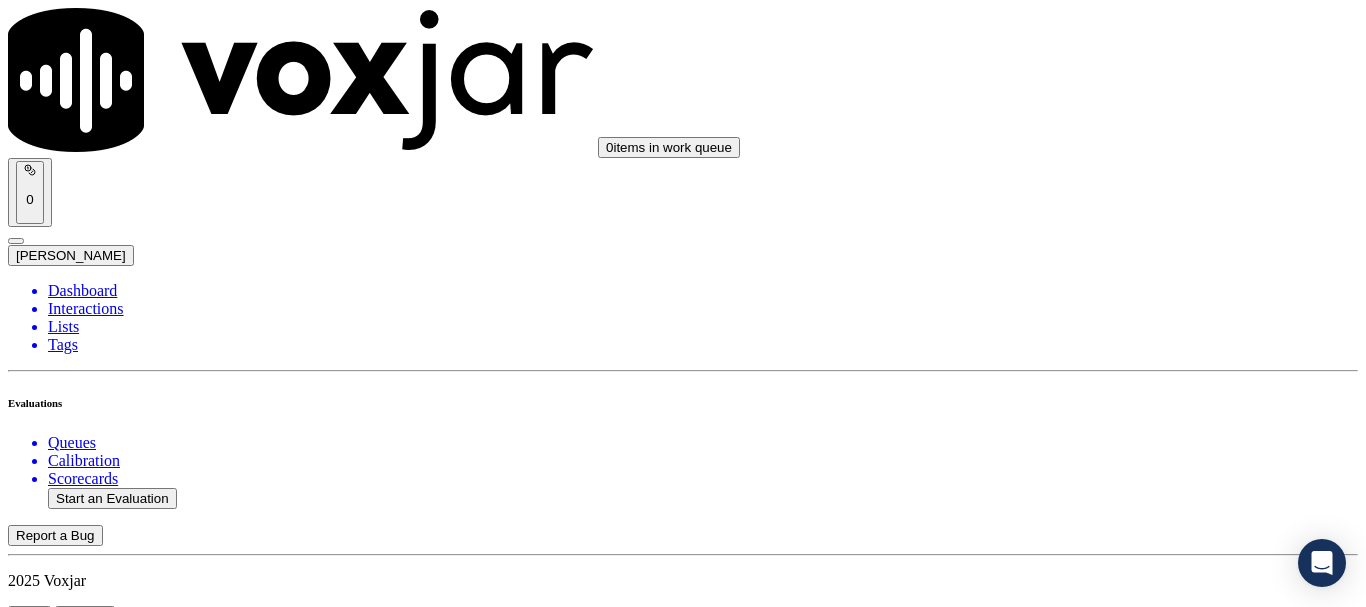 scroll, scrollTop: 4000, scrollLeft: 0, axis: vertical 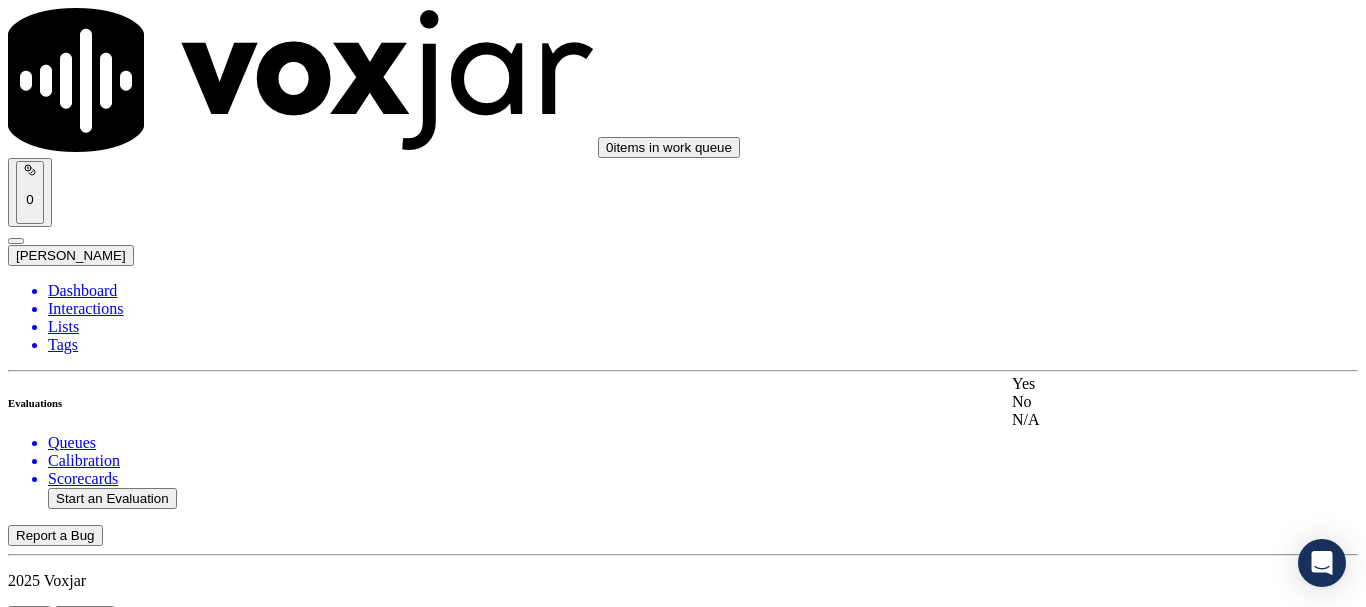 click on "Yes" at bounding box center [1139, 384] 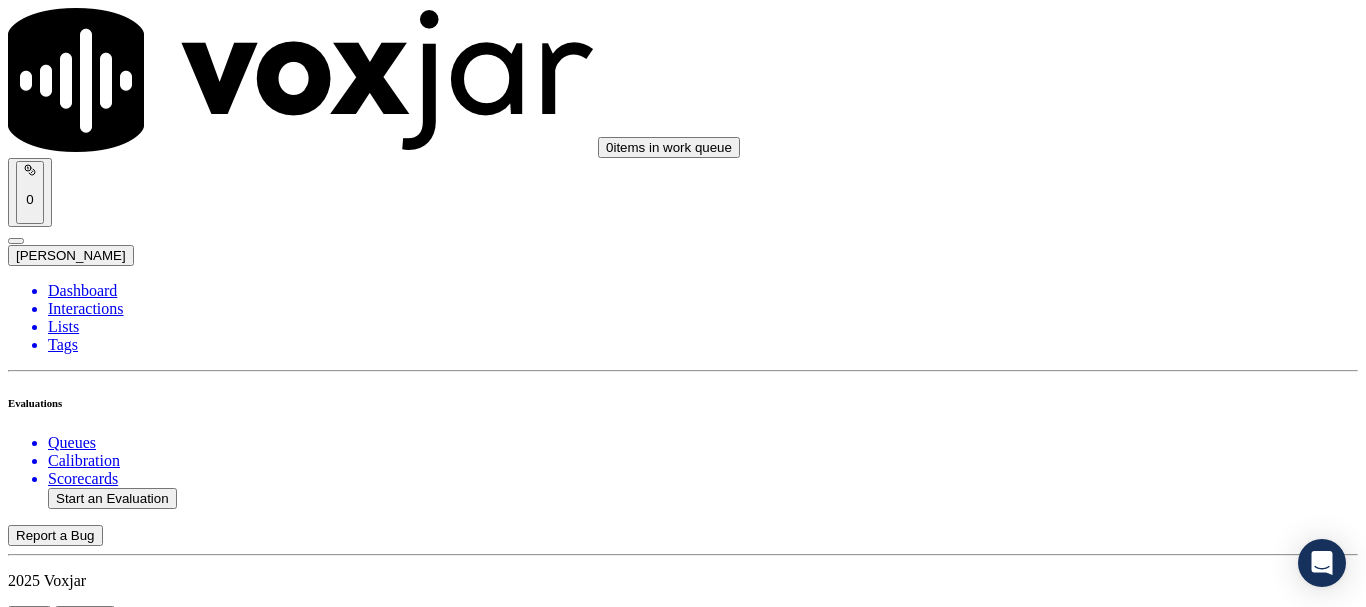 scroll, scrollTop: 4300, scrollLeft: 0, axis: vertical 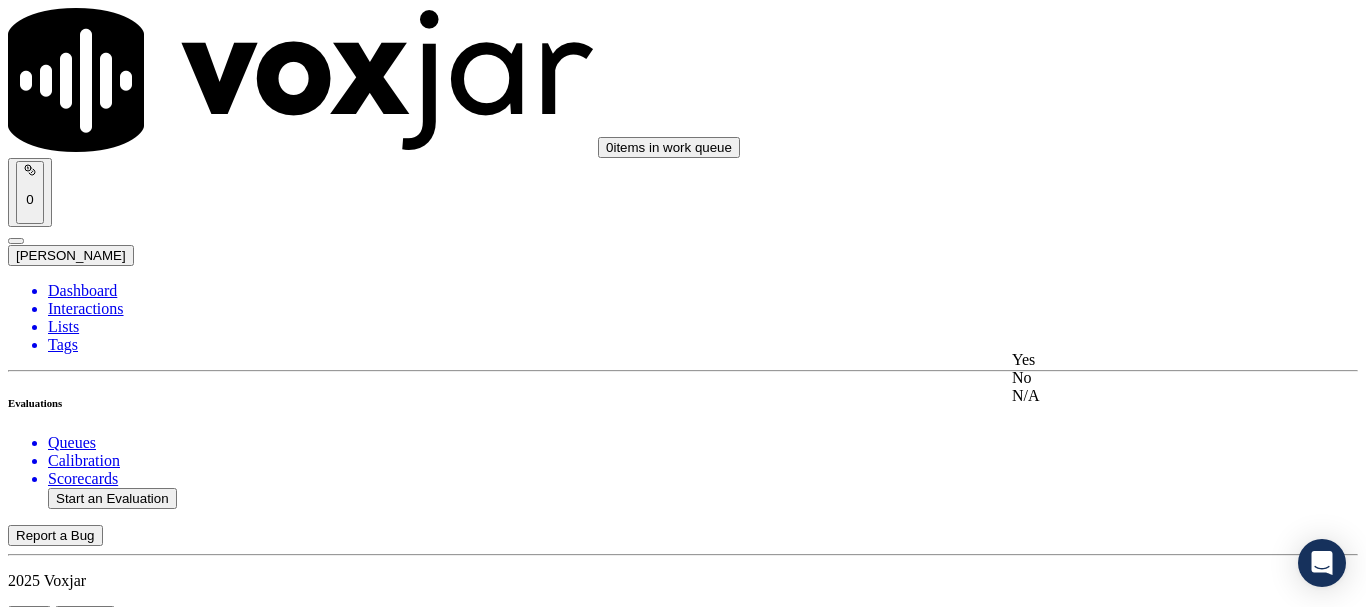 click on "Yes" at bounding box center [1139, 360] 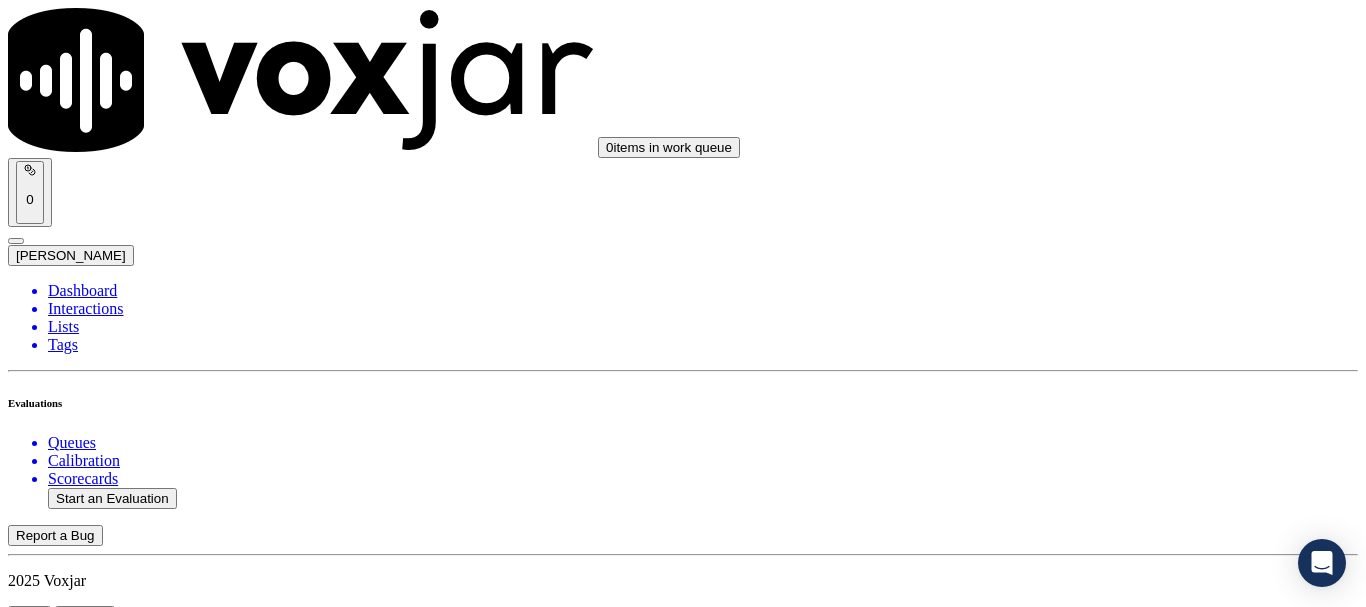 scroll, scrollTop: 4700, scrollLeft: 0, axis: vertical 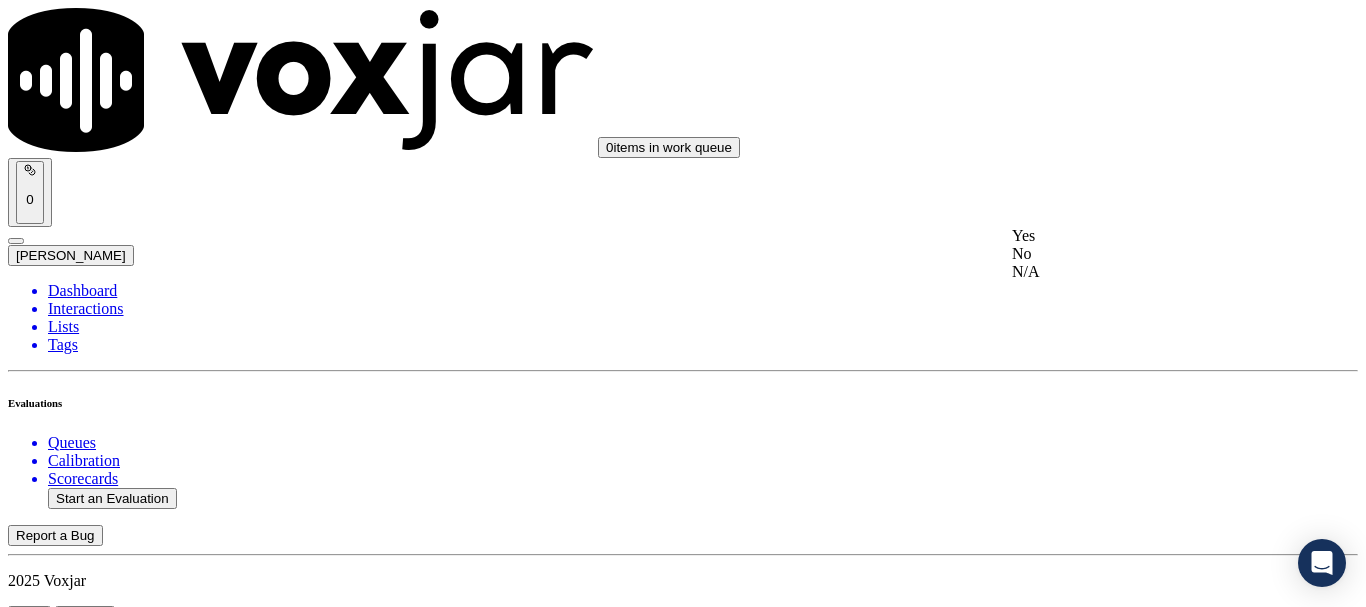 click on "Yes" at bounding box center [1139, 236] 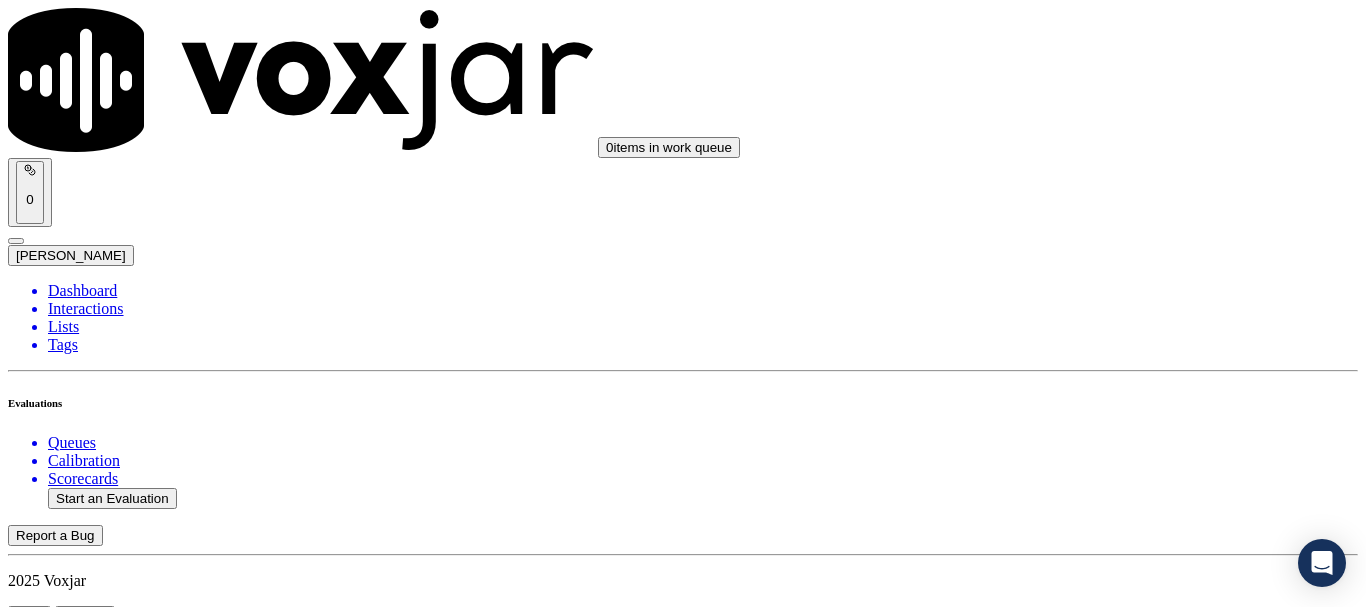 scroll, scrollTop: 5000, scrollLeft: 0, axis: vertical 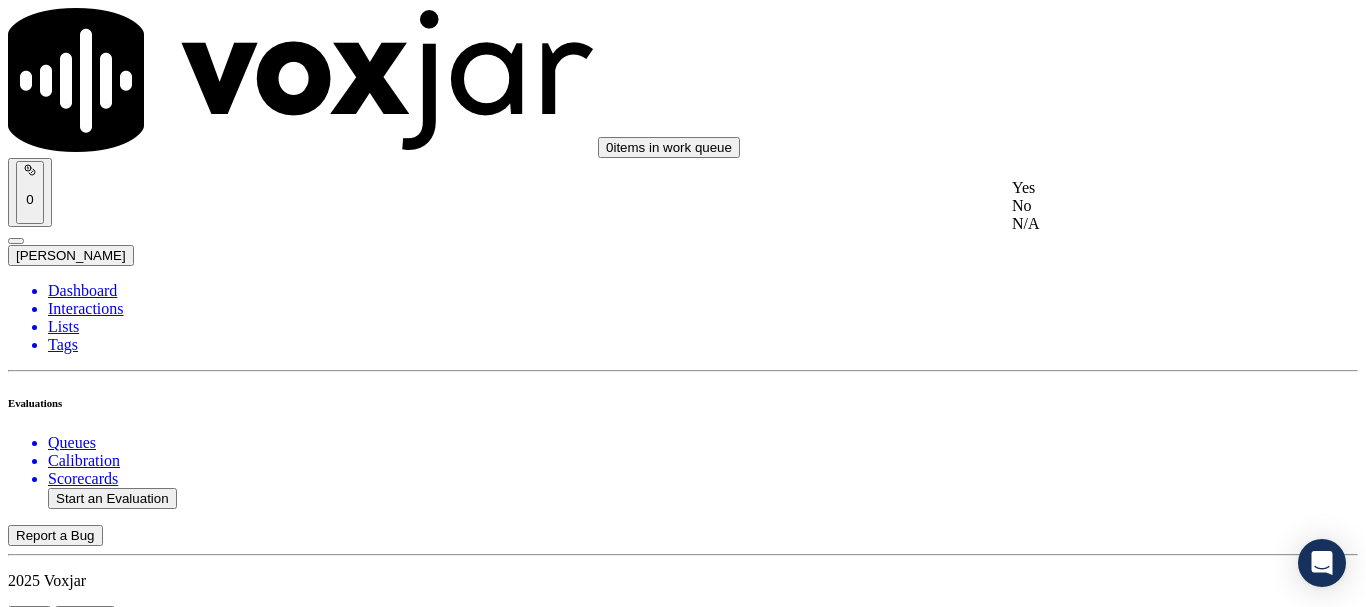 click on "Yes" at bounding box center [1139, 188] 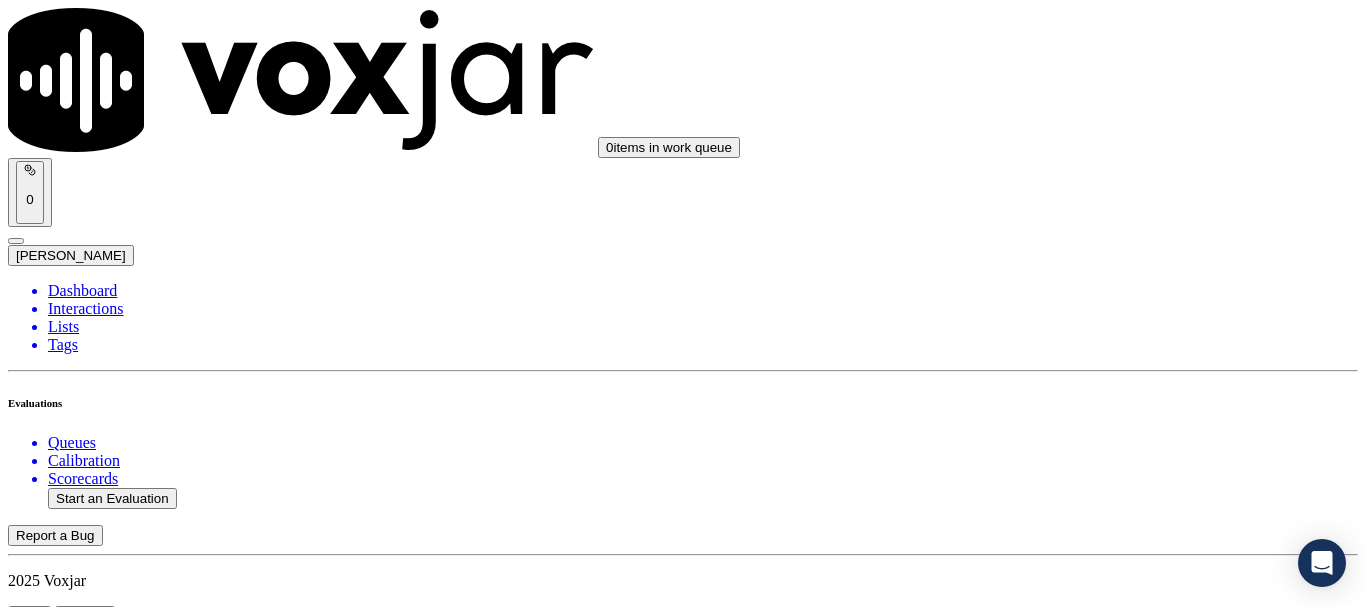 click on "Select an answer" at bounding box center (67, 6813) 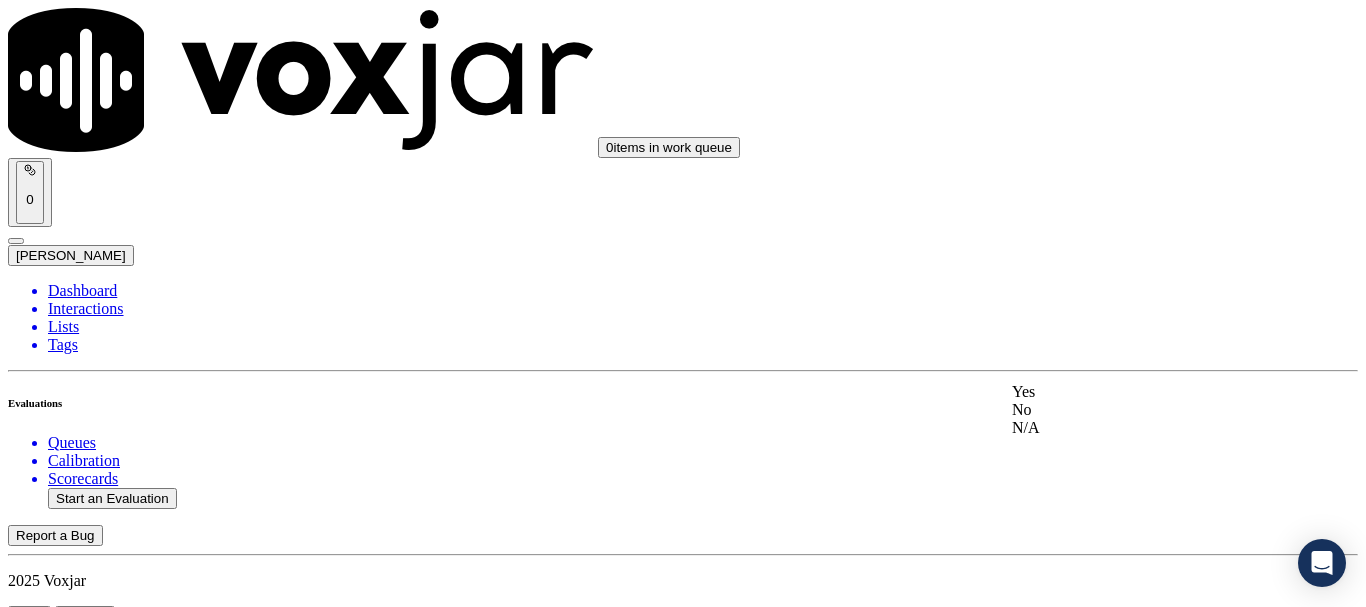 click on "Yes" at bounding box center (1139, 392) 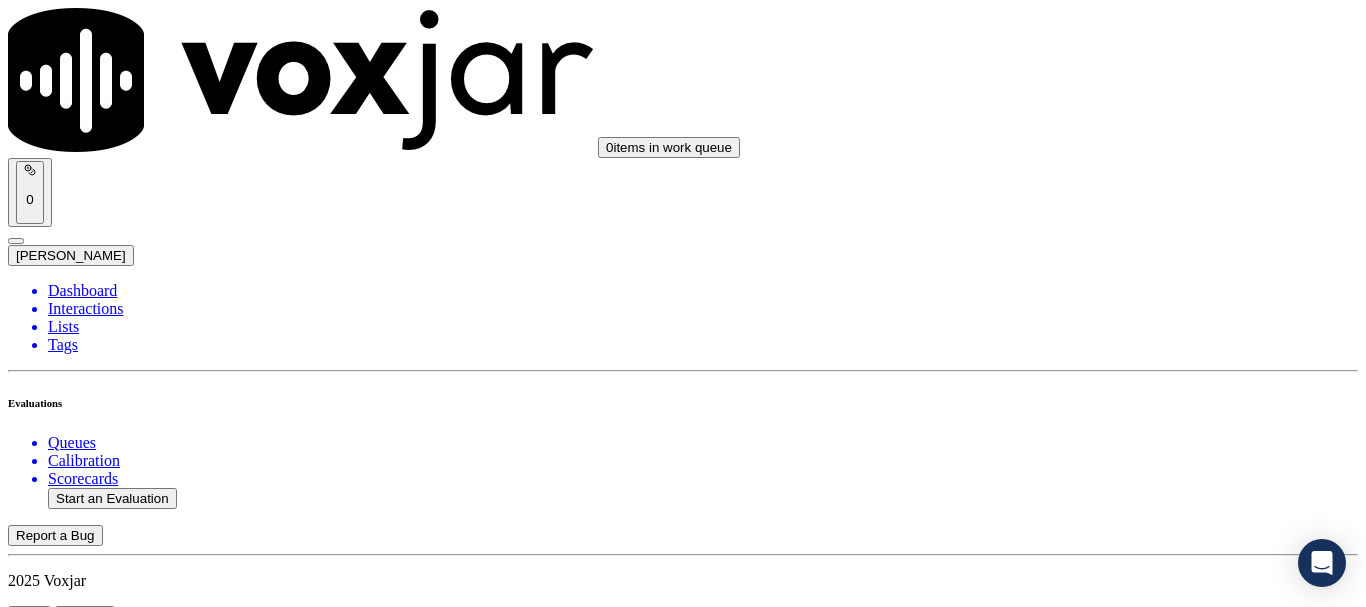 scroll, scrollTop: 5300, scrollLeft: 0, axis: vertical 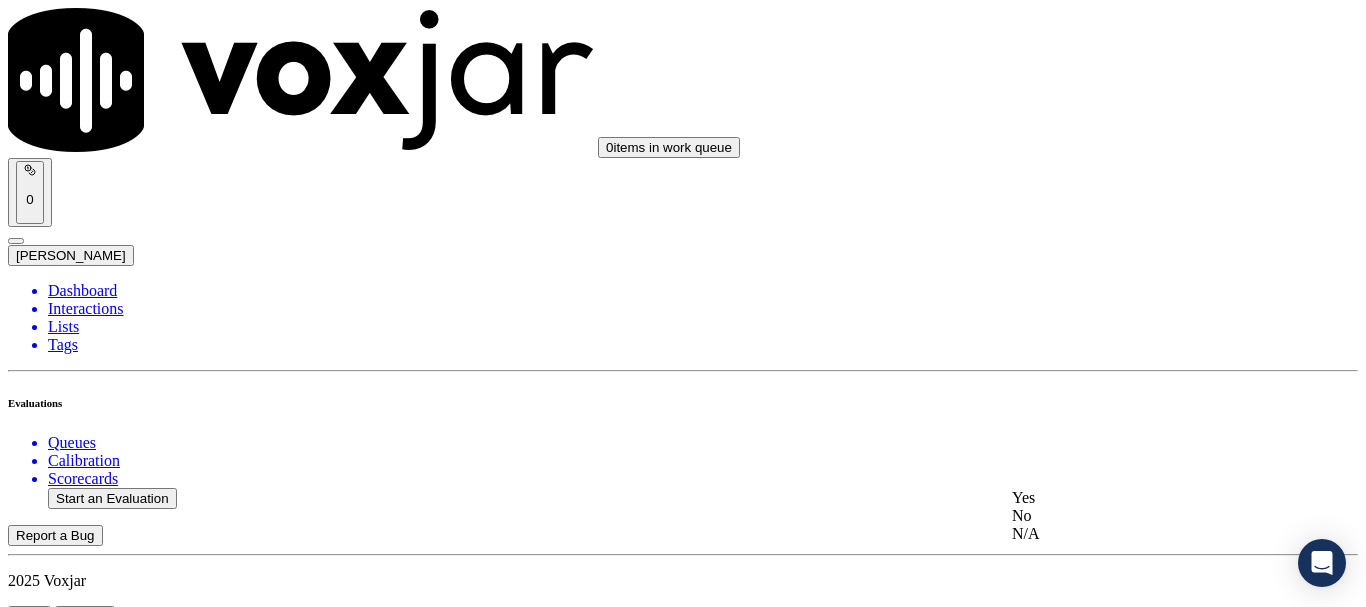 click on "Yes" at bounding box center (1139, 498) 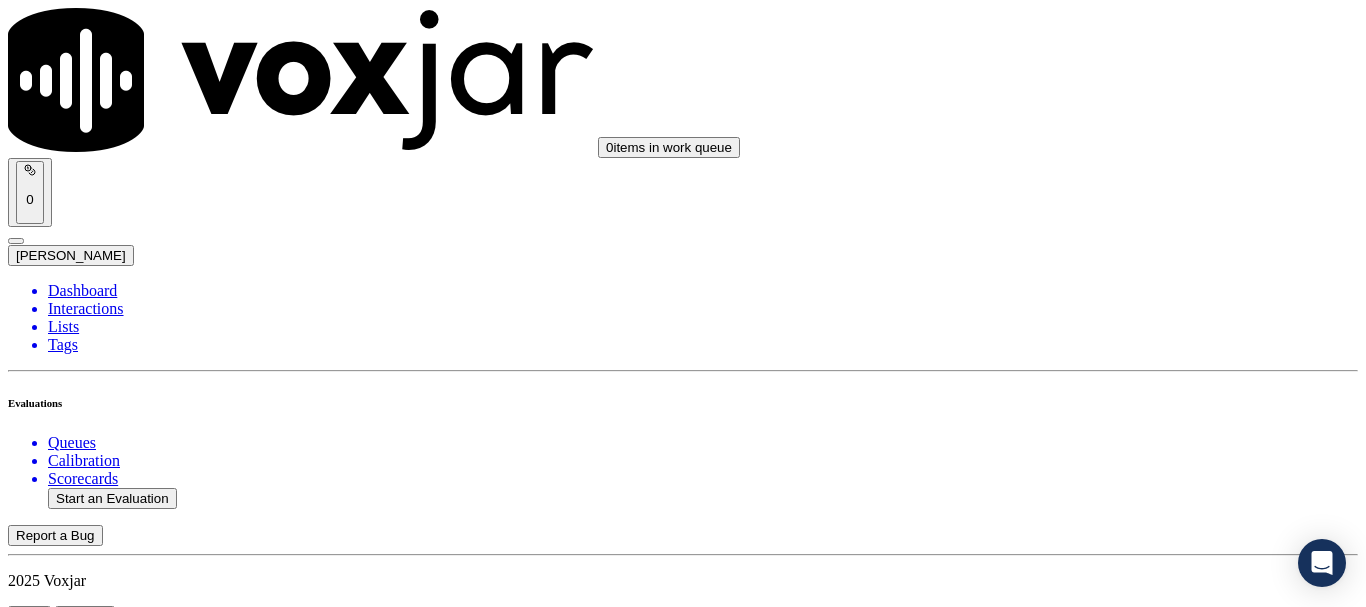 scroll, scrollTop: 5694, scrollLeft: 0, axis: vertical 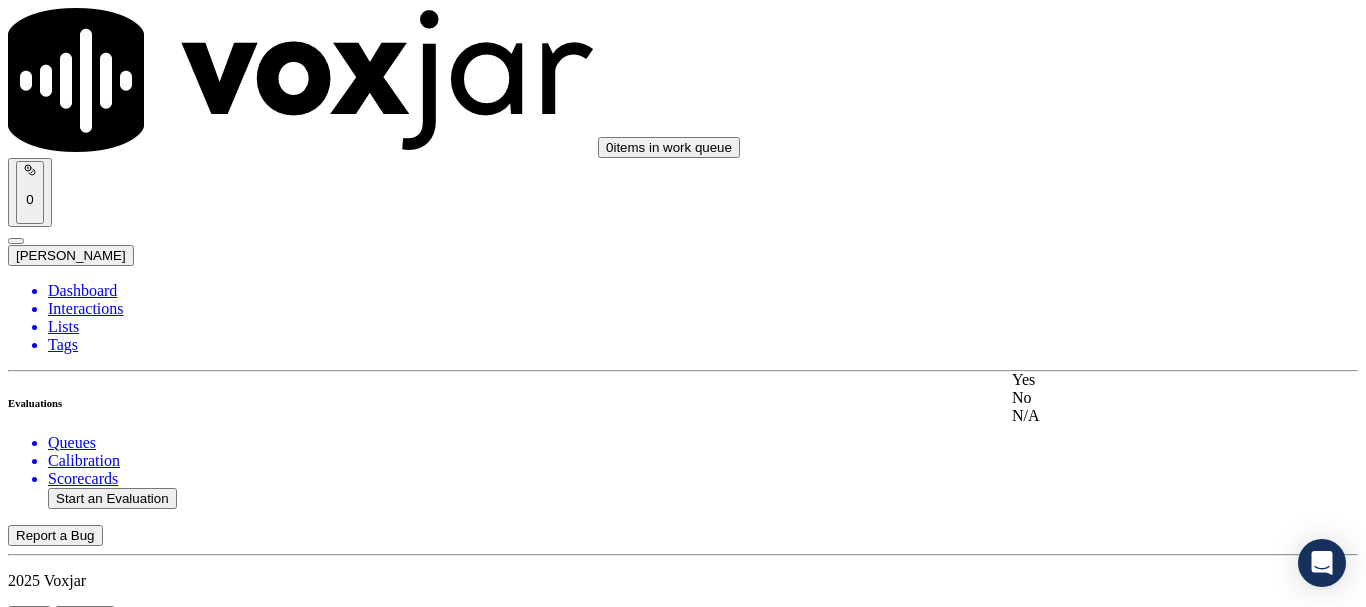 click on "Yes" at bounding box center [1139, 380] 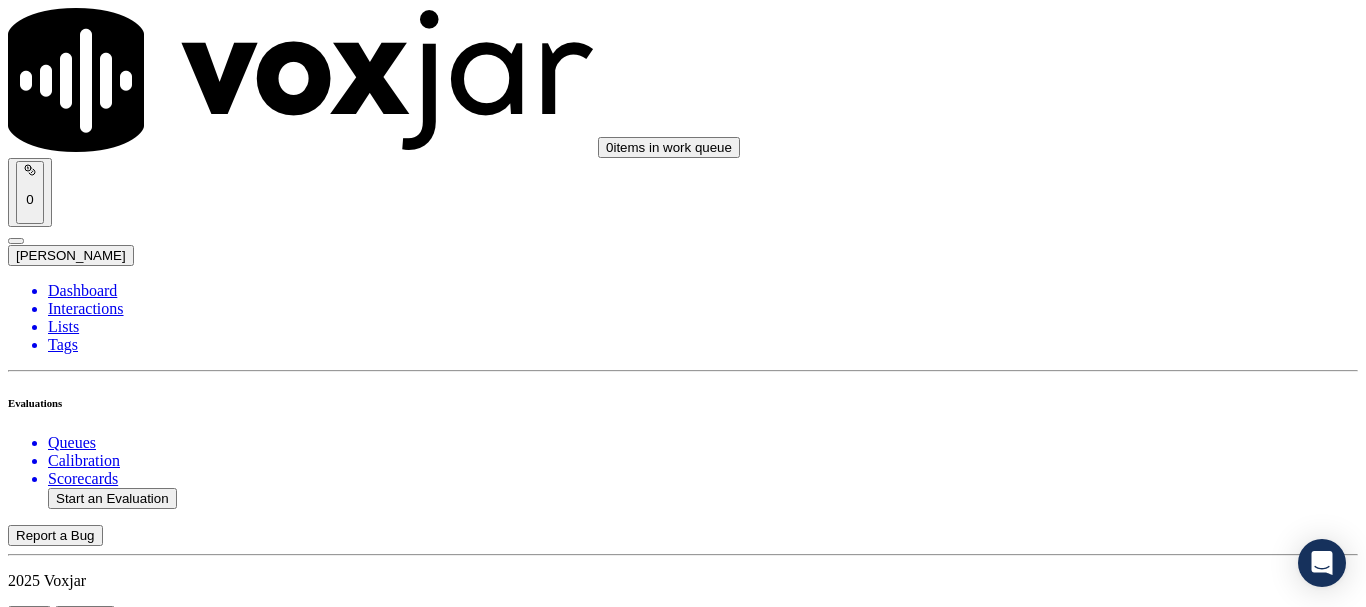 click on "Submit Scores" at bounding box center [59, 7345] 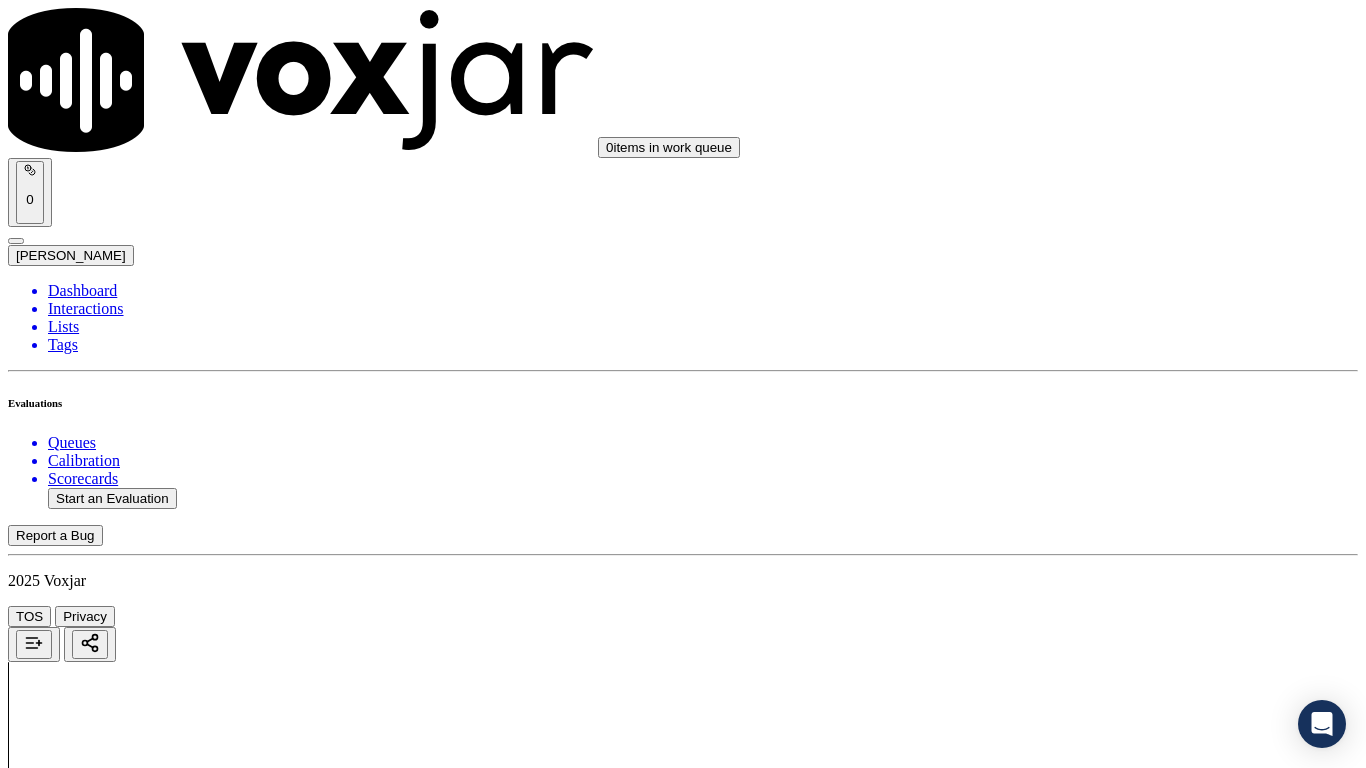click on "Upload interaction to start evaluation" at bounding box center [124, 2746] 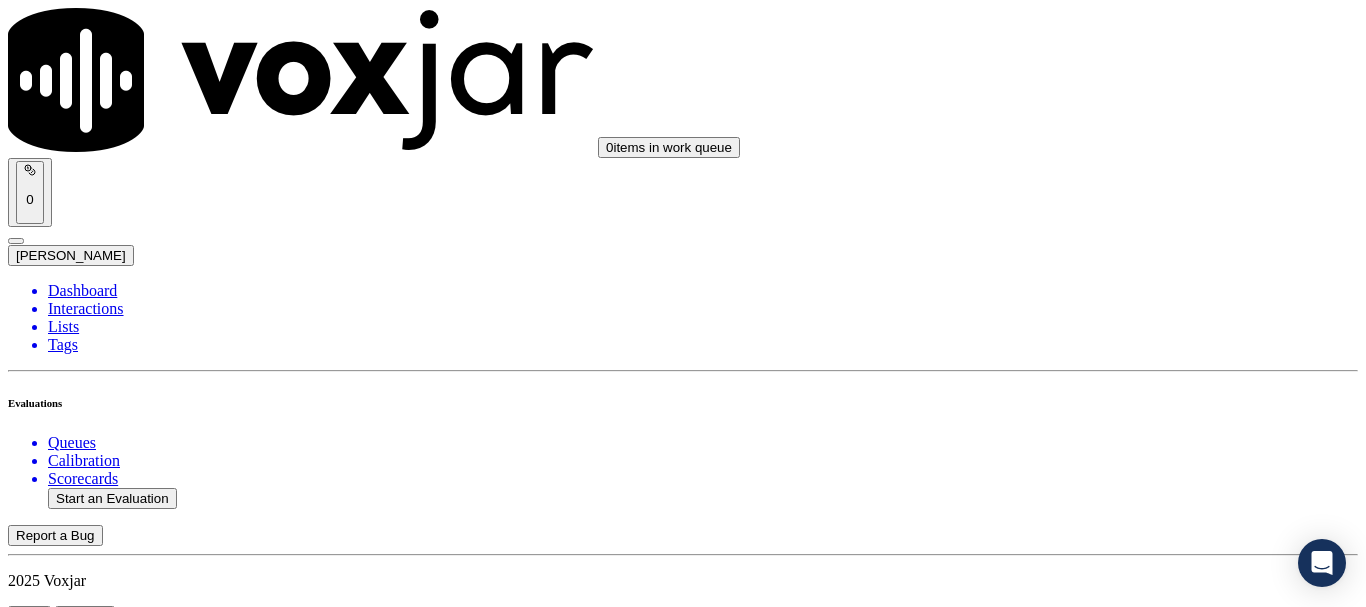 scroll, scrollTop: 200, scrollLeft: 0, axis: vertical 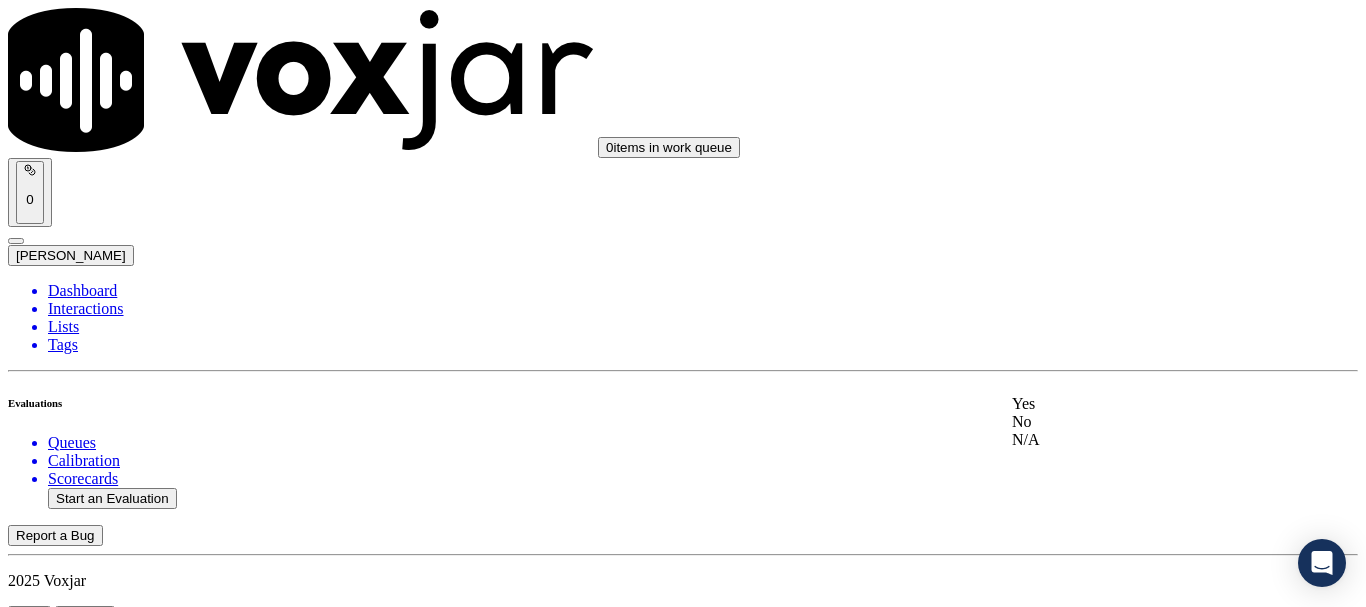 click on "Yes" at bounding box center (1139, 404) 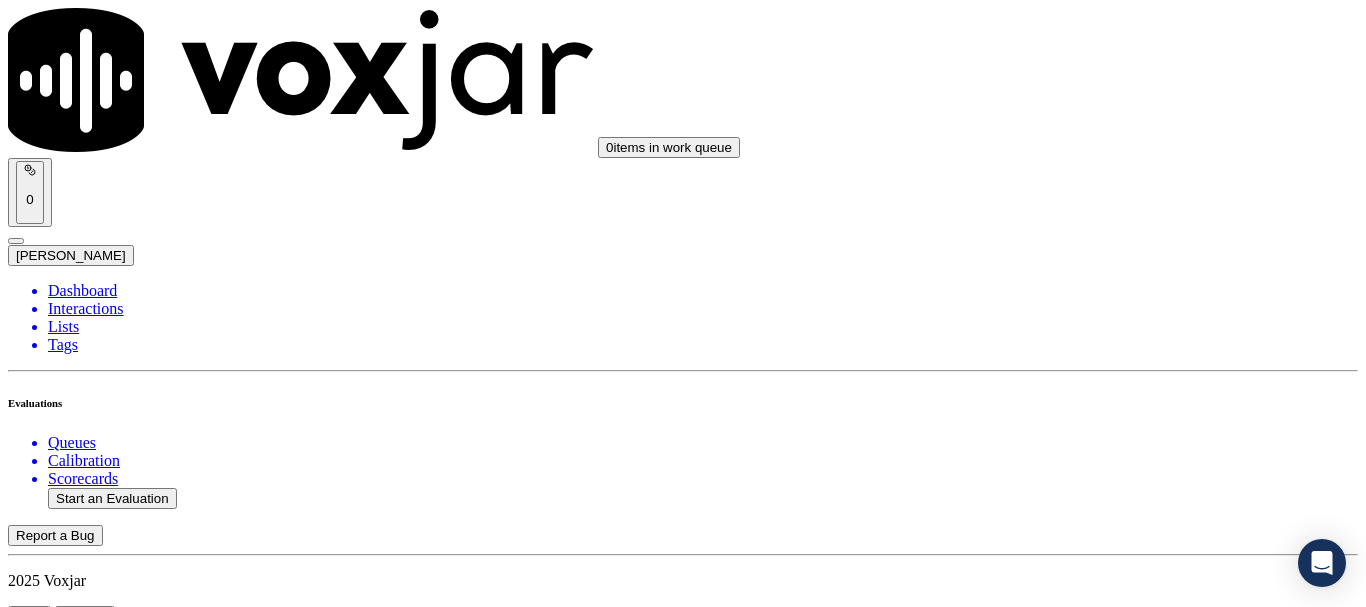 scroll, scrollTop: 400, scrollLeft: 0, axis: vertical 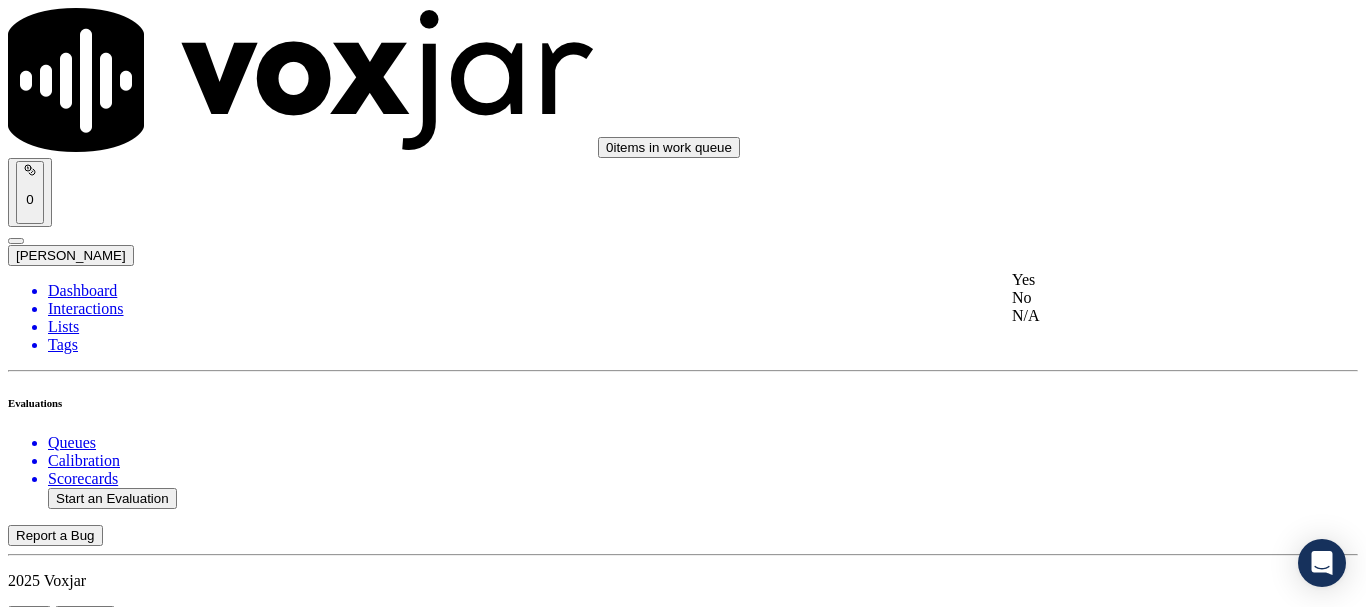 drag, startPoint x: 1121, startPoint y: 289, endPoint x: 1090, endPoint y: 405, distance: 120.070816 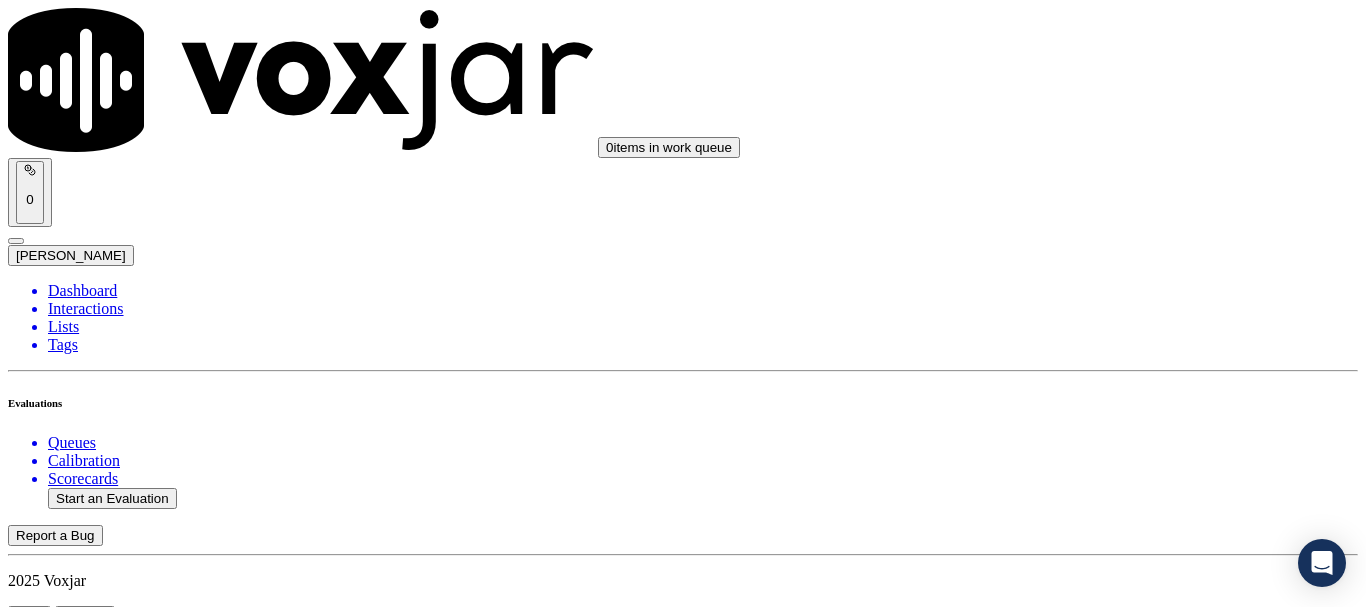 click on "Select an answer" at bounding box center [67, 2861] 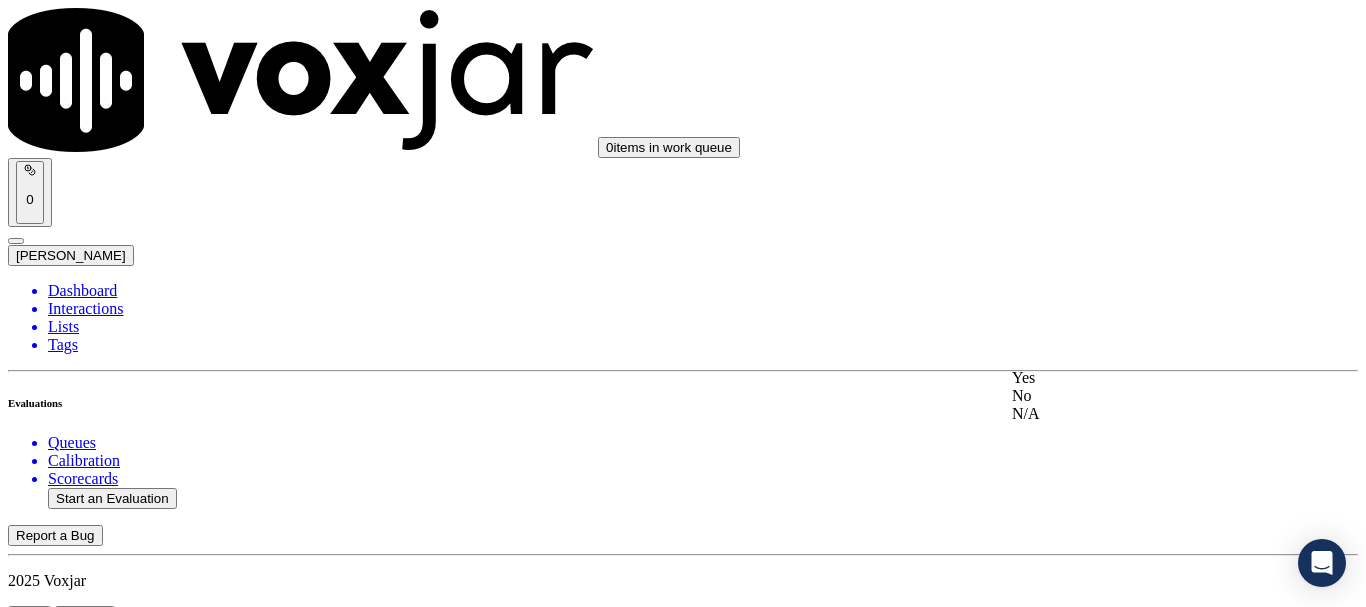 click on "Yes" at bounding box center (1139, 378) 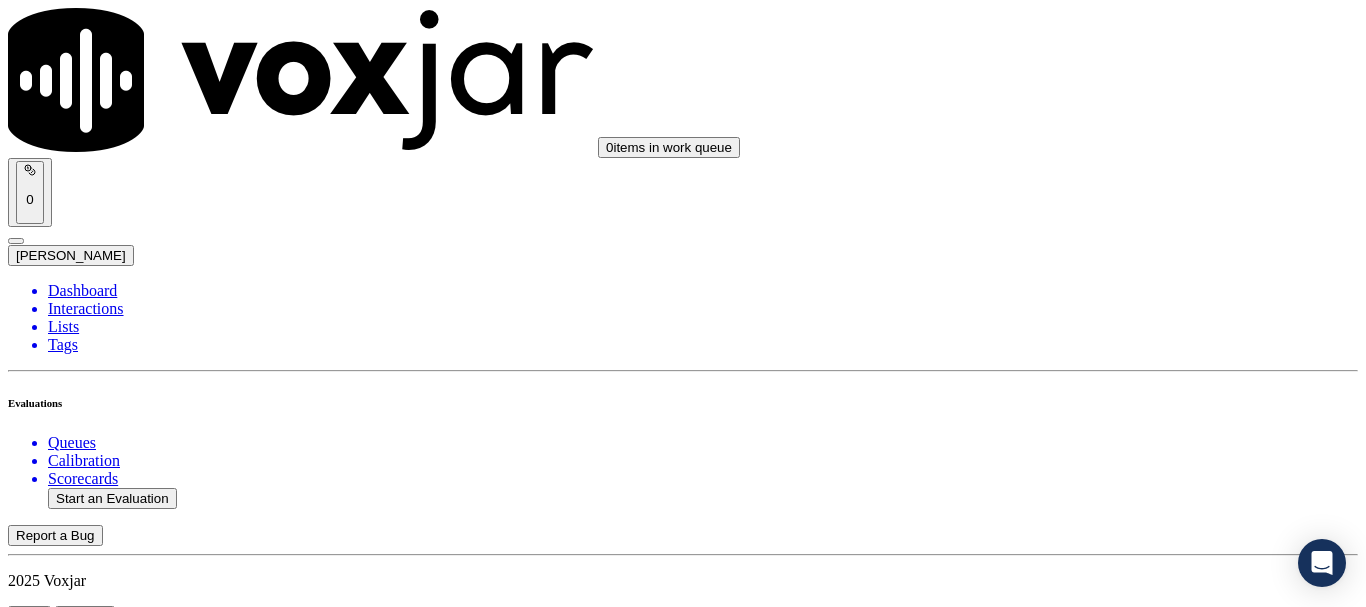 scroll, scrollTop: 1000, scrollLeft: 0, axis: vertical 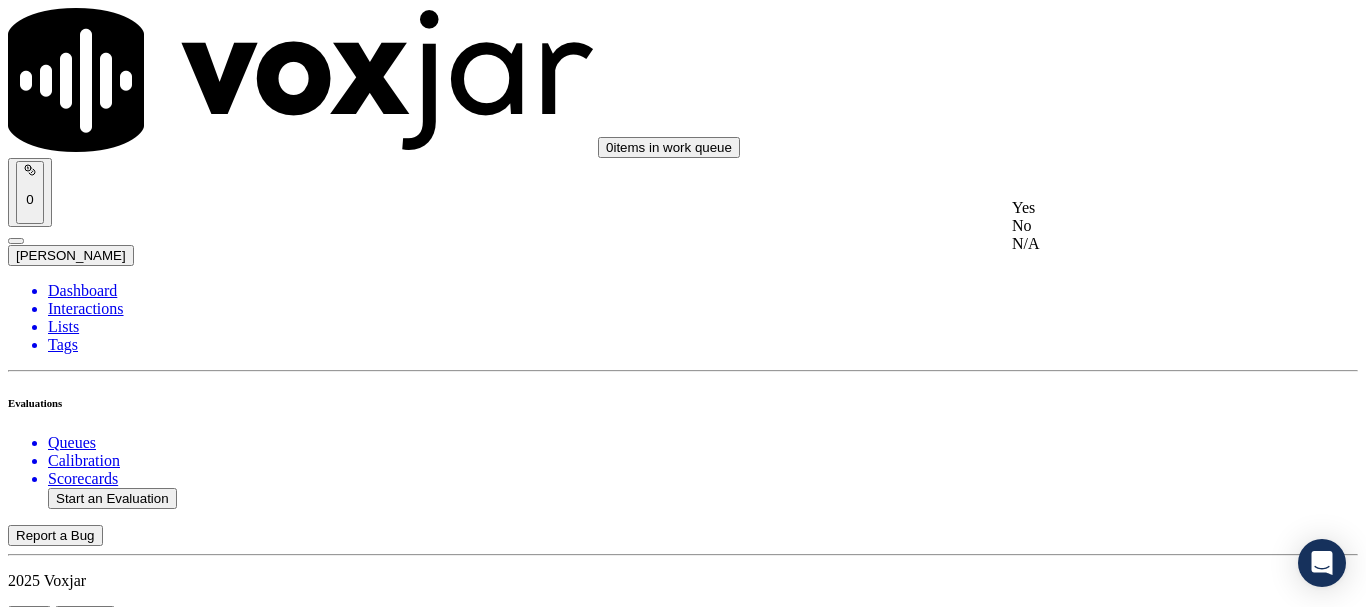click on "N/A" 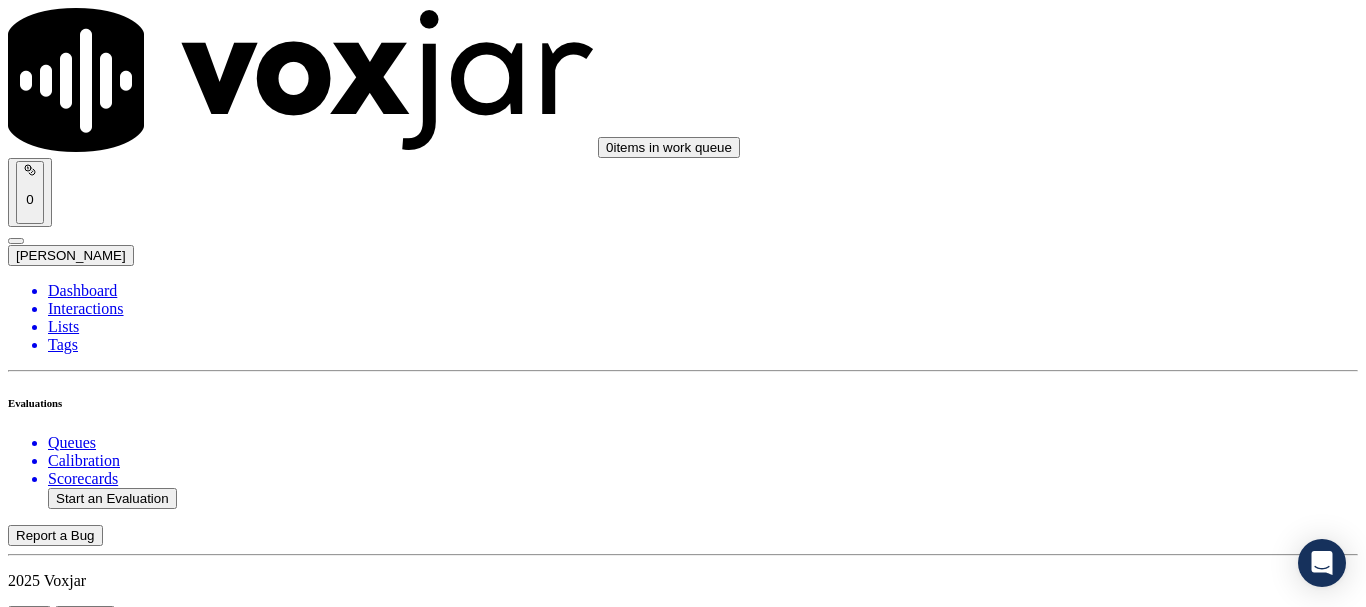 click on "Select an answer" at bounding box center (67, 3348) 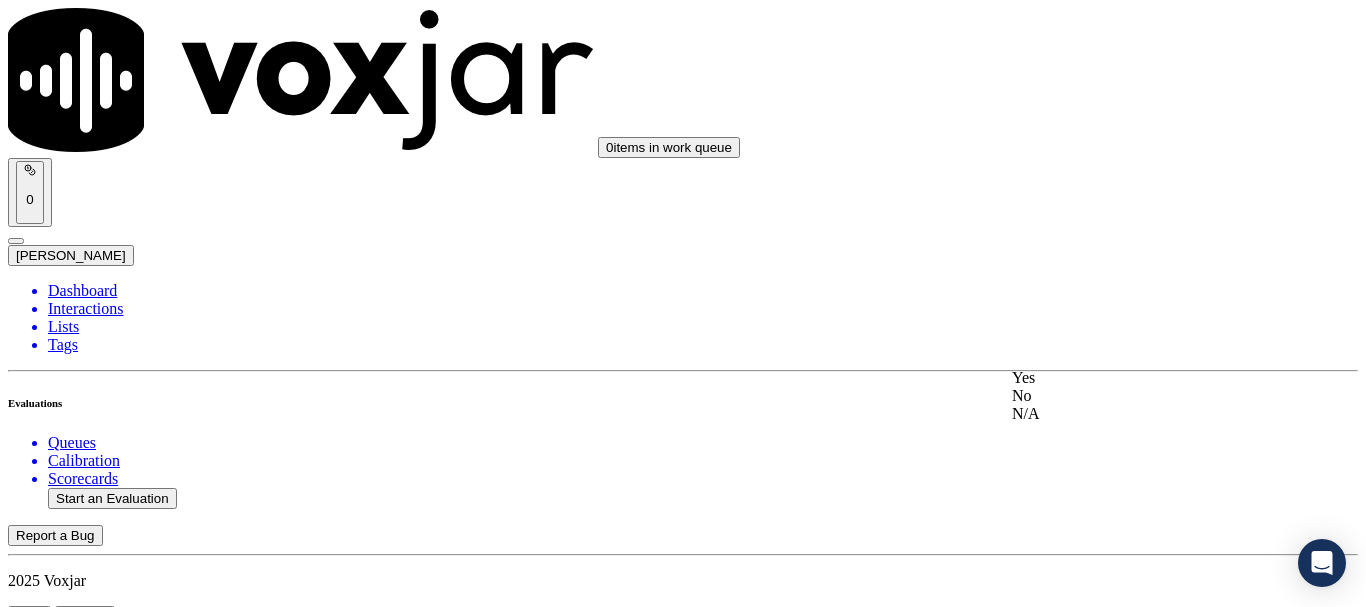 click on "N/A" 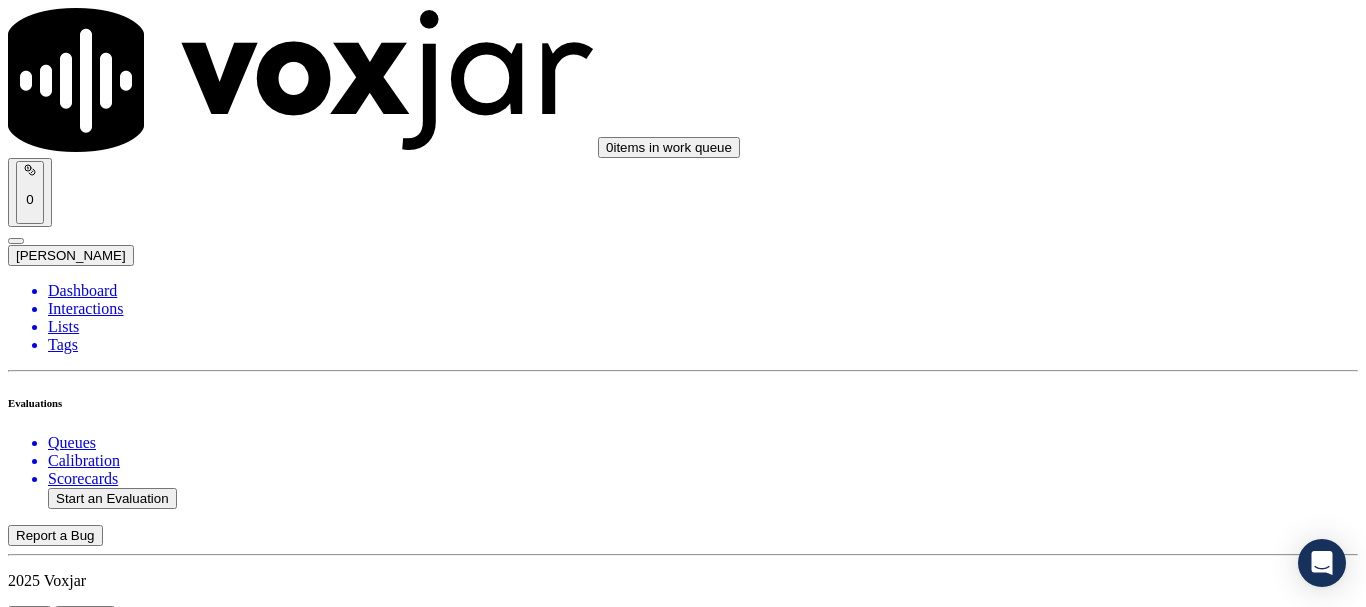 scroll, scrollTop: 1600, scrollLeft: 0, axis: vertical 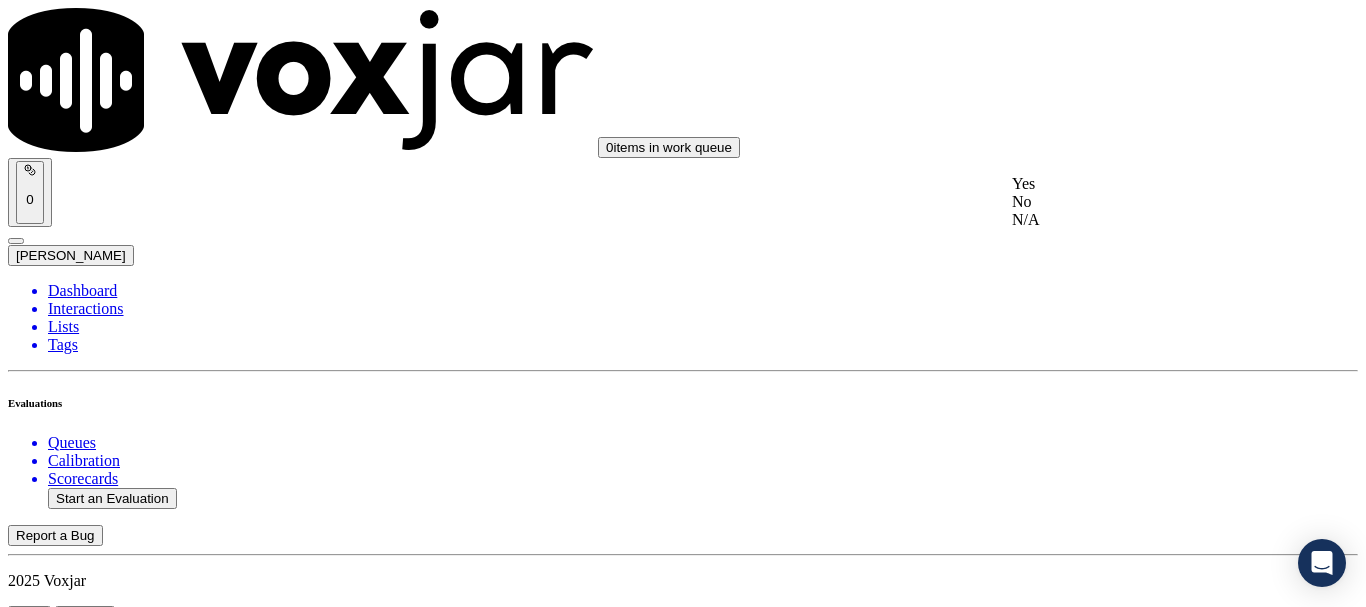 click on "Yes" at bounding box center (1139, 184) 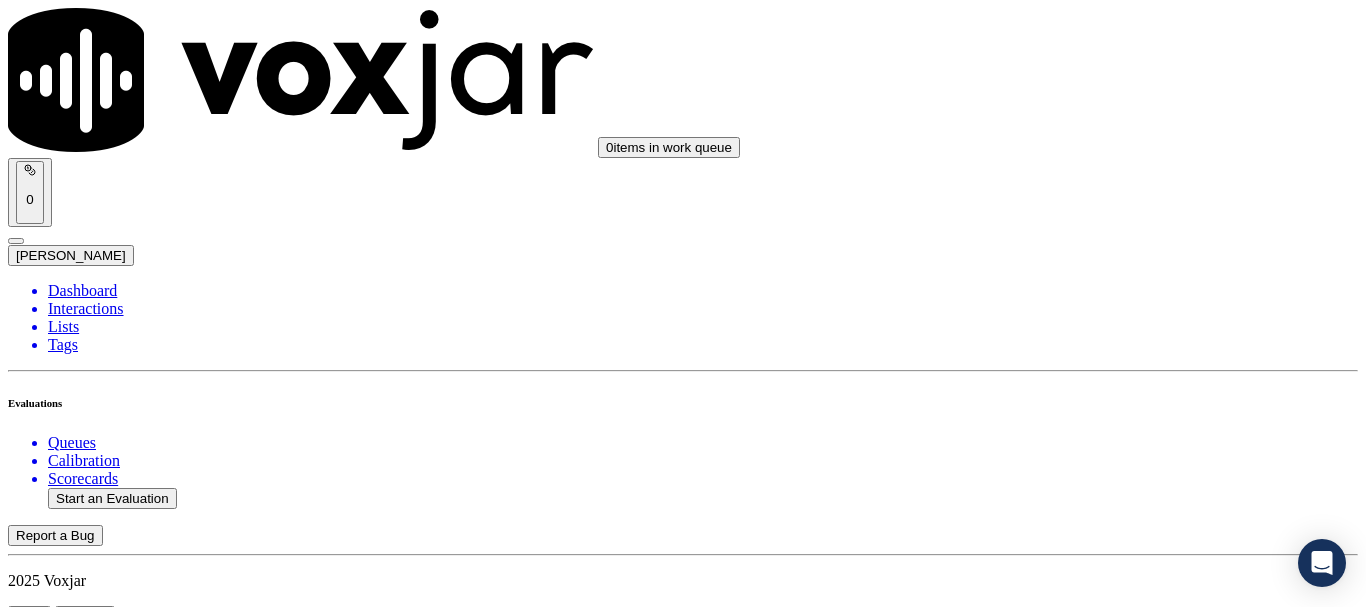 click on "Select an answer" at bounding box center (67, 3807) 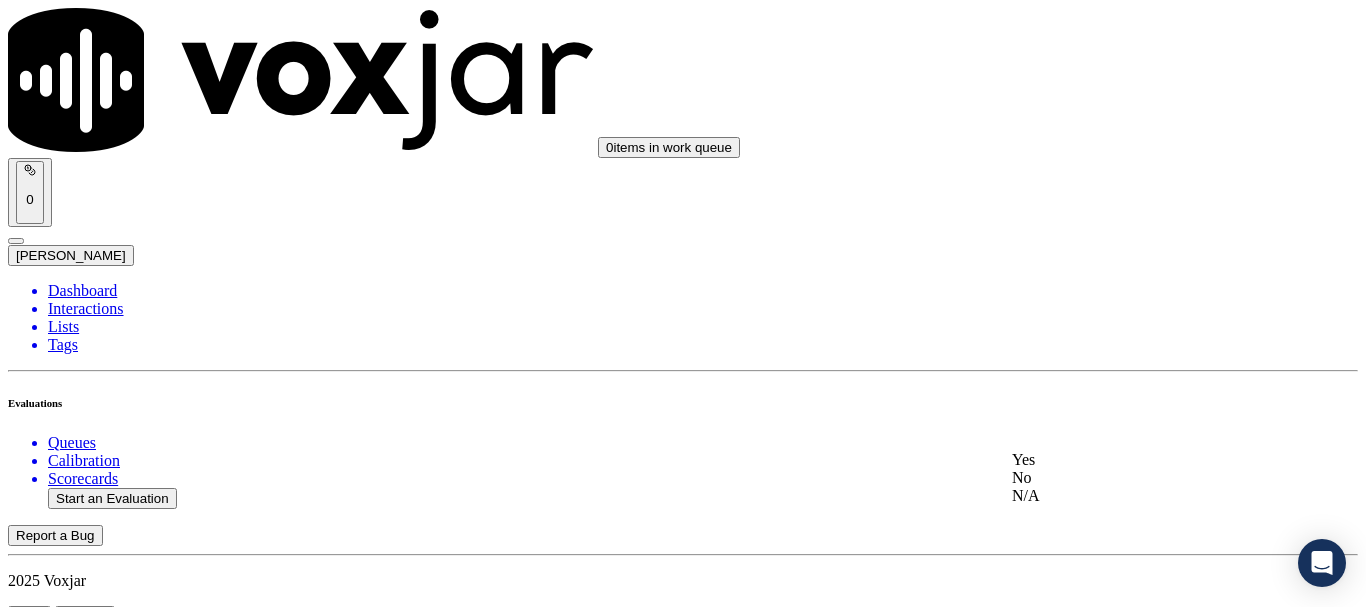 click on "Yes" at bounding box center (1139, 460) 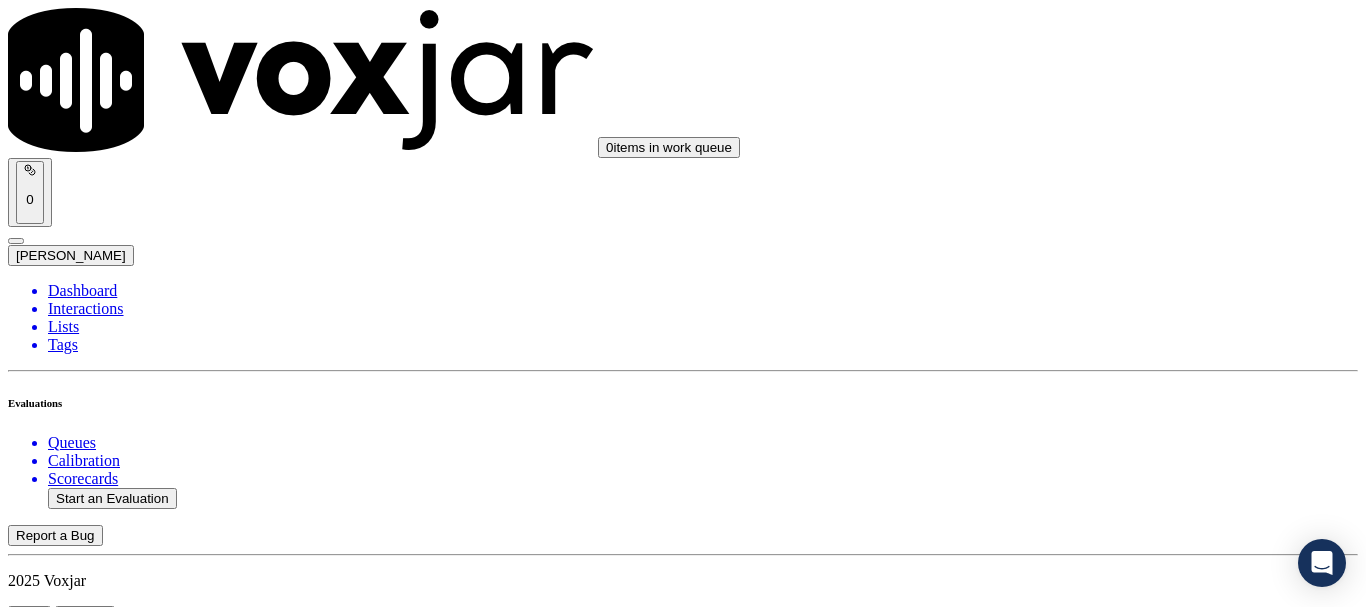 scroll, scrollTop: 2100, scrollLeft: 0, axis: vertical 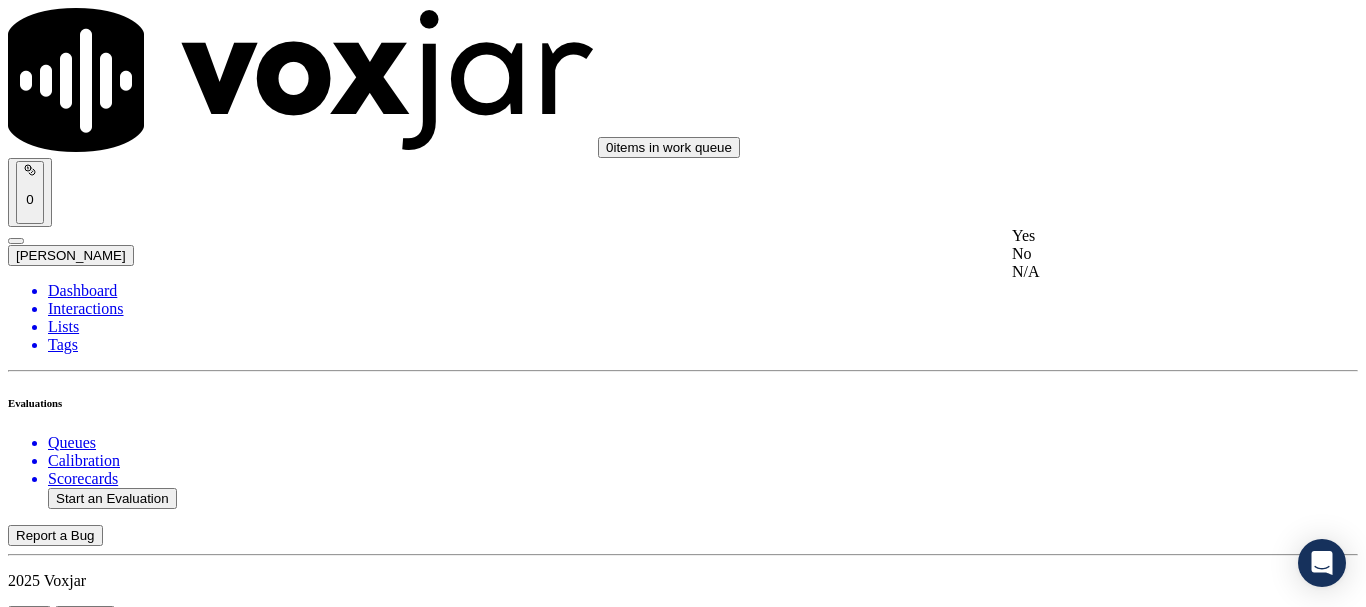 click on "Yes" at bounding box center (1139, 236) 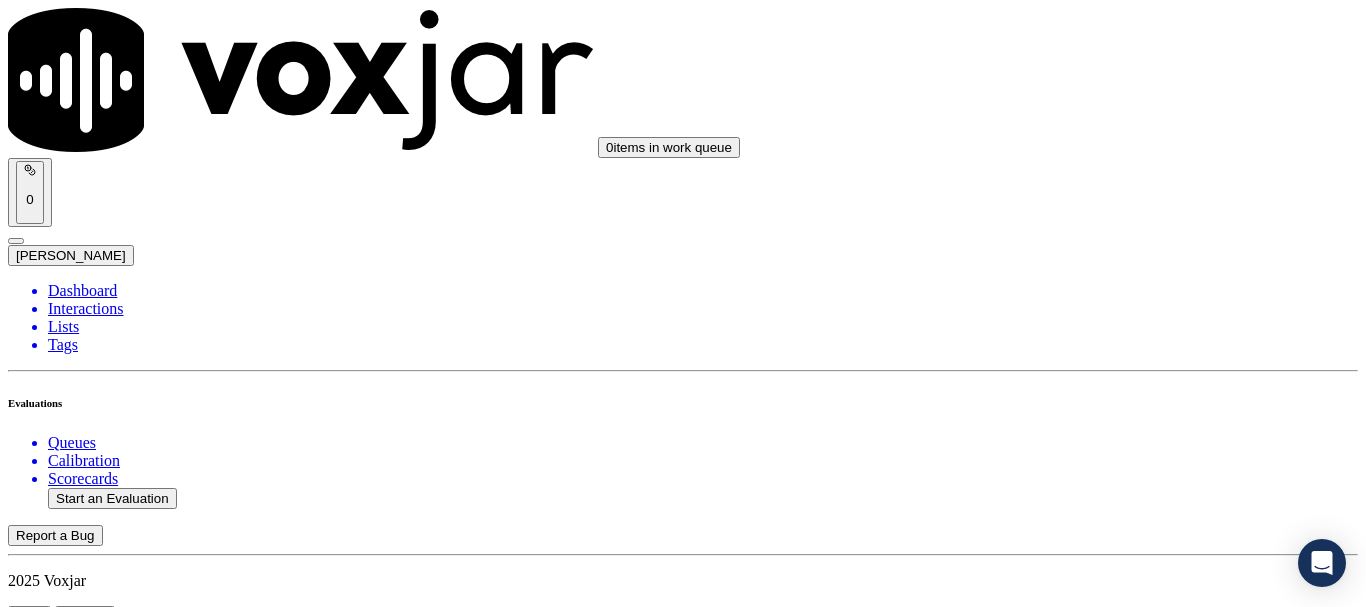 click on "Select an answer" at bounding box center [67, 4294] 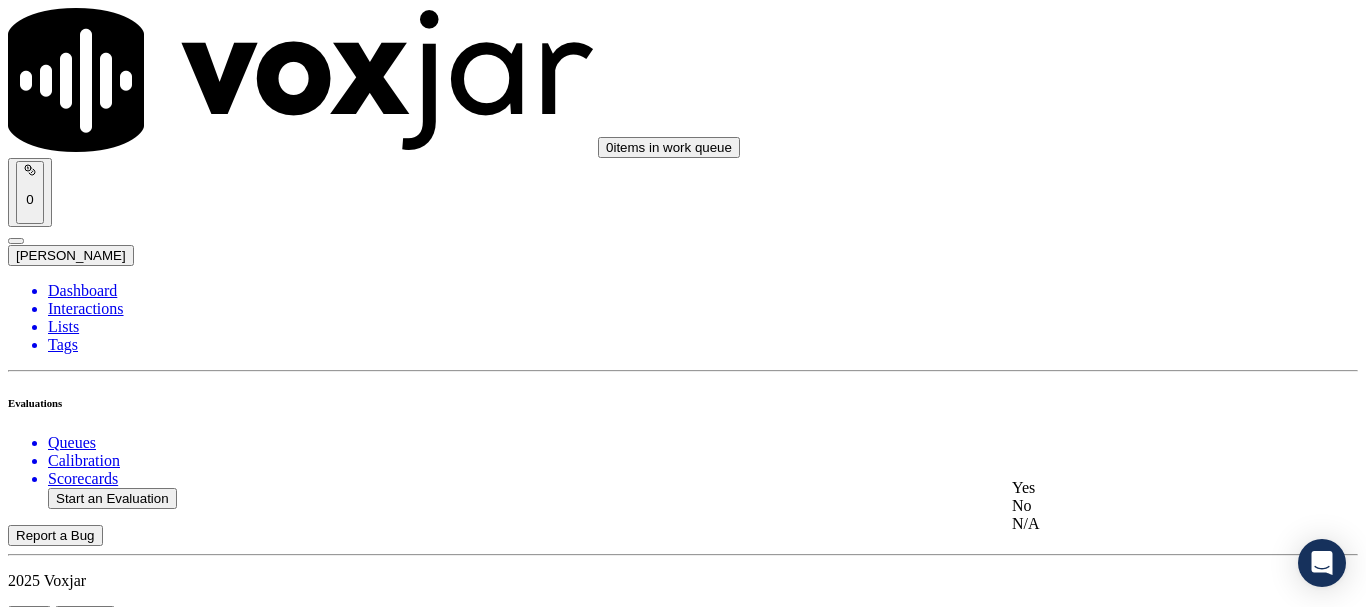 click on "Yes" at bounding box center (1139, 488) 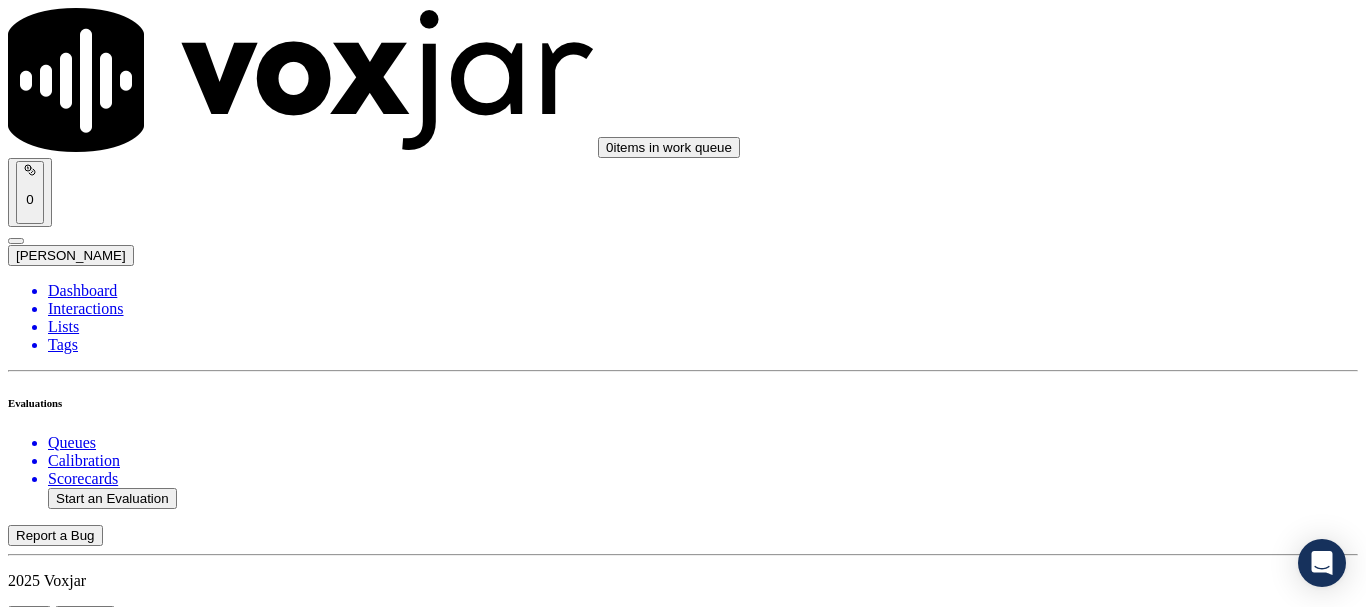 scroll, scrollTop: 2700, scrollLeft: 0, axis: vertical 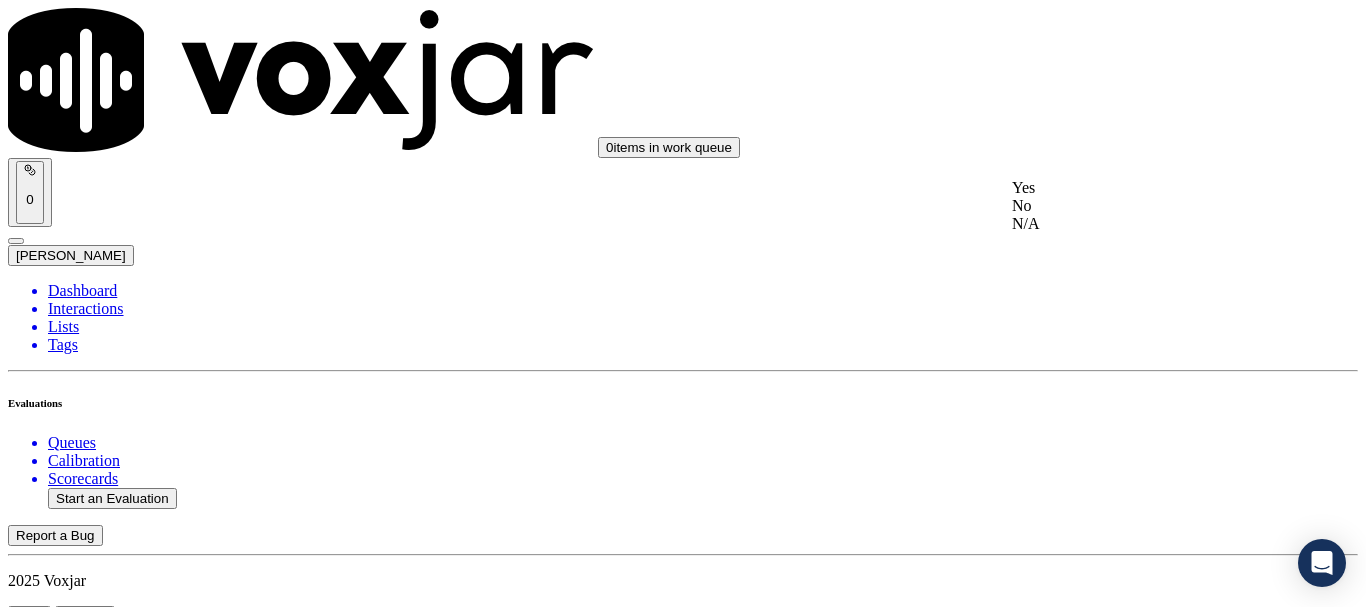 click on "Yes" at bounding box center [1139, 188] 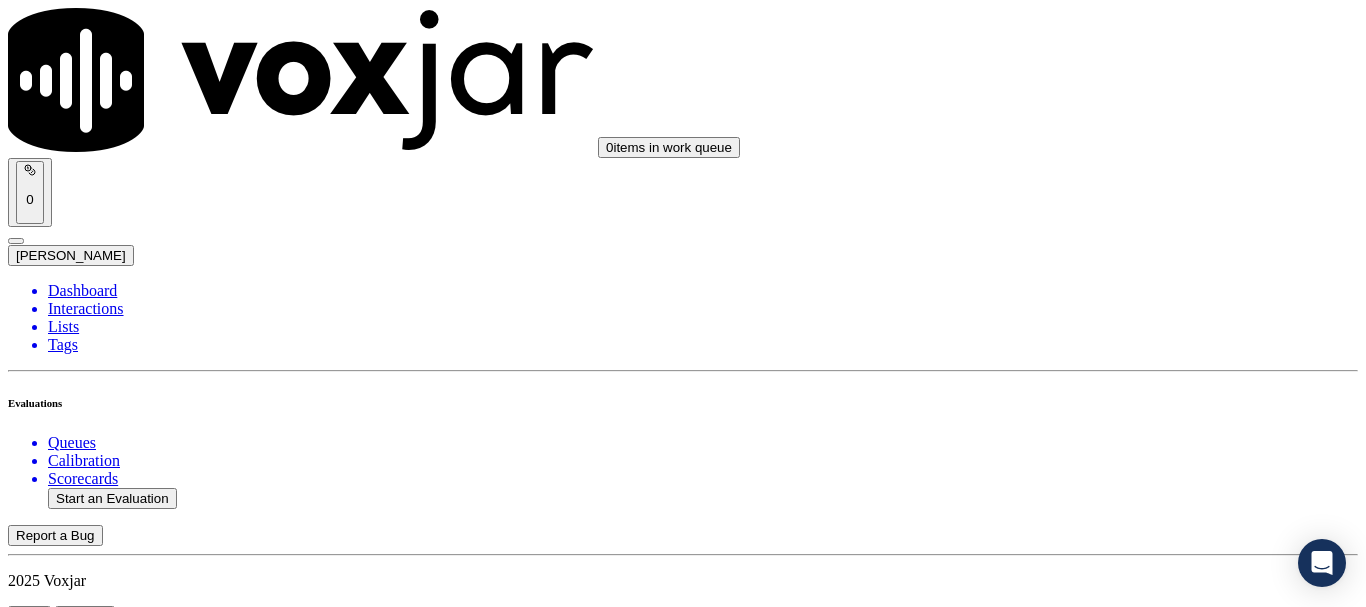 scroll, scrollTop: 3100, scrollLeft: 0, axis: vertical 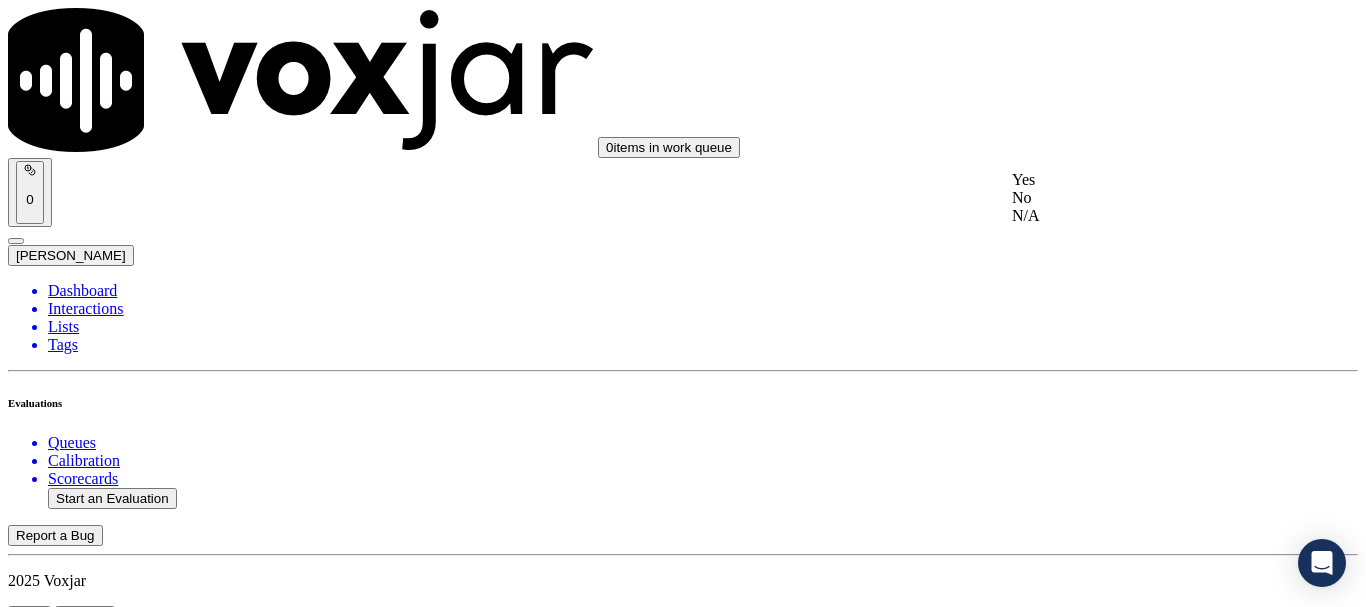 click on "Yes" at bounding box center [1139, 180] 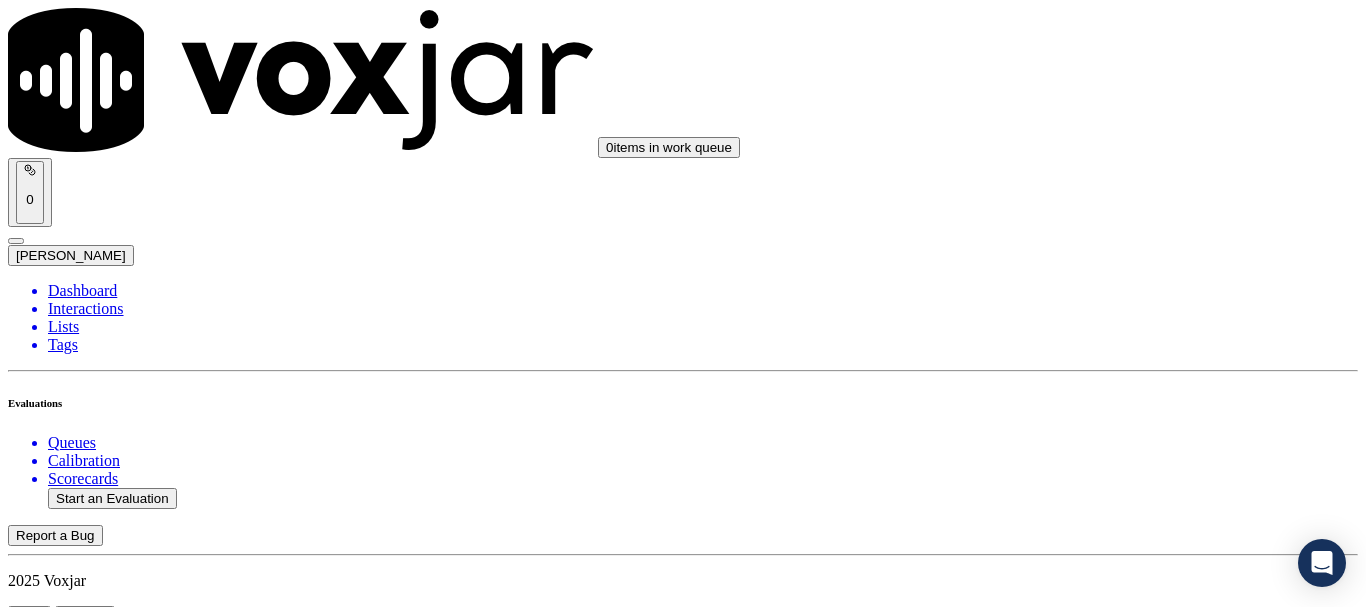 drag, startPoint x: 1100, startPoint y: 490, endPoint x: 1099, endPoint y: 500, distance: 10.049875 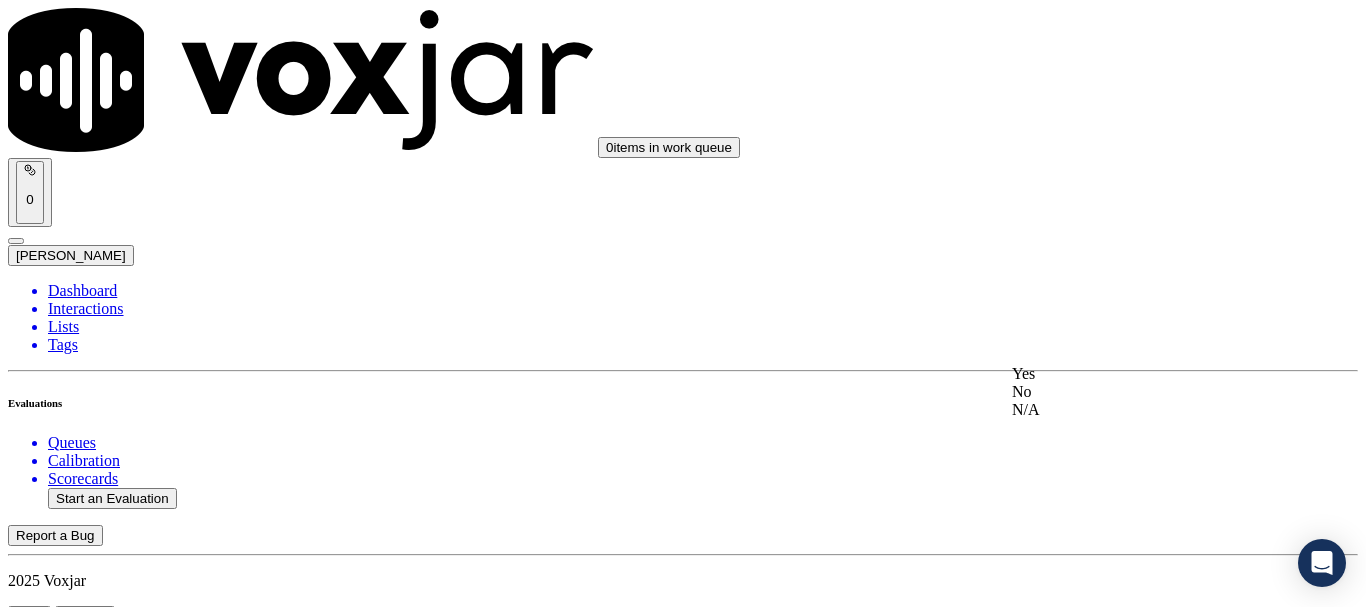 click on "Yes" at bounding box center (1139, 374) 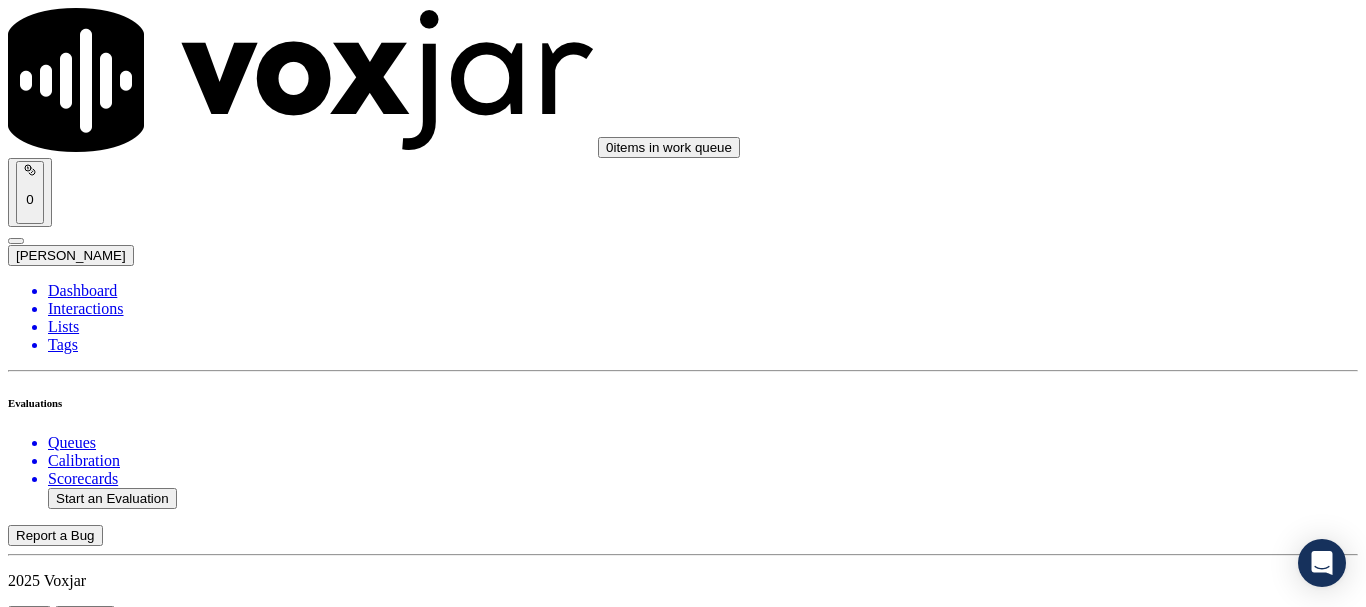 scroll, scrollTop: 3600, scrollLeft: 0, axis: vertical 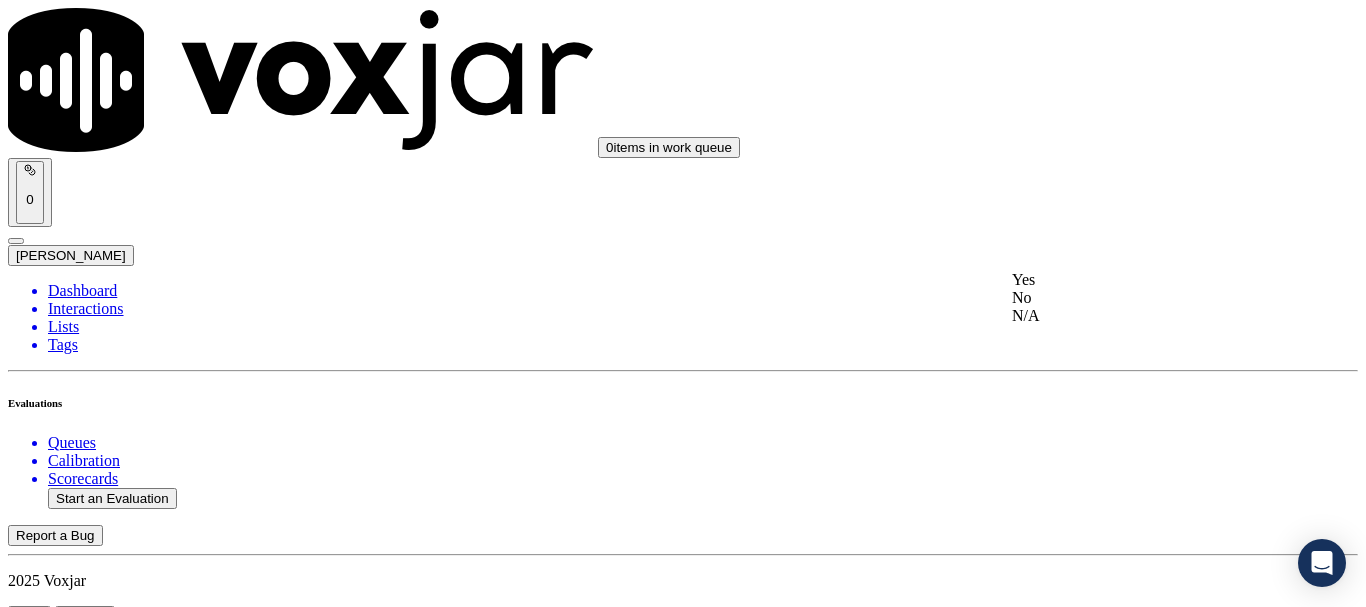 click on "Yes" at bounding box center [1139, 280] 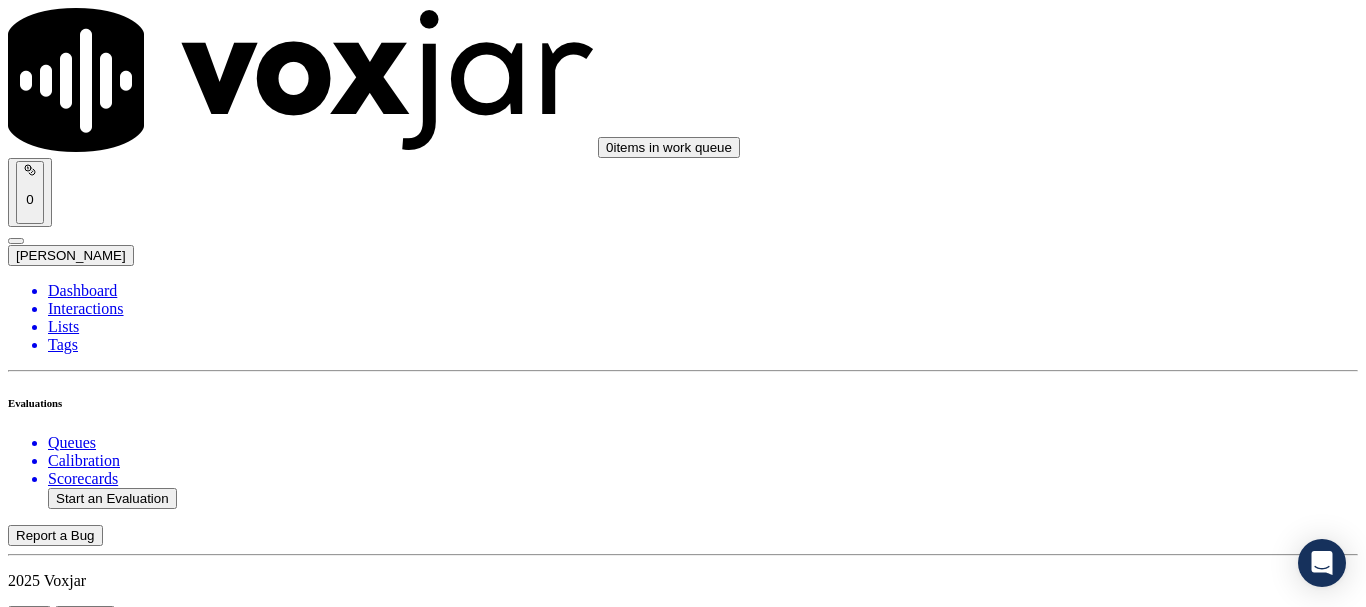 scroll, scrollTop: 3900, scrollLeft: 0, axis: vertical 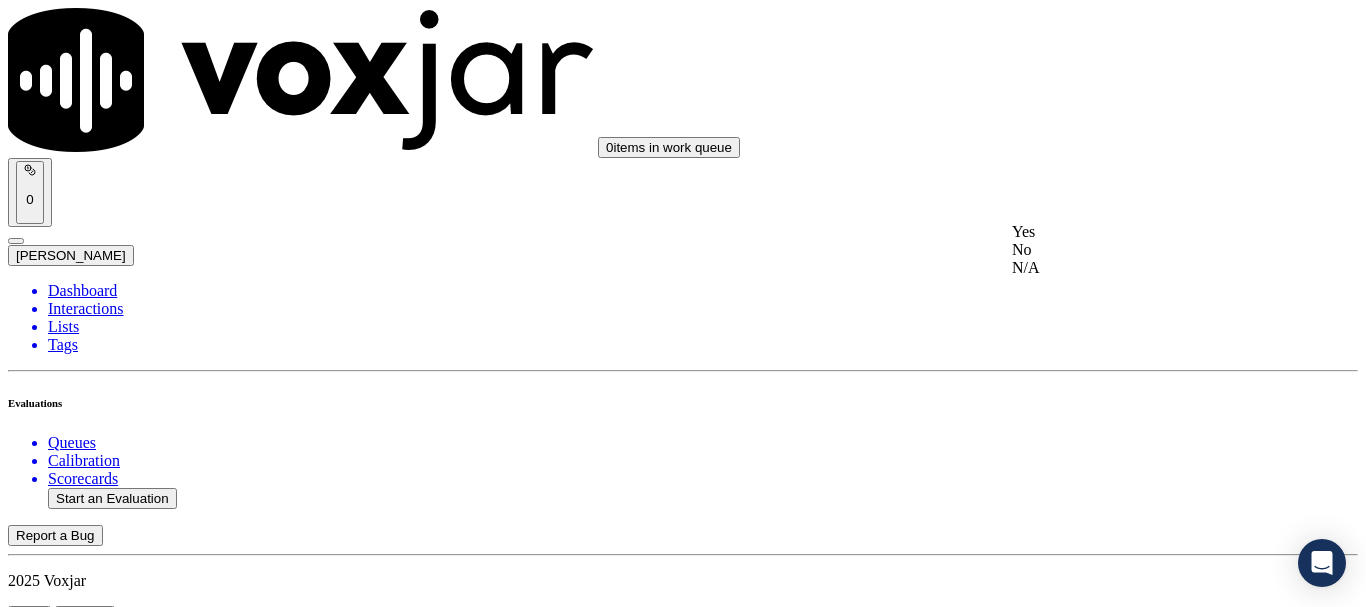 click on "Yes" at bounding box center [1139, 232] 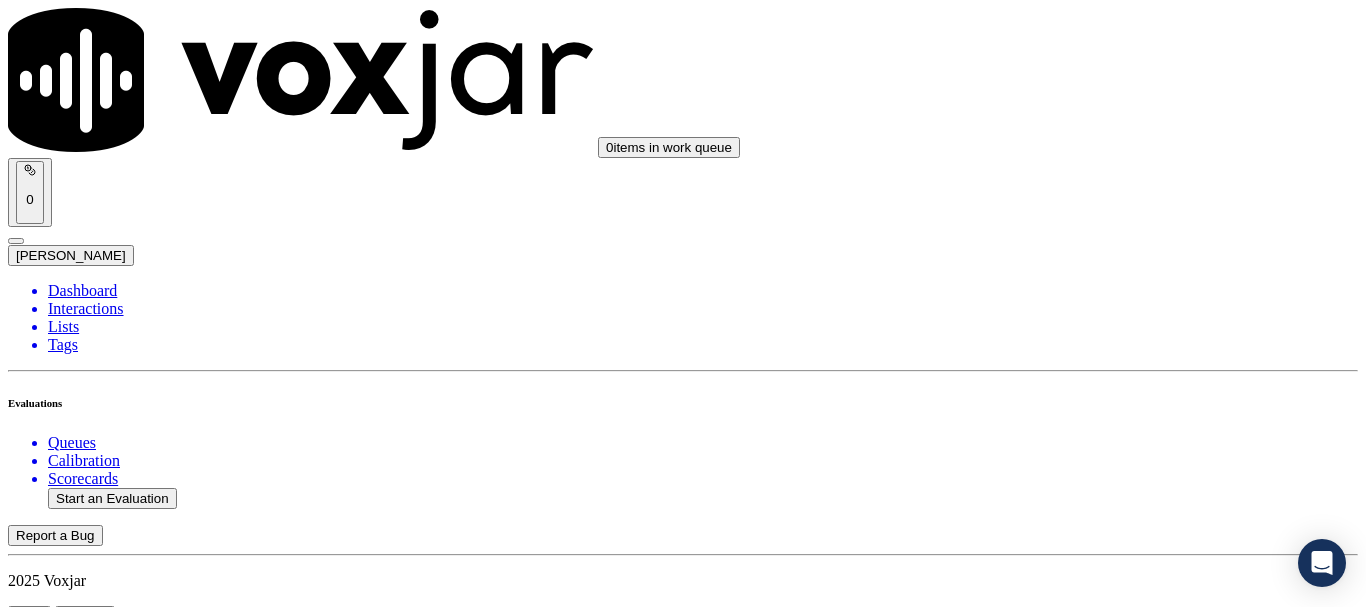 click on "Select an answer" at bounding box center [67, 5776] 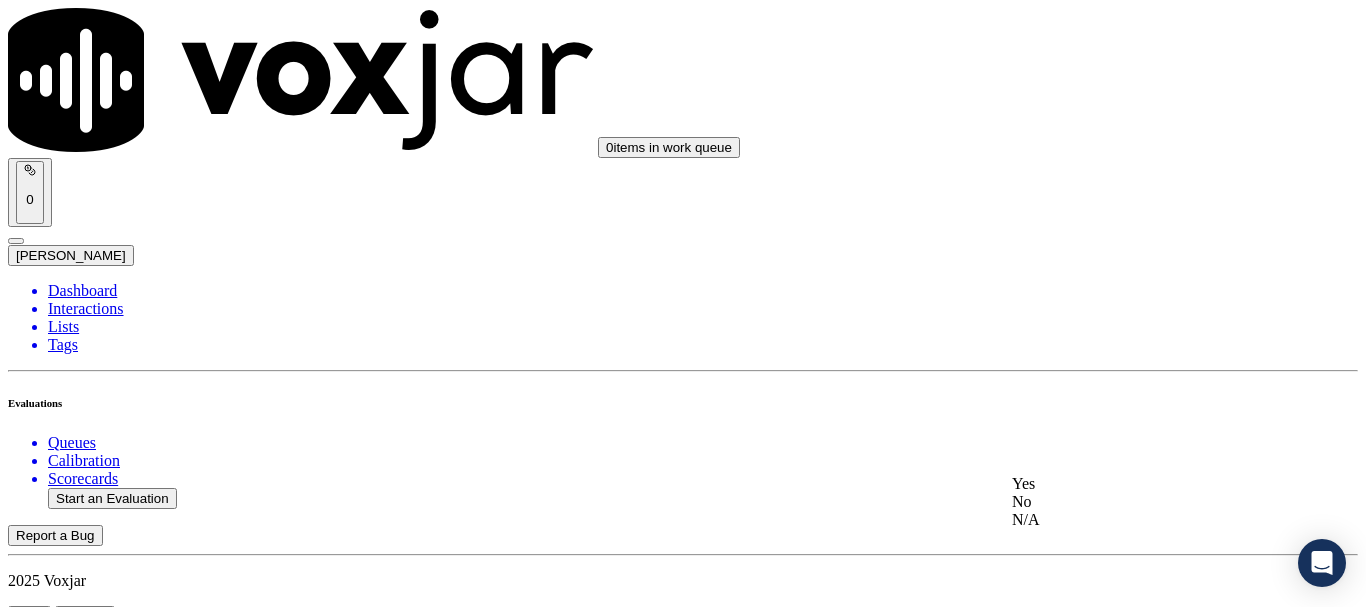 click on "Yes" at bounding box center (1139, 484) 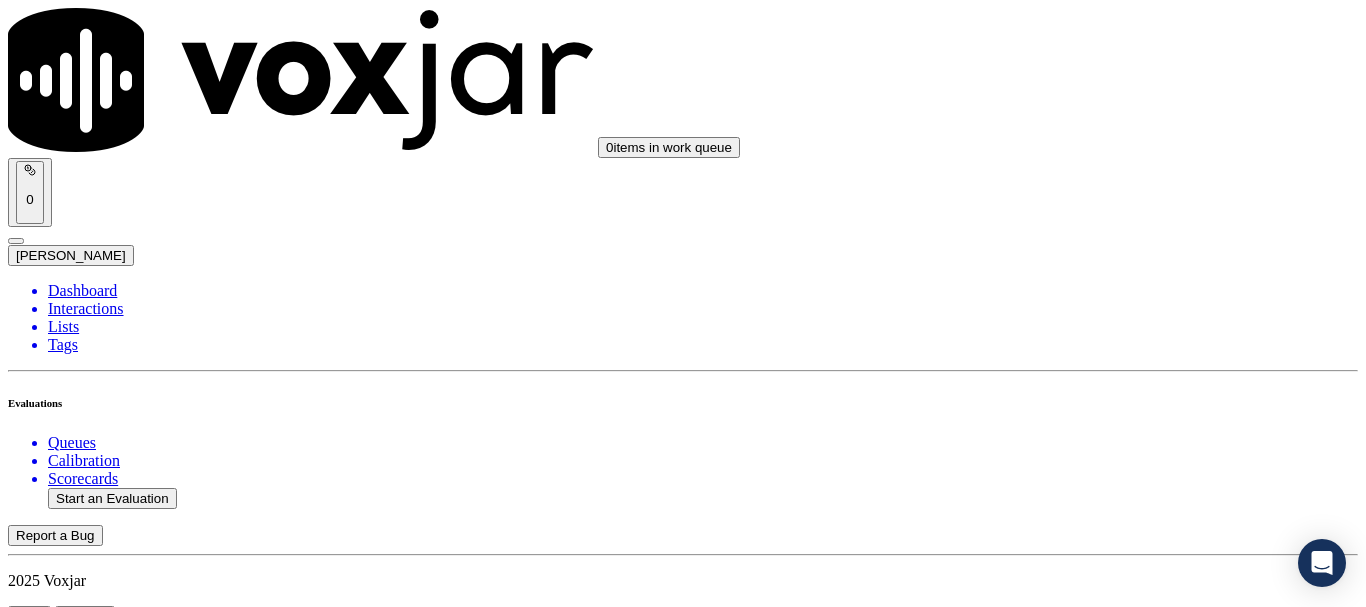 scroll, scrollTop: 4400, scrollLeft: 0, axis: vertical 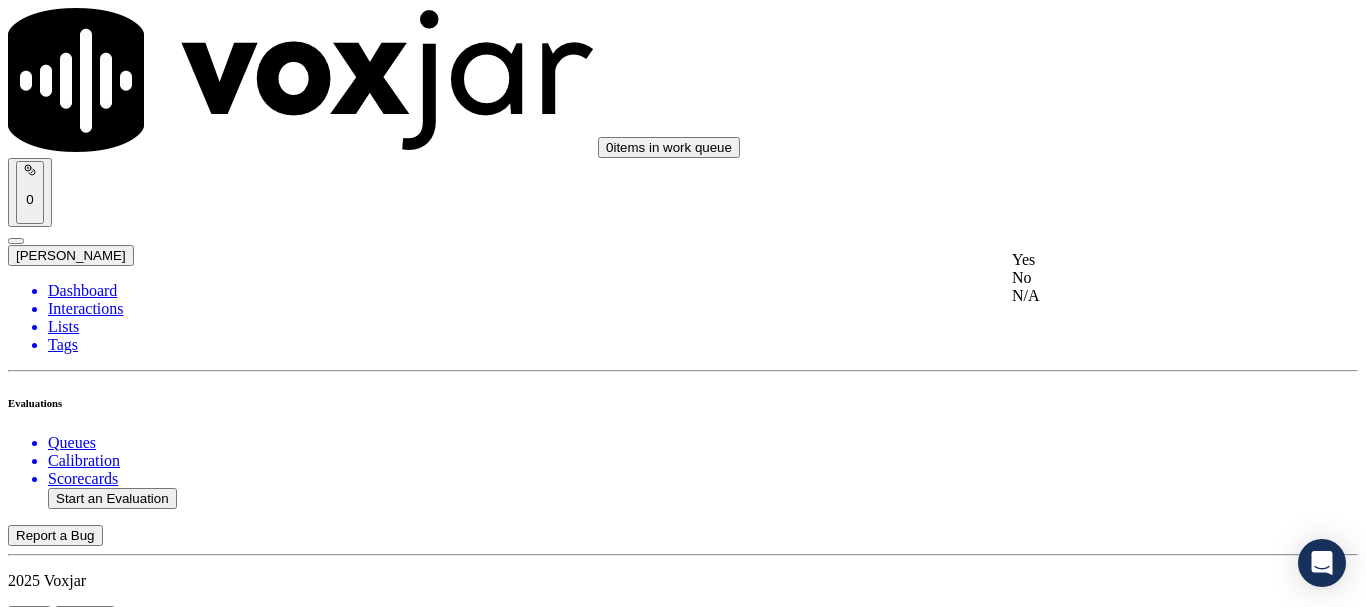 click on "Yes" at bounding box center (1139, 260) 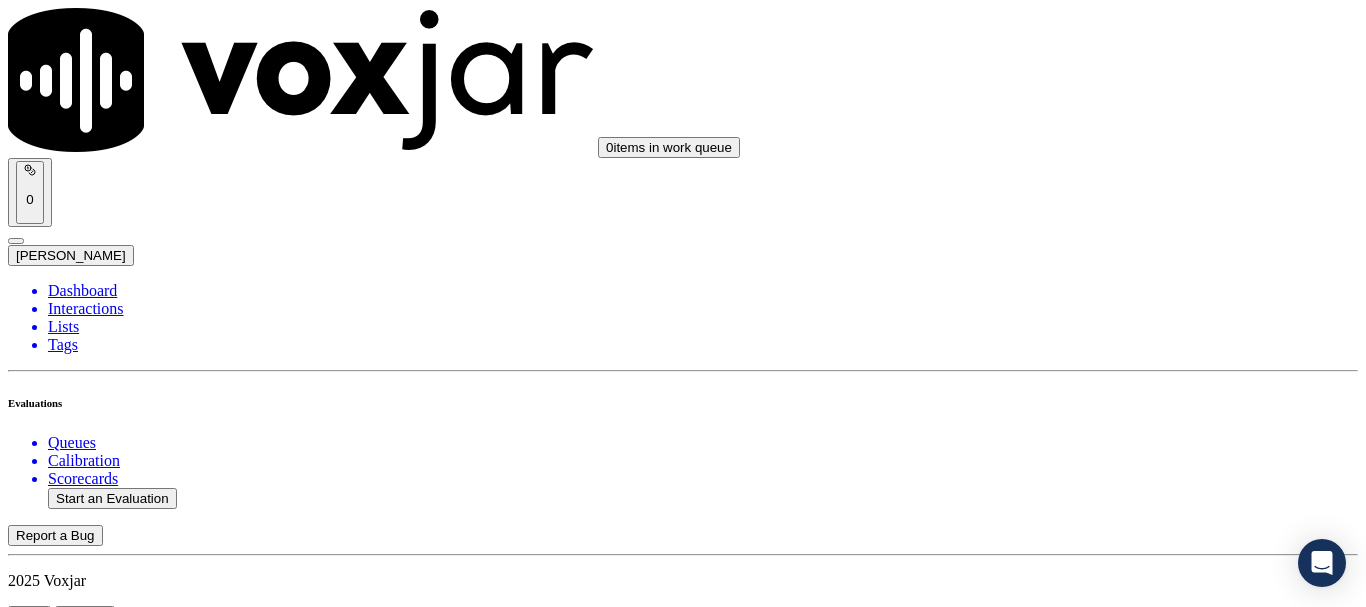 click on "Select an answer" at bounding box center (67, 6249) 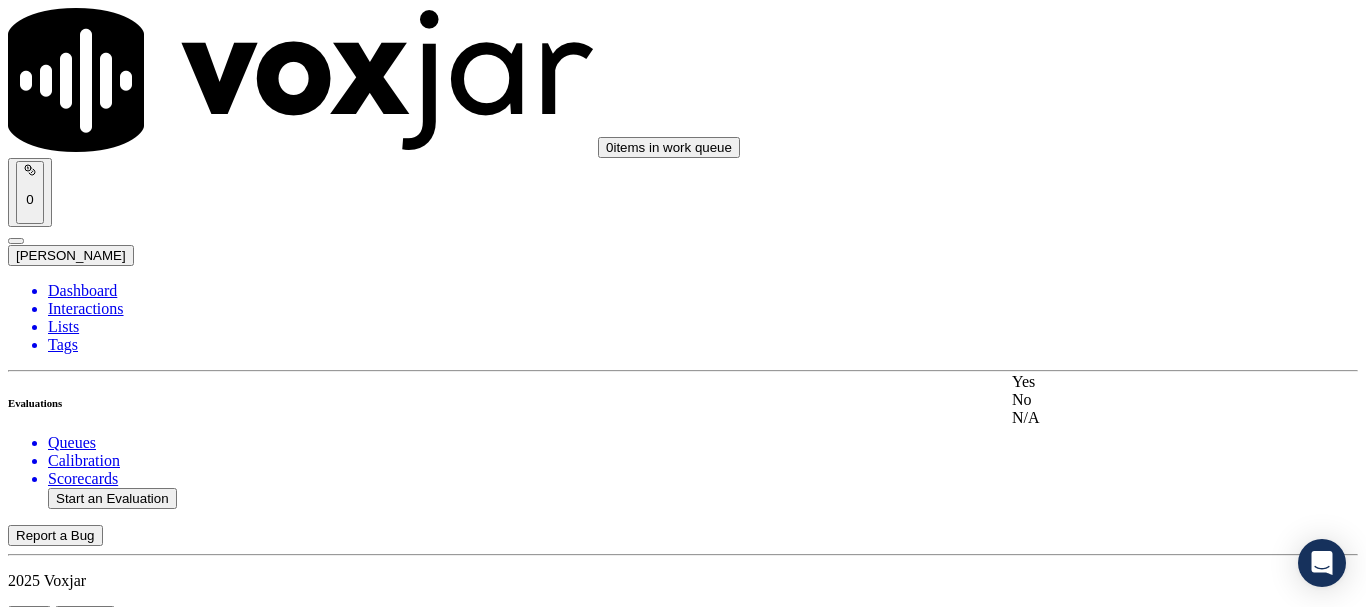click on "Yes" at bounding box center [1139, 382] 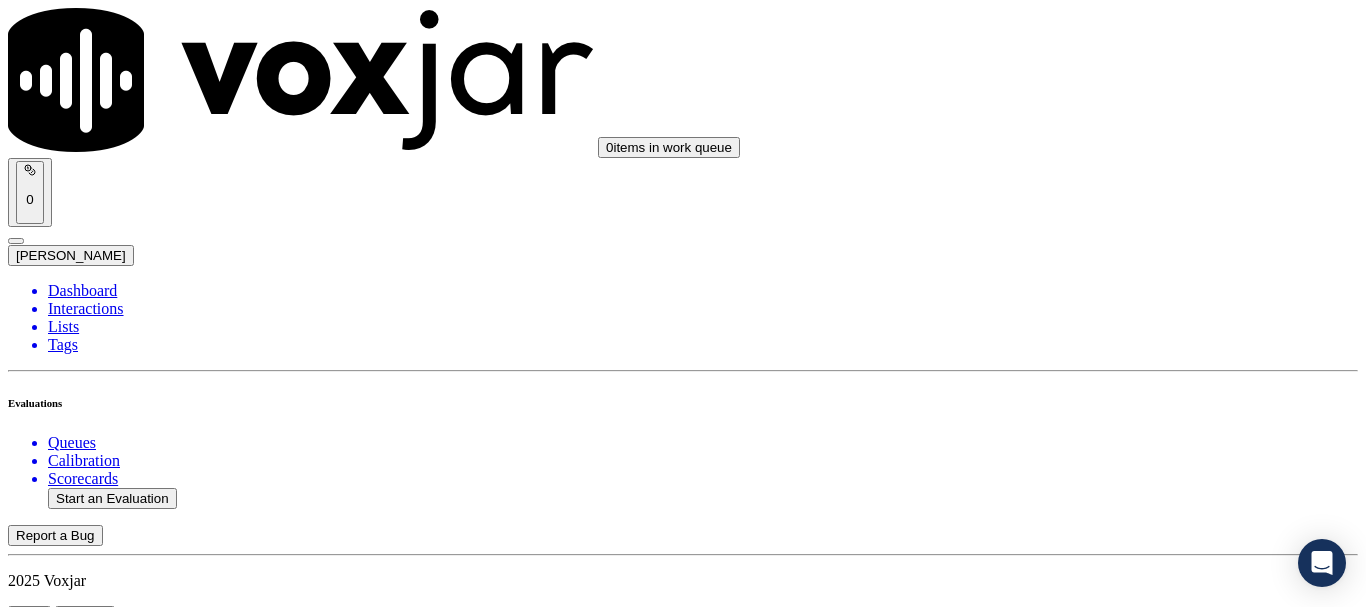 scroll, scrollTop: 4900, scrollLeft: 0, axis: vertical 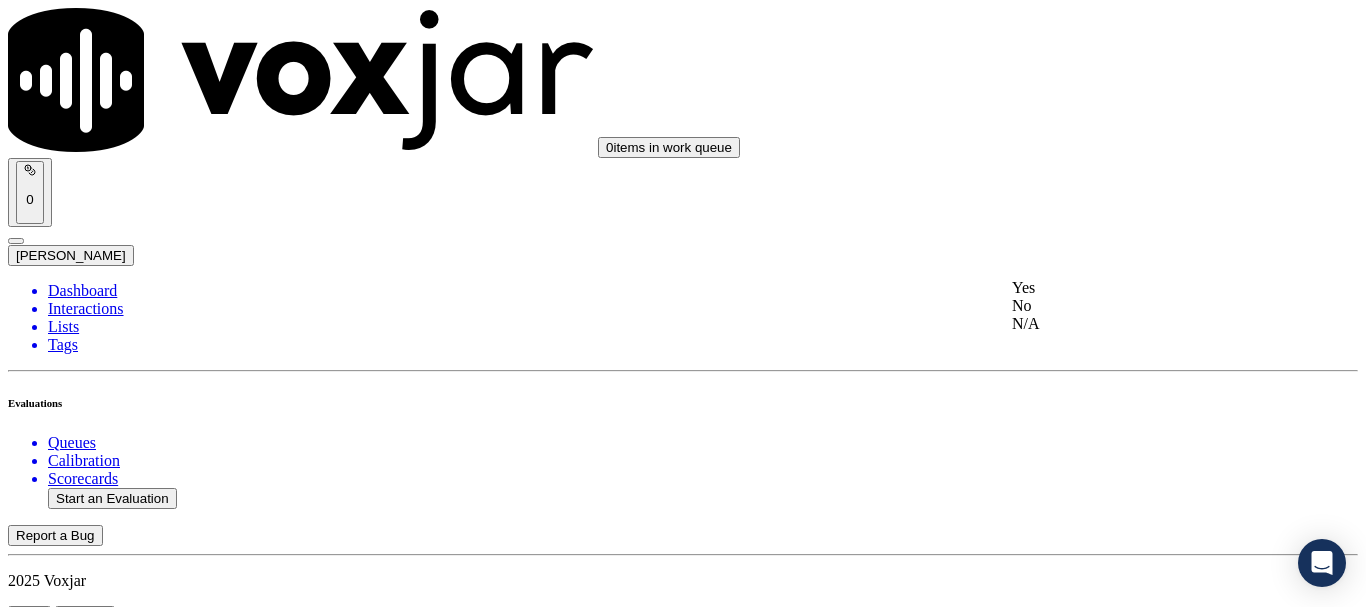 click on "Yes" at bounding box center [1139, 288] 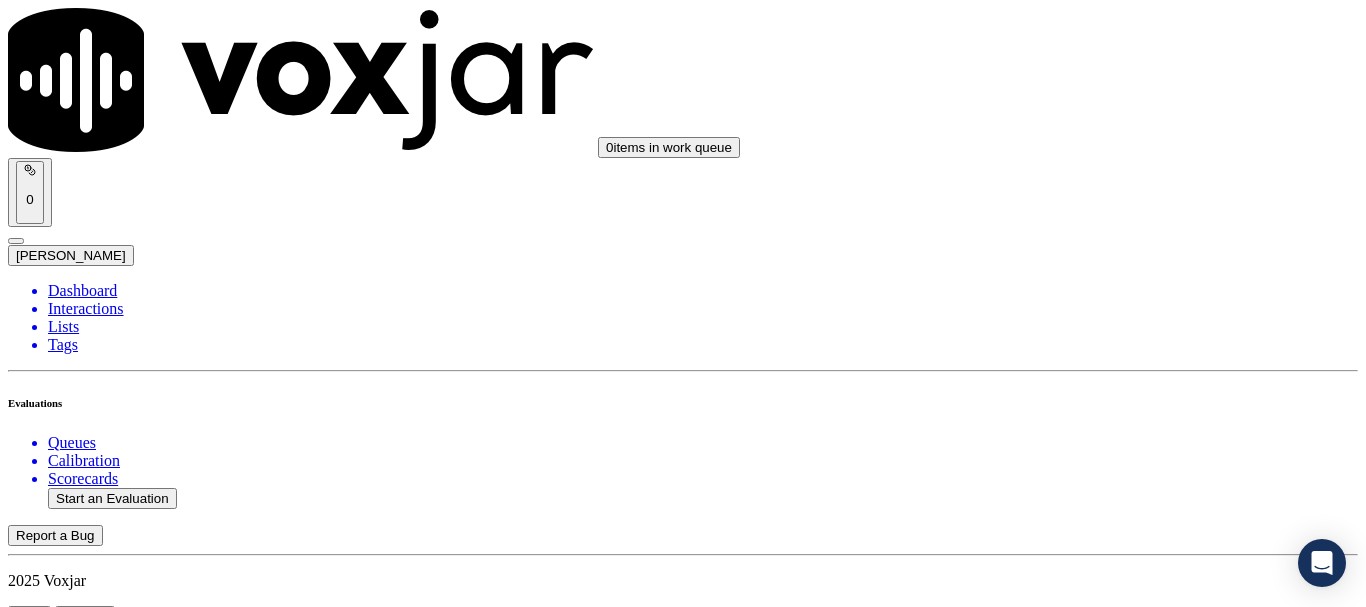 scroll, scrollTop: 5300, scrollLeft: 0, axis: vertical 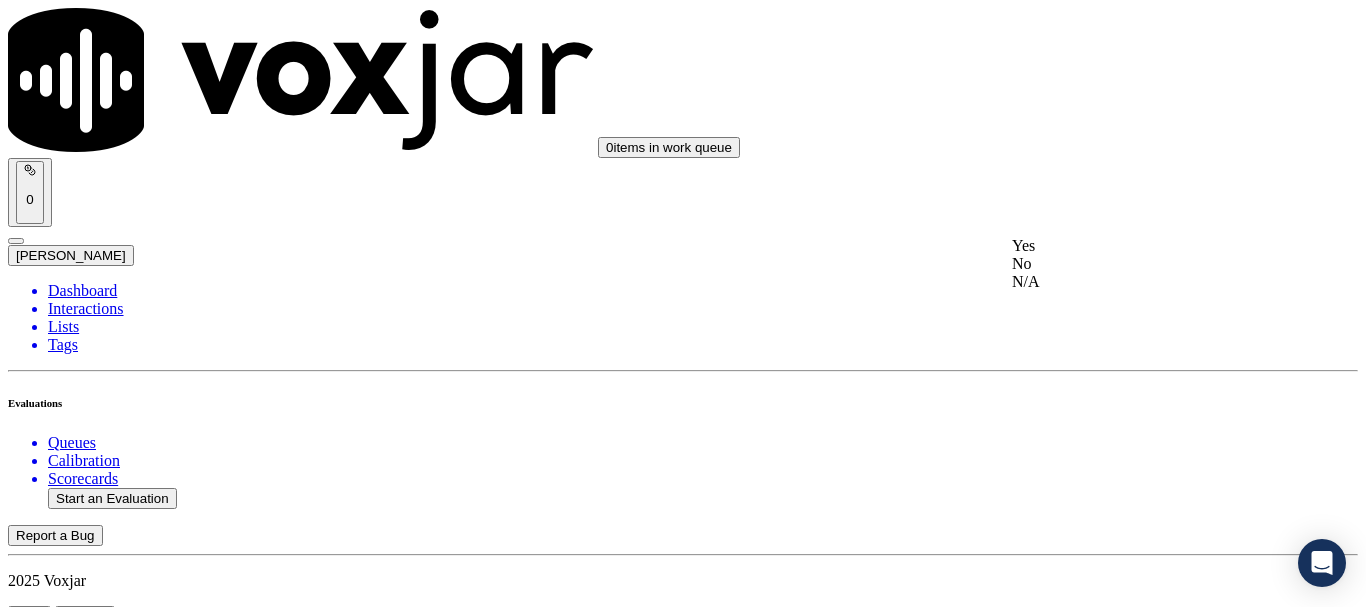 click on "Yes" at bounding box center [1139, 246] 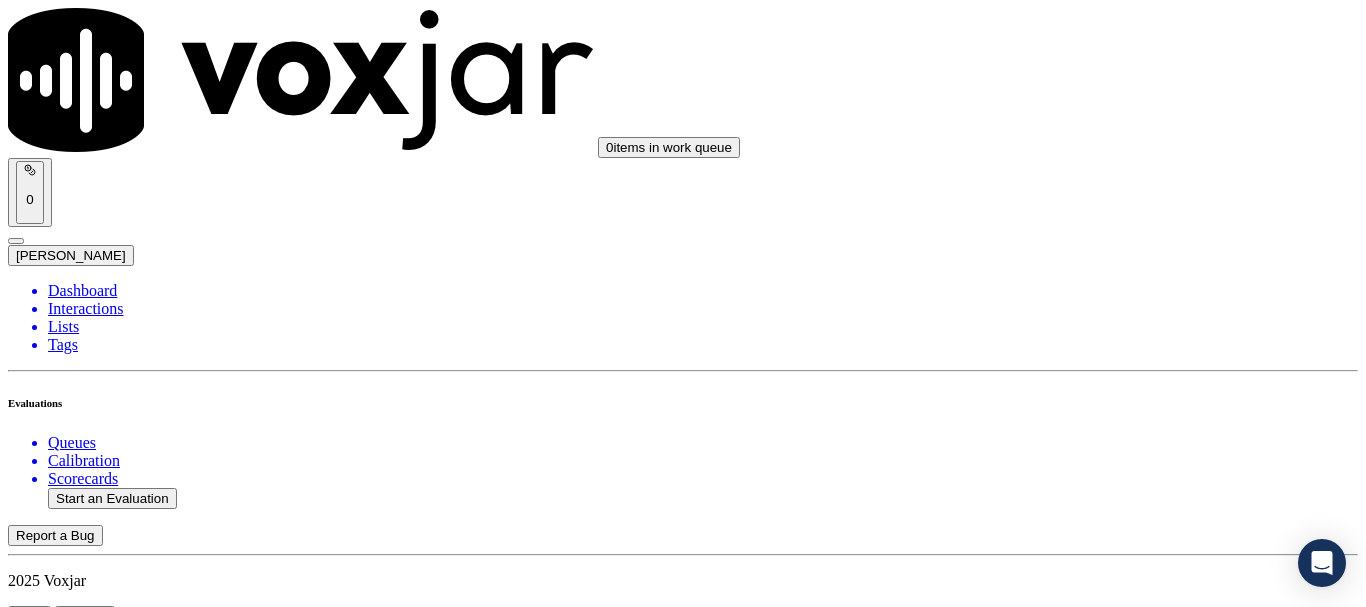 click on "Select an answer" at bounding box center [67, 7036] 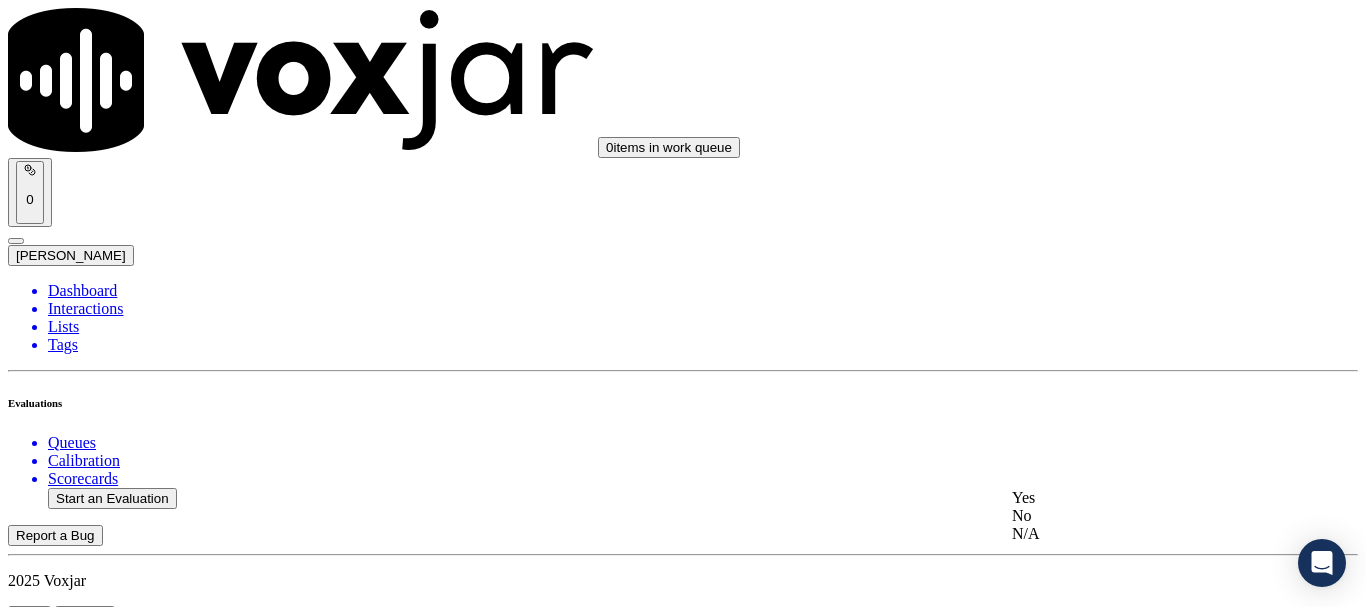 click on "Yes" at bounding box center (1139, 498) 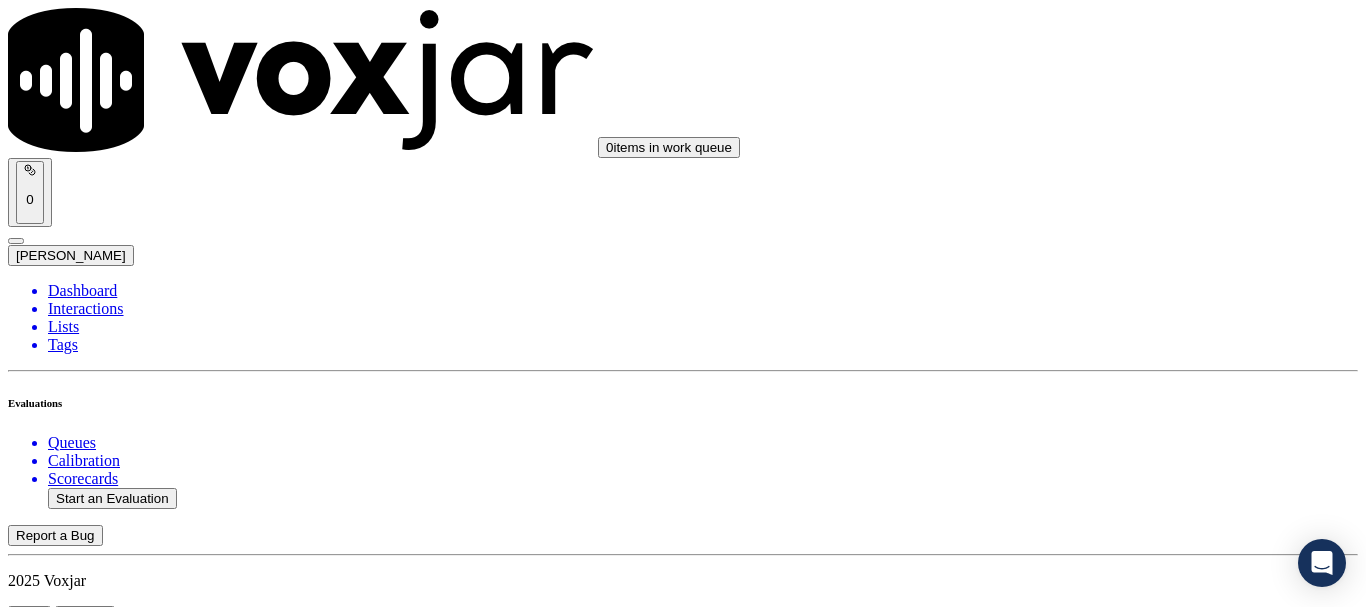 scroll, scrollTop: 5694, scrollLeft: 0, axis: vertical 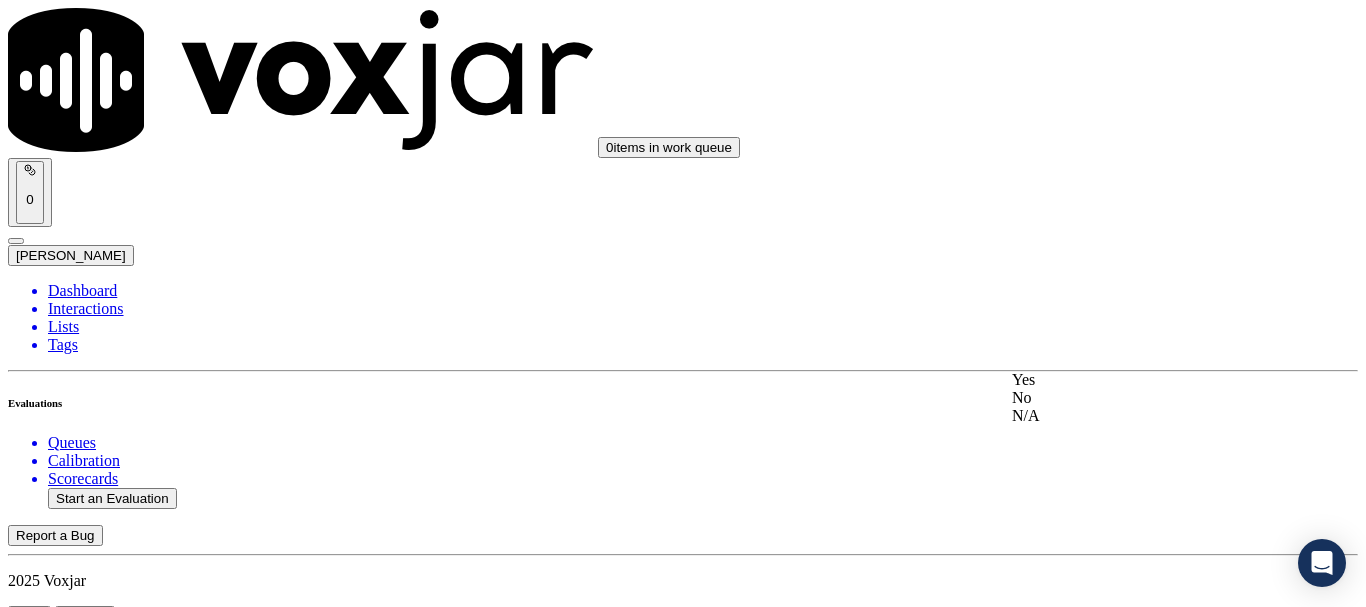 click on "Yes" at bounding box center (1139, 380) 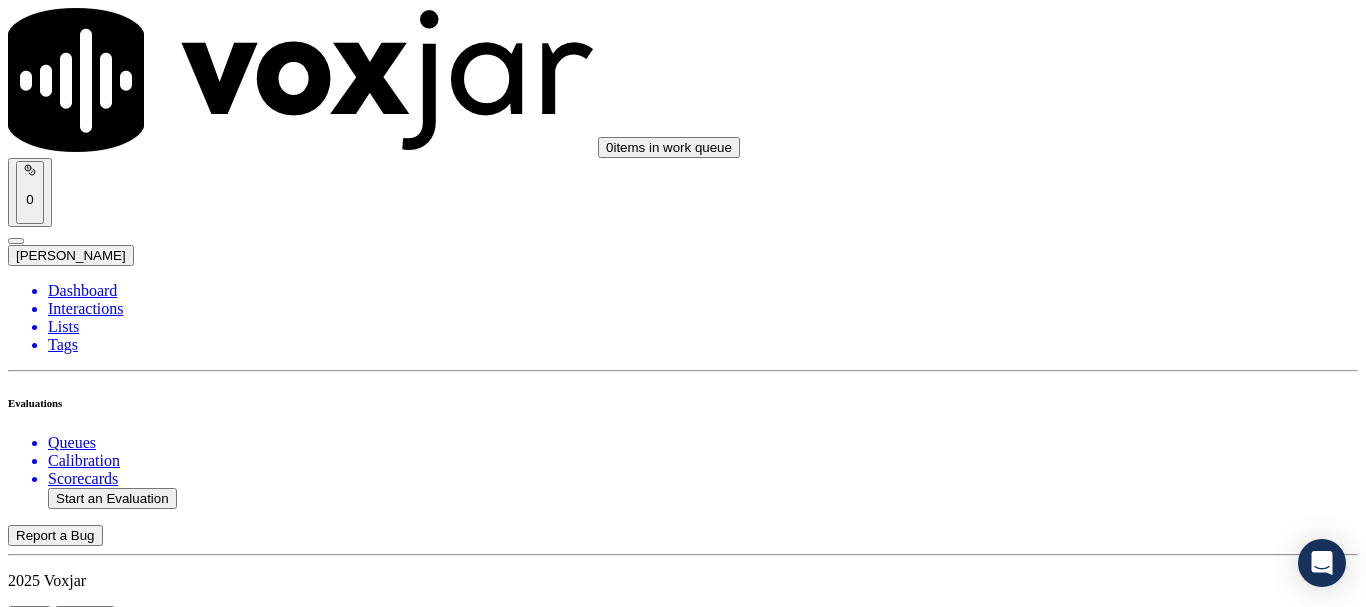 click on "Submit Scores" at bounding box center [59, 7345] 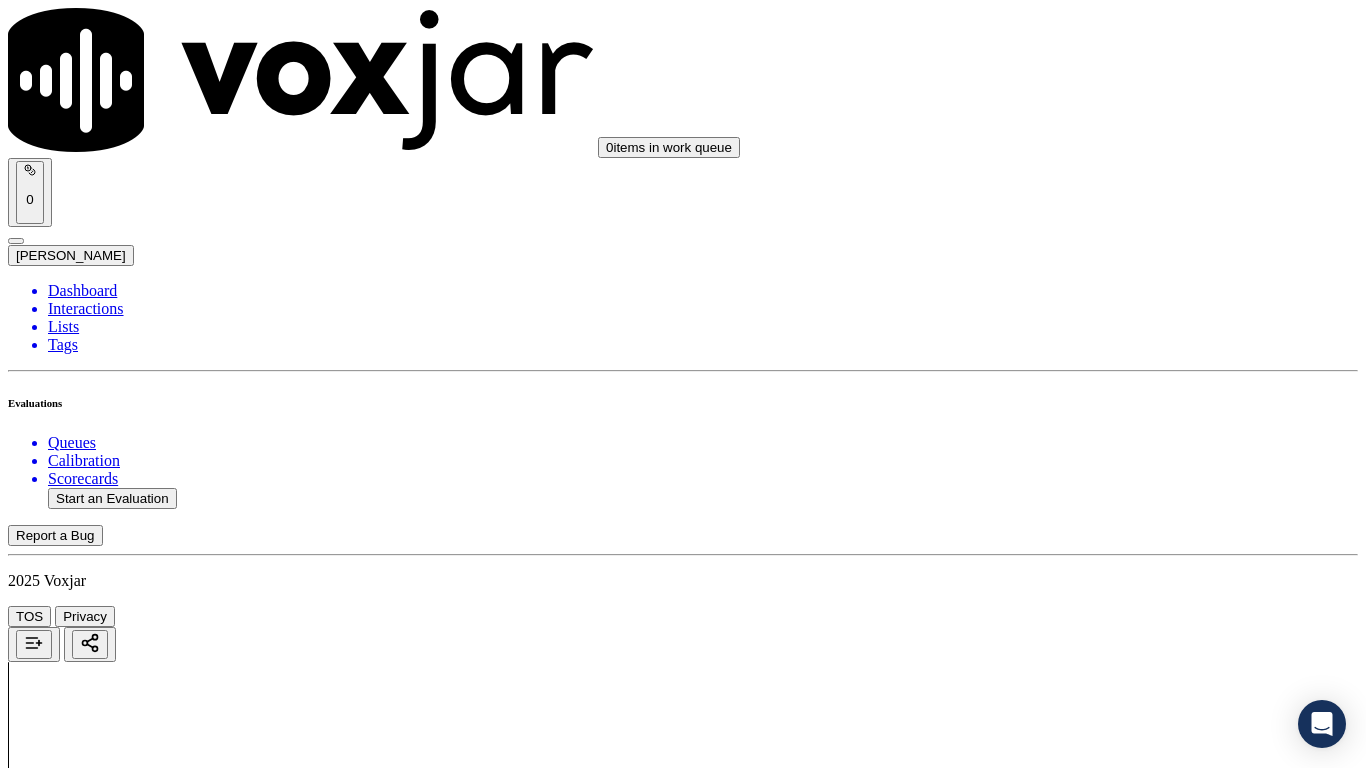click on "Upload interaction to start evaluation" at bounding box center [124, 2674] 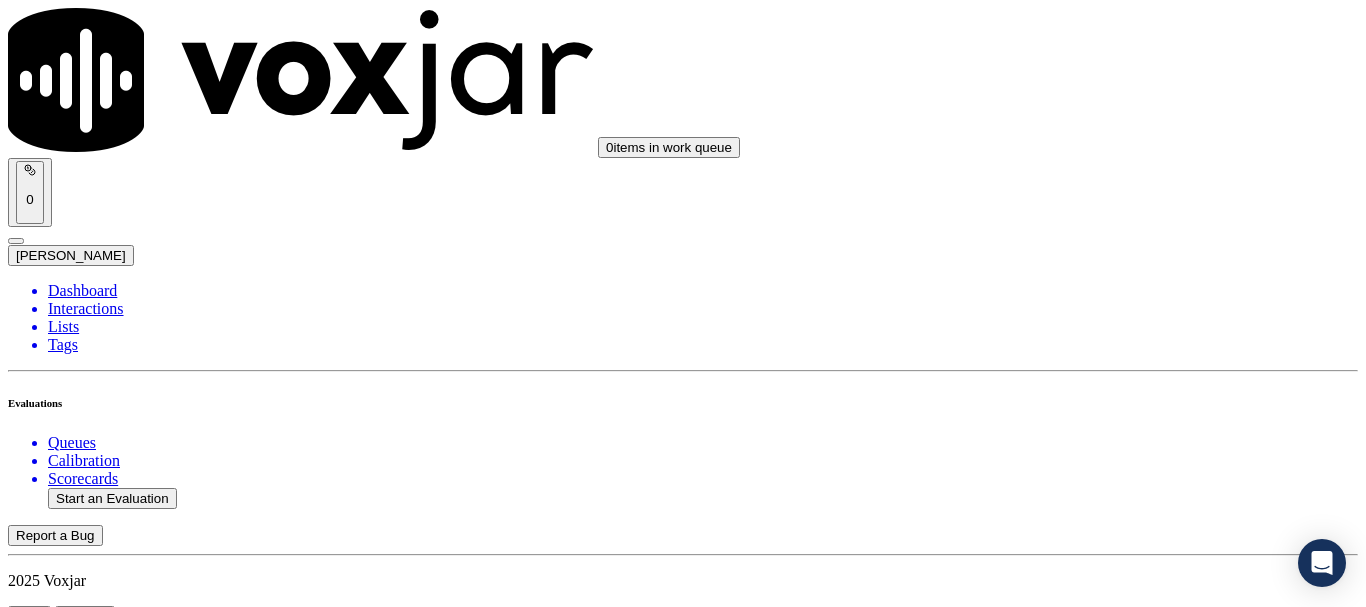 scroll, scrollTop: 300, scrollLeft: 0, axis: vertical 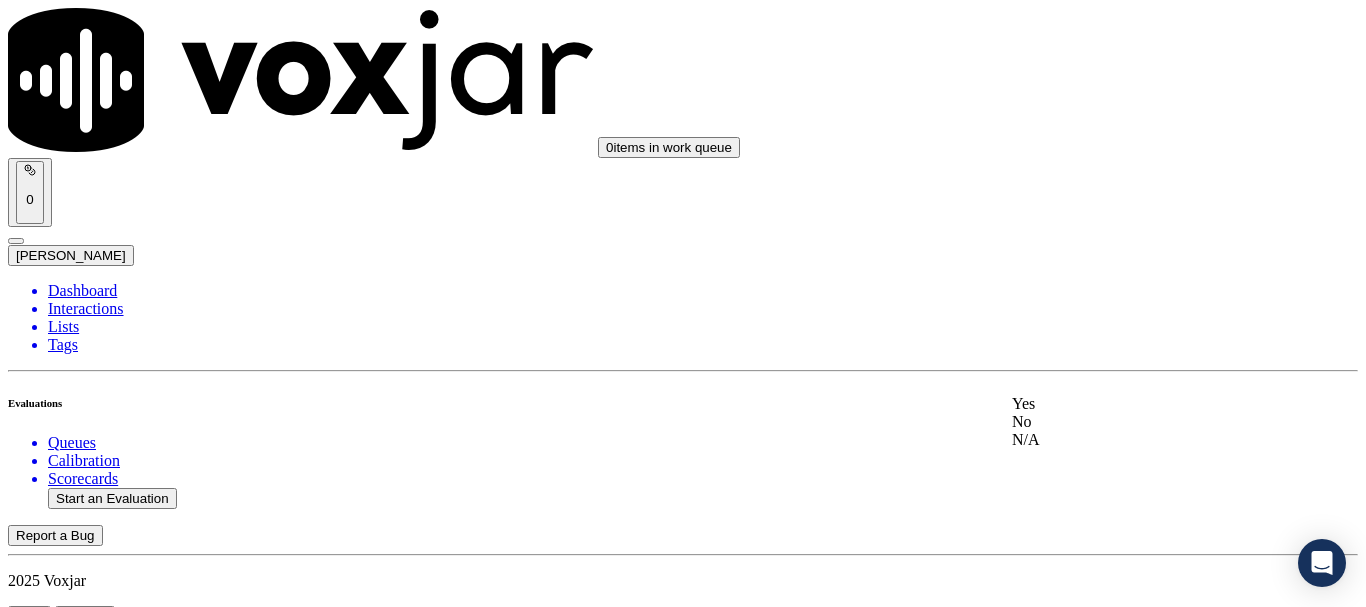 click on "Yes" at bounding box center [1139, 404] 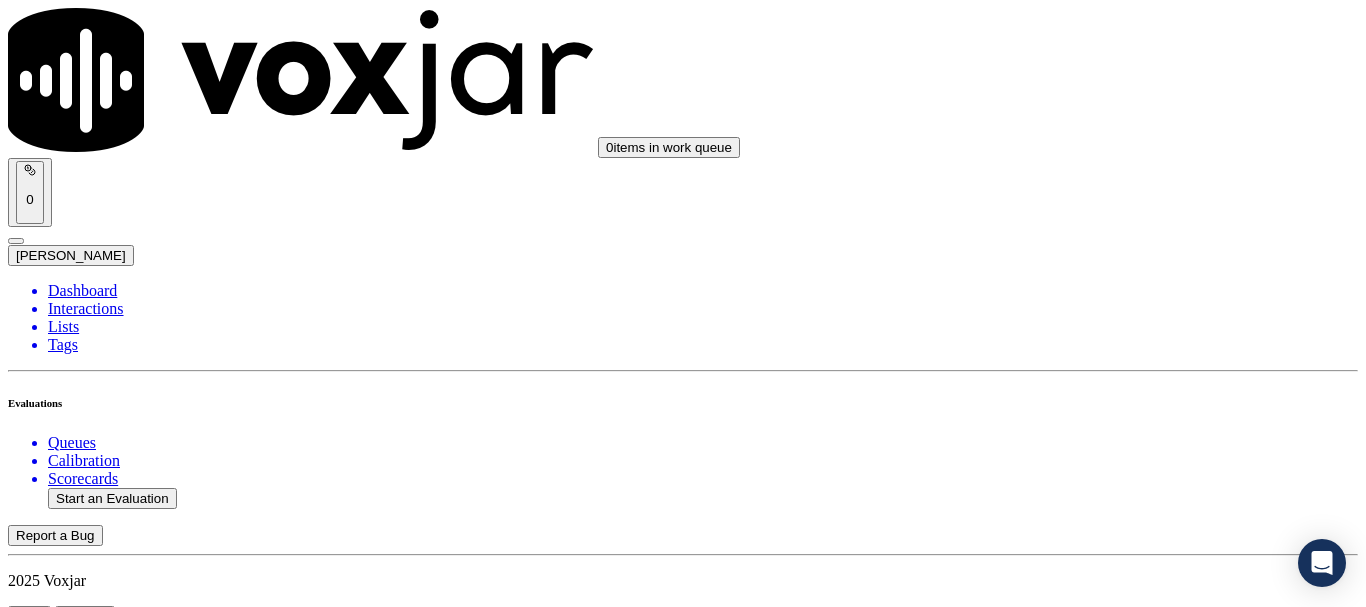scroll, scrollTop: 500, scrollLeft: 0, axis: vertical 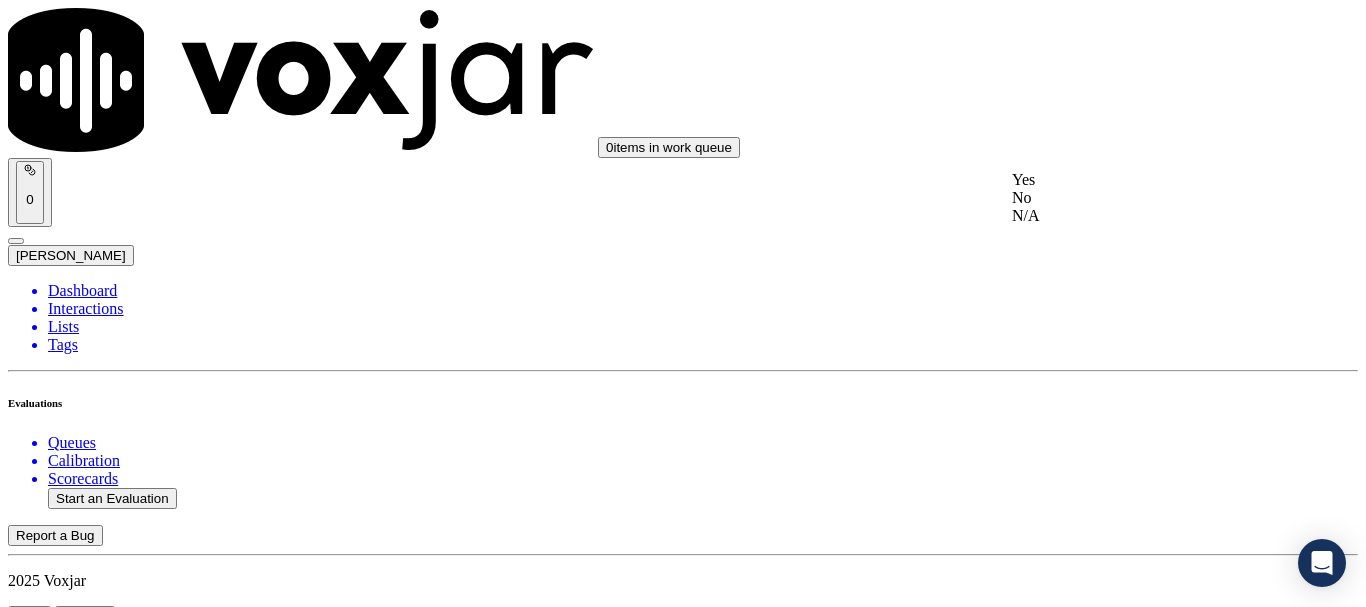 drag, startPoint x: 1099, startPoint y: 197, endPoint x: 1106, endPoint y: 397, distance: 200.12247 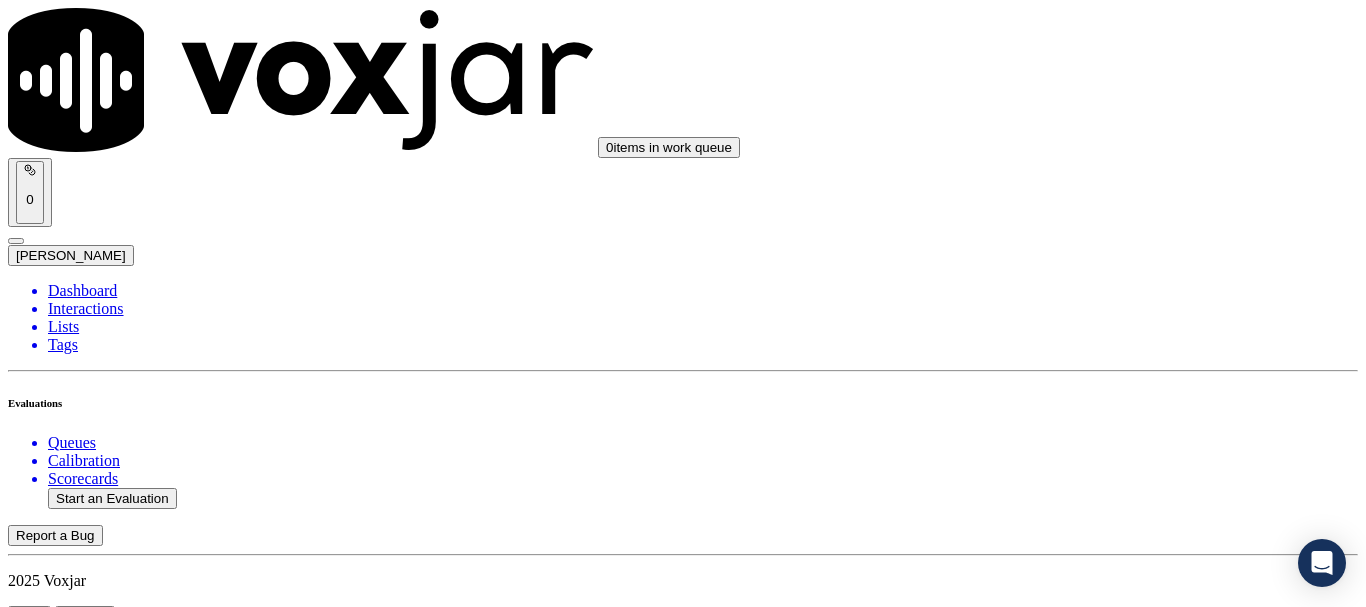click on "Select an answer" at bounding box center [67, 2861] 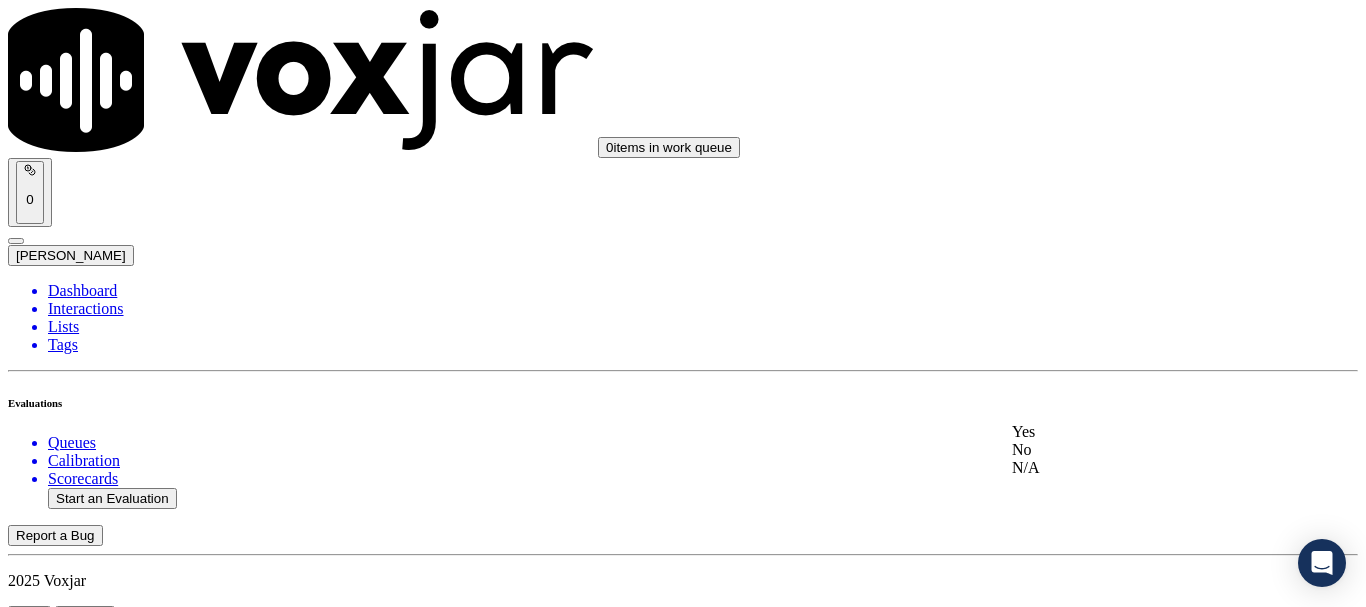 click on "Yes" at bounding box center [1139, 432] 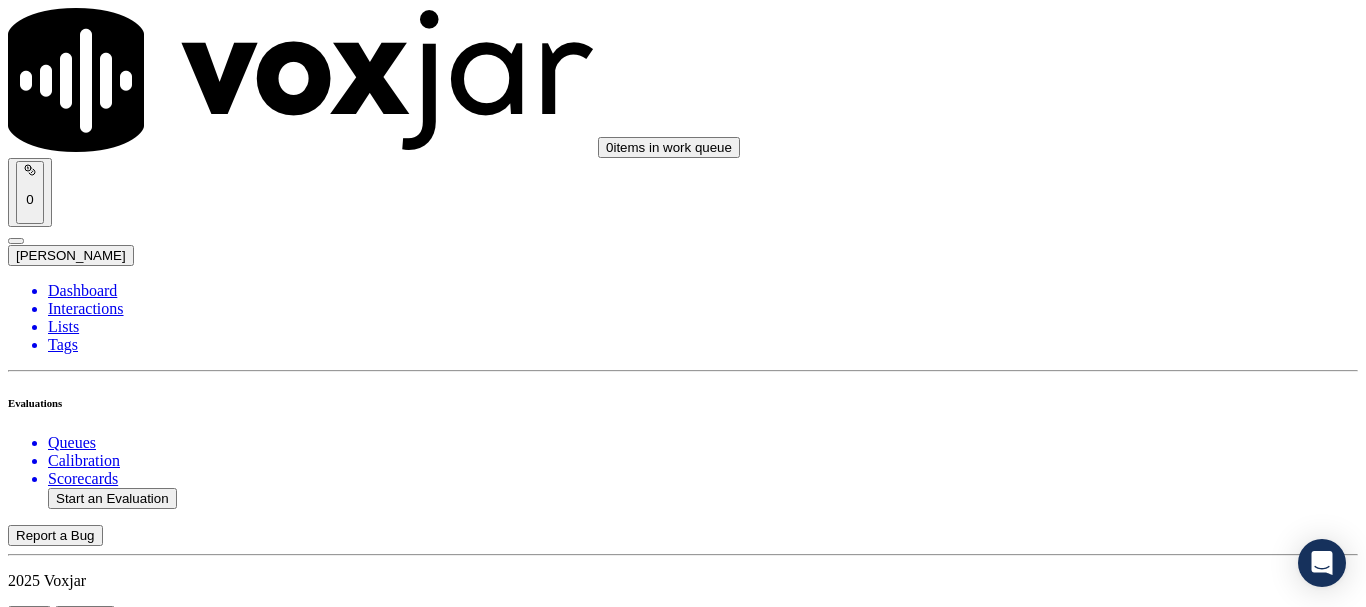 scroll, scrollTop: 900, scrollLeft: 0, axis: vertical 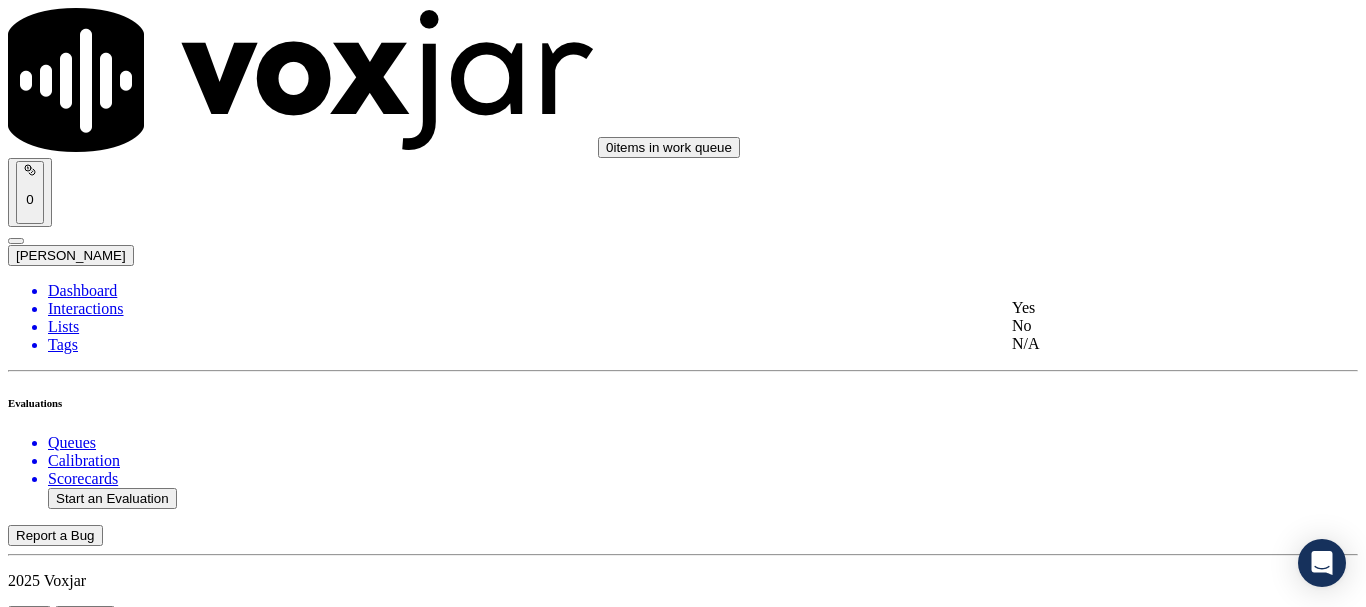drag, startPoint x: 1111, startPoint y: 385, endPoint x: 1114, endPoint y: 470, distance: 85.052925 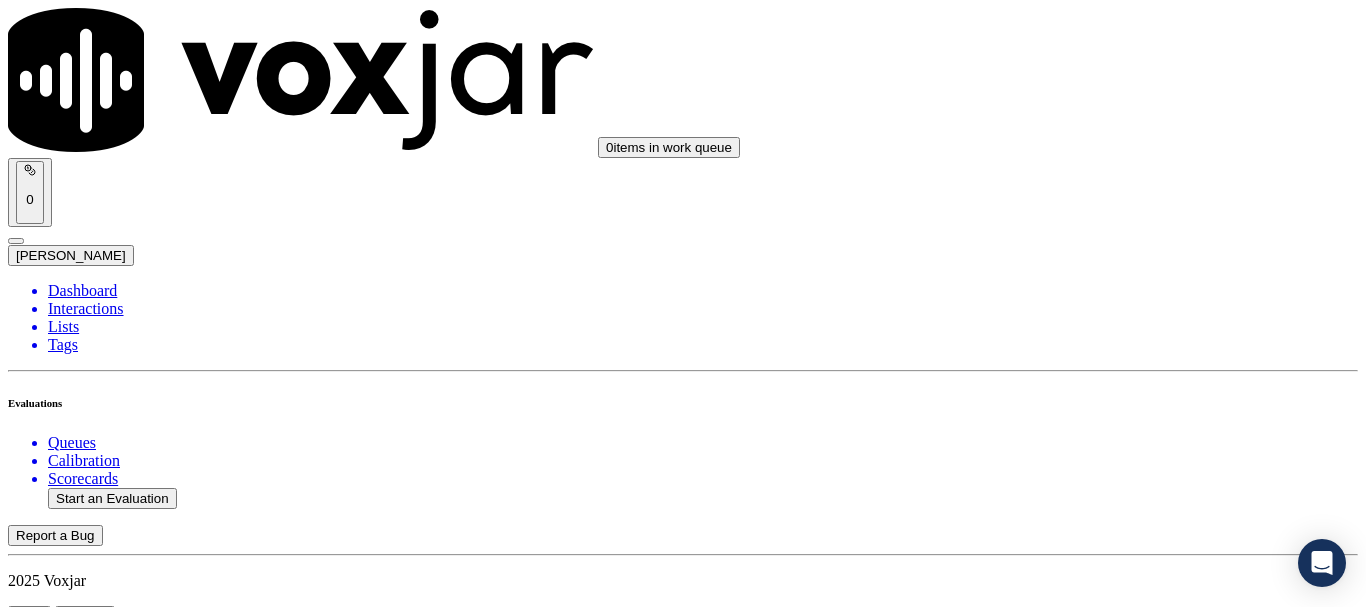scroll, scrollTop: 1300, scrollLeft: 0, axis: vertical 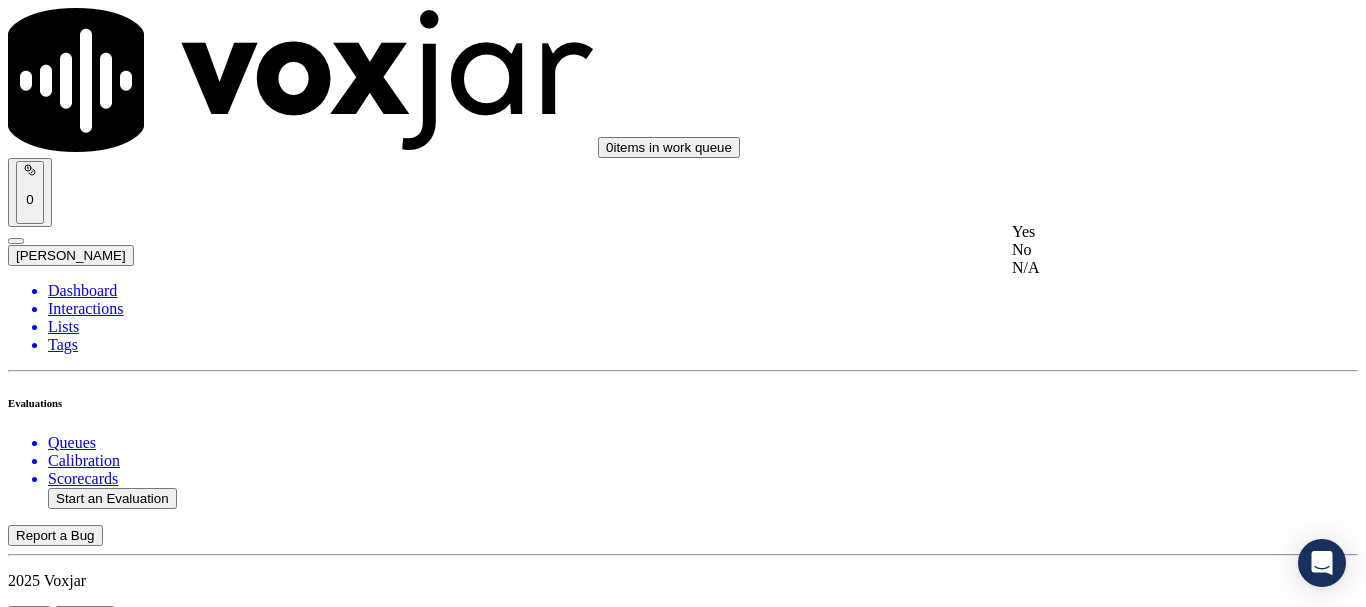 click on "N/A" 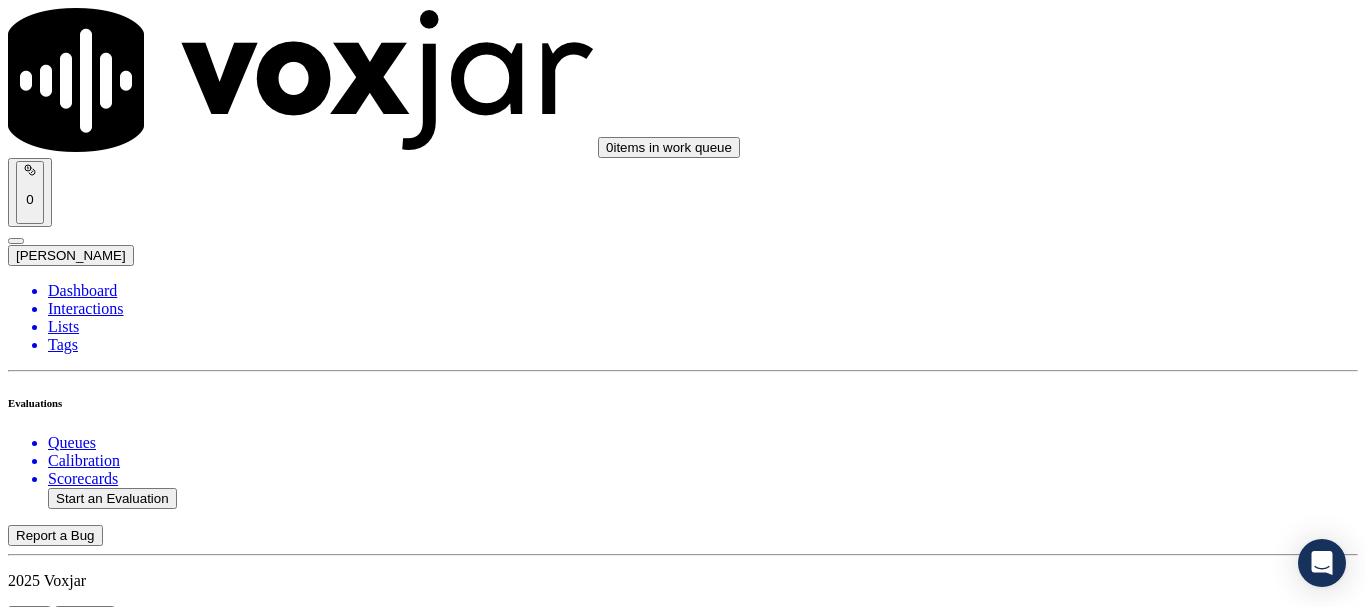 click on "Select an answer" at bounding box center [67, 3571] 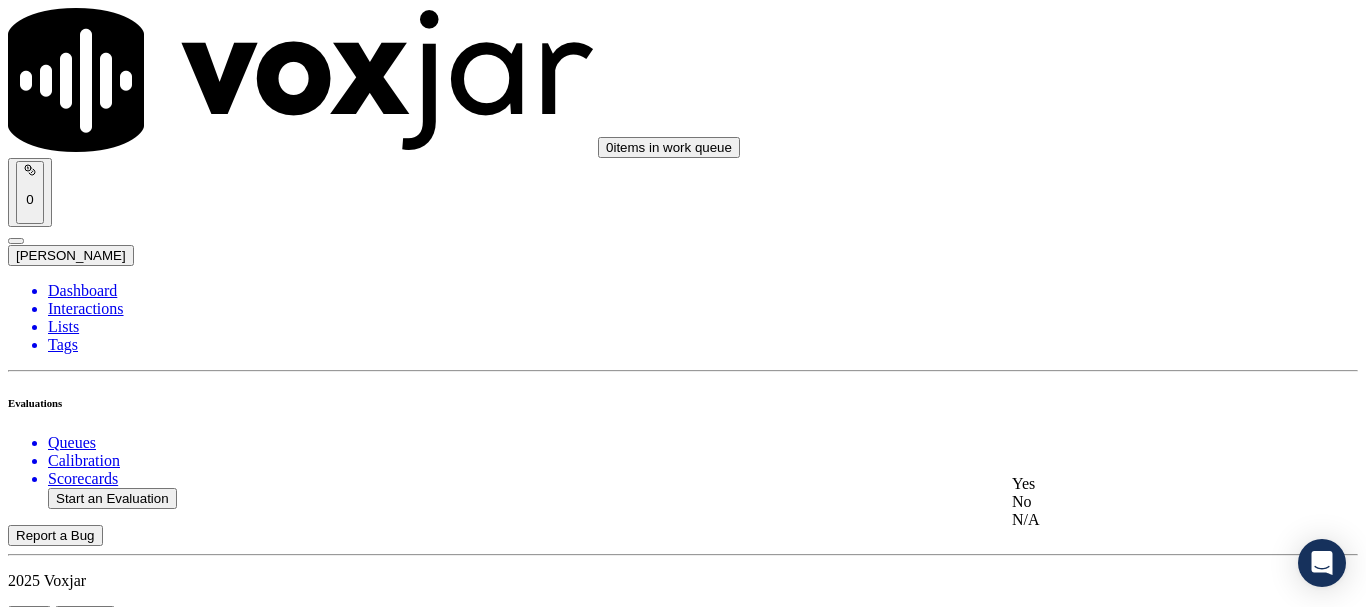 click on "Yes" at bounding box center (1139, 484) 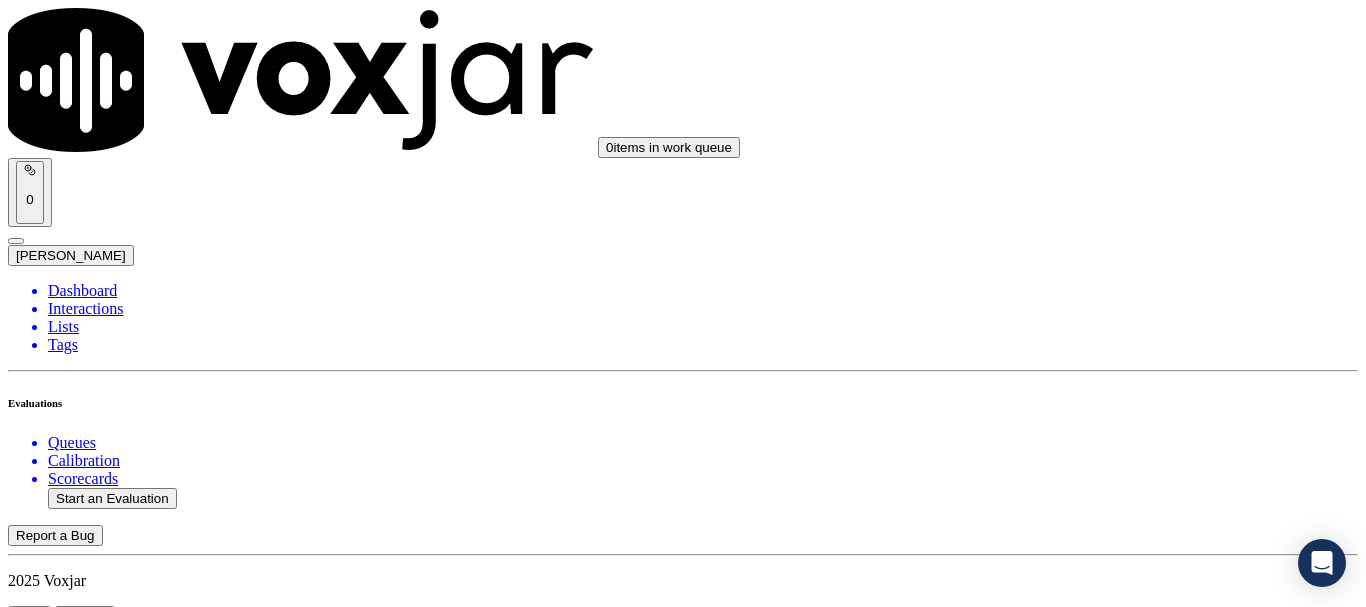 scroll, scrollTop: 1900, scrollLeft: 0, axis: vertical 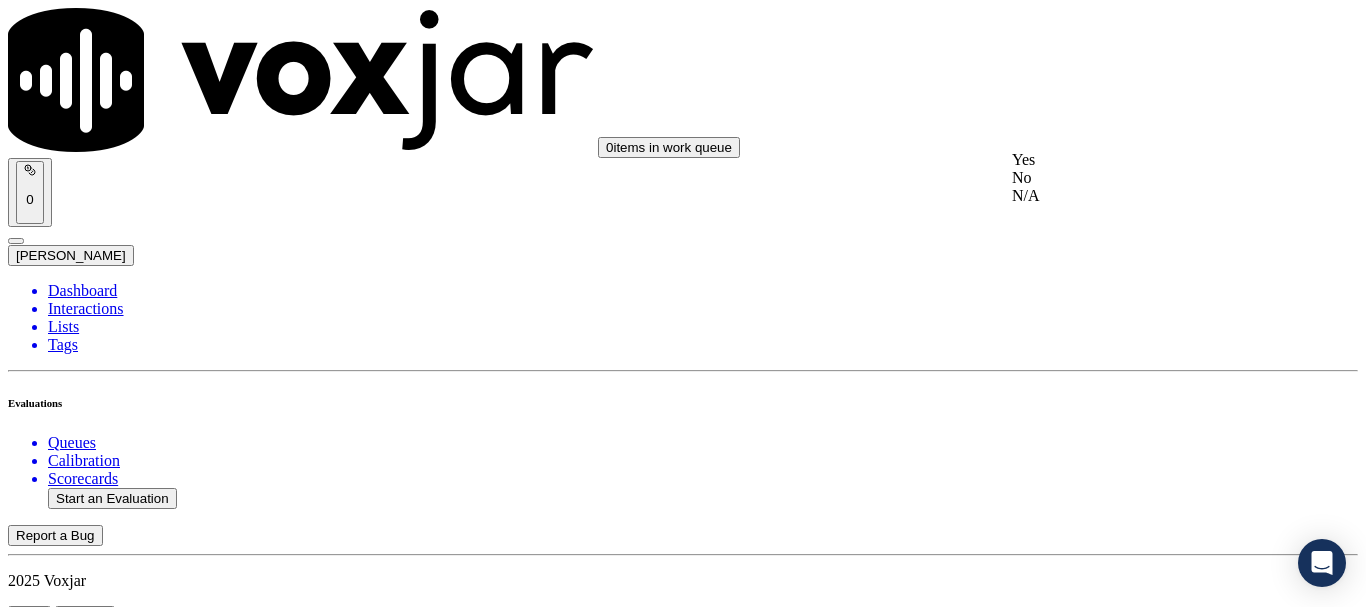 click on "Yes" at bounding box center [1139, 160] 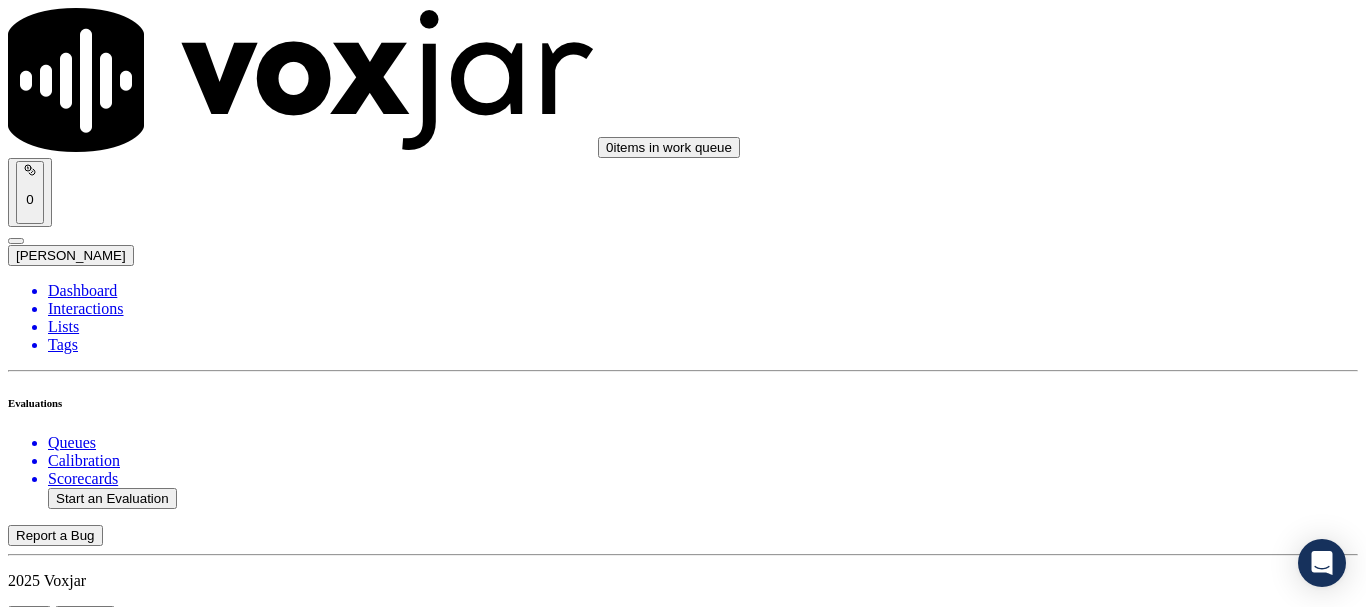 click on "Select an answer" at bounding box center [67, 4044] 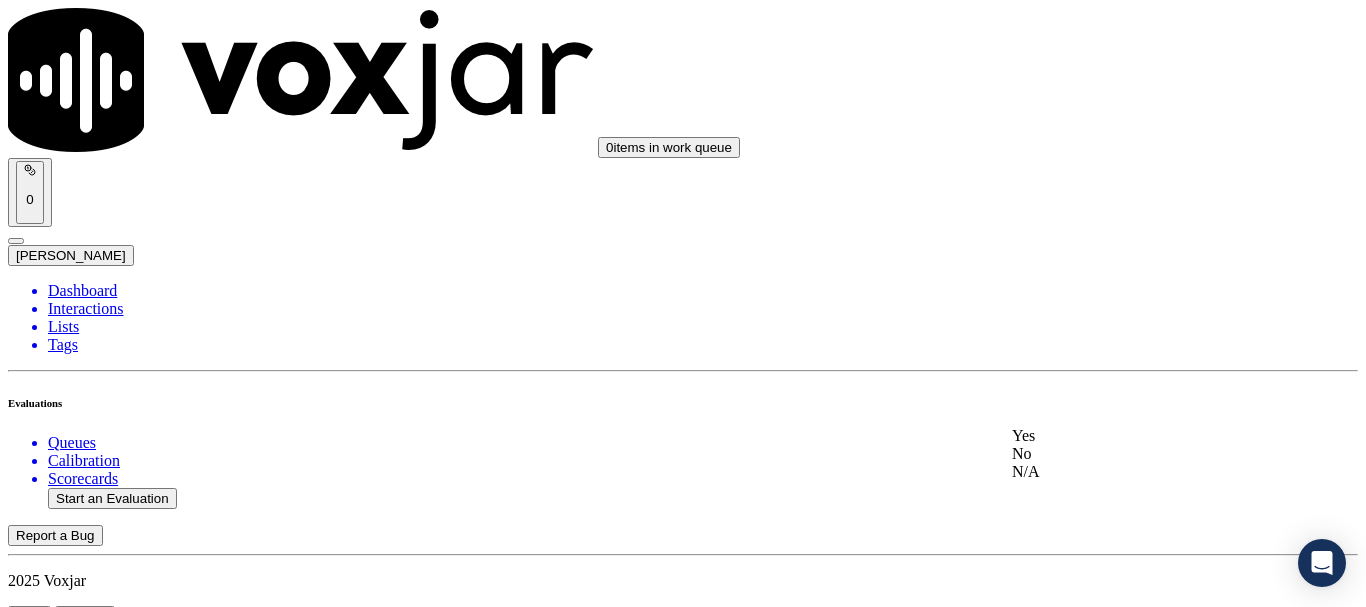 click on "Yes" at bounding box center [1139, 436] 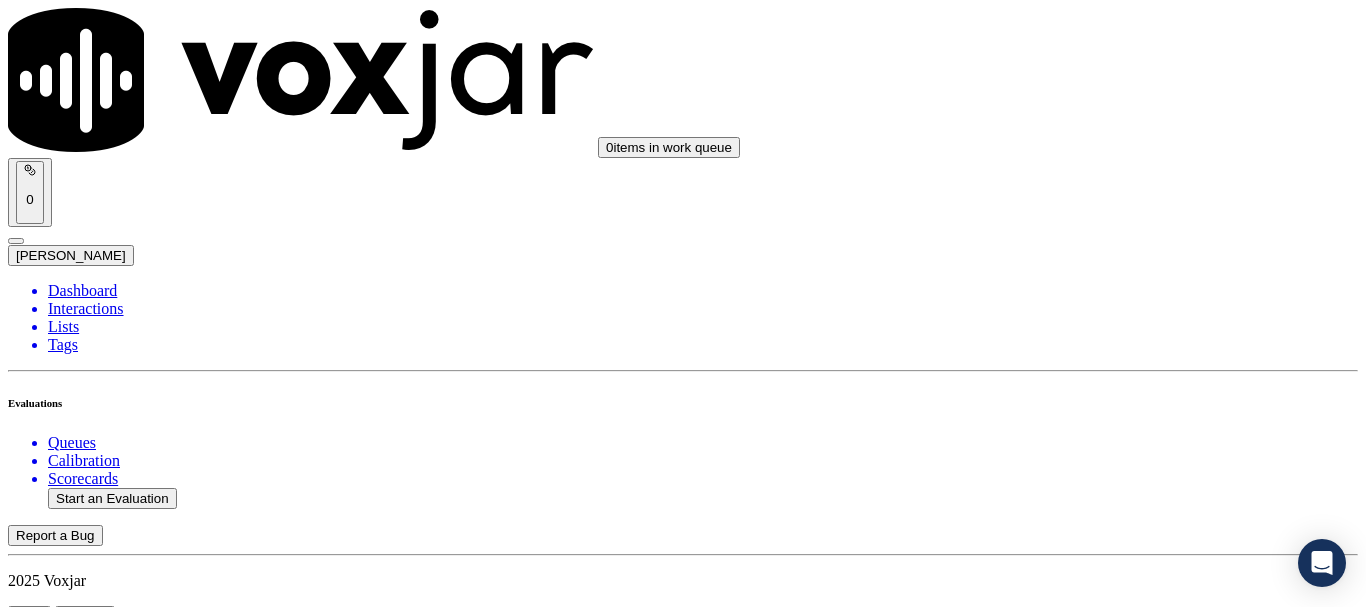 scroll, scrollTop: 2300, scrollLeft: 0, axis: vertical 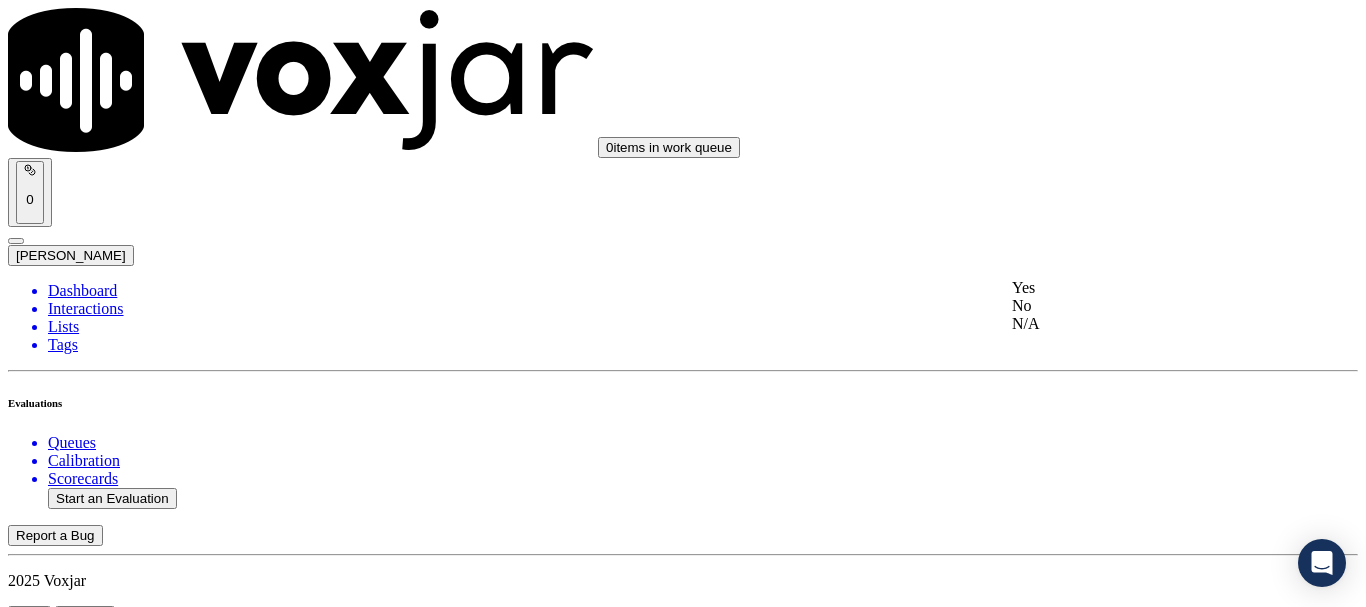 click on "Yes" at bounding box center [1139, 288] 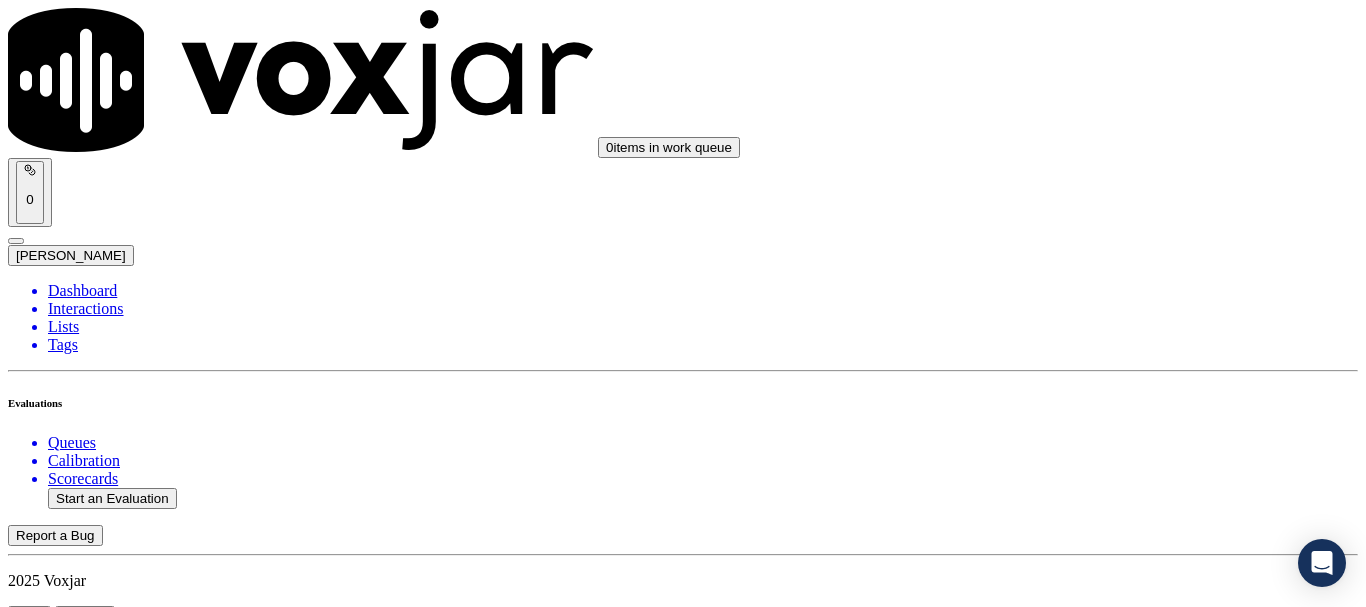 scroll, scrollTop: 2600, scrollLeft: 0, axis: vertical 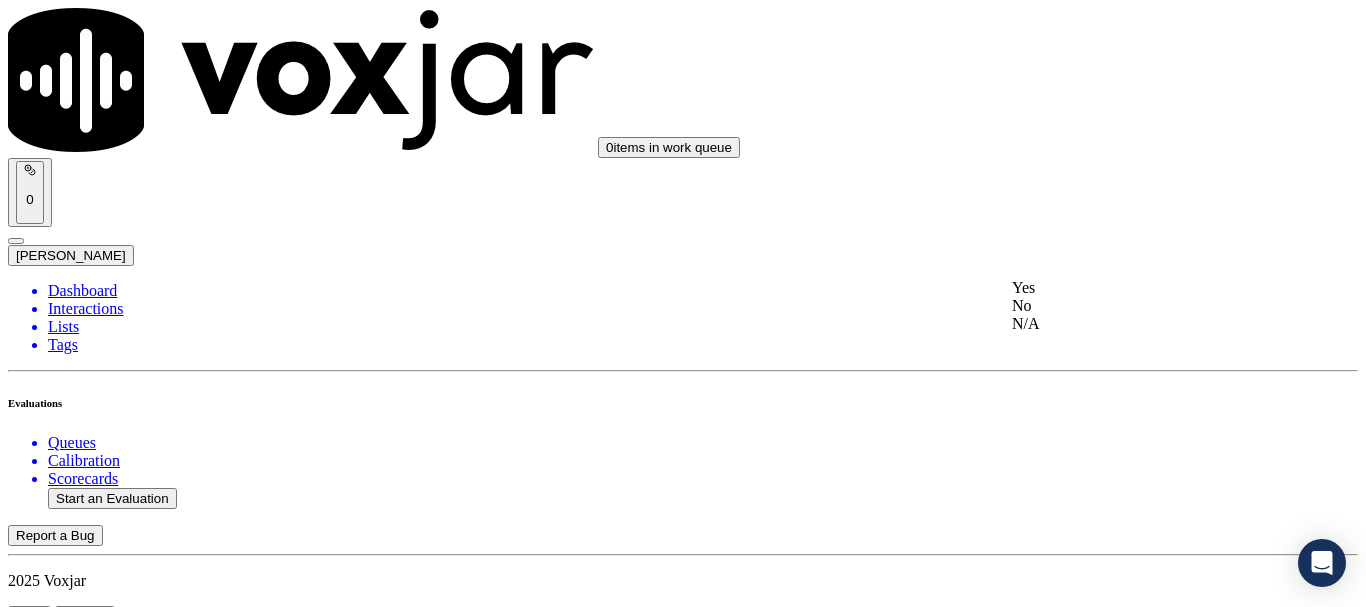 click on "Yes" at bounding box center (1139, 288) 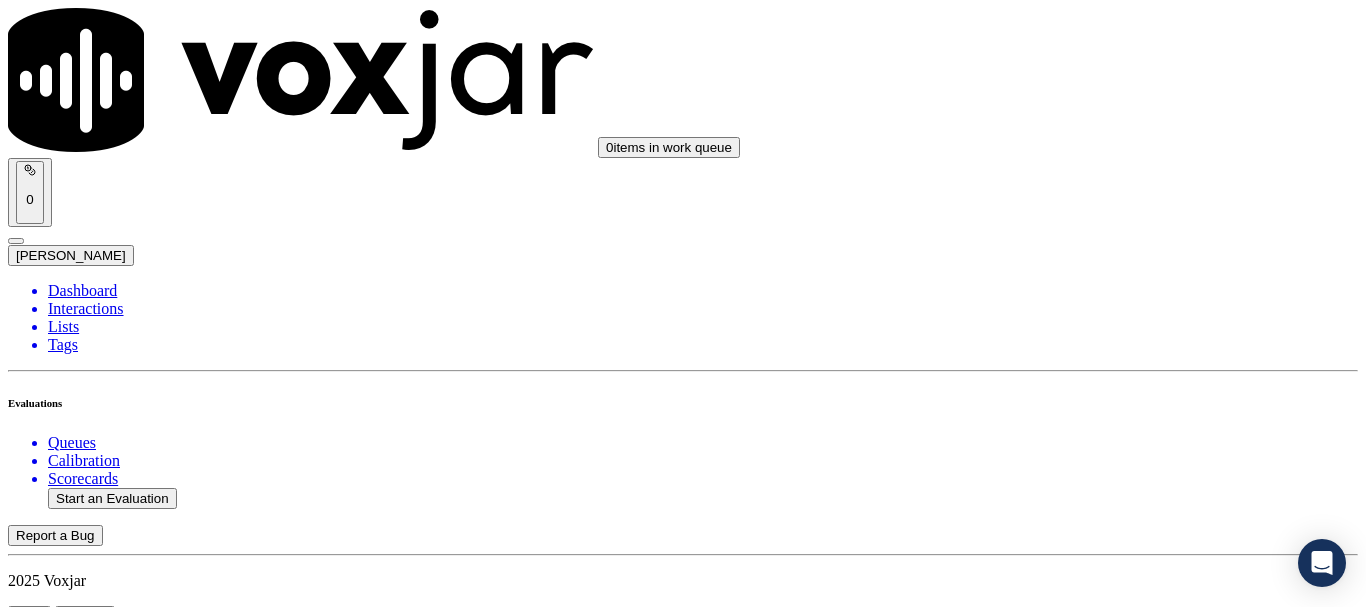 scroll, scrollTop: 3000, scrollLeft: 0, axis: vertical 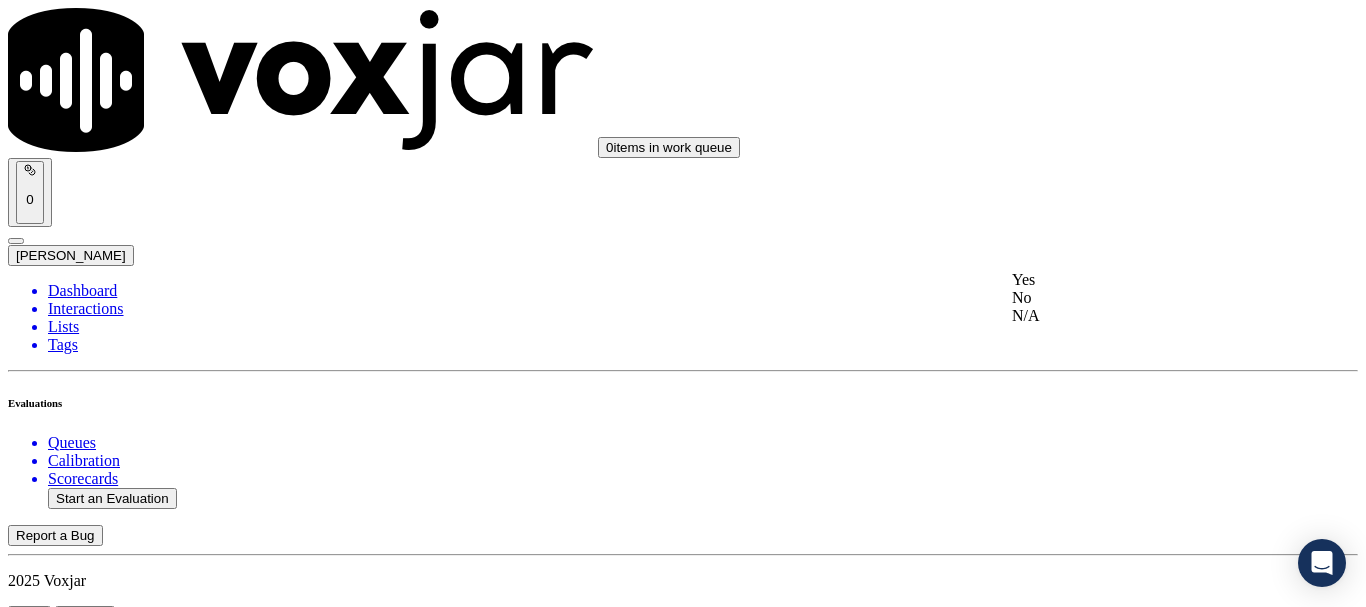 drag, startPoint x: 1070, startPoint y: 266, endPoint x: 1047, endPoint y: 345, distance: 82.28001 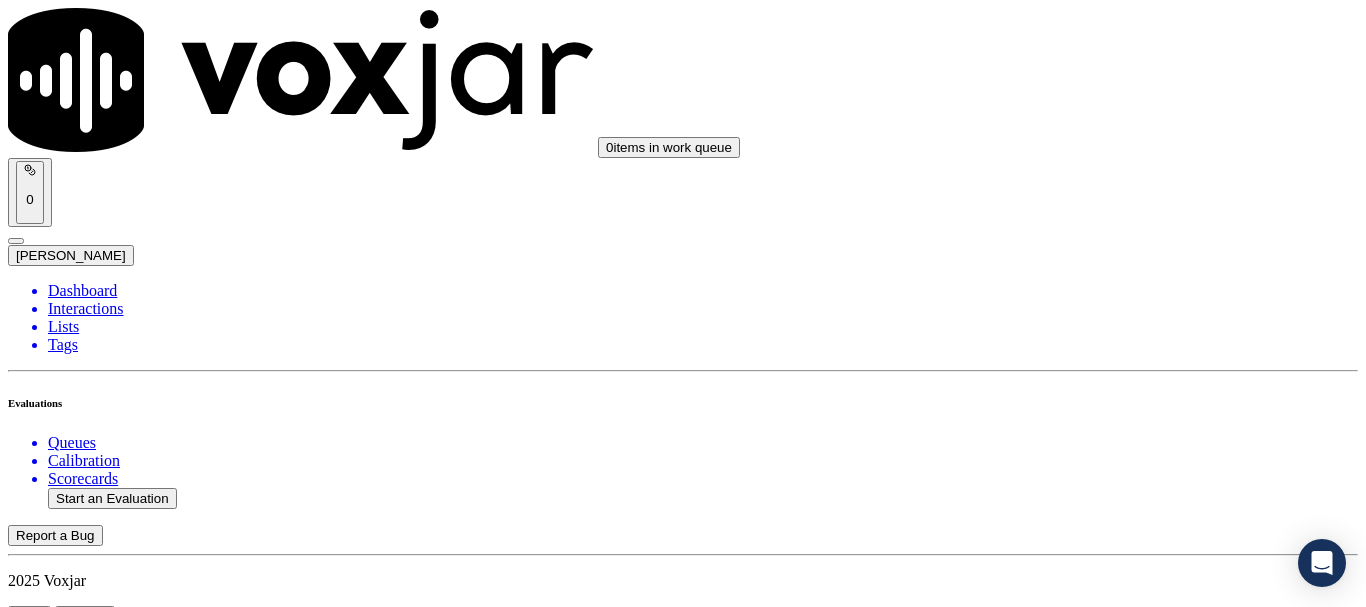 scroll, scrollTop: 3300, scrollLeft: 0, axis: vertical 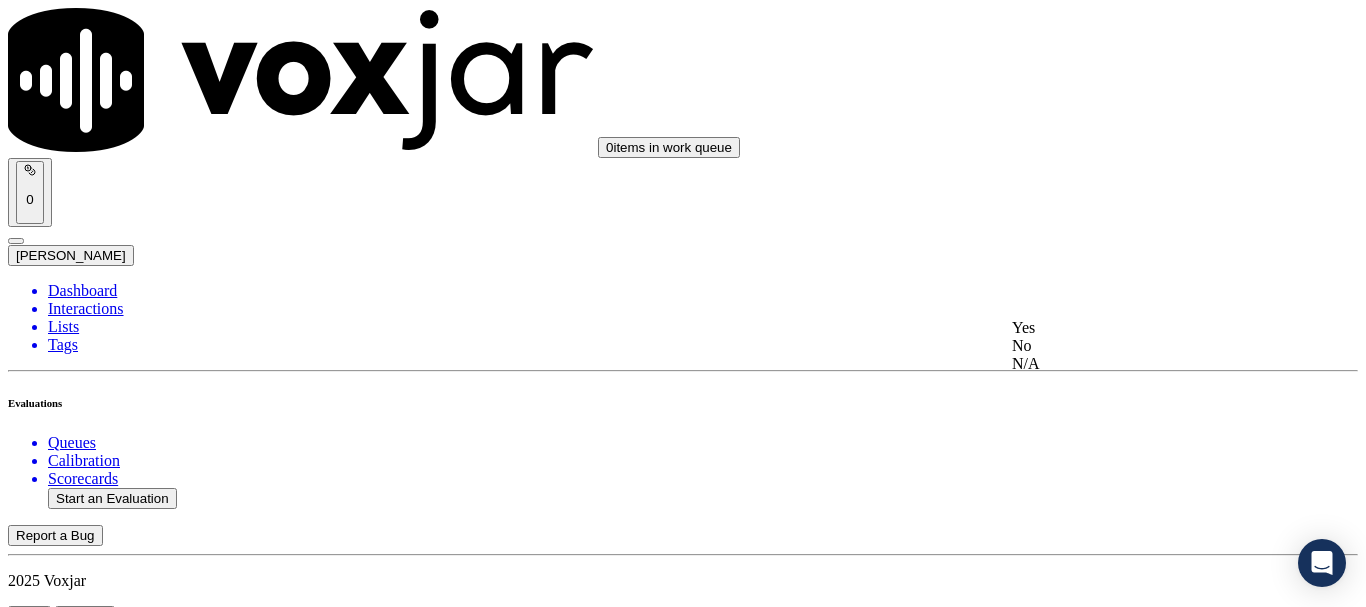 click on "Yes" at bounding box center [1139, 328] 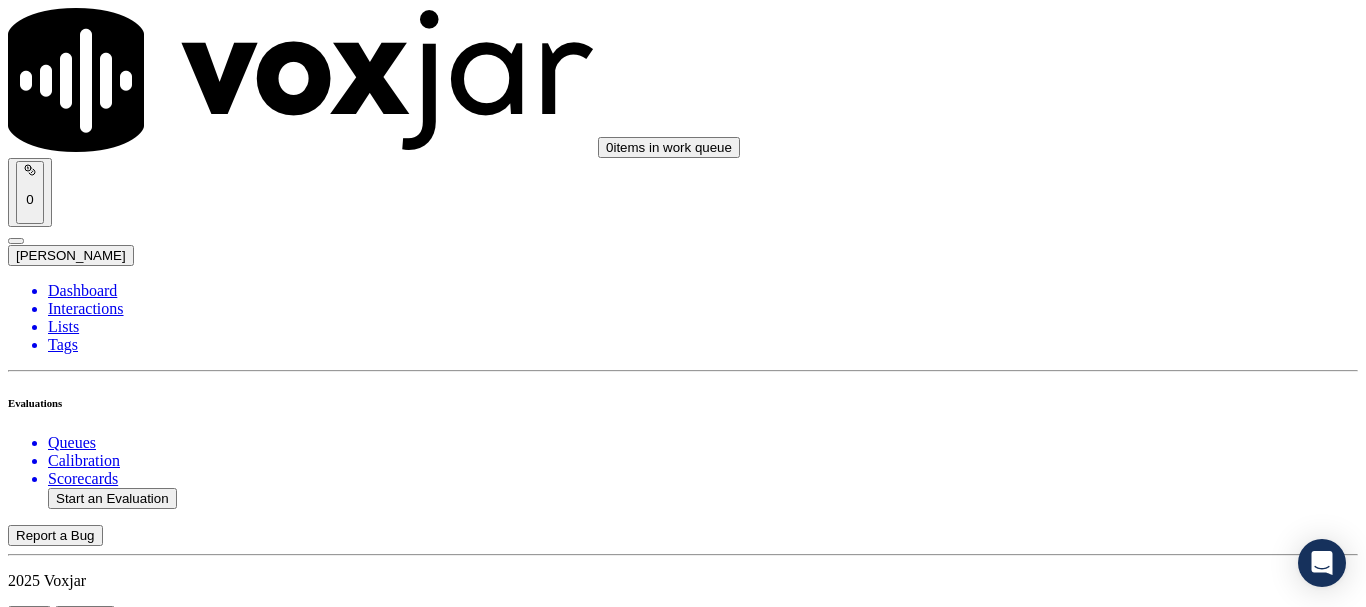 scroll, scrollTop: 3600, scrollLeft: 0, axis: vertical 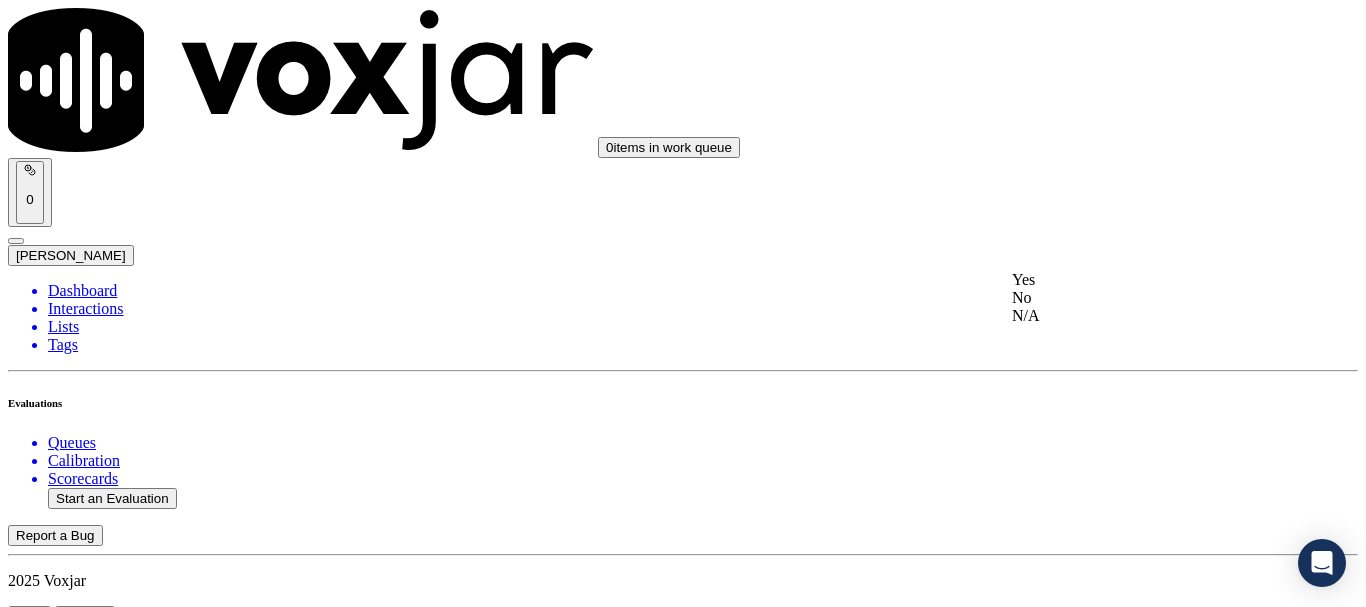 click on "Yes" at bounding box center (1139, 280) 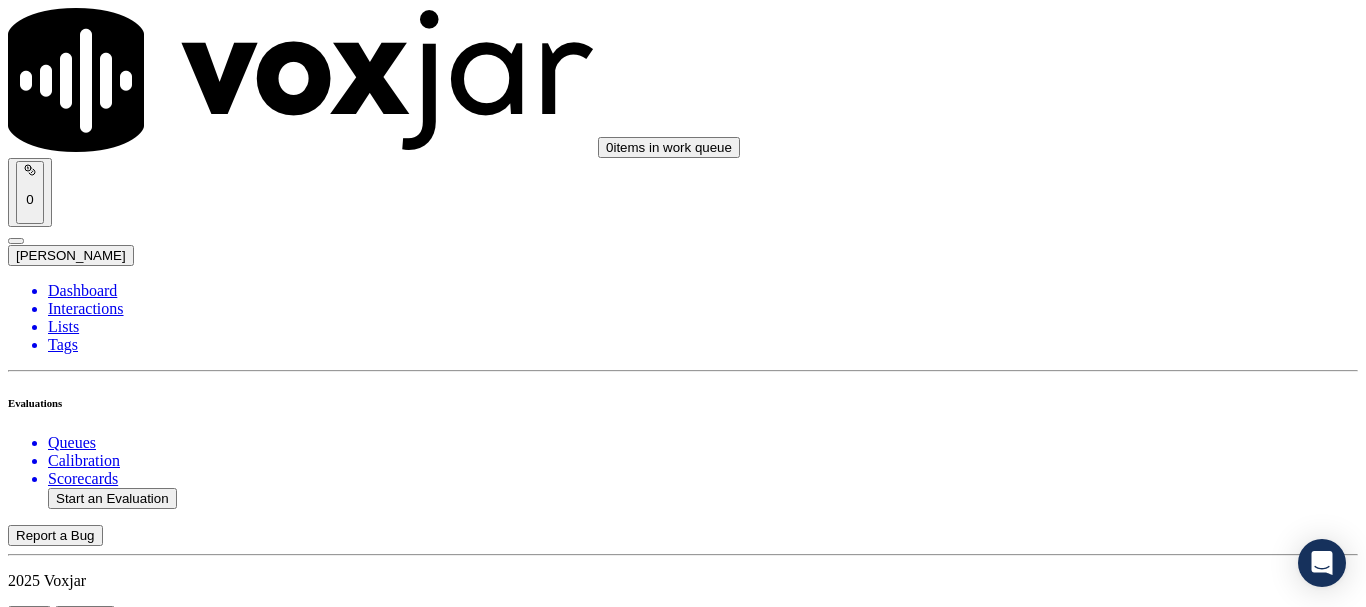 click on "Select an answer" at bounding box center [67, 5554] 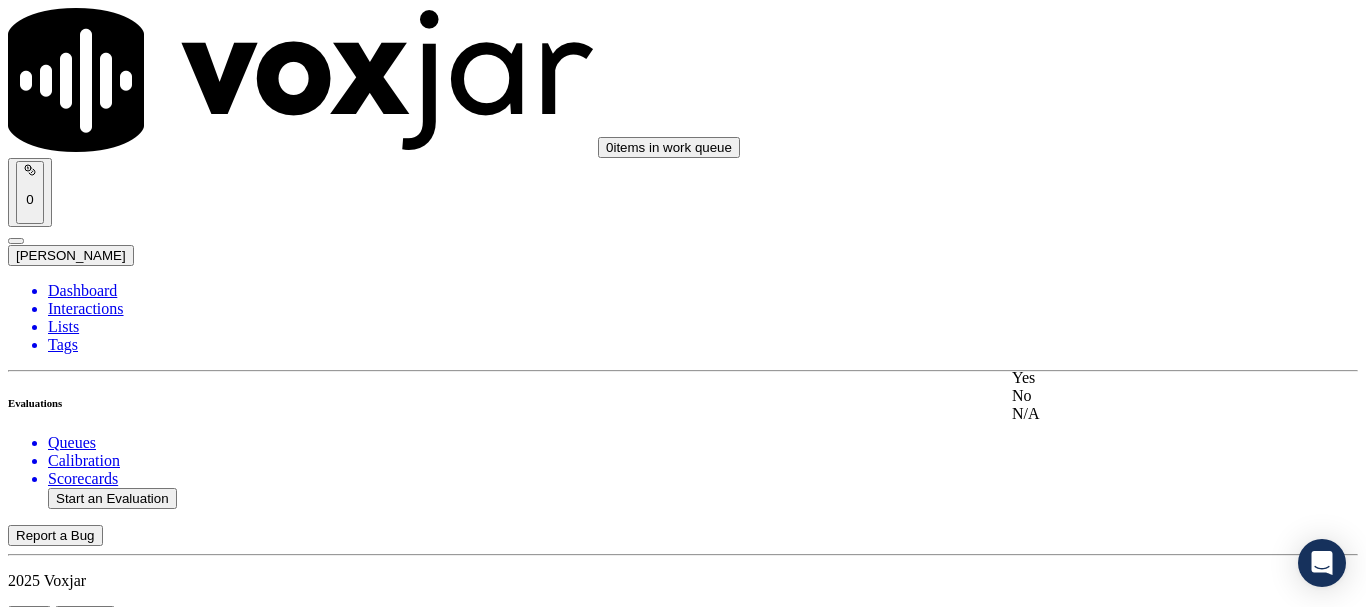 click on "Yes" at bounding box center [1139, 378] 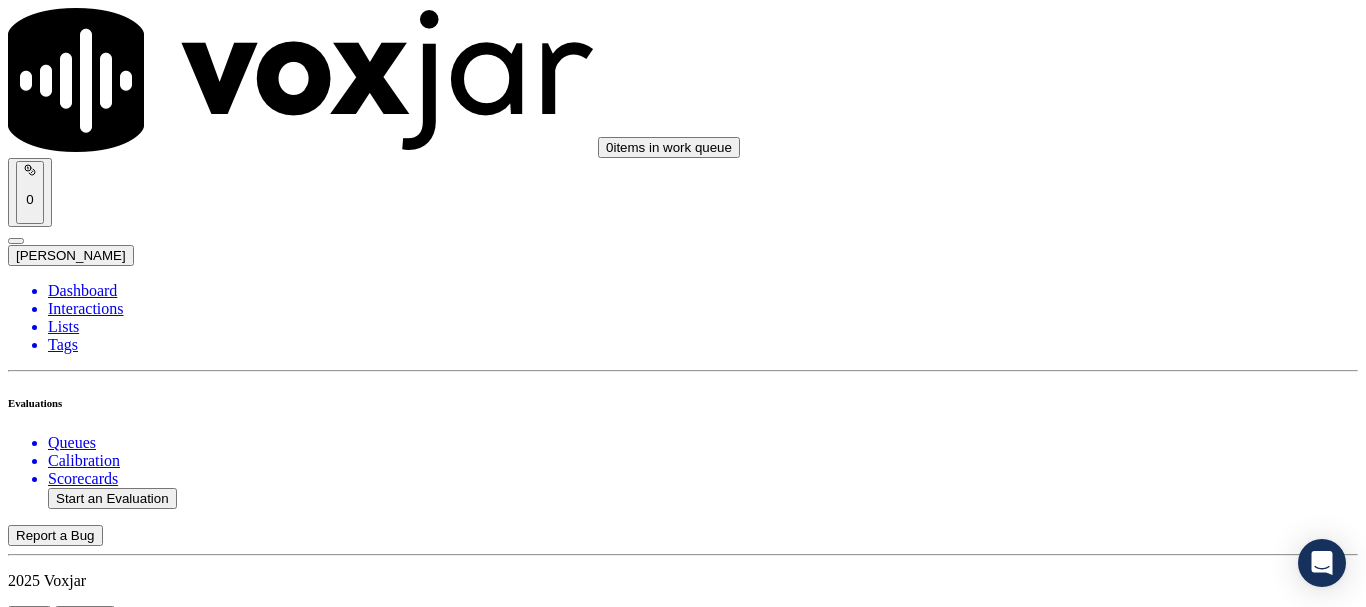 scroll, scrollTop: 4200, scrollLeft: 0, axis: vertical 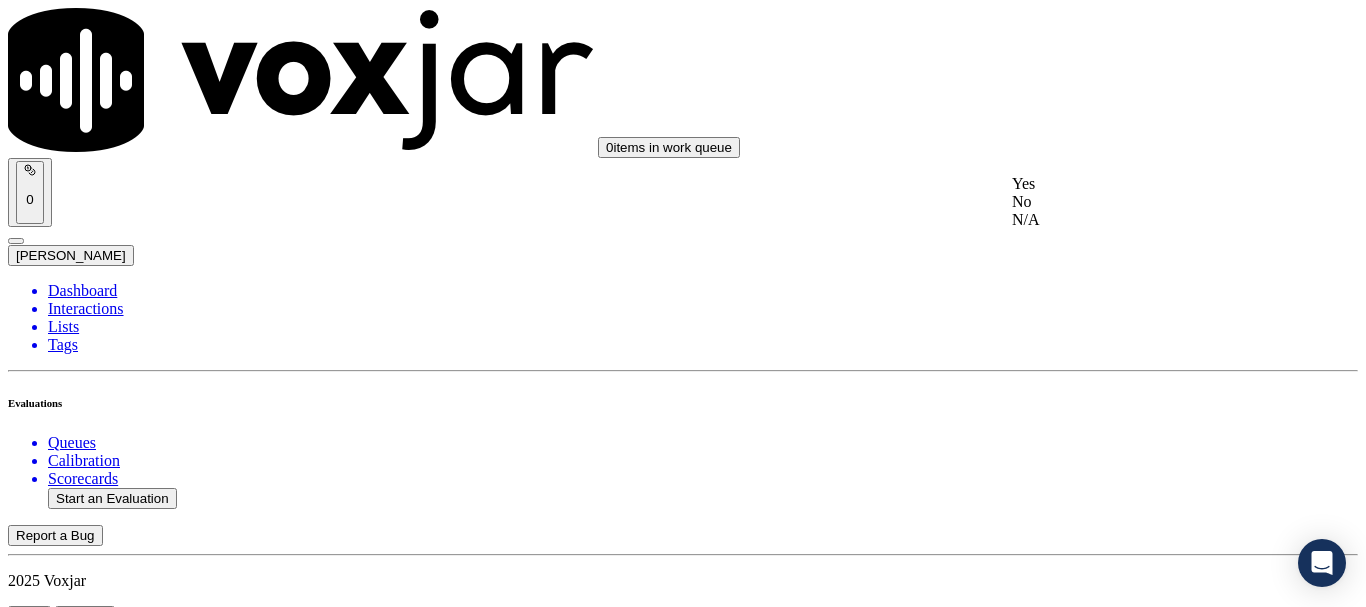 click on "Yes" at bounding box center [1139, 184] 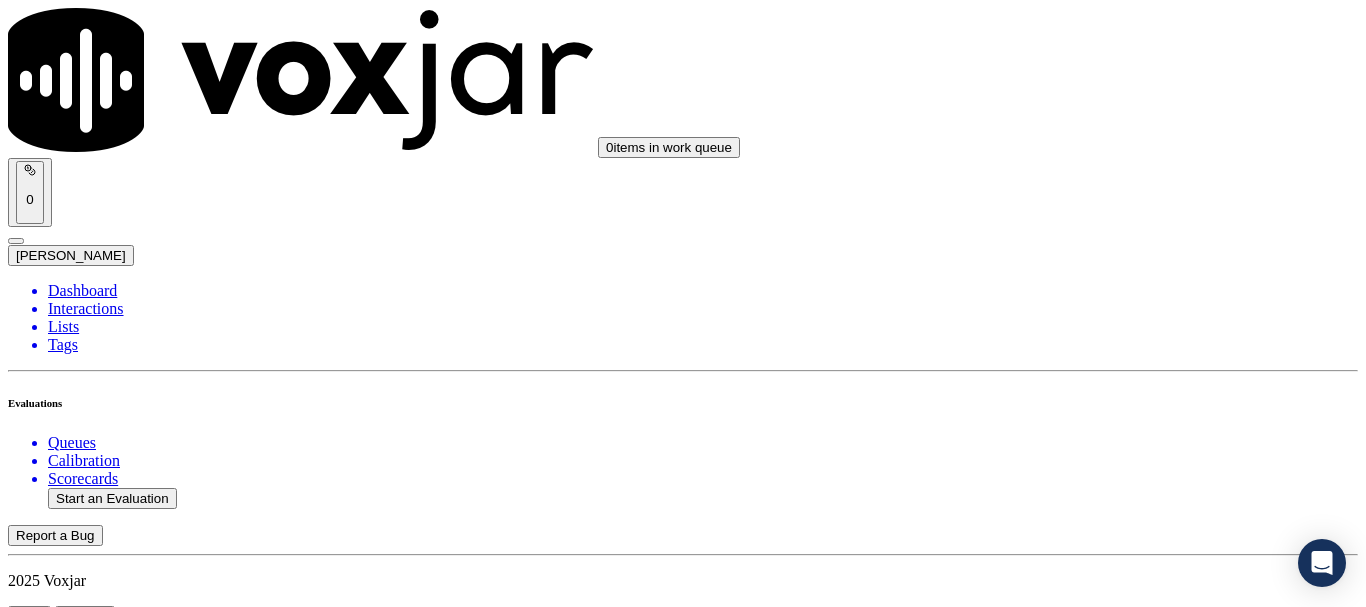 click on "Select an answer" at bounding box center (67, 6012) 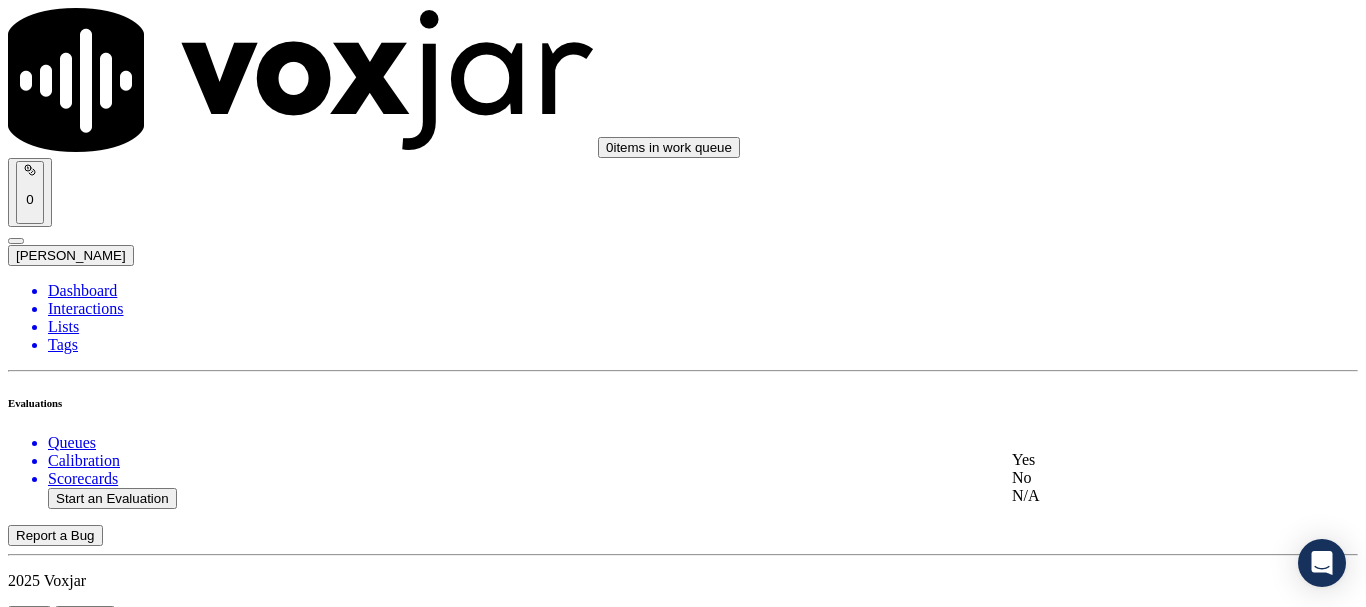click on "Yes" at bounding box center [1139, 460] 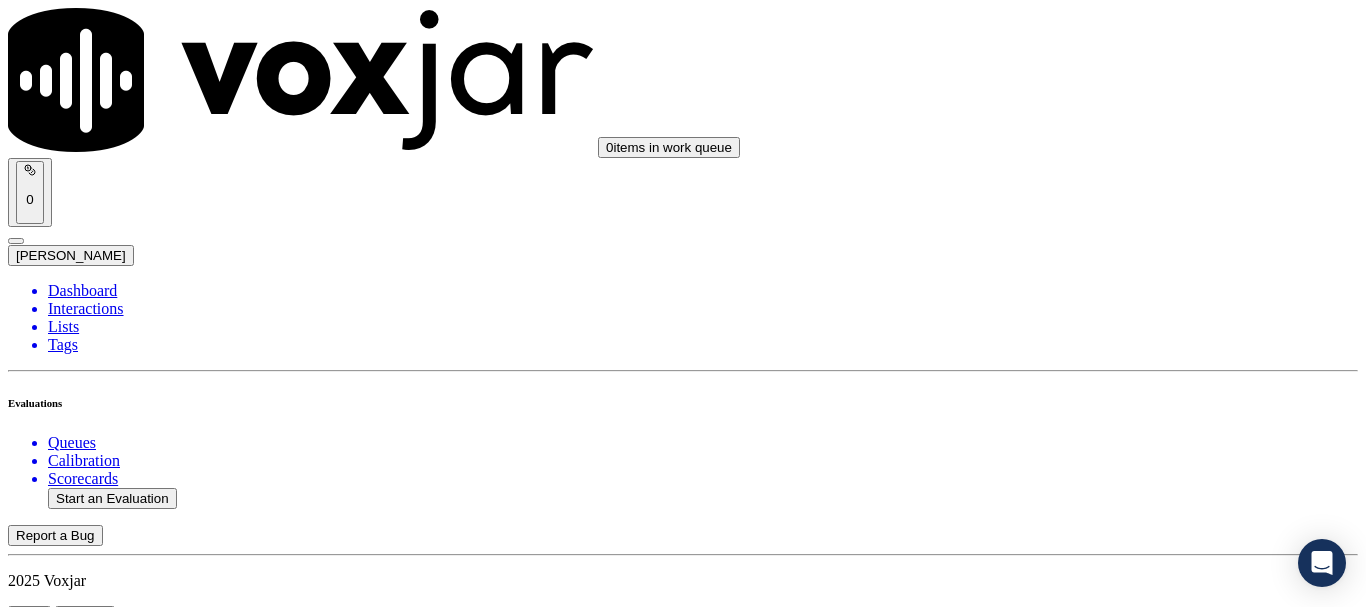 scroll, scrollTop: 4600, scrollLeft: 0, axis: vertical 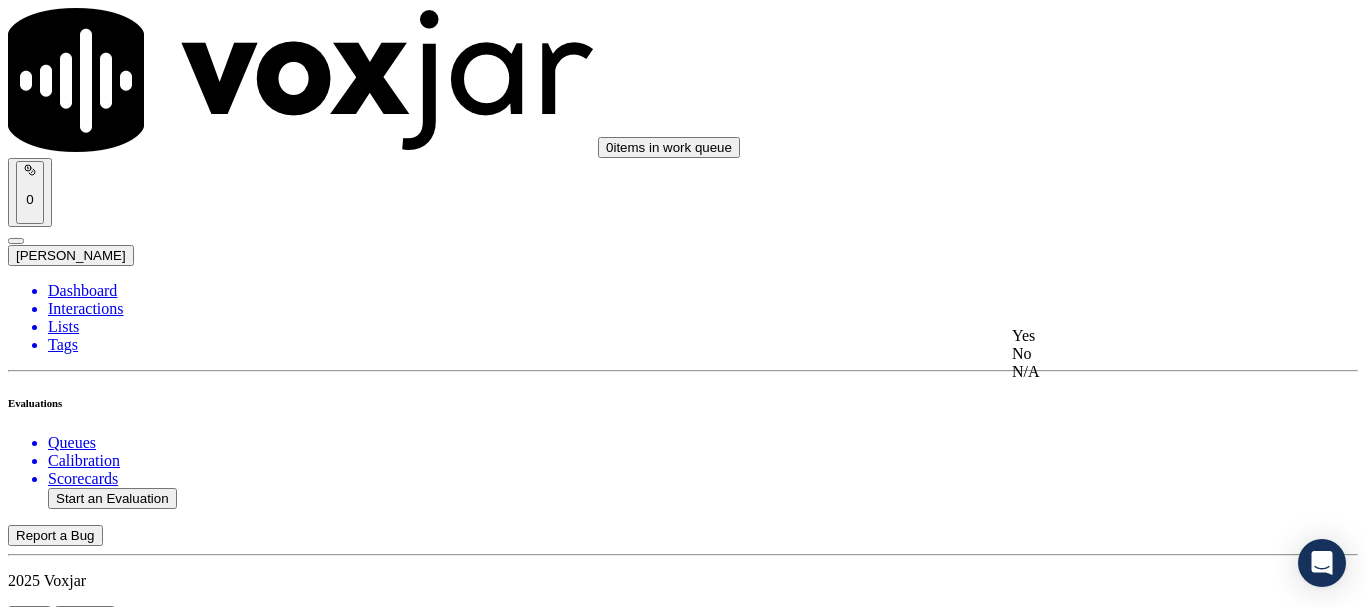 click on "Yes" at bounding box center [1139, 336] 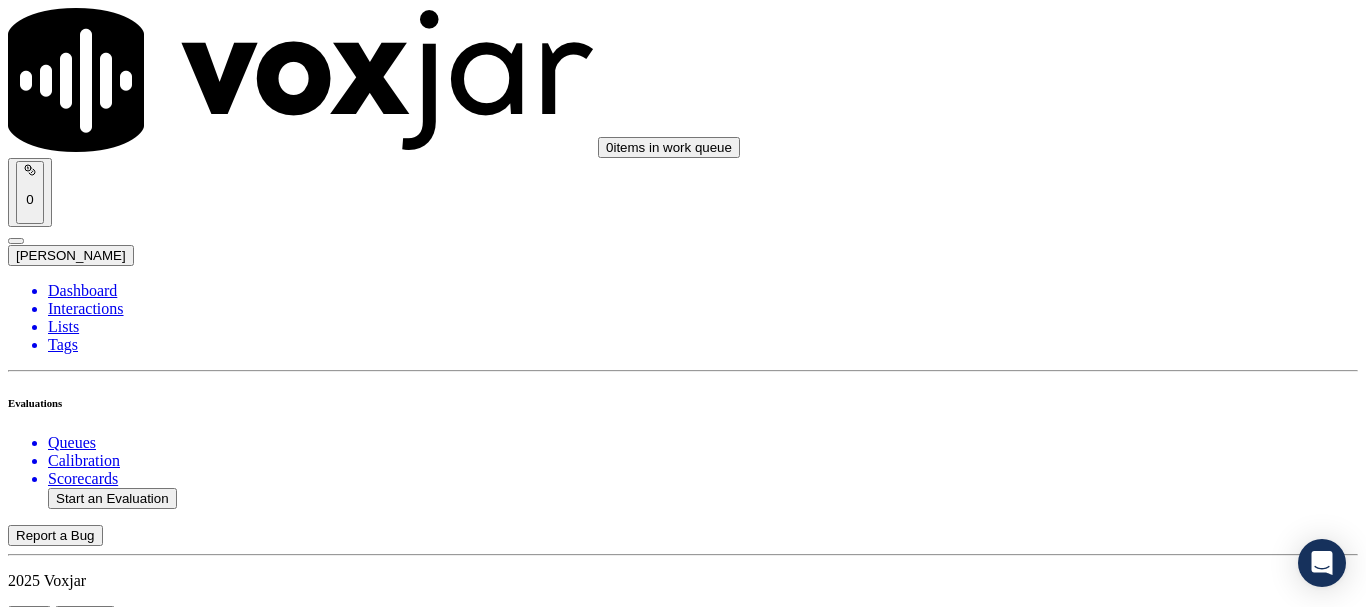 scroll, scrollTop: 4900, scrollLeft: 0, axis: vertical 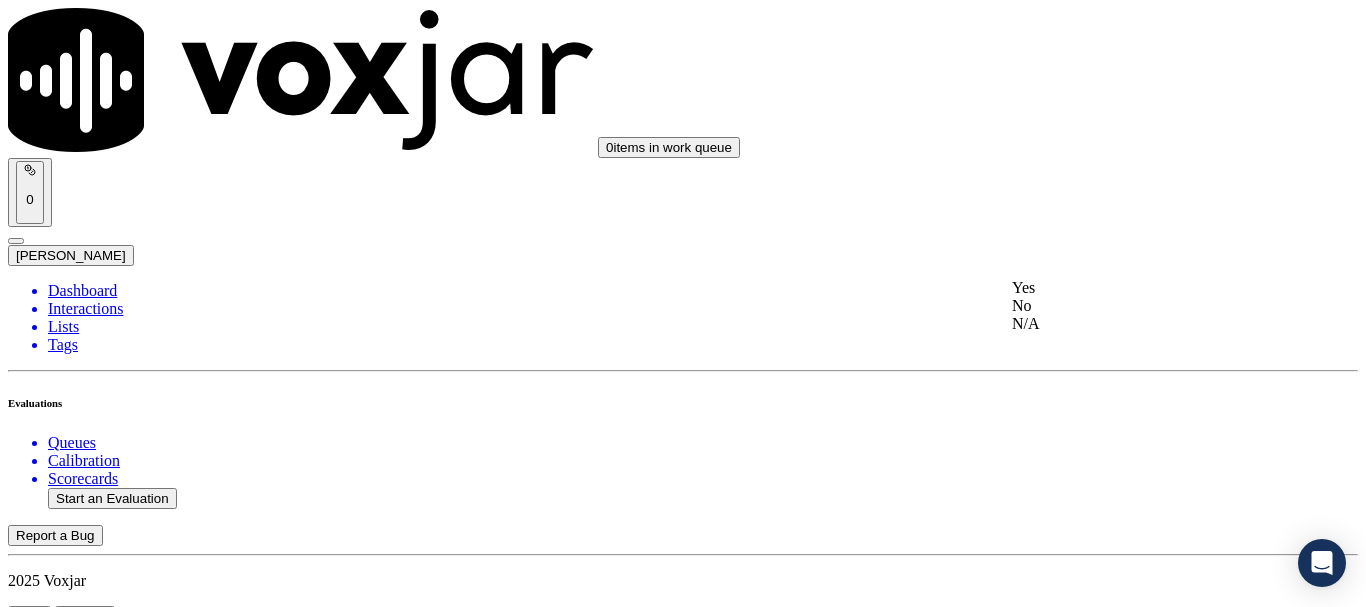 click on "Yes" at bounding box center (1139, 288) 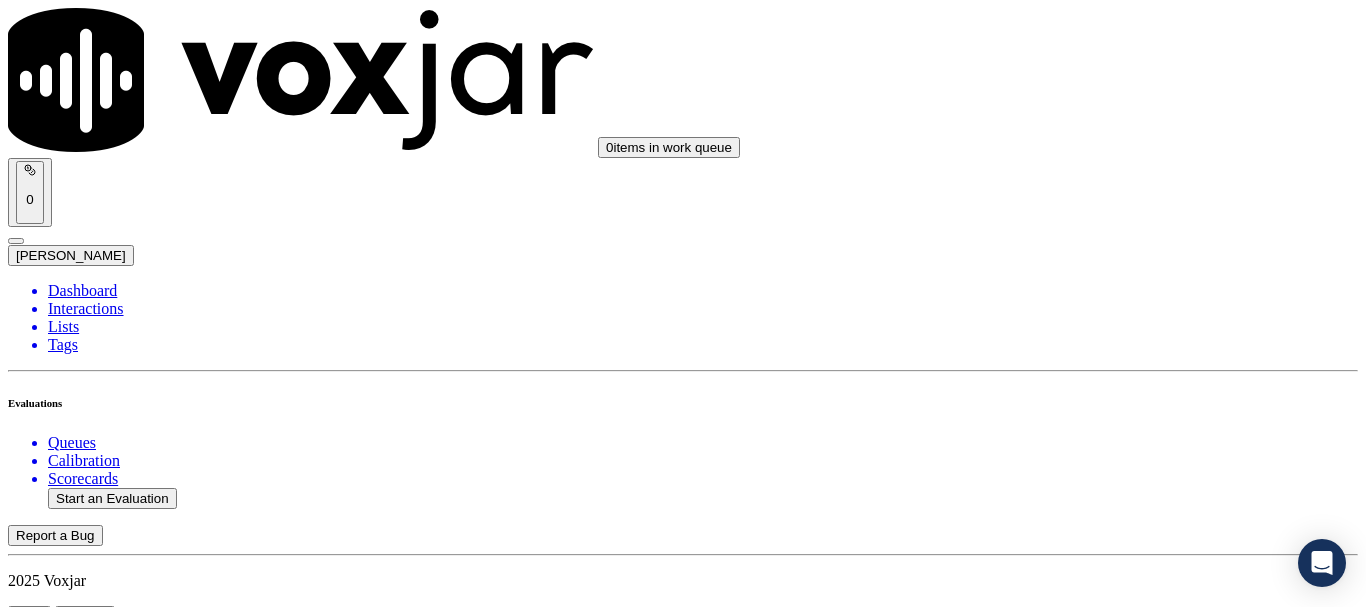 scroll, scrollTop: 5300, scrollLeft: 0, axis: vertical 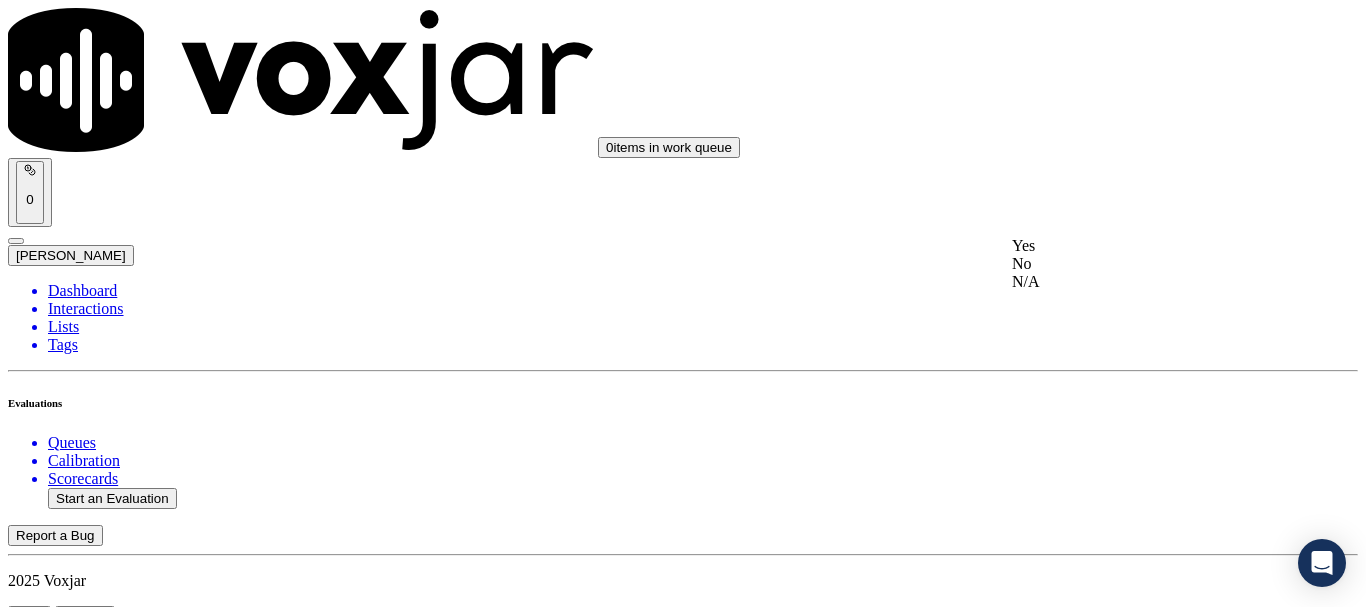 drag, startPoint x: 1087, startPoint y: 252, endPoint x: 1108, endPoint y: 381, distance: 130.69812 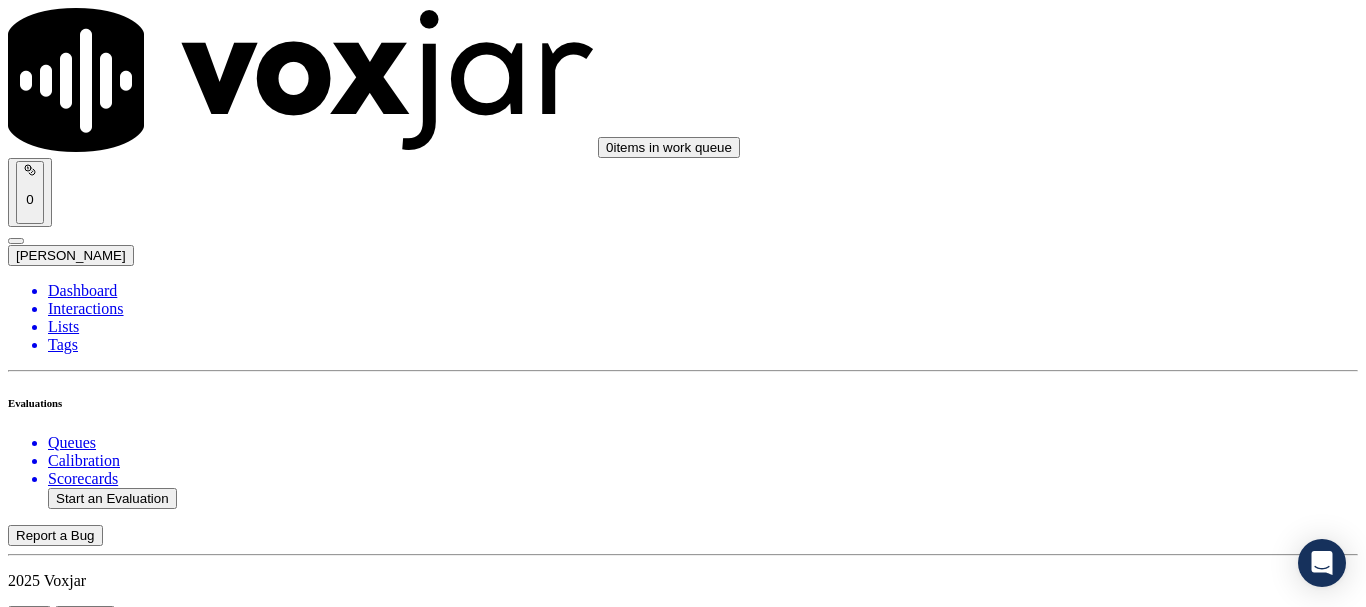 click on "Select an answer" at bounding box center [67, 7036] 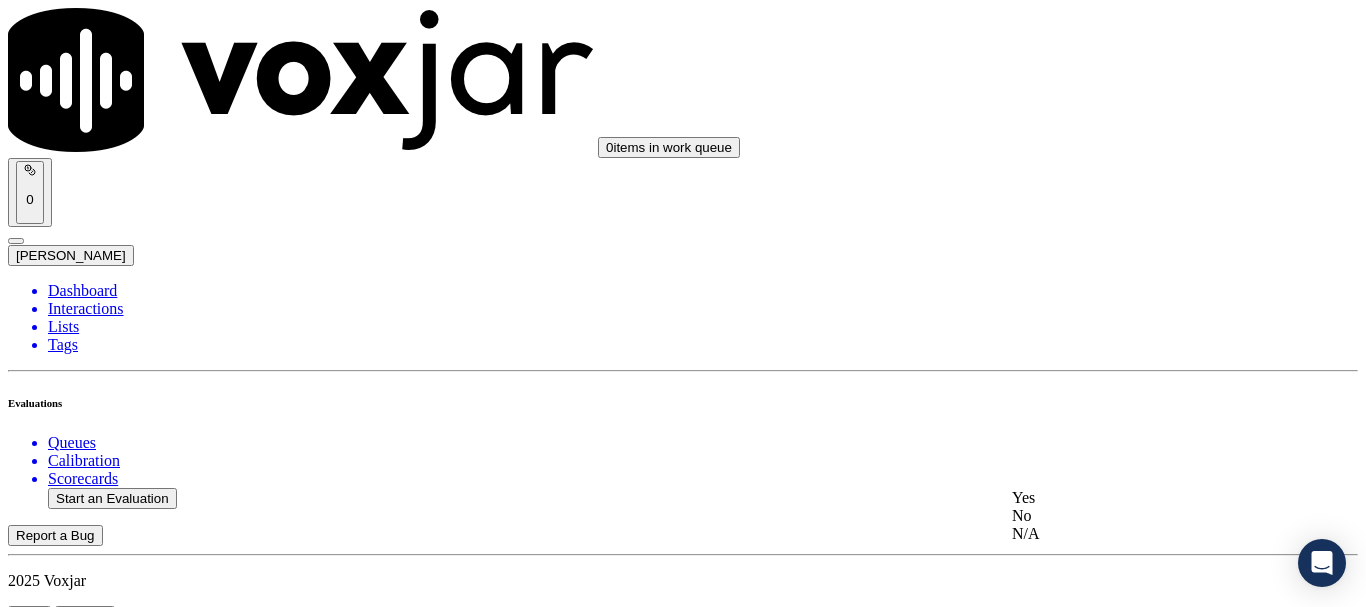 click on "Yes" at bounding box center (1139, 498) 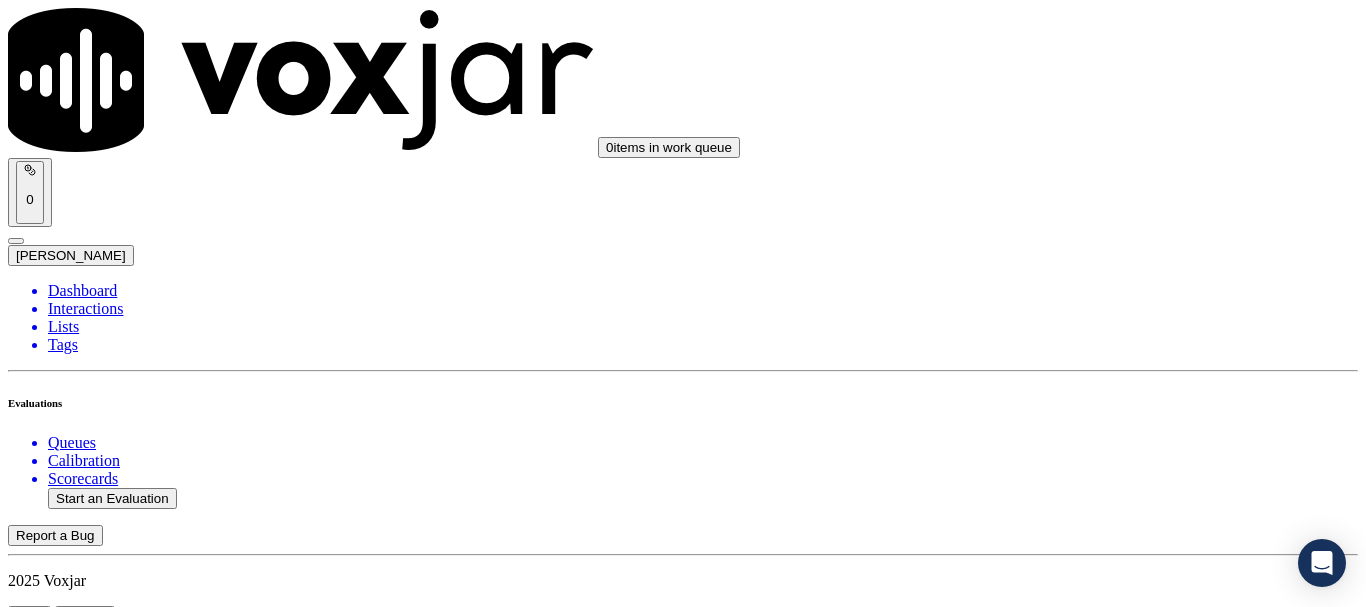 scroll, scrollTop: 5694, scrollLeft: 0, axis: vertical 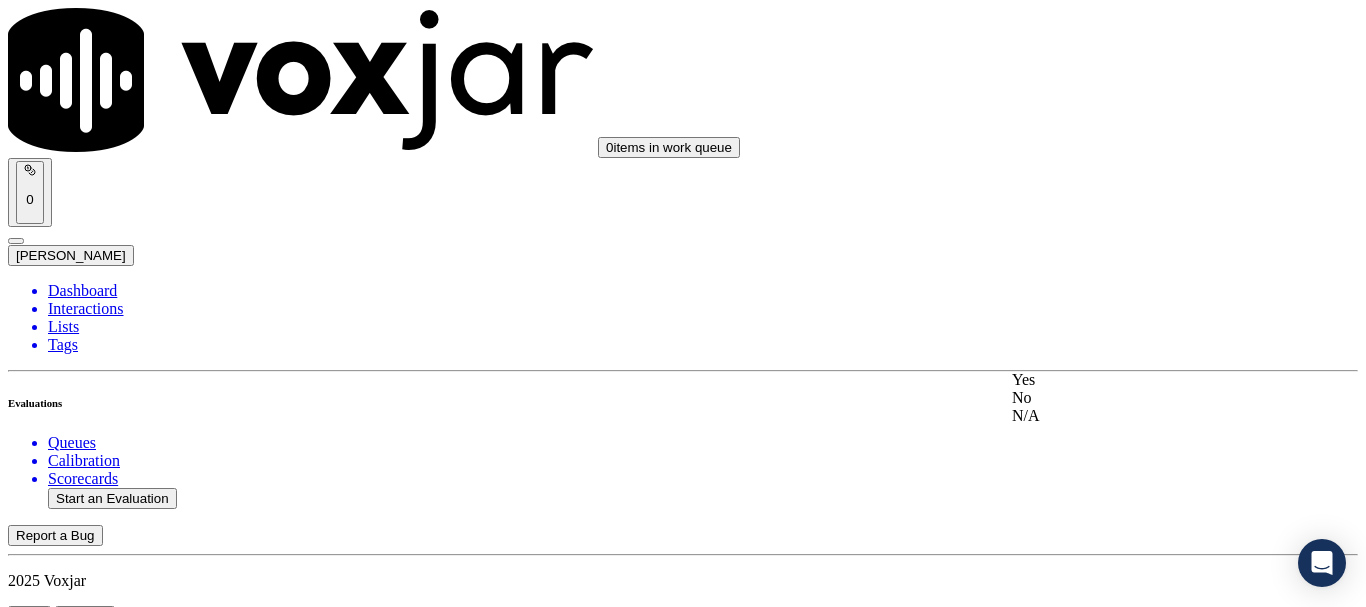 click on "Yes" at bounding box center (1139, 380) 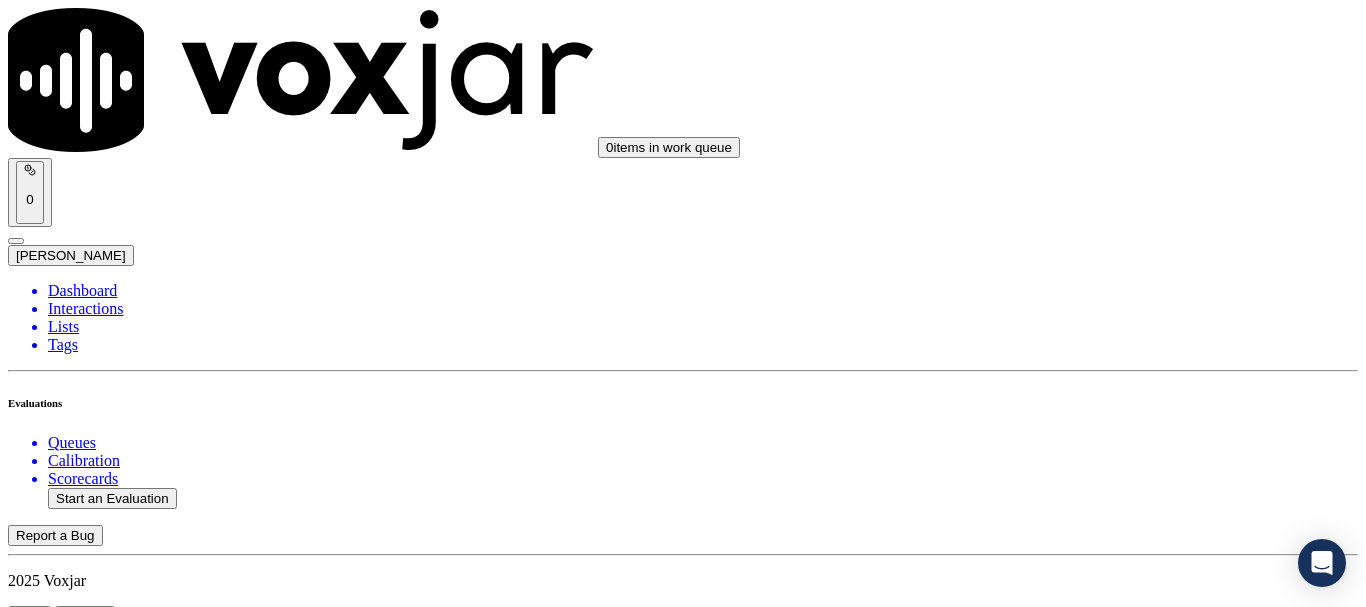 drag, startPoint x: 1060, startPoint y: 530, endPoint x: 552, endPoint y: 522, distance: 508.063 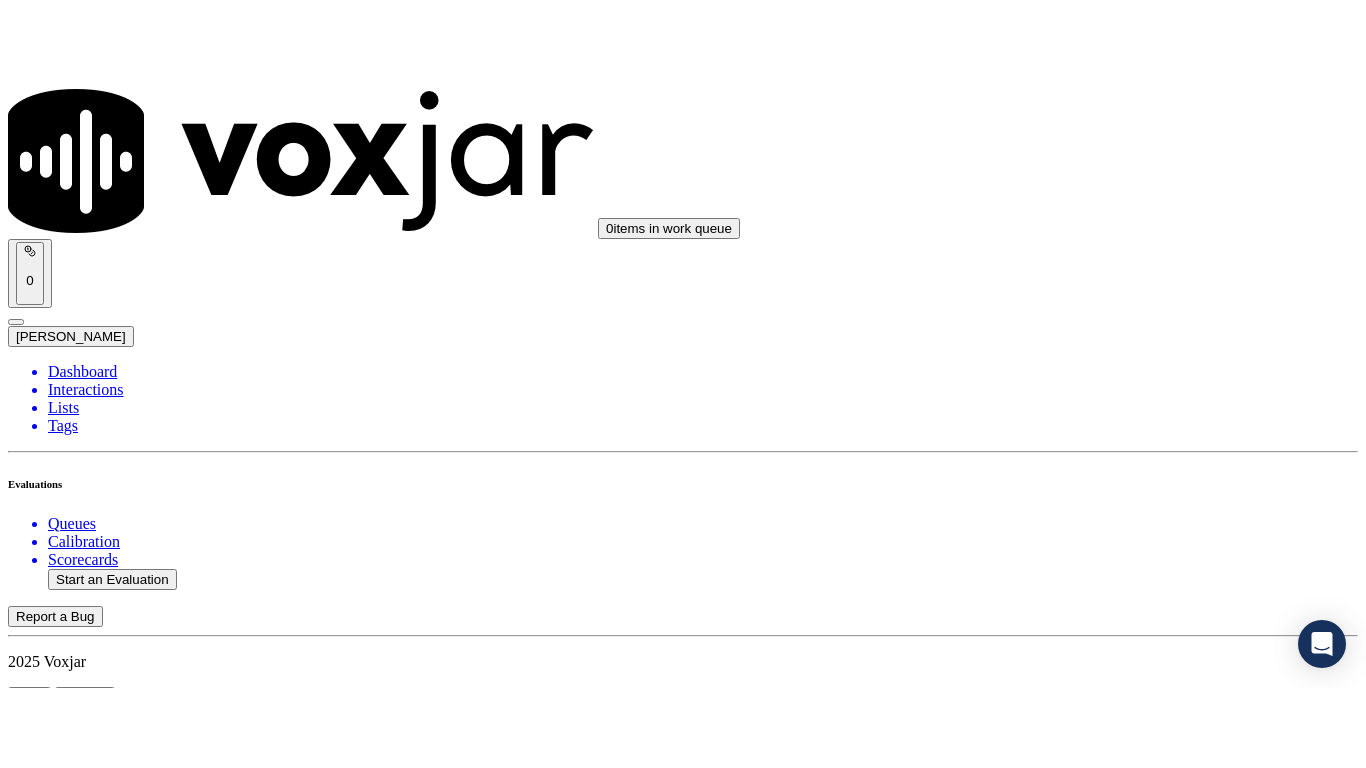 scroll, scrollTop: 175, scrollLeft: 0, axis: vertical 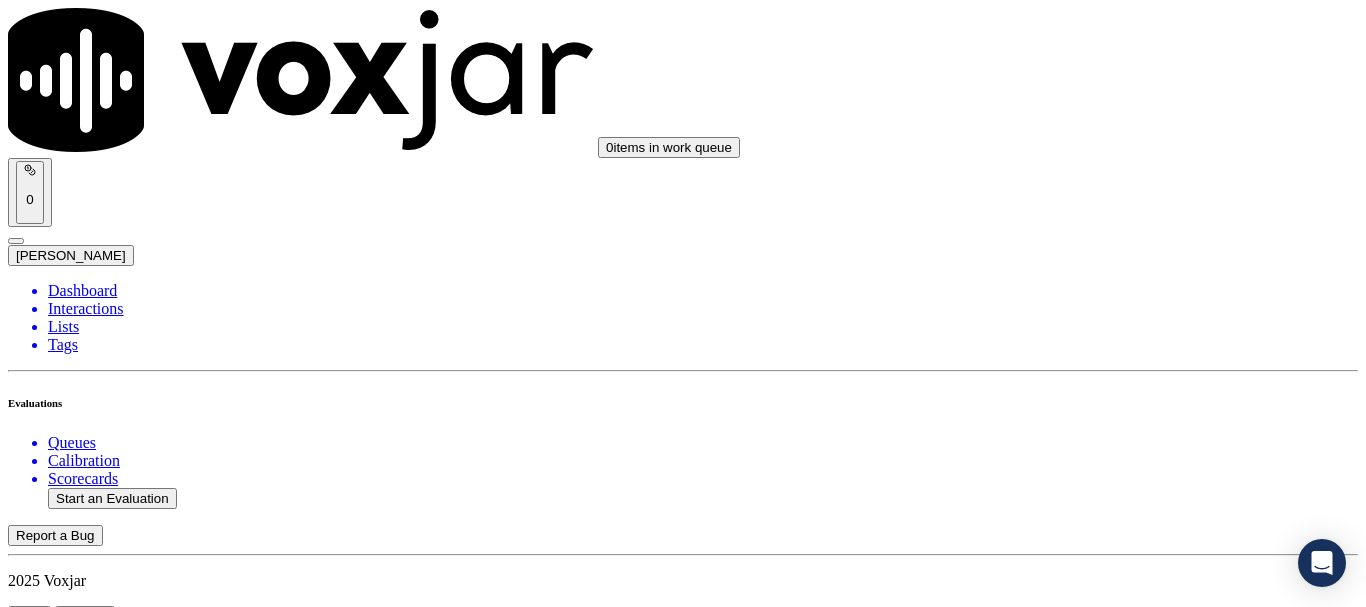 click on "Sale Interaction" 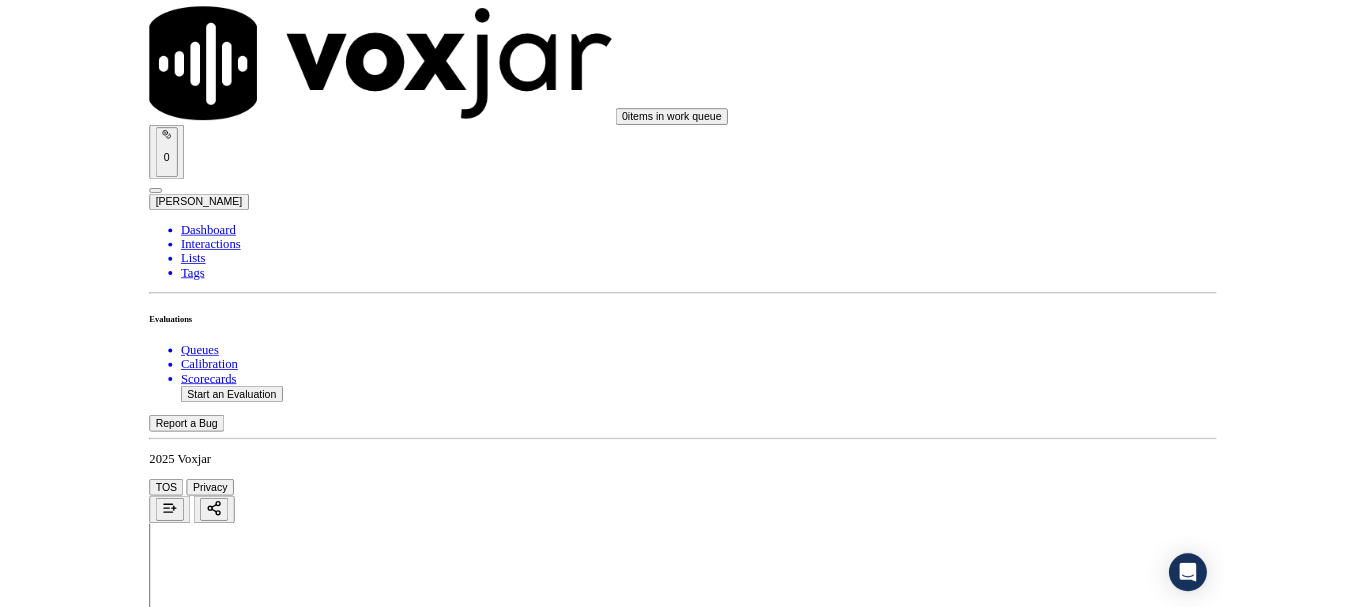 scroll, scrollTop: 251, scrollLeft: 0, axis: vertical 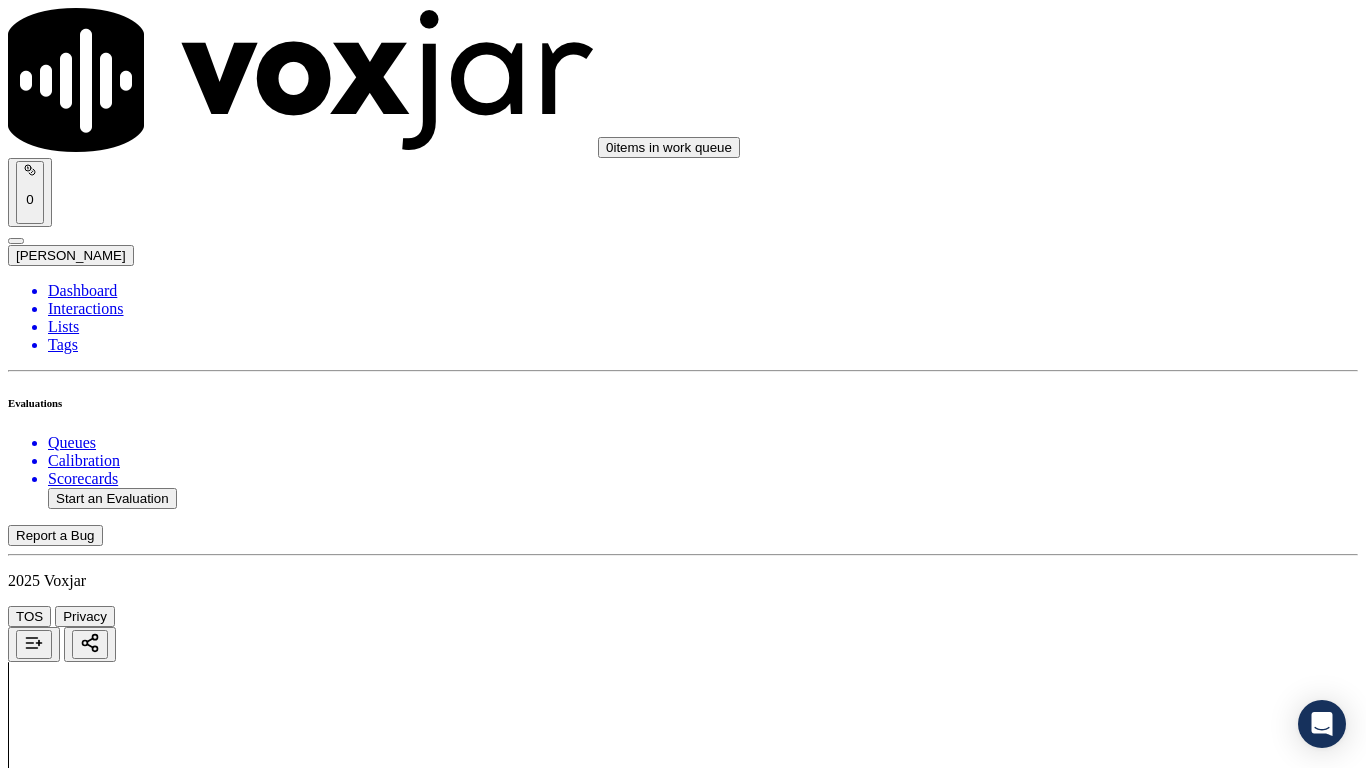 click on "Upload interaction to start evaluation" at bounding box center (124, 2674) 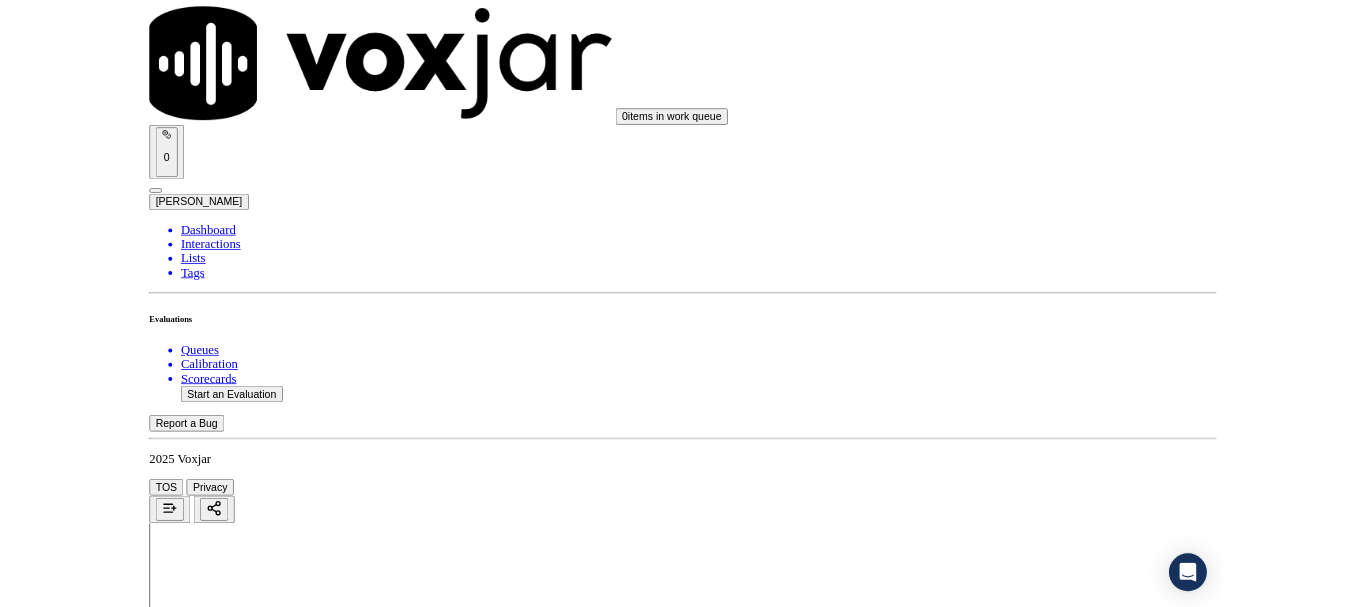 scroll, scrollTop: 300, scrollLeft: 0, axis: vertical 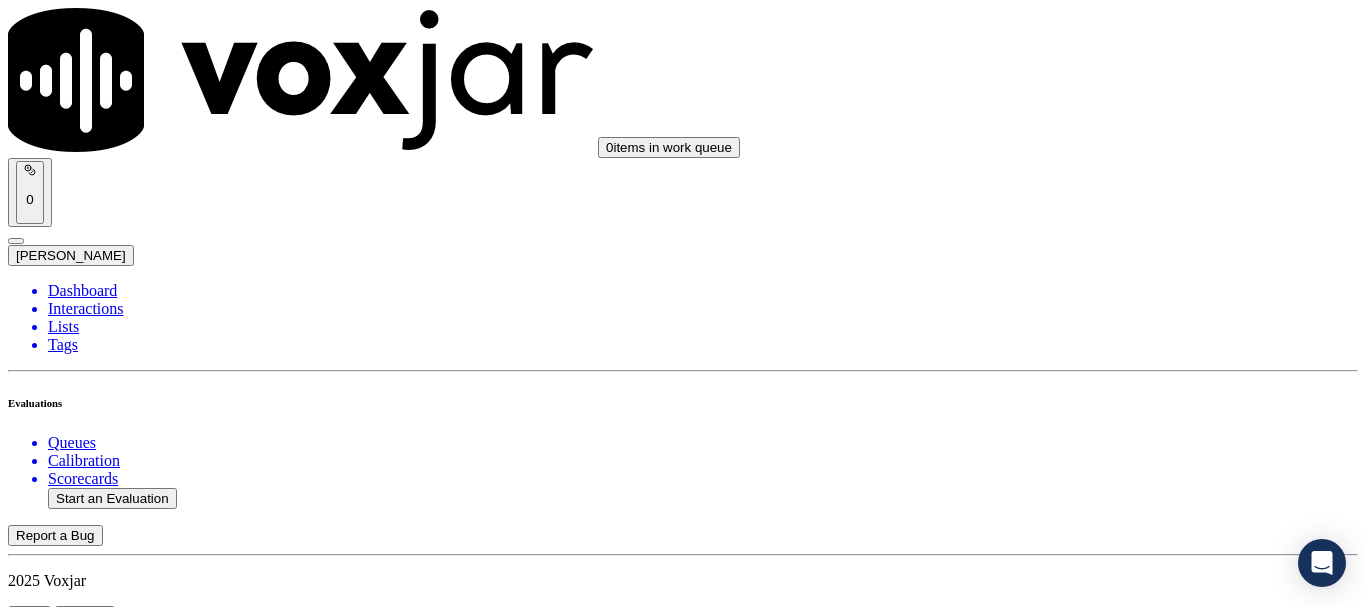click 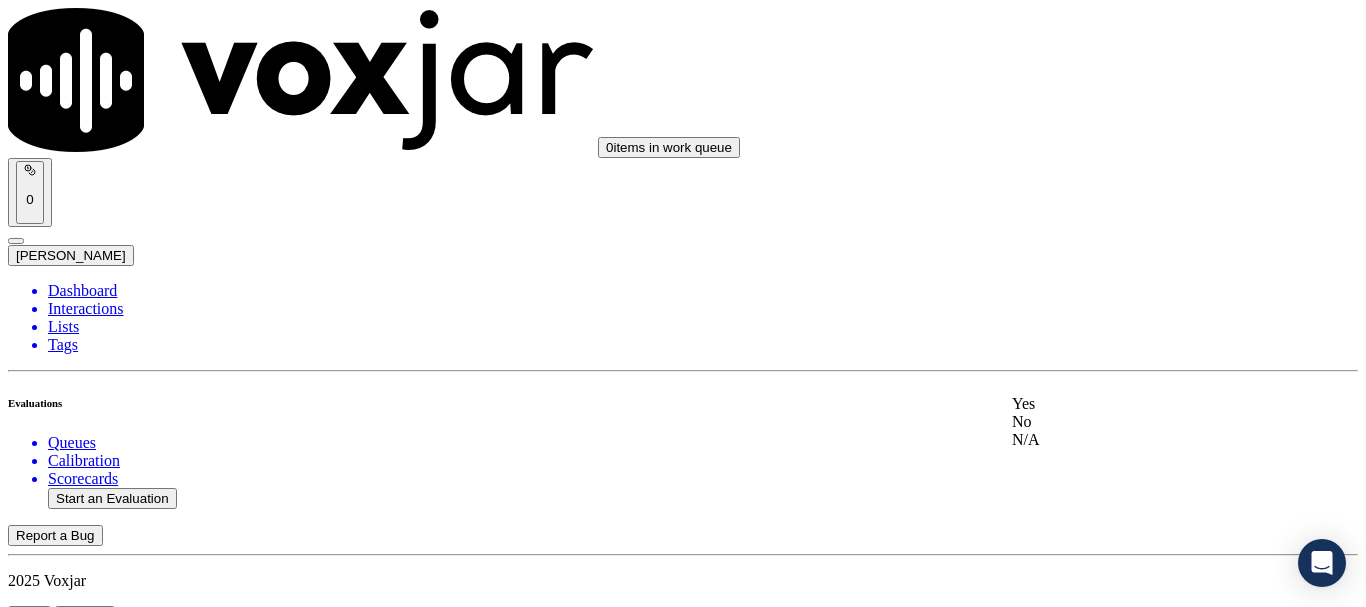 click on "Yes" at bounding box center [1139, 404] 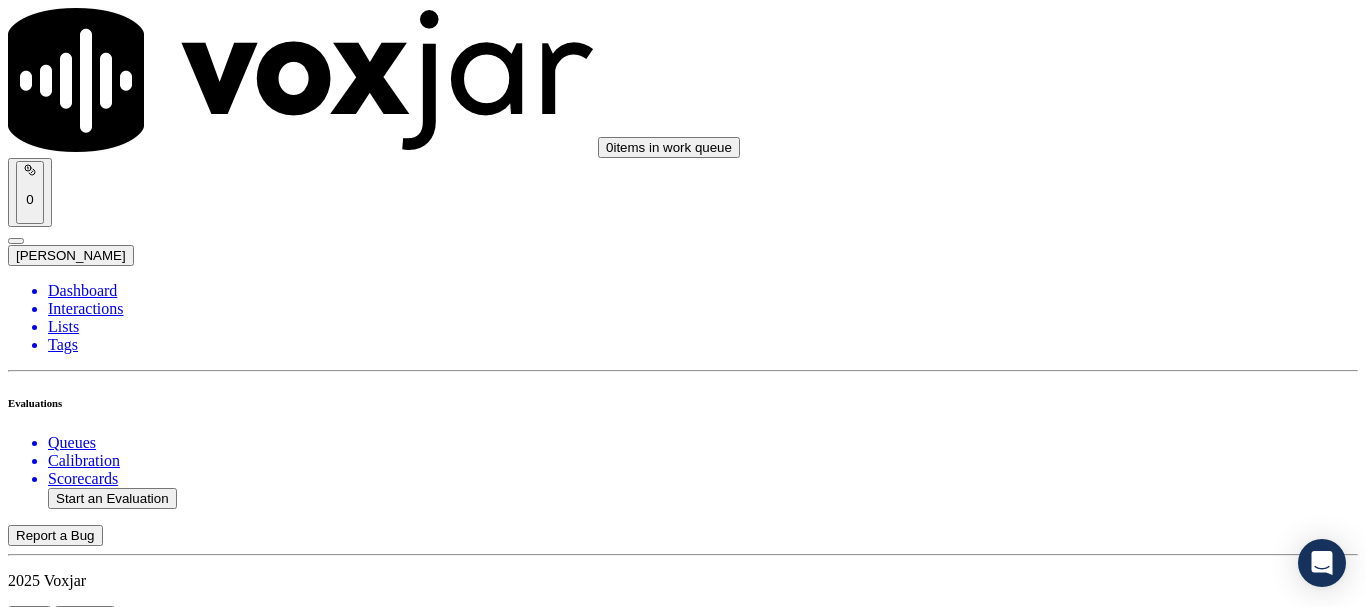 scroll, scrollTop: 500, scrollLeft: 0, axis: vertical 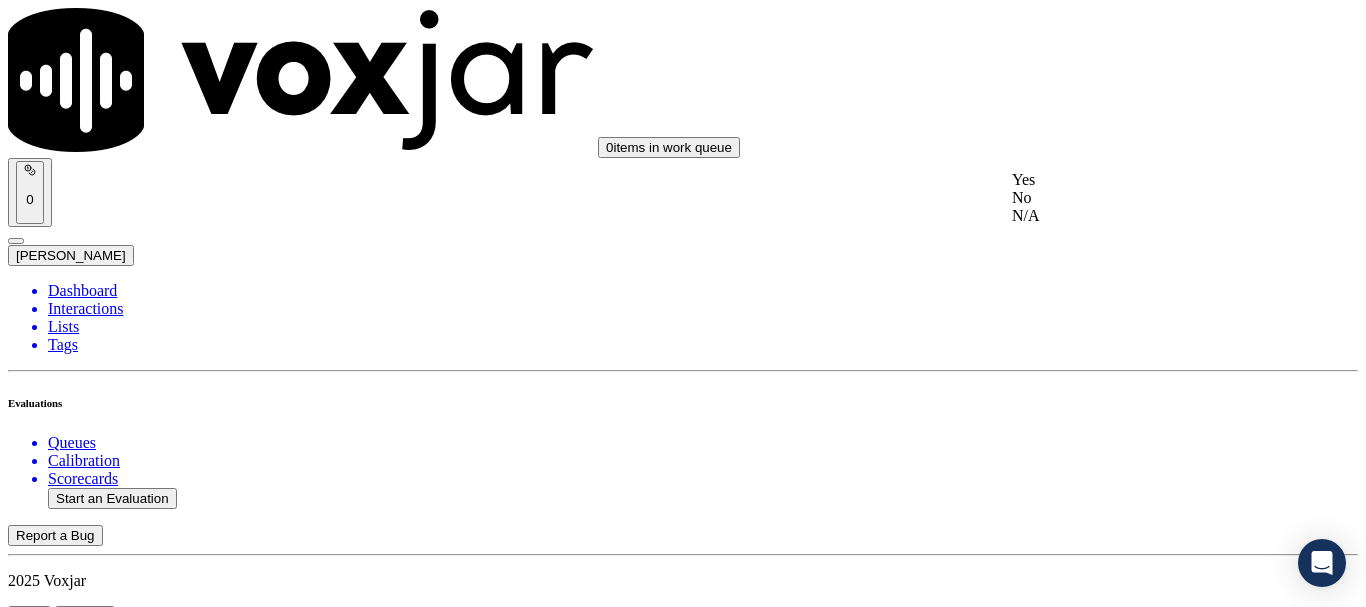 click on "Yes" at bounding box center [1139, 180] 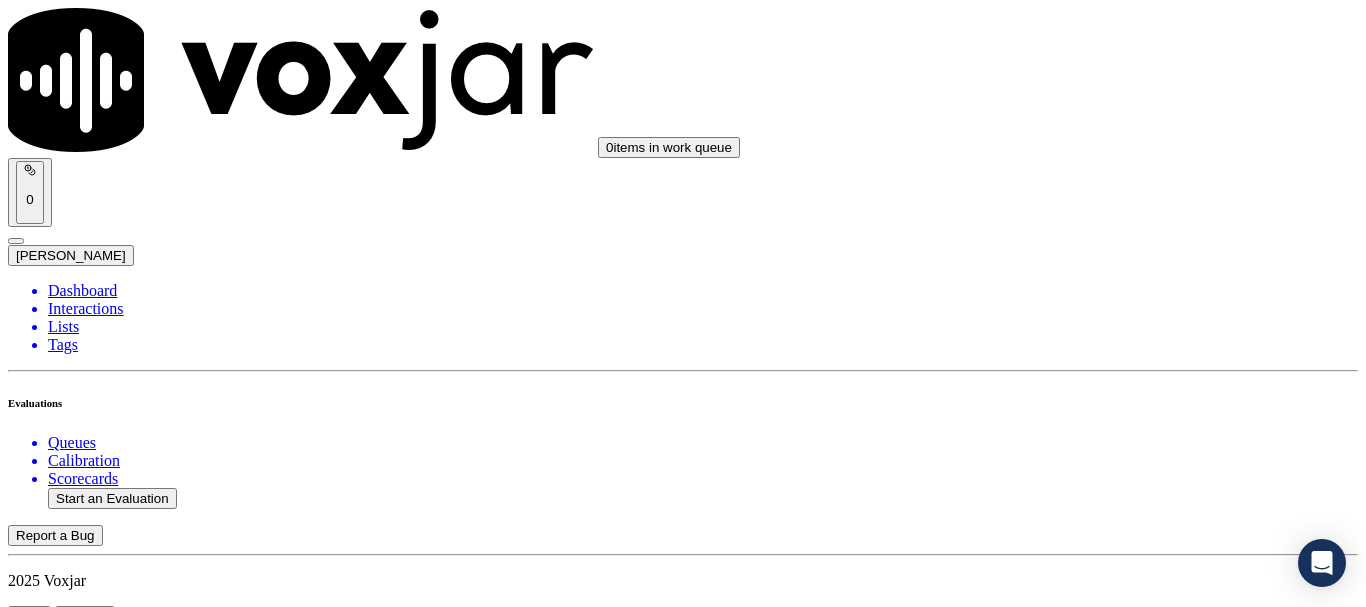 click on "Select an answer" at bounding box center [67, 2861] 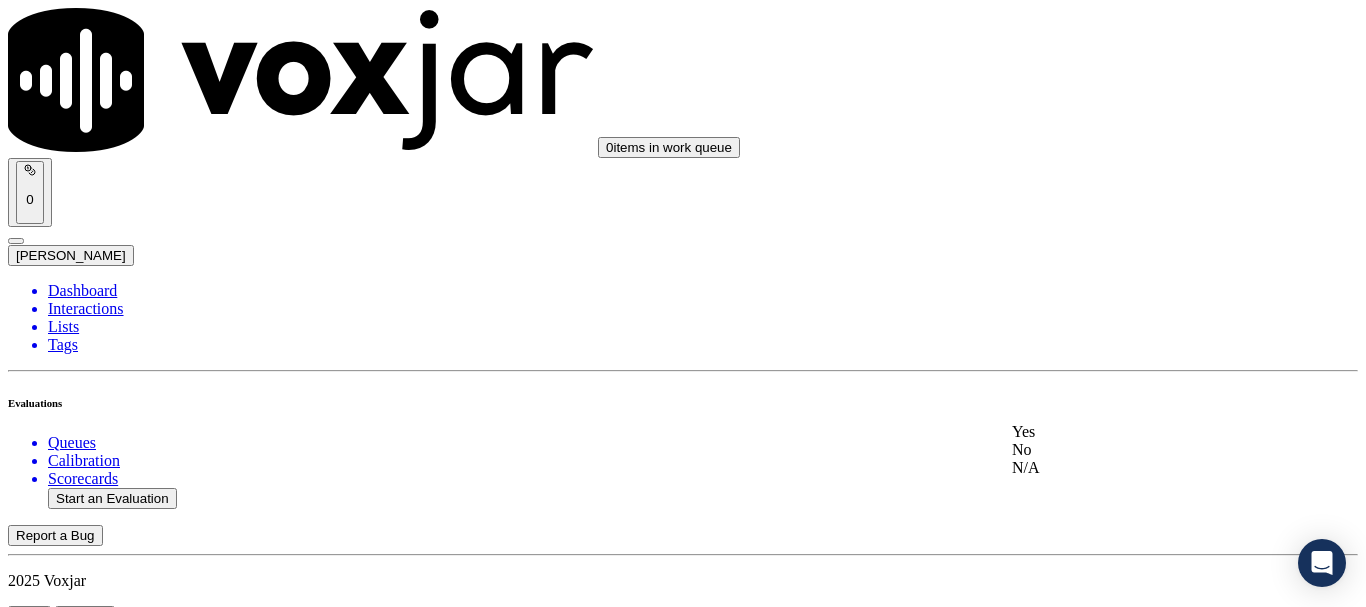 click on "Yes" at bounding box center (1139, 432) 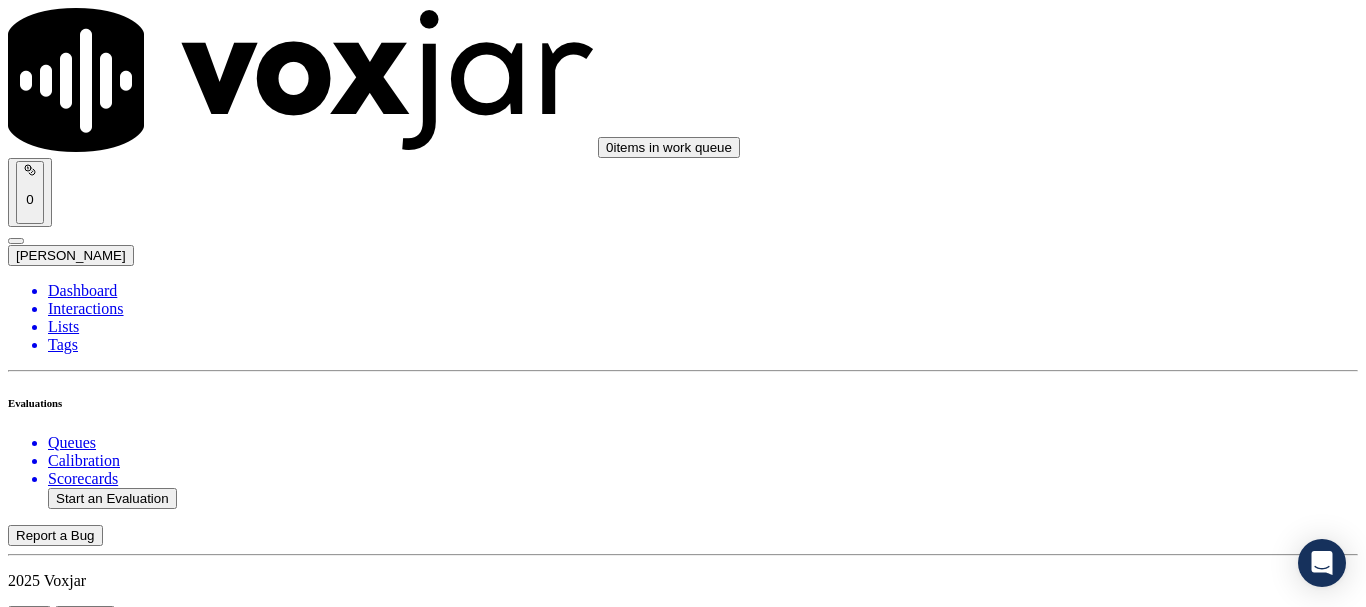 scroll, scrollTop: 900, scrollLeft: 0, axis: vertical 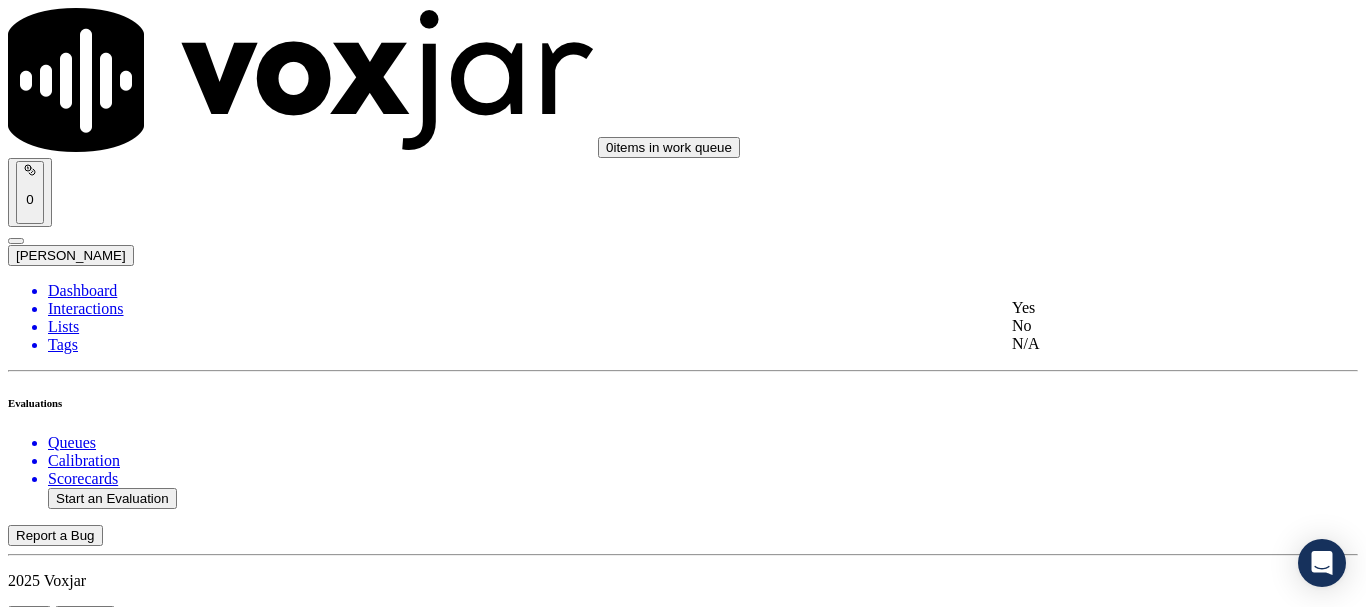 click on "N/A" 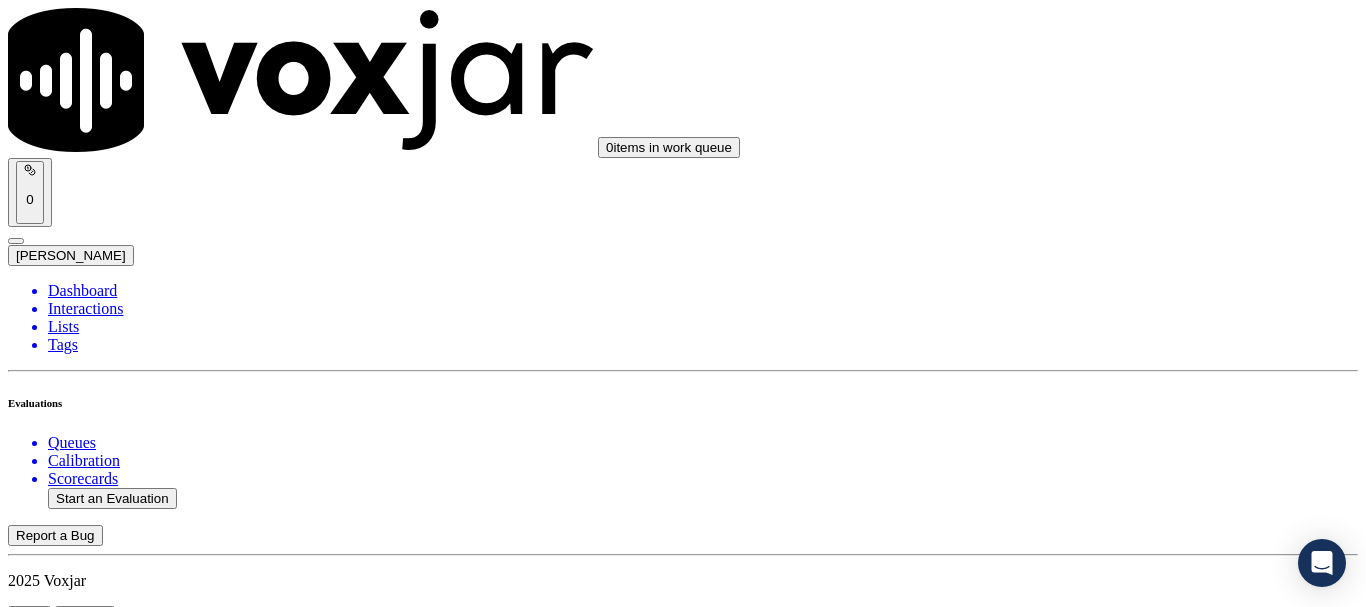 scroll, scrollTop: 1400, scrollLeft: 0, axis: vertical 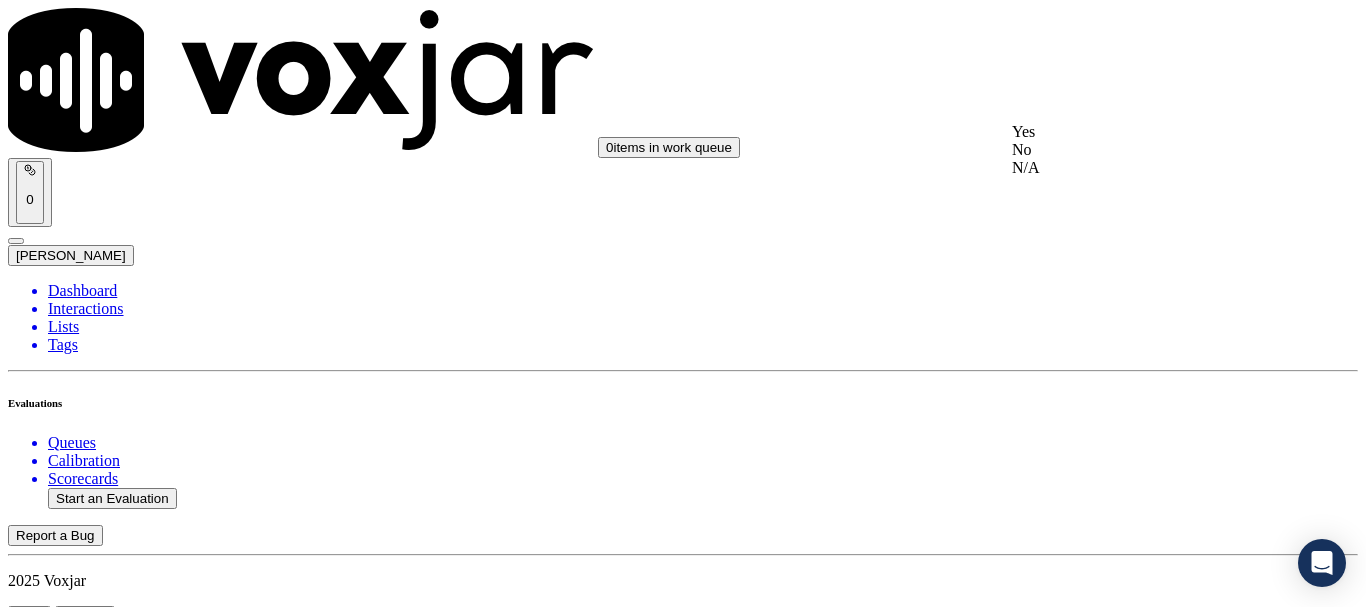 click on "N/A" 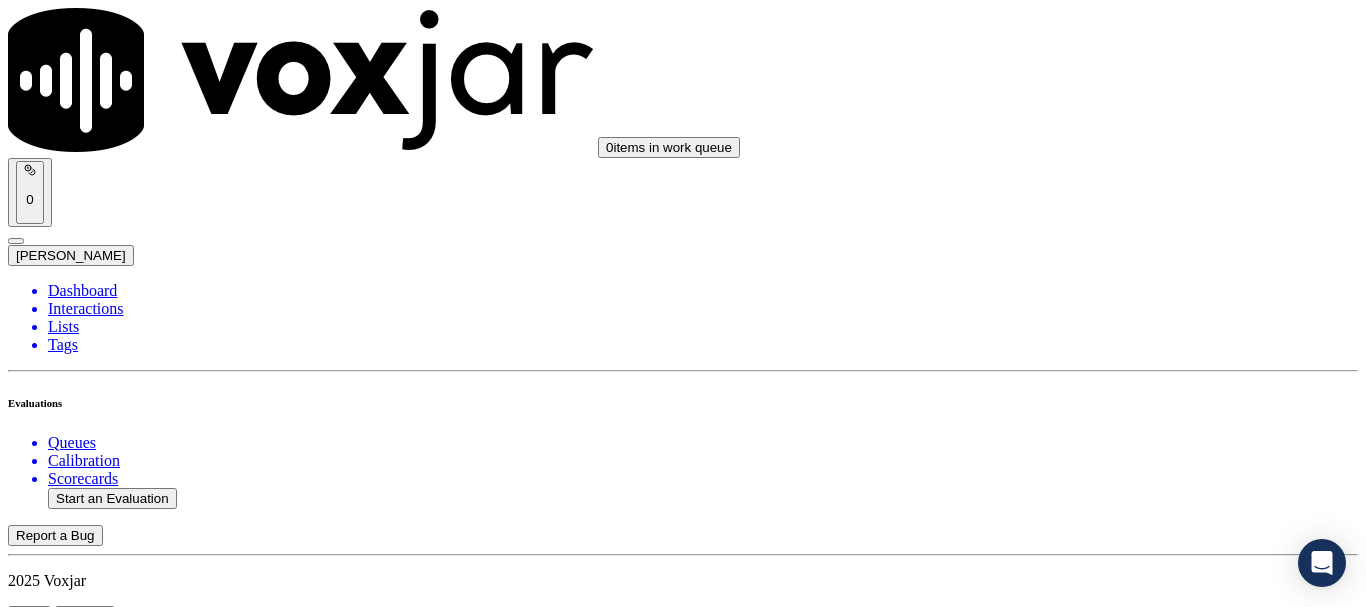 click on "Select an answer" at bounding box center [67, 3571] 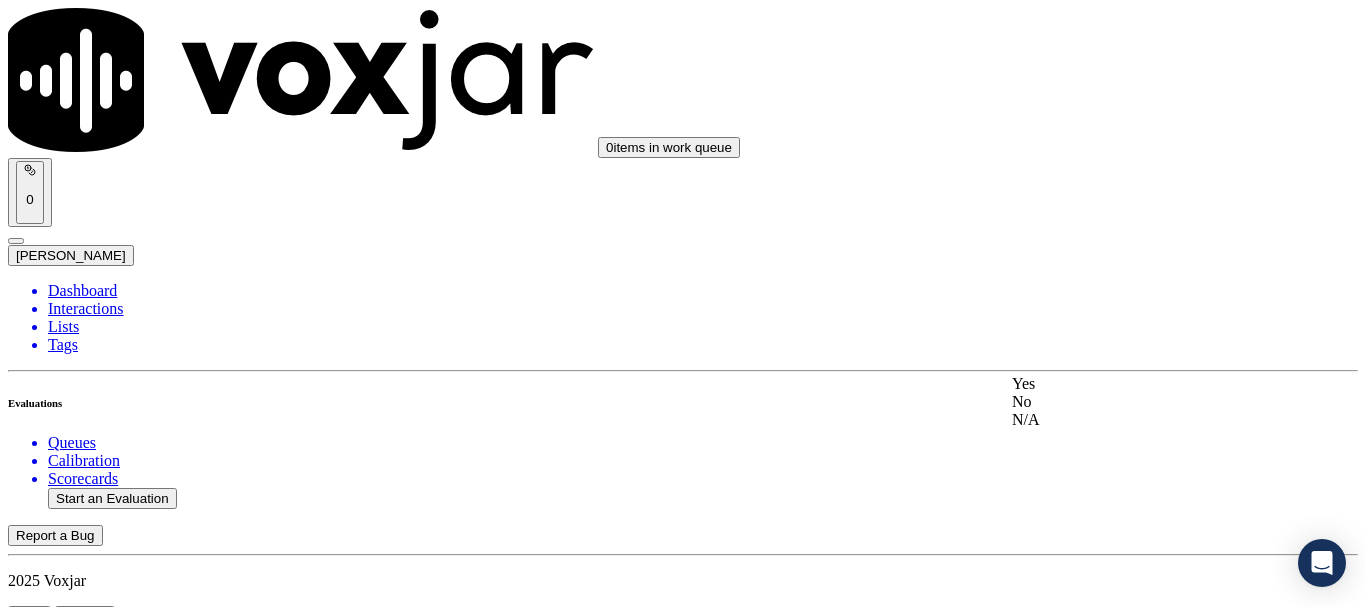 click on "Yes" at bounding box center (1139, 384) 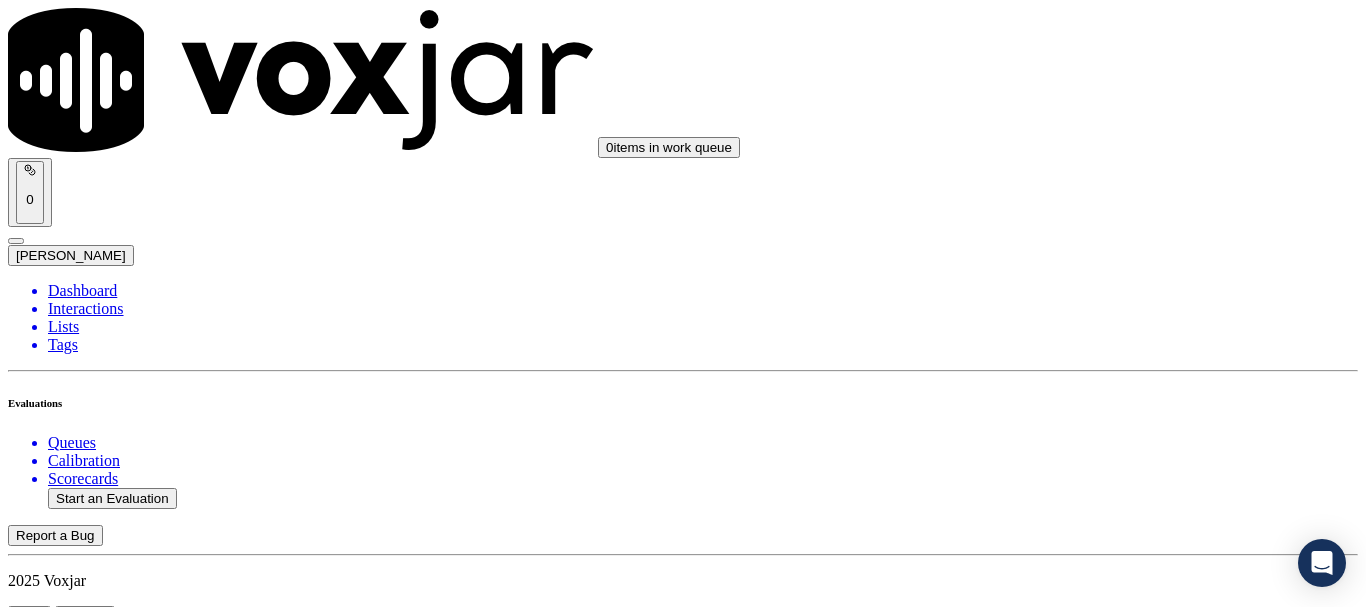 scroll, scrollTop: 1800, scrollLeft: 0, axis: vertical 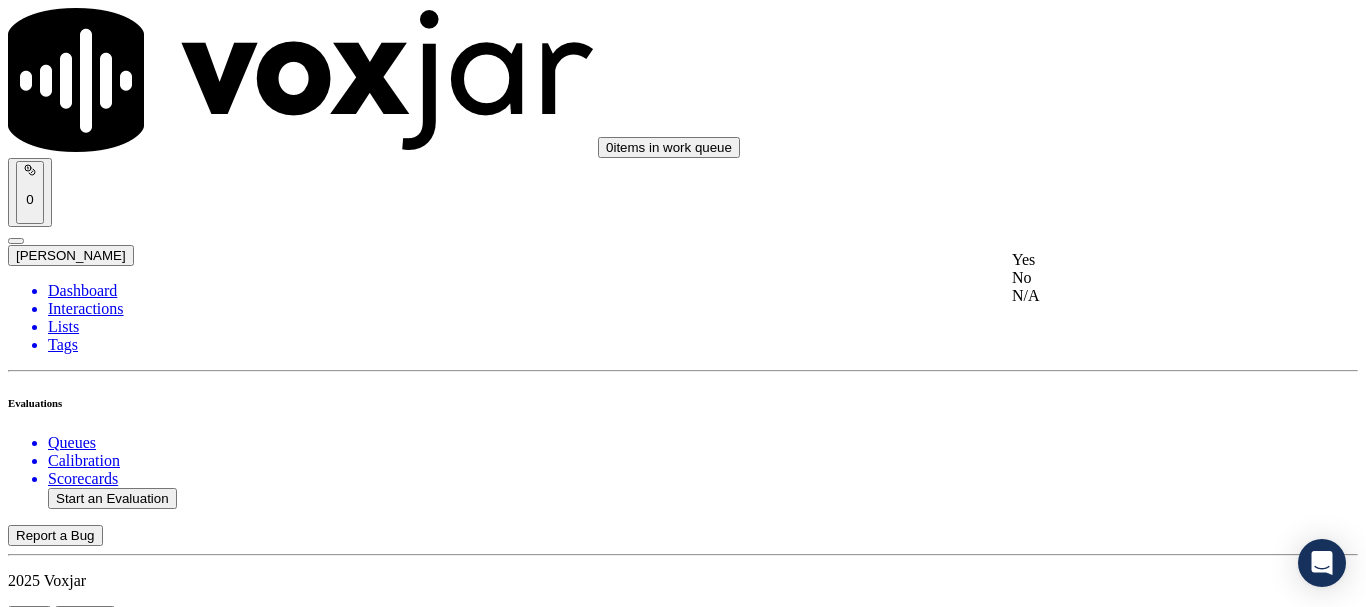 click on "Yes" at bounding box center (1139, 260) 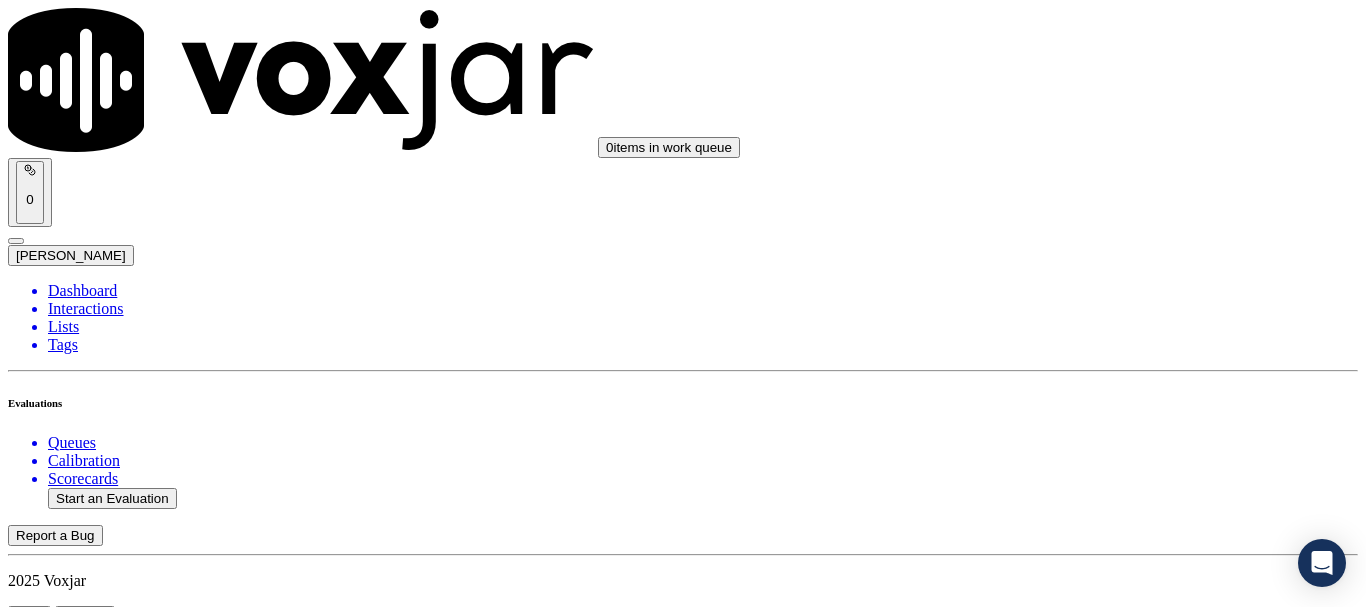 scroll, scrollTop: 2100, scrollLeft: 0, axis: vertical 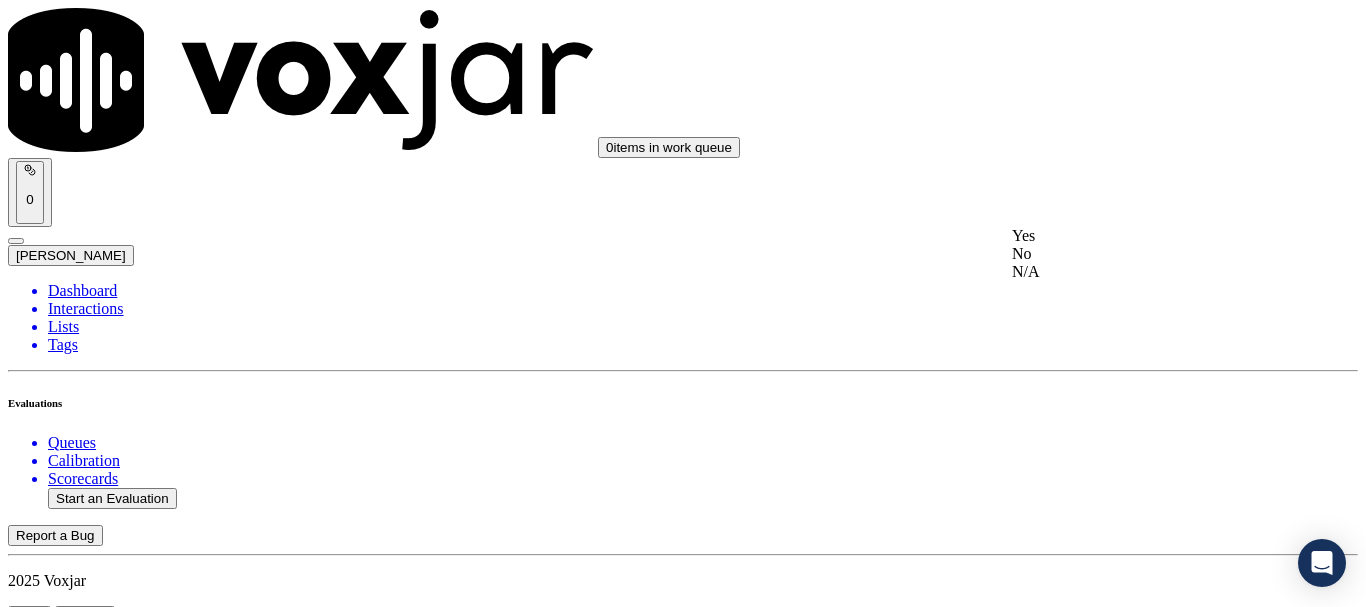 click on "Yes" at bounding box center [1139, 236] 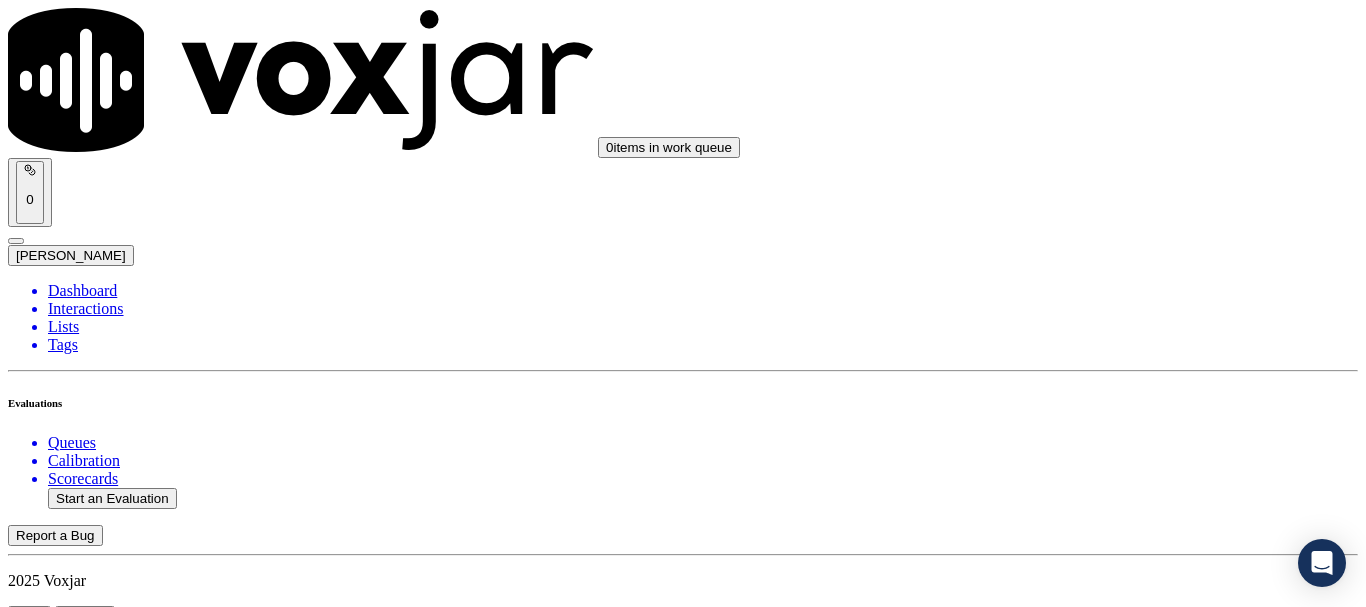 scroll, scrollTop: 2200, scrollLeft: 0, axis: vertical 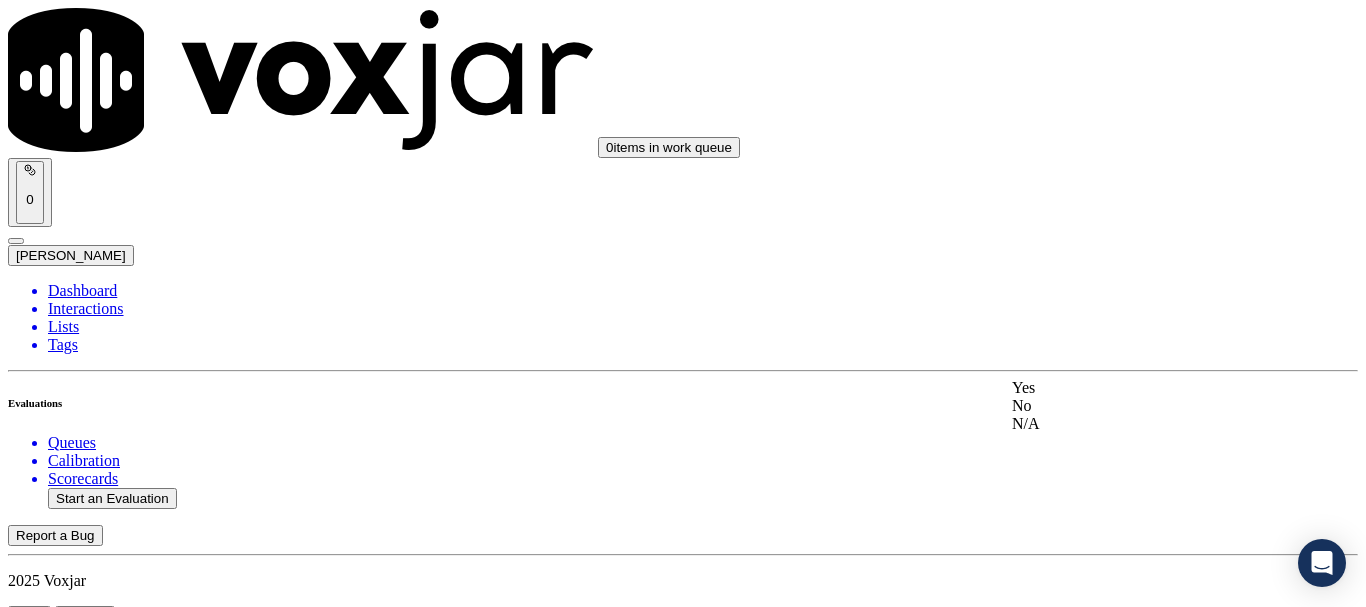 click on "Yes" at bounding box center [1139, 388] 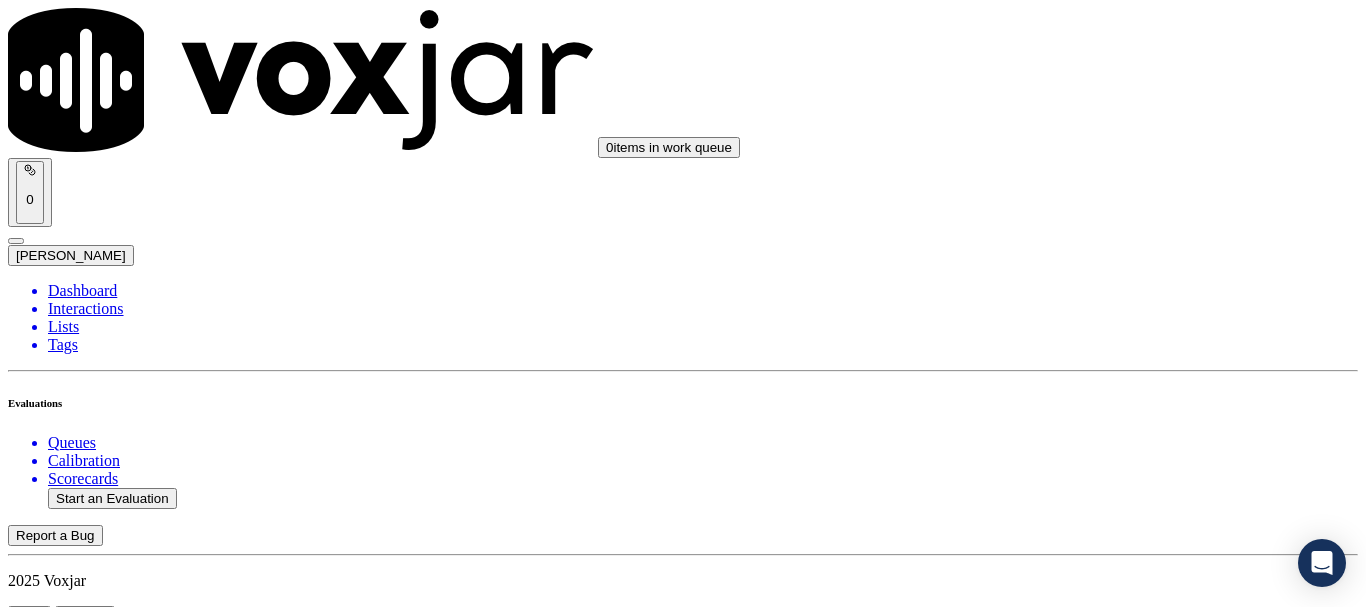 scroll, scrollTop: 2600, scrollLeft: 0, axis: vertical 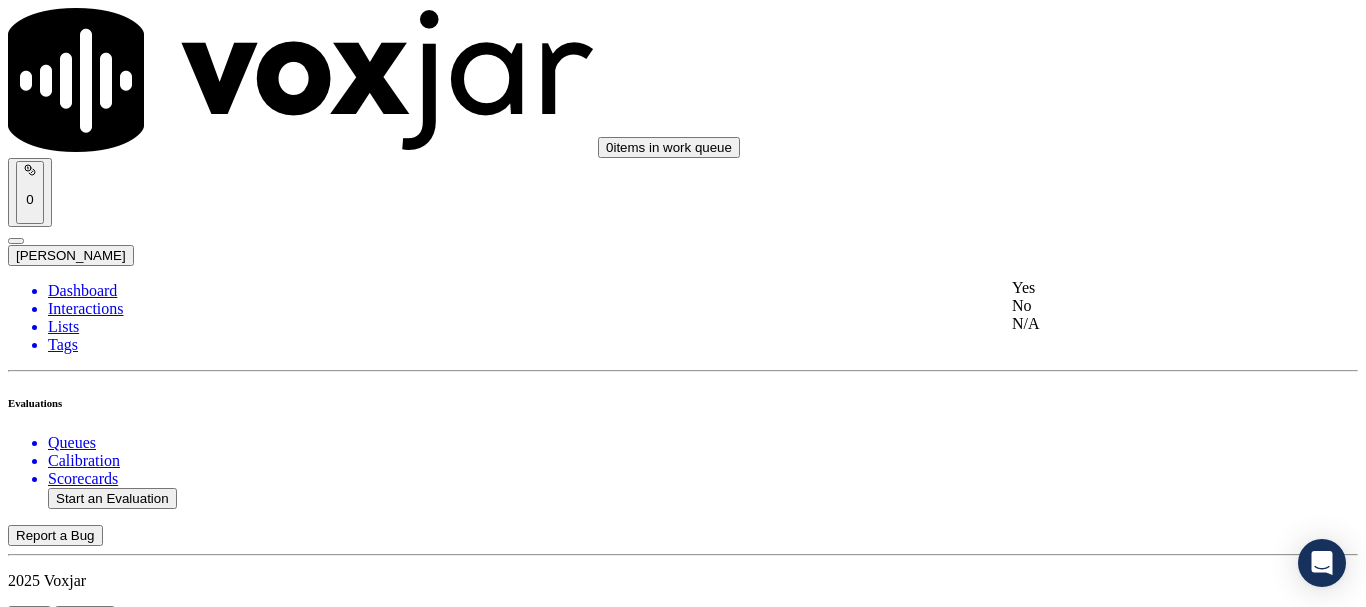 click on "Yes" at bounding box center (1139, 288) 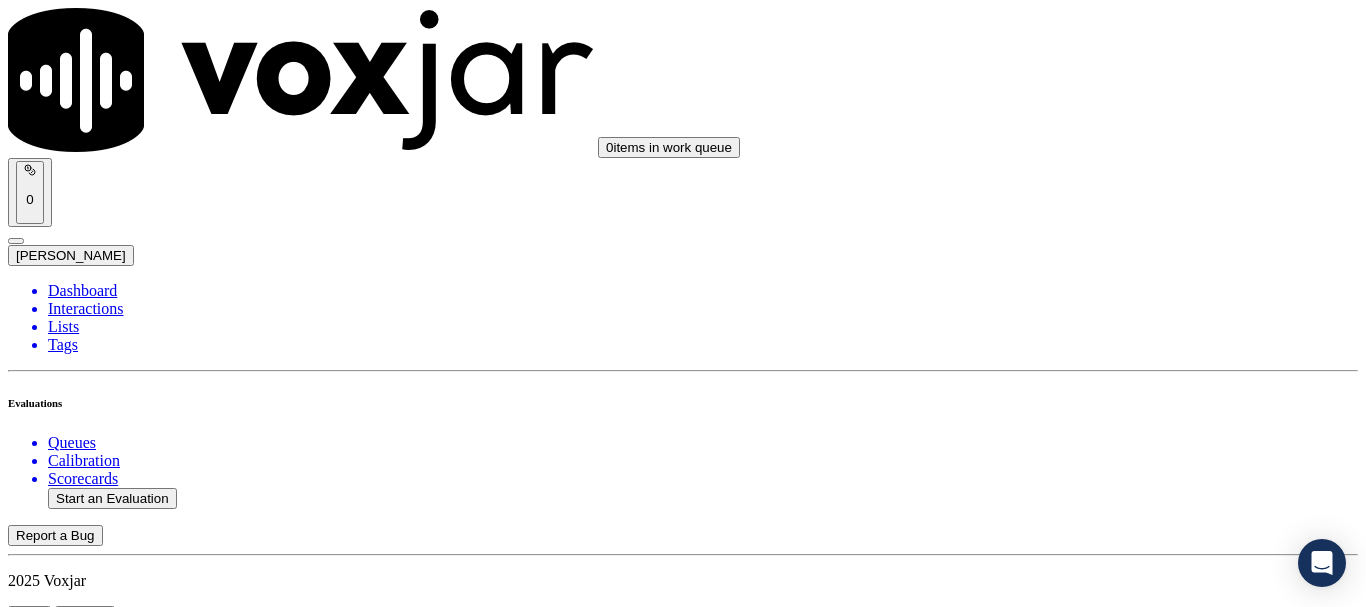 scroll, scrollTop: 2800, scrollLeft: 0, axis: vertical 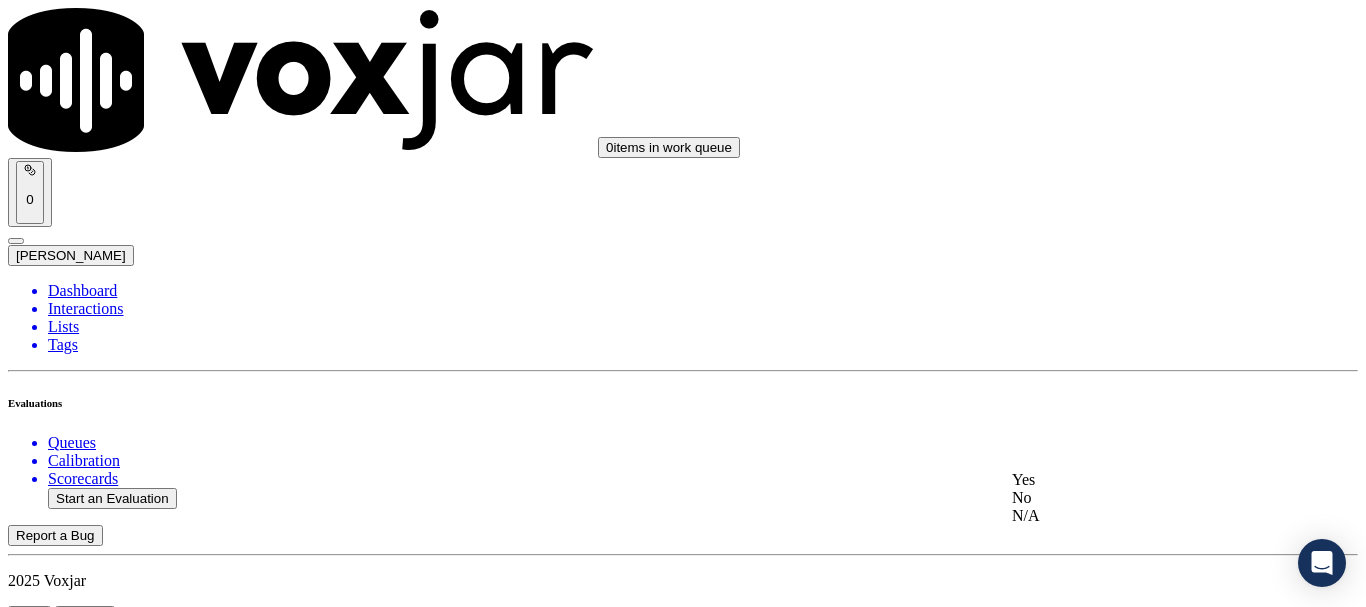 click on "Yes" at bounding box center (1139, 480) 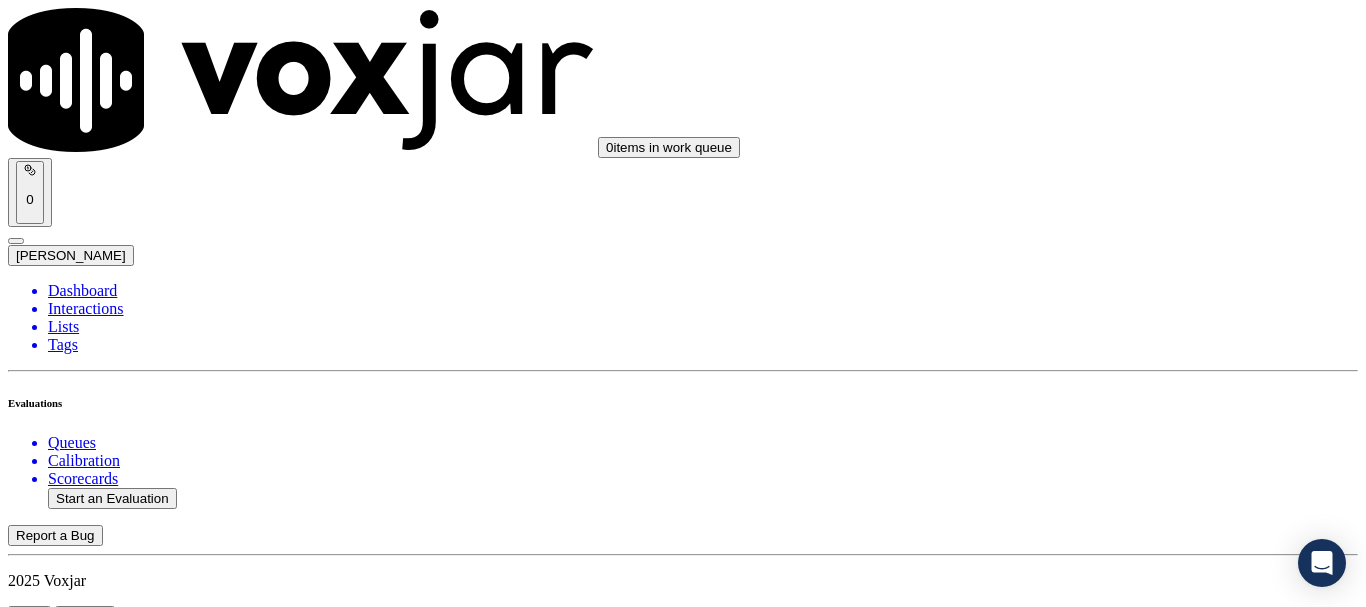 scroll, scrollTop: 3400, scrollLeft: 0, axis: vertical 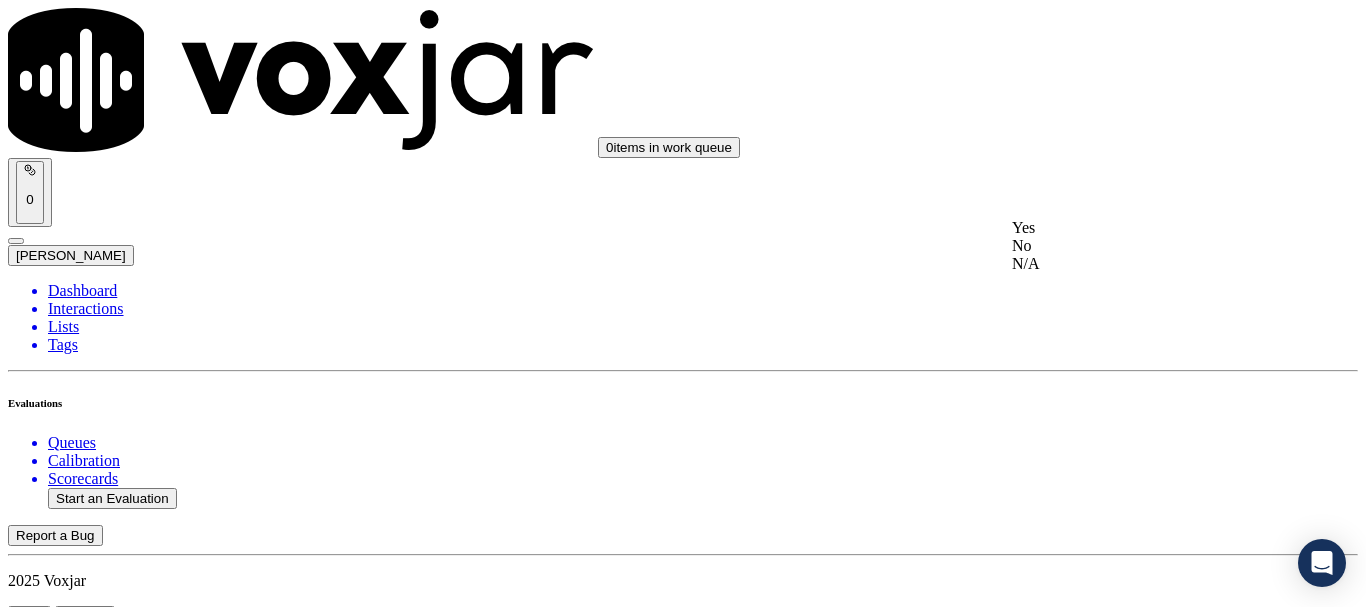 click on "Yes" at bounding box center (1139, 228) 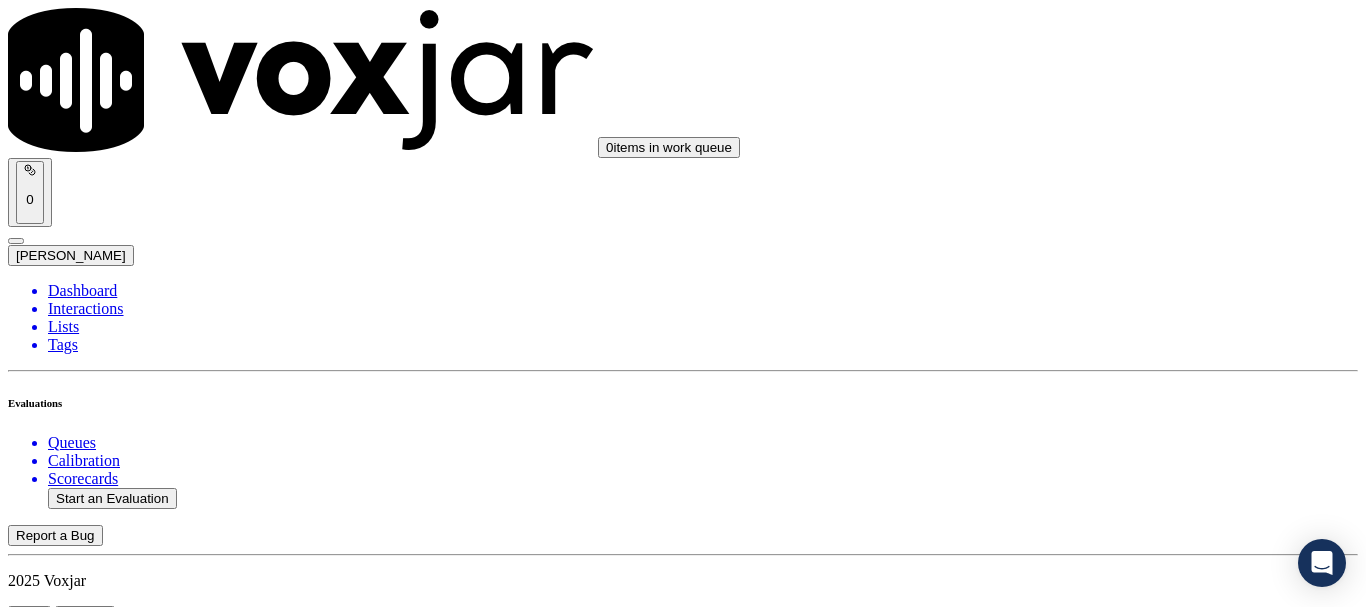 drag, startPoint x: 1063, startPoint y: 442, endPoint x: 1068, endPoint y: 456, distance: 14.866069 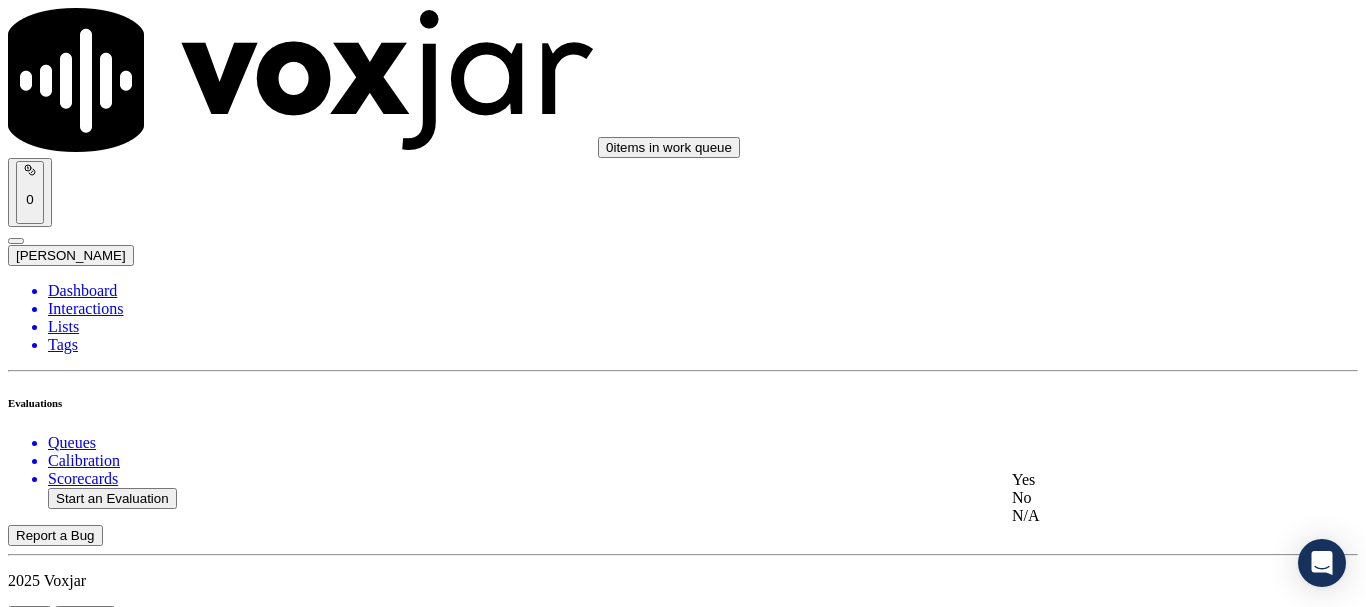 click on "Yes" at bounding box center (1139, 480) 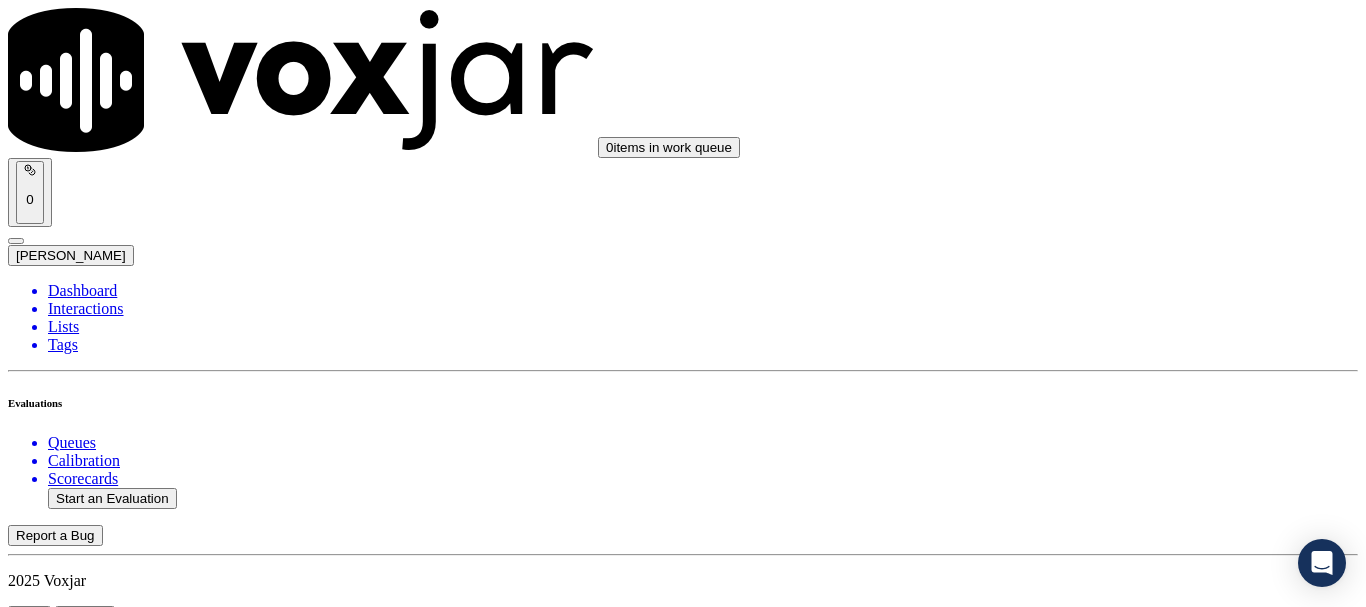 scroll, scrollTop: 3900, scrollLeft: 0, axis: vertical 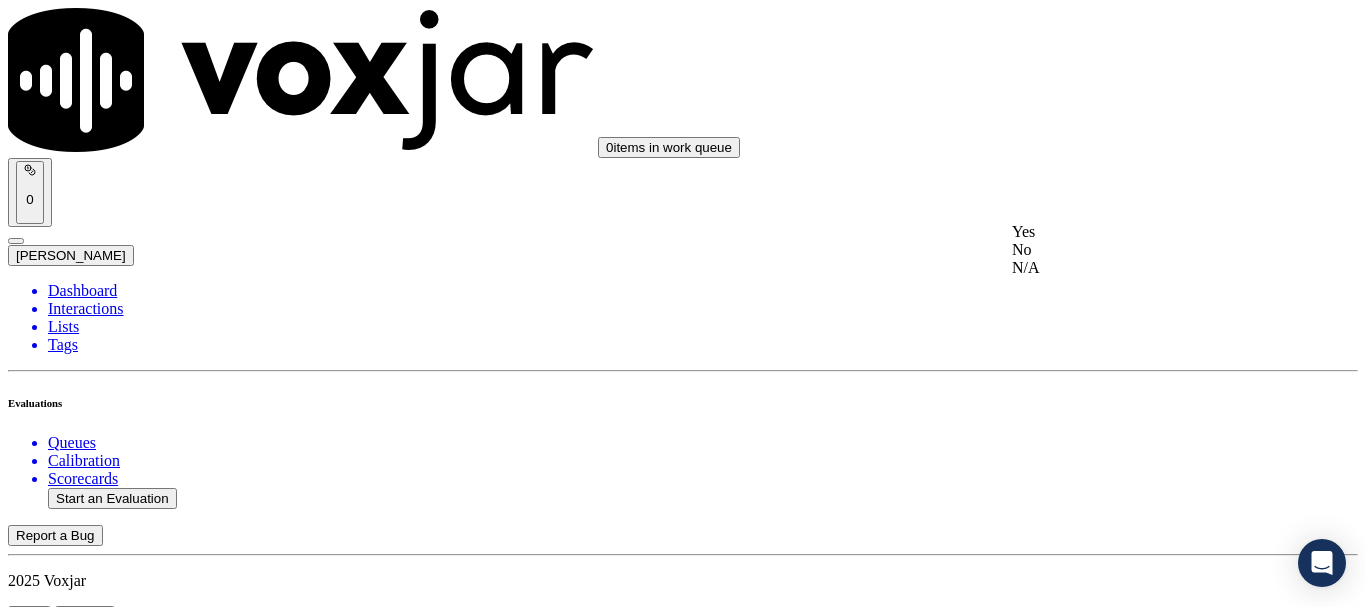 click on "Yes" at bounding box center (1139, 232) 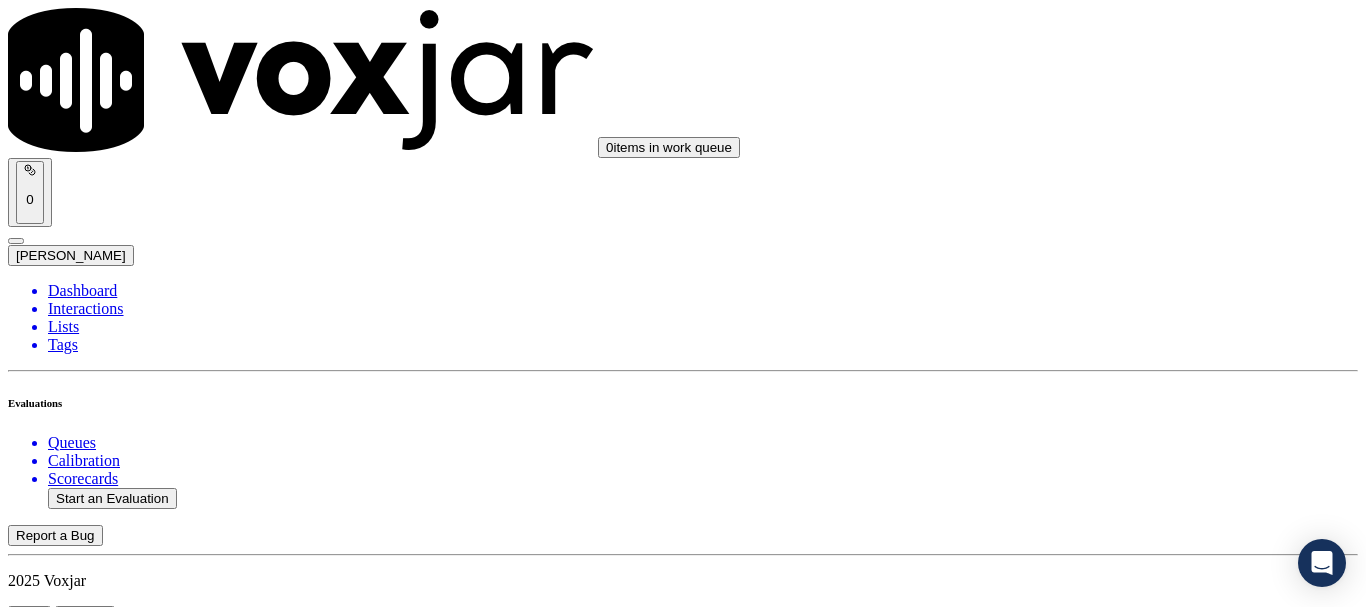 click on "Select an answer" at bounding box center [67, 5776] 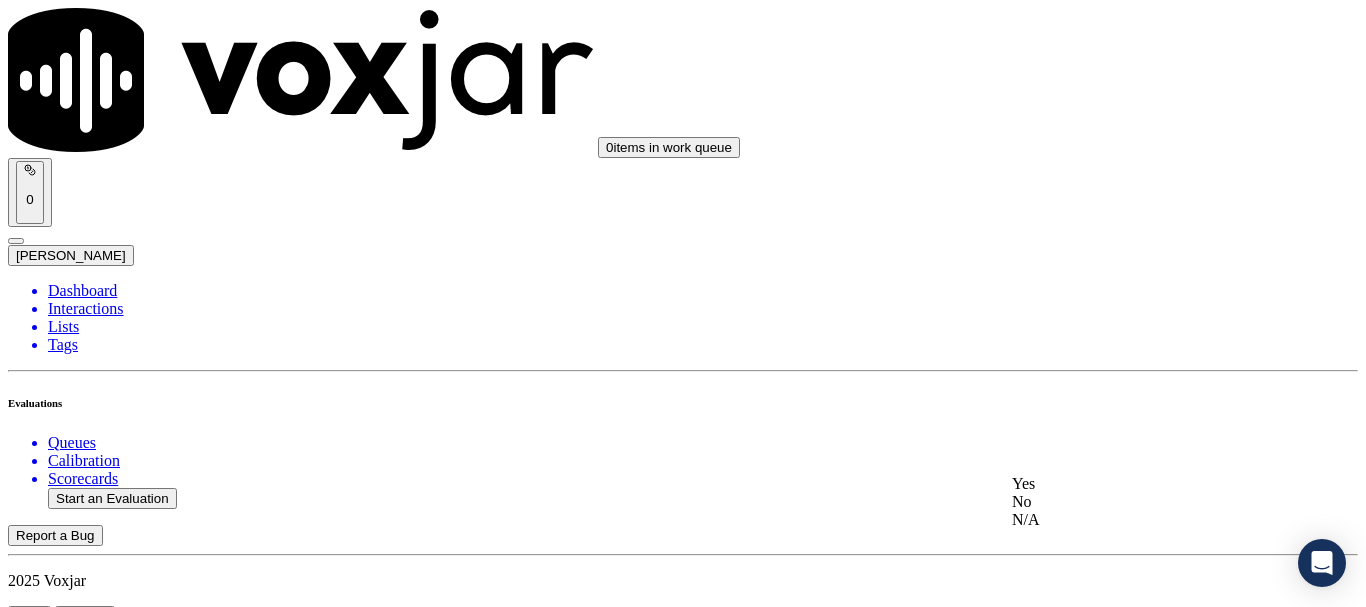 click on "Yes" at bounding box center [1139, 484] 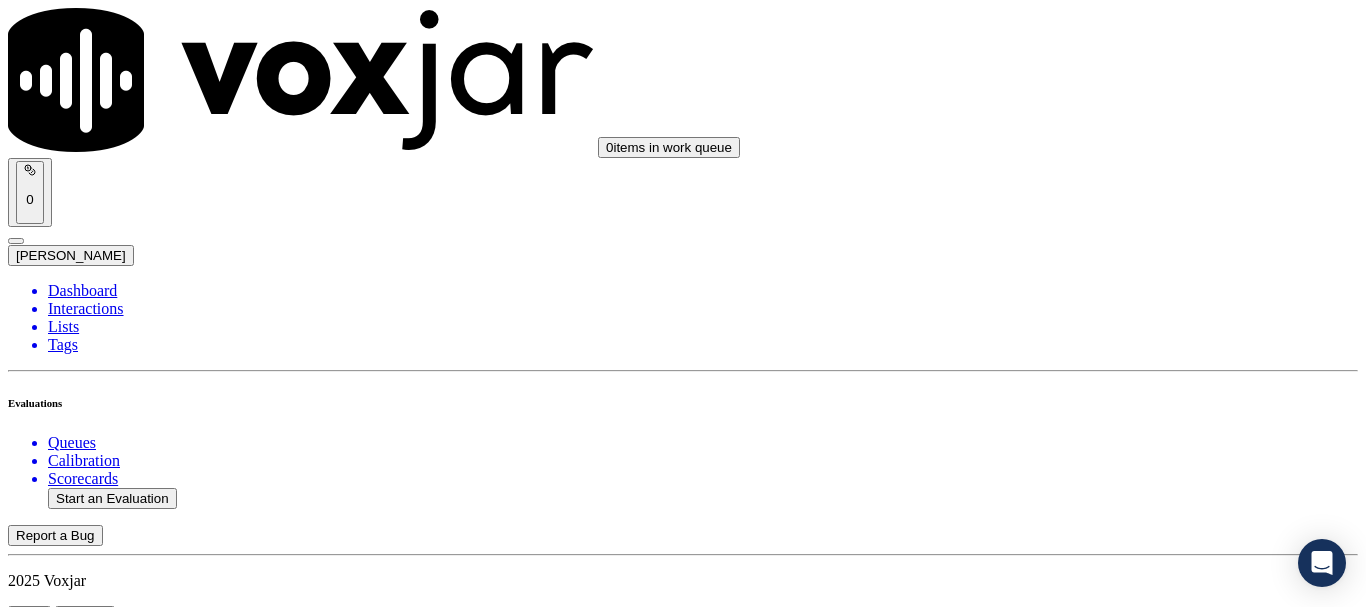 scroll, scrollTop: 4400, scrollLeft: 0, axis: vertical 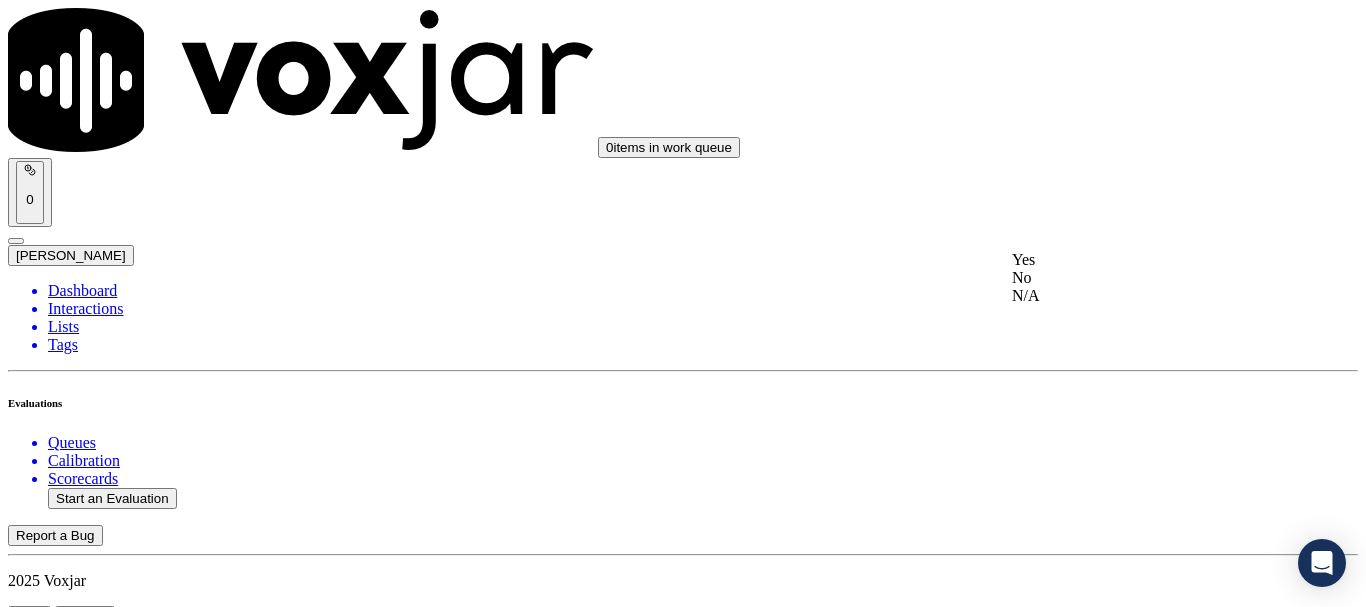 click on "Yes" at bounding box center [1139, 260] 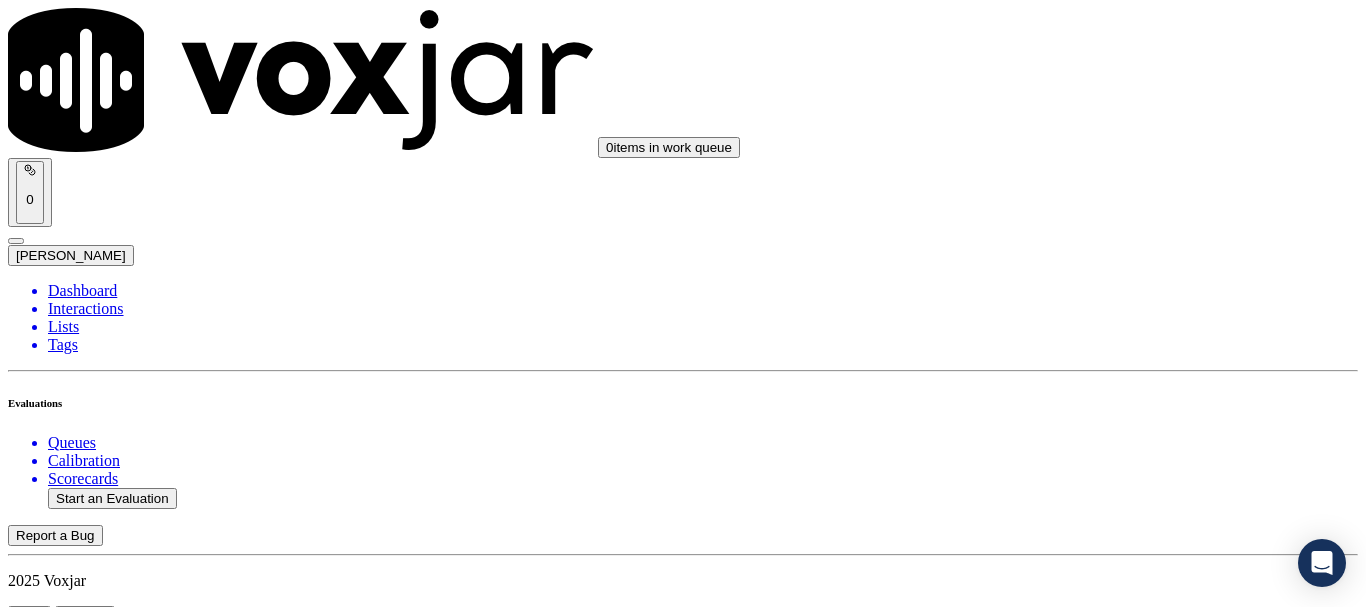 click on "Select an answer" at bounding box center [67, 6249] 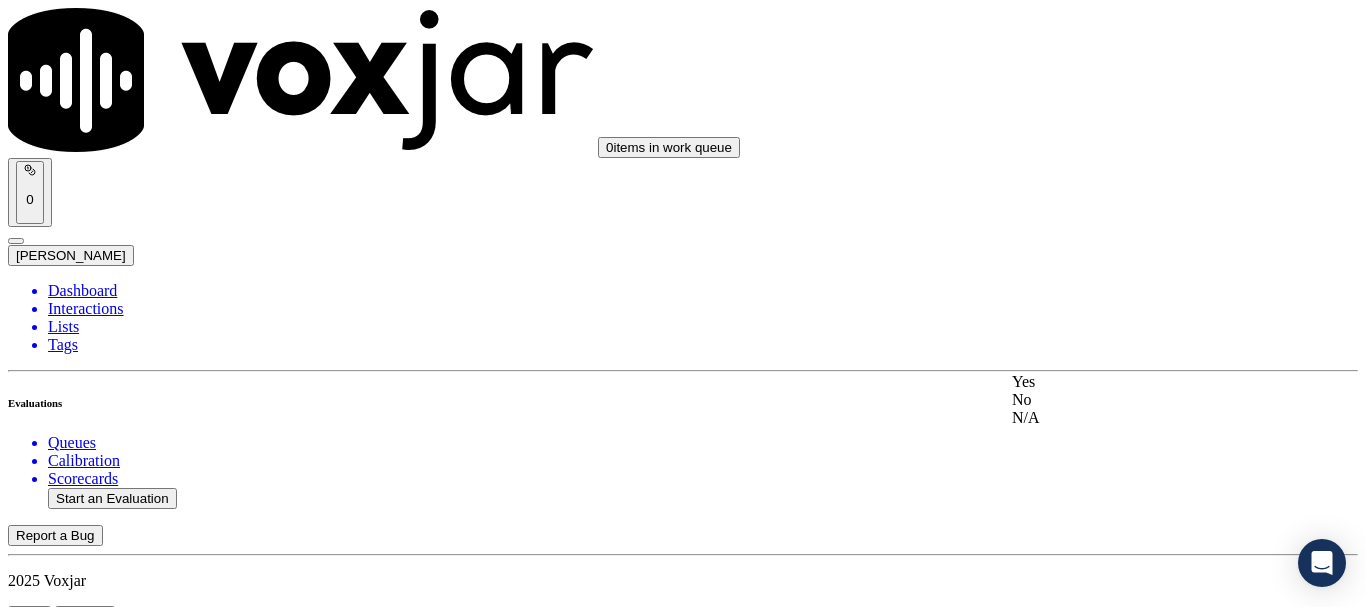 click on "Yes" at bounding box center [1139, 382] 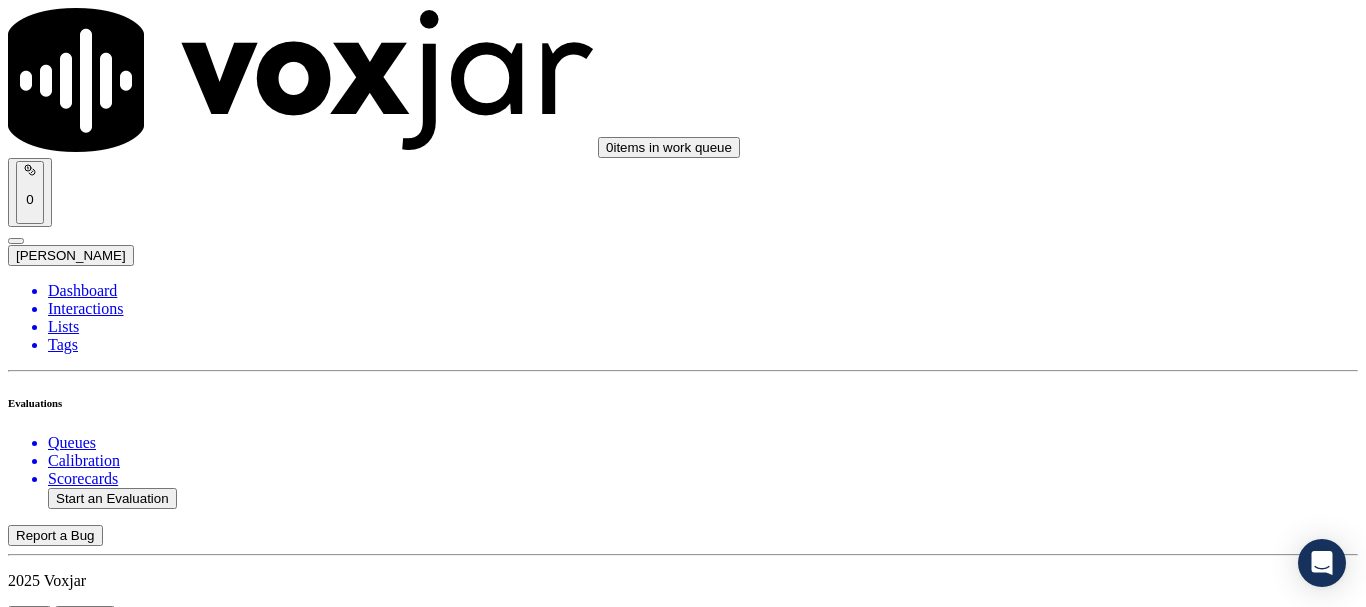 scroll, scrollTop: 4900, scrollLeft: 0, axis: vertical 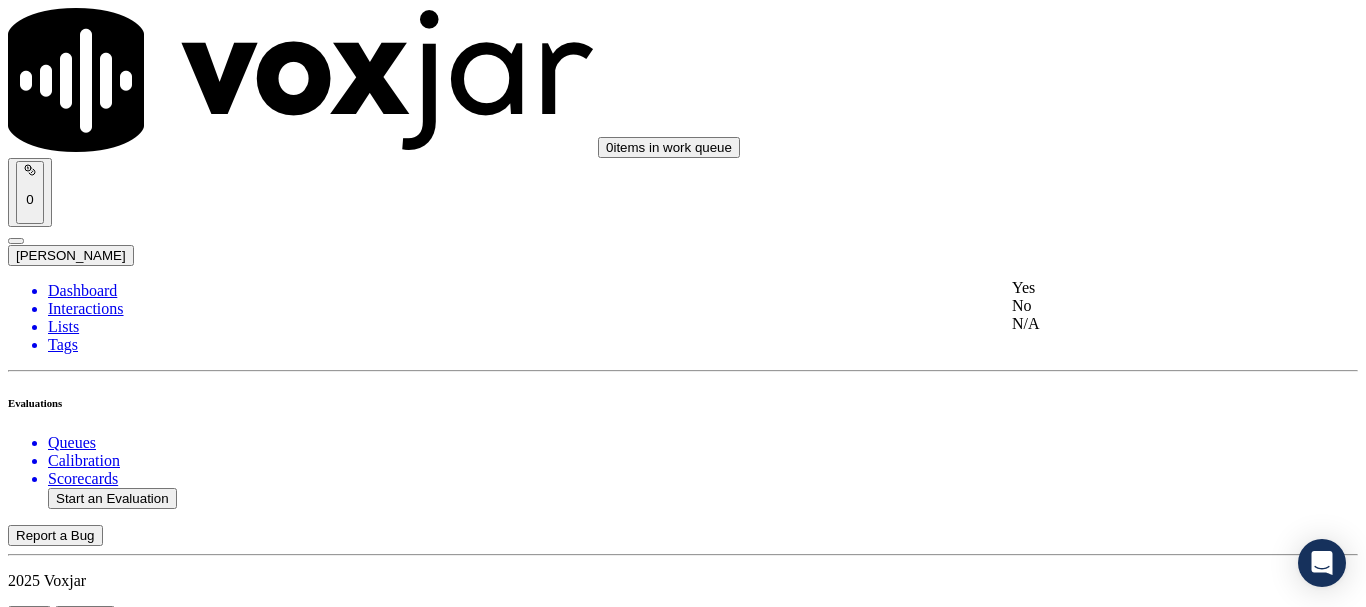 drag, startPoint x: 1093, startPoint y: 302, endPoint x: 1094, endPoint y: 431, distance: 129.00388 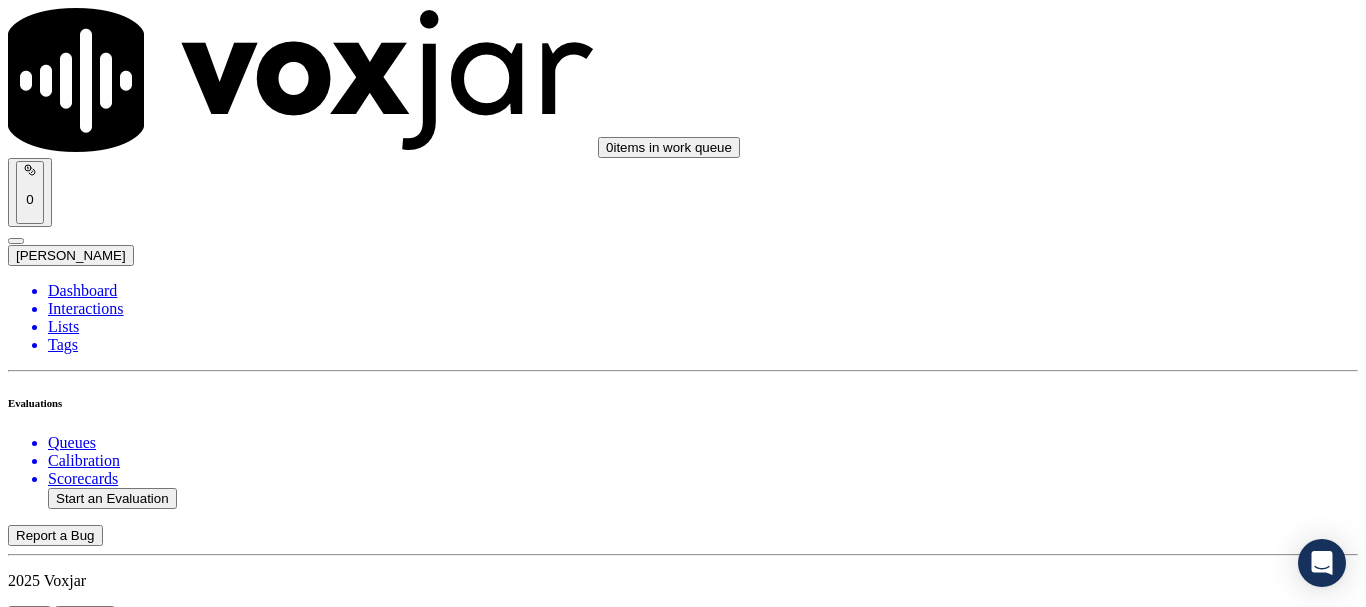 scroll, scrollTop: 5300, scrollLeft: 0, axis: vertical 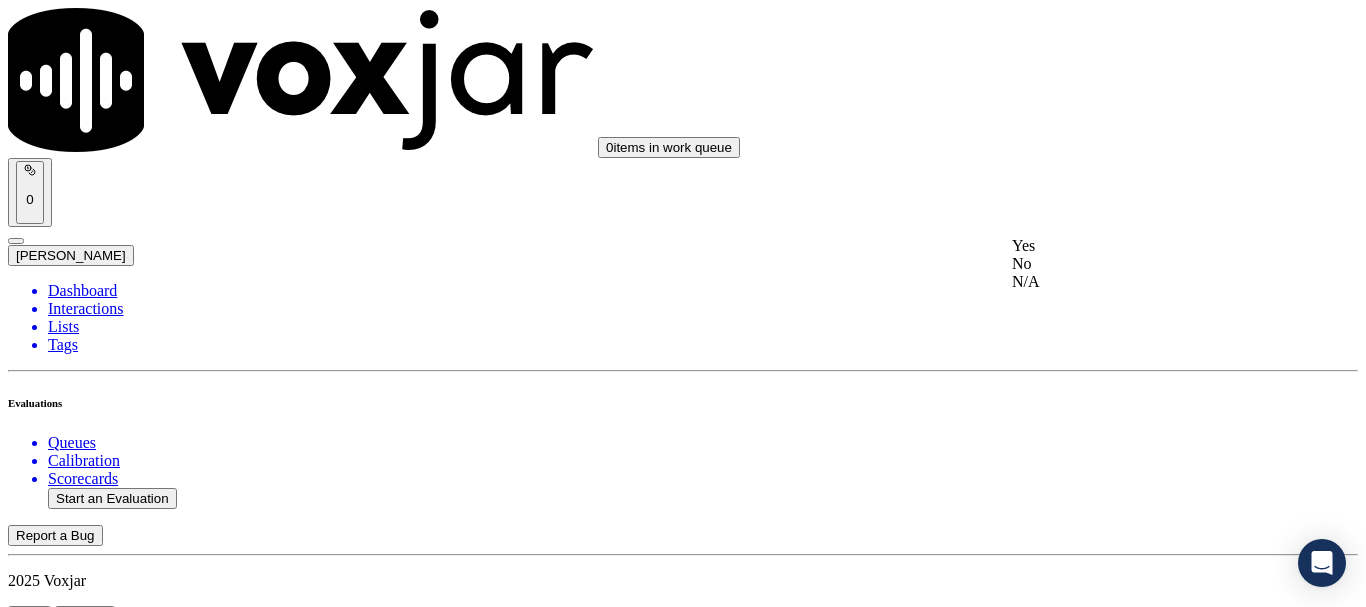 click on "Yes" at bounding box center [1139, 246] 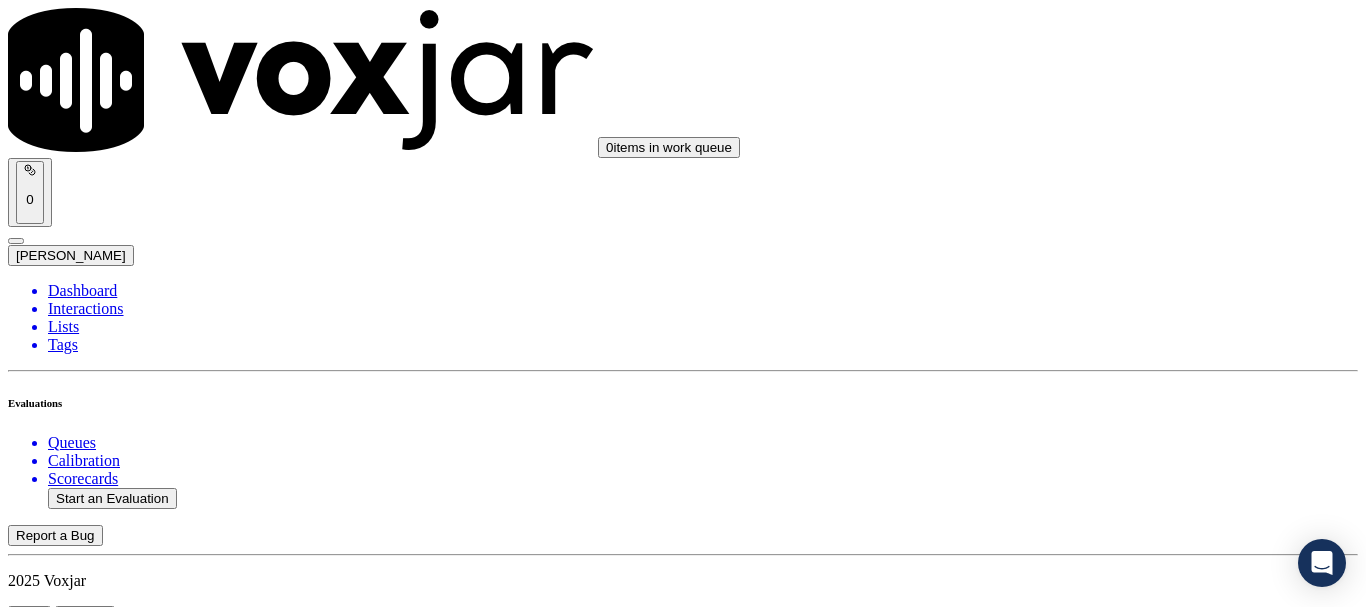 click on "Select an answer" at bounding box center [67, 7036] 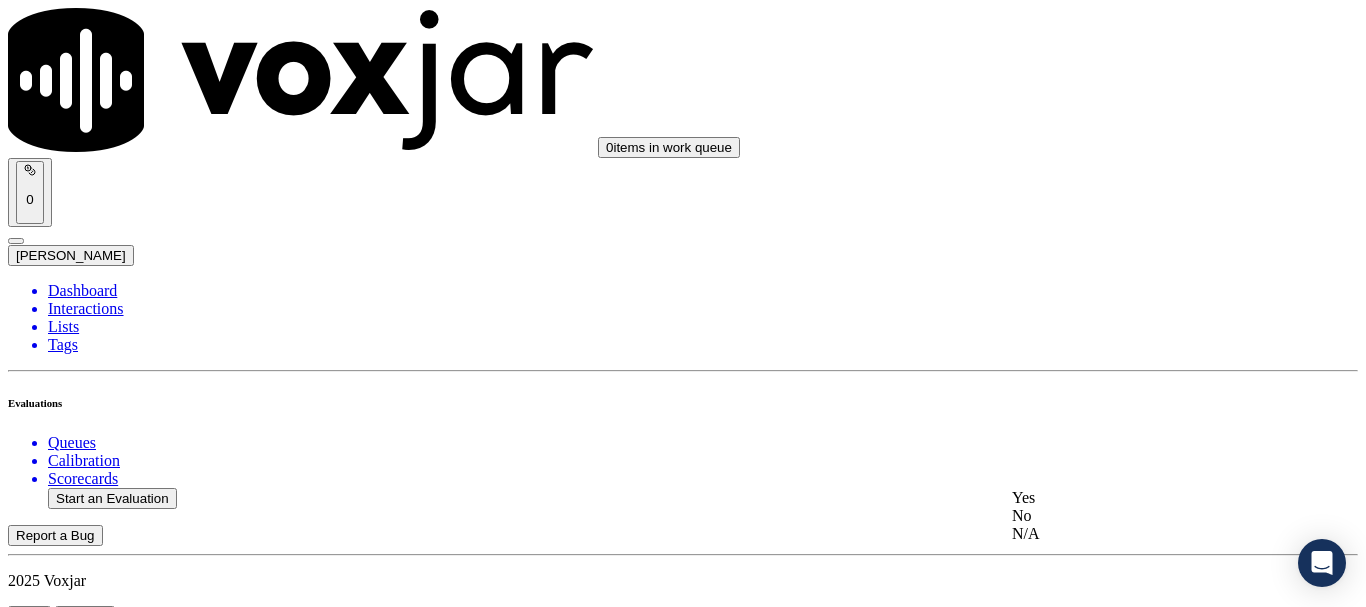 click on "Yes" at bounding box center (1139, 498) 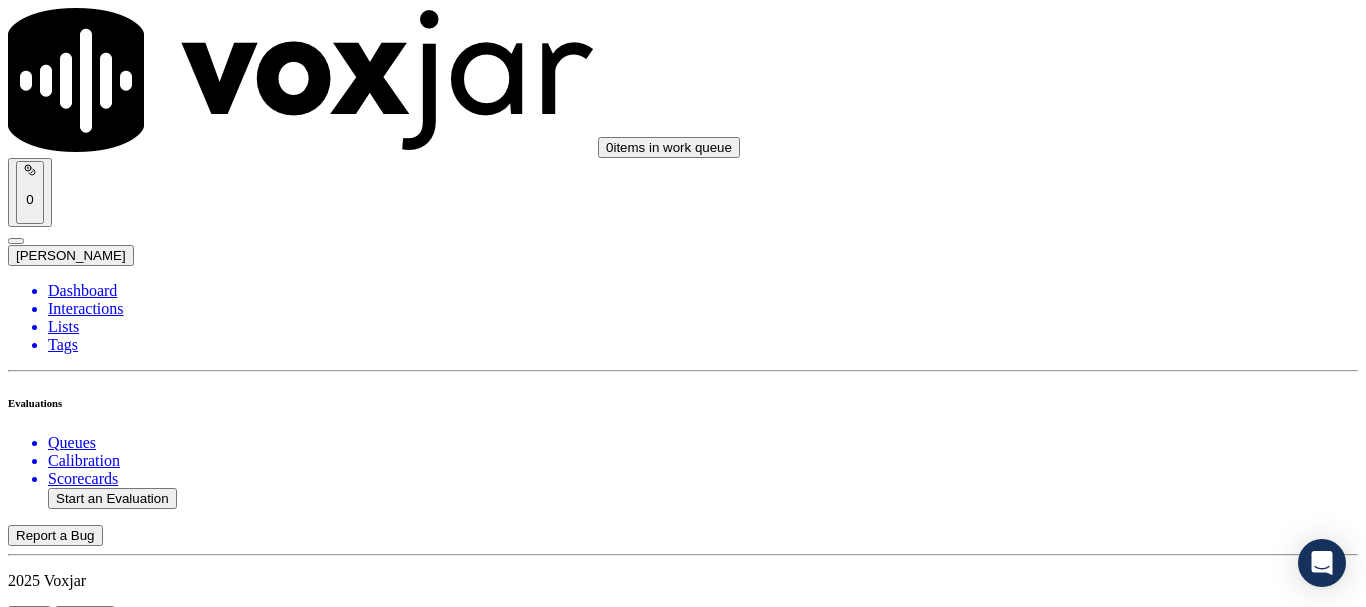 scroll, scrollTop: 5694, scrollLeft: 0, axis: vertical 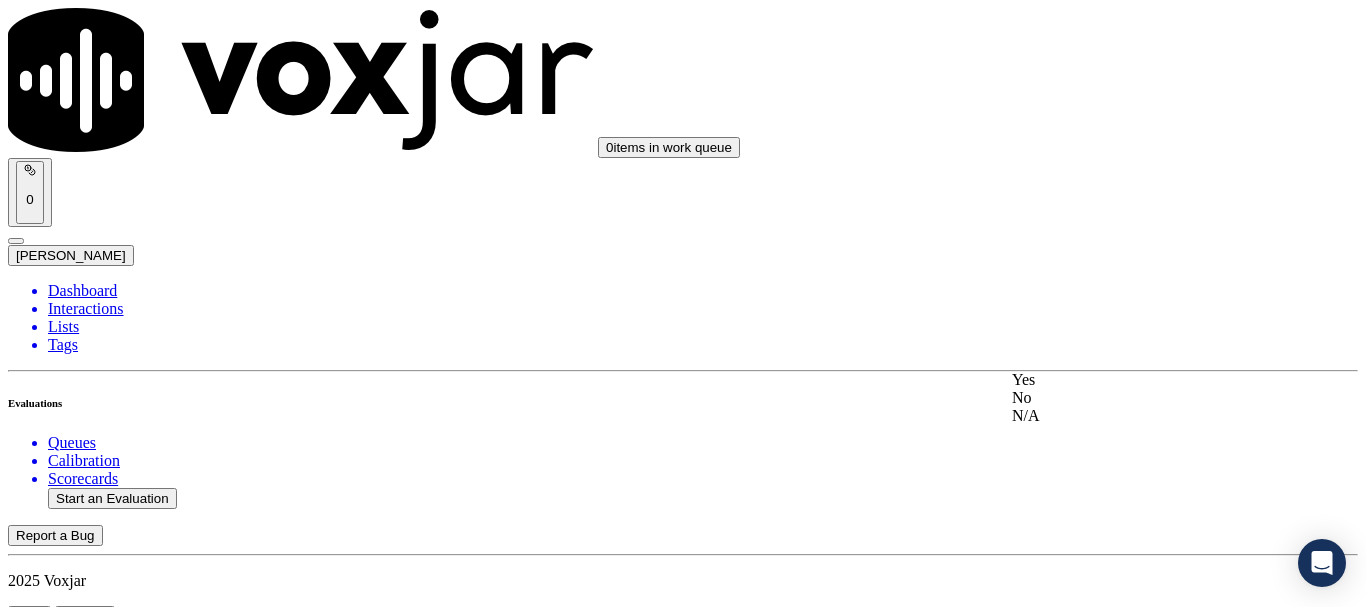click on "Yes" at bounding box center (1139, 380) 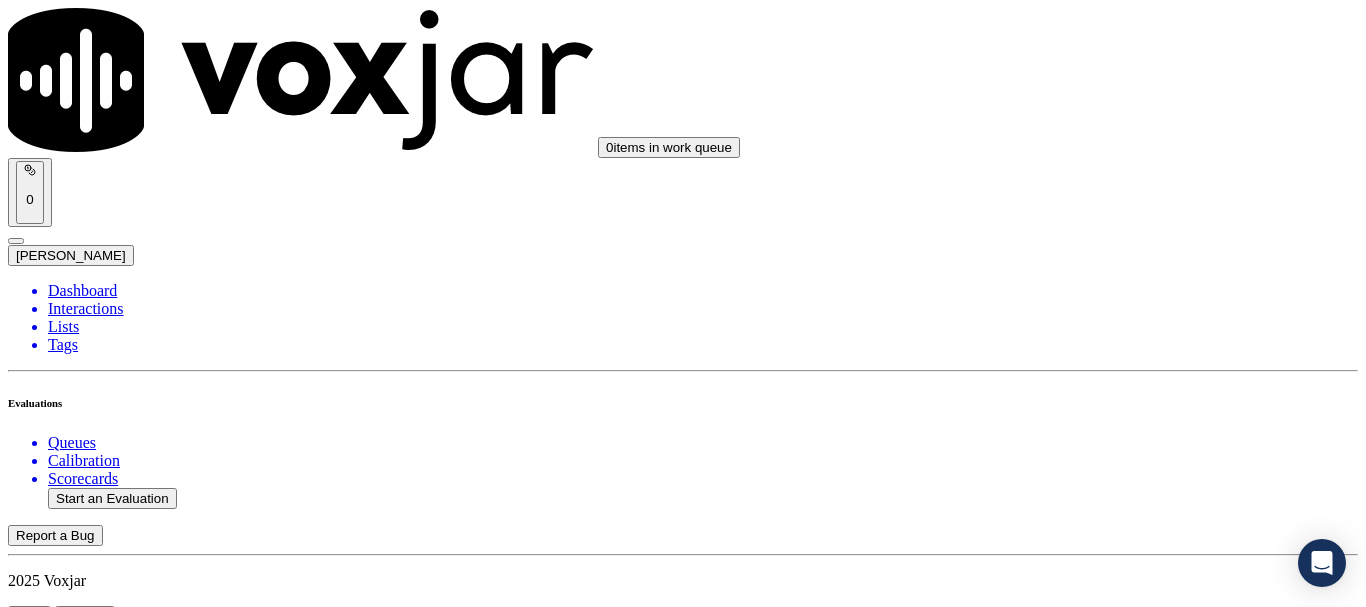 click on "Submit Scores" at bounding box center [683, 7345] 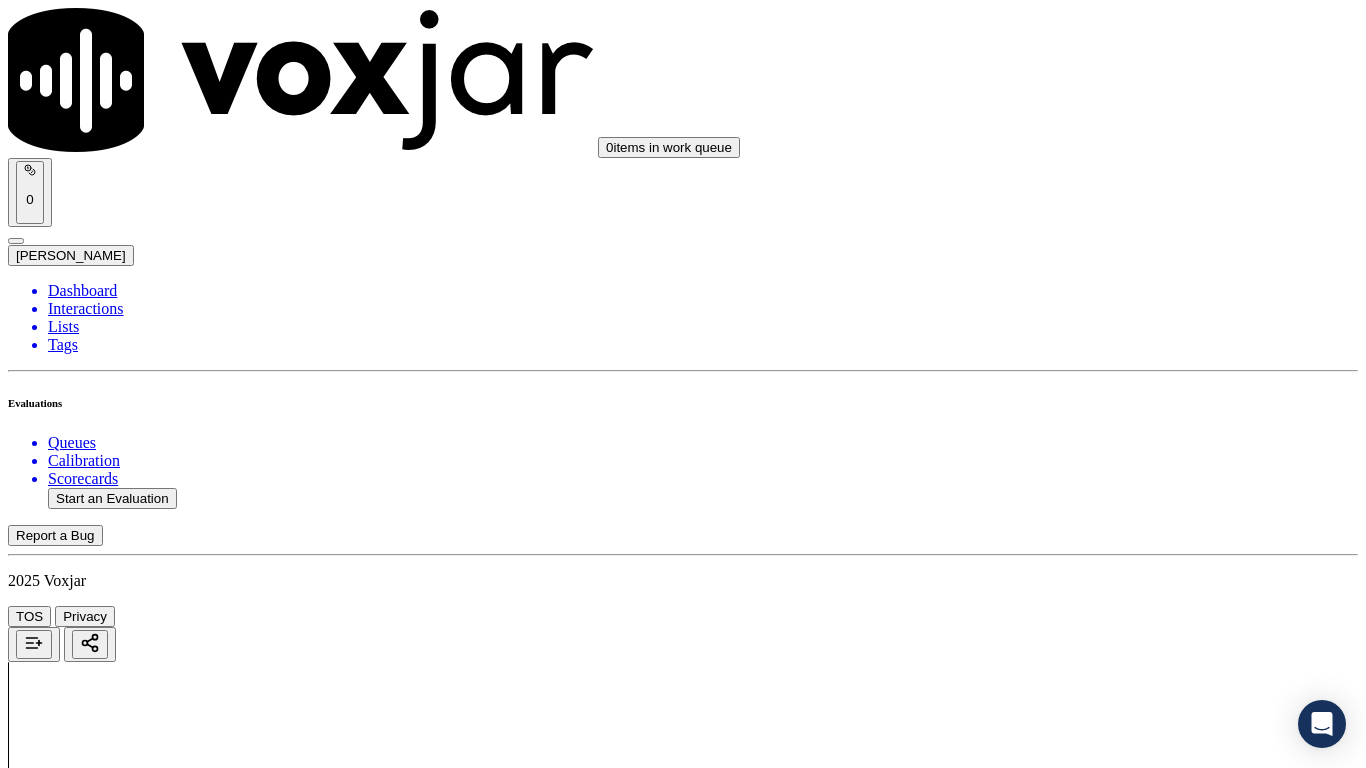 click on "Upload interaction to start evaluation" at bounding box center [124, 2728] 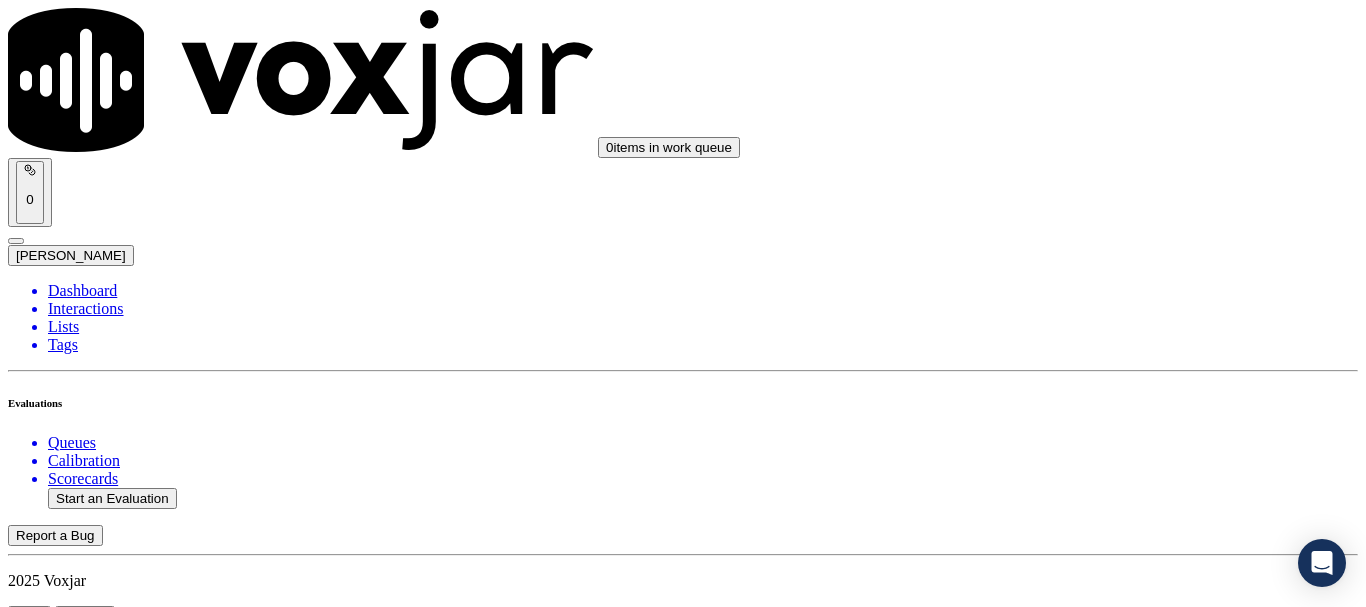 scroll, scrollTop: 200, scrollLeft: 0, axis: vertical 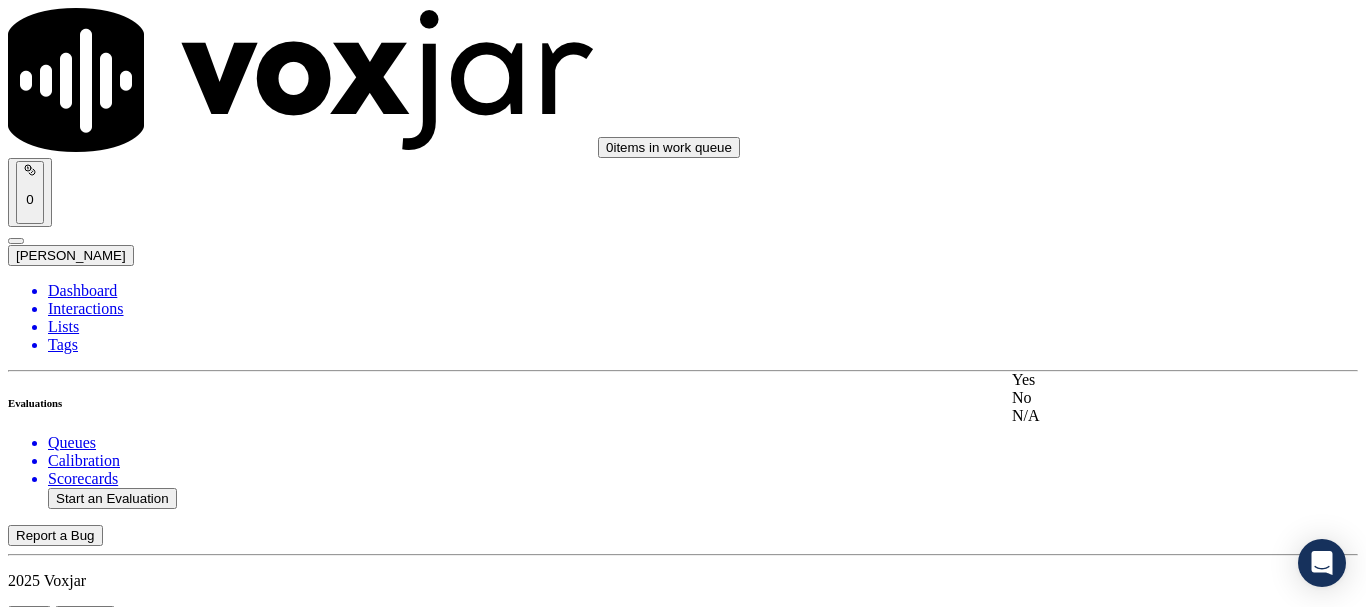 click on "Yes" at bounding box center [1139, 380] 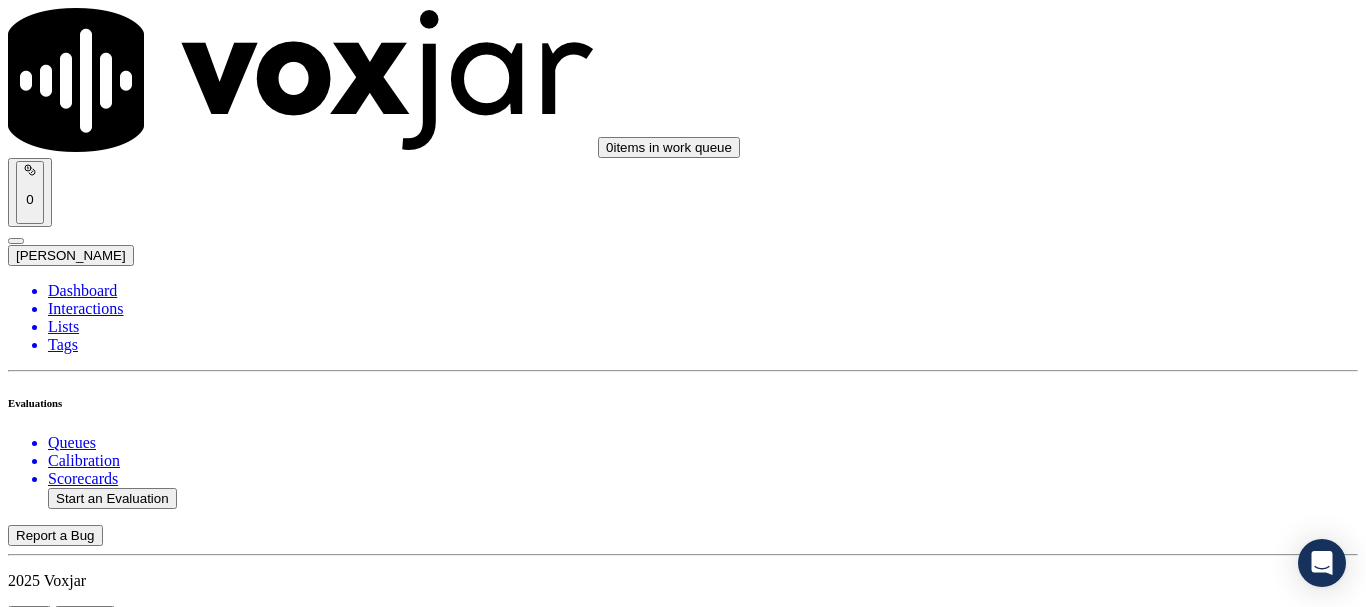scroll, scrollTop: 5494, scrollLeft: 0, axis: vertical 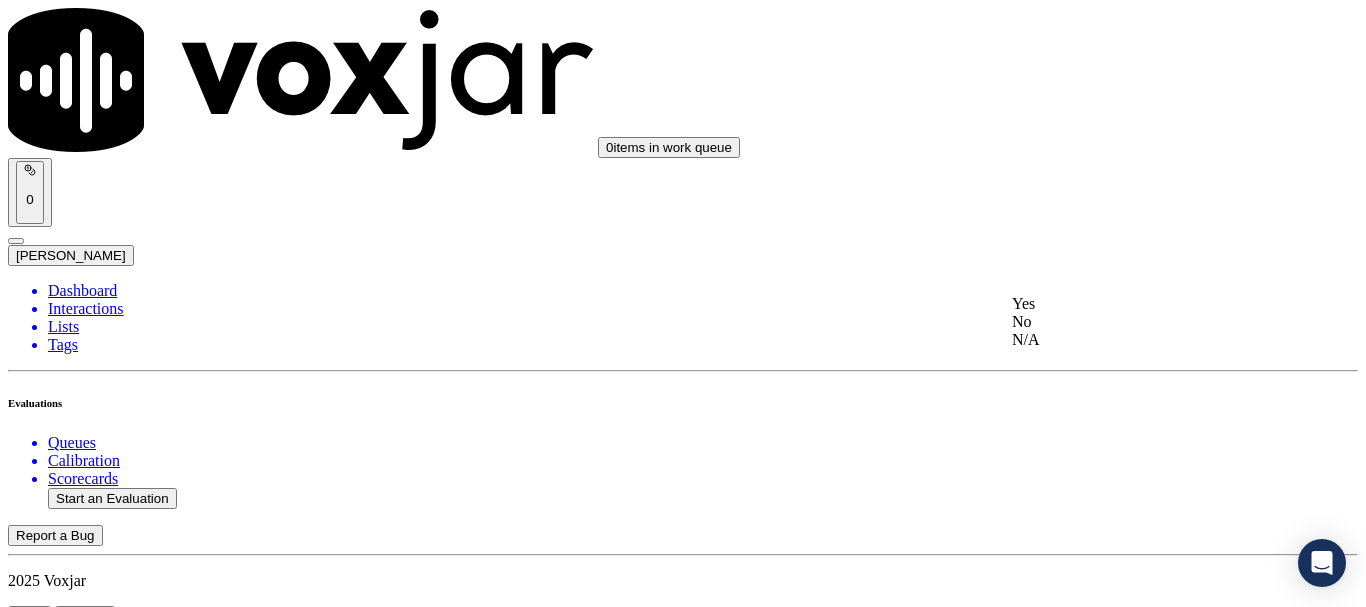 click on "Yes" at bounding box center (1139, 304) 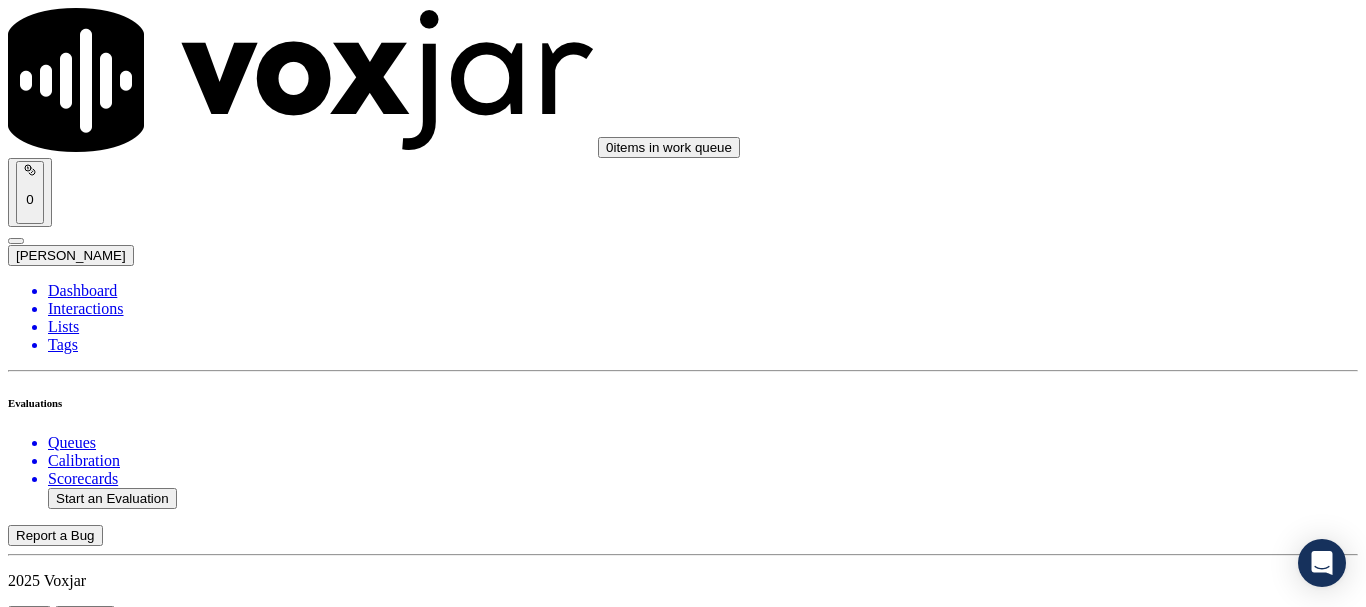 scroll, scrollTop: 5094, scrollLeft: 0, axis: vertical 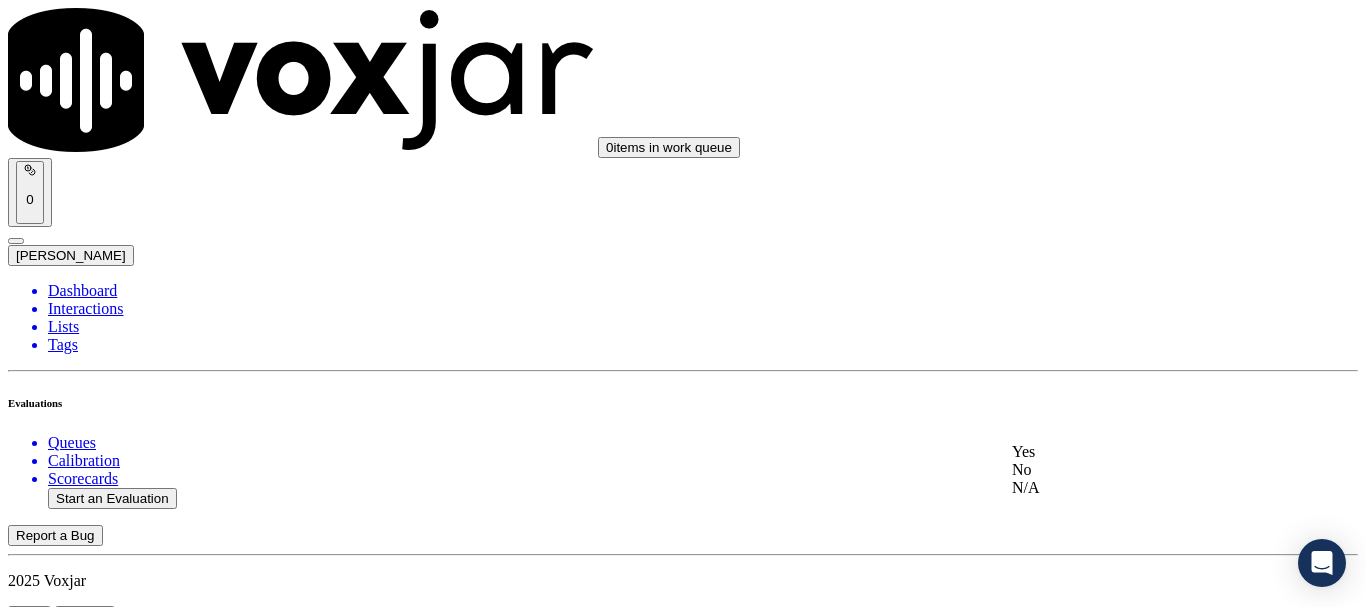 click on "No" 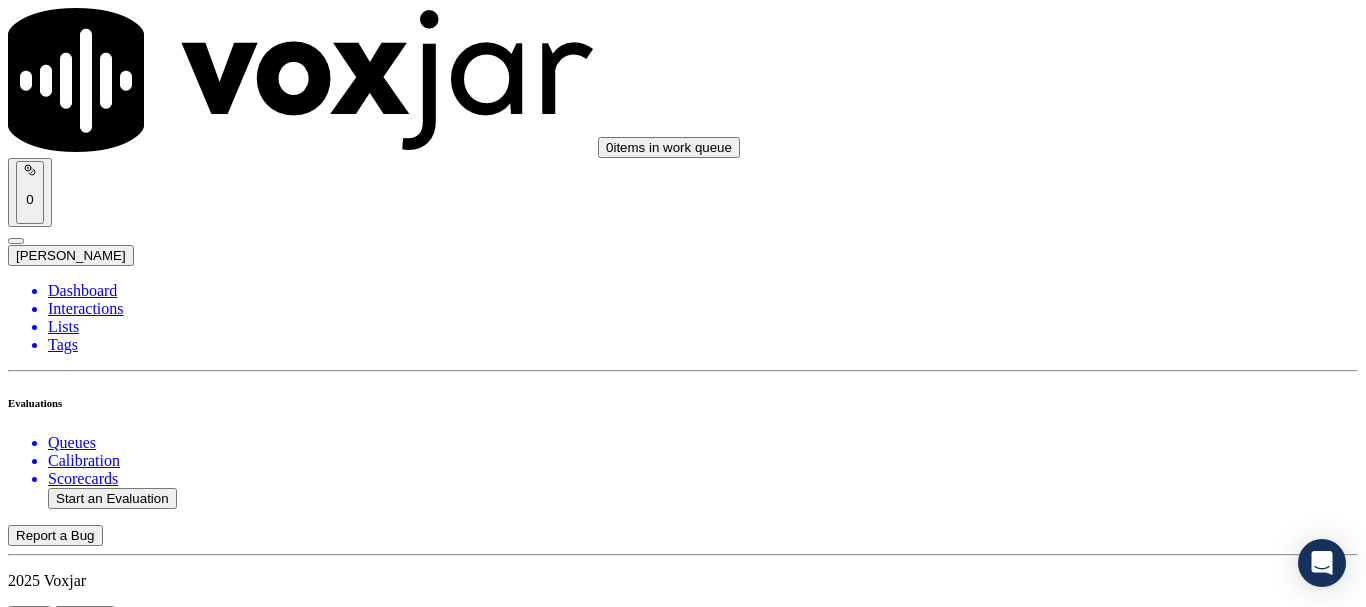 click on "Add Note" at bounding box center [52, 6849] 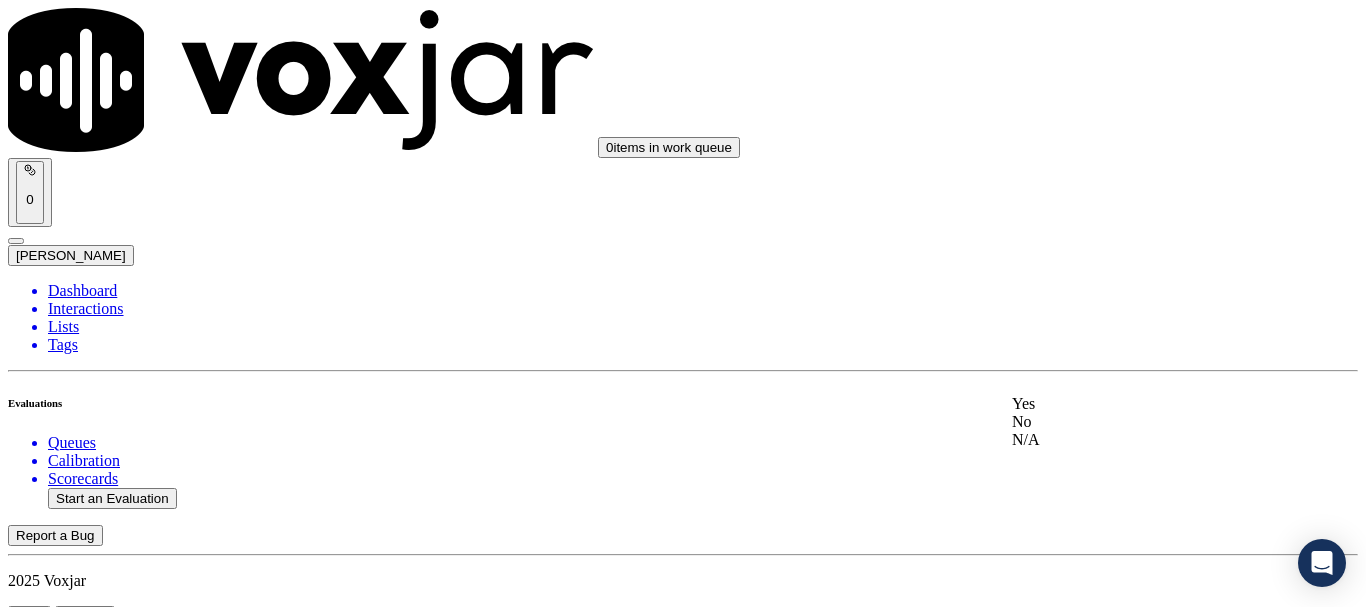 click on "Yes" at bounding box center [1139, 404] 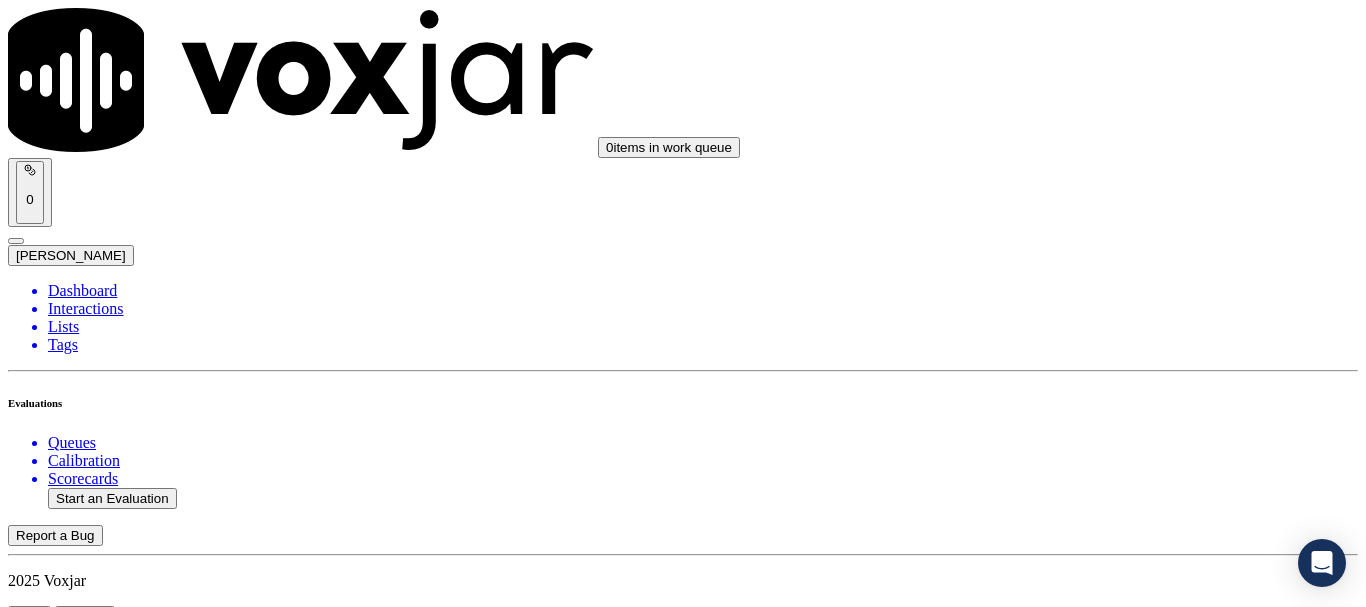 scroll, scrollTop: 500, scrollLeft: 0, axis: vertical 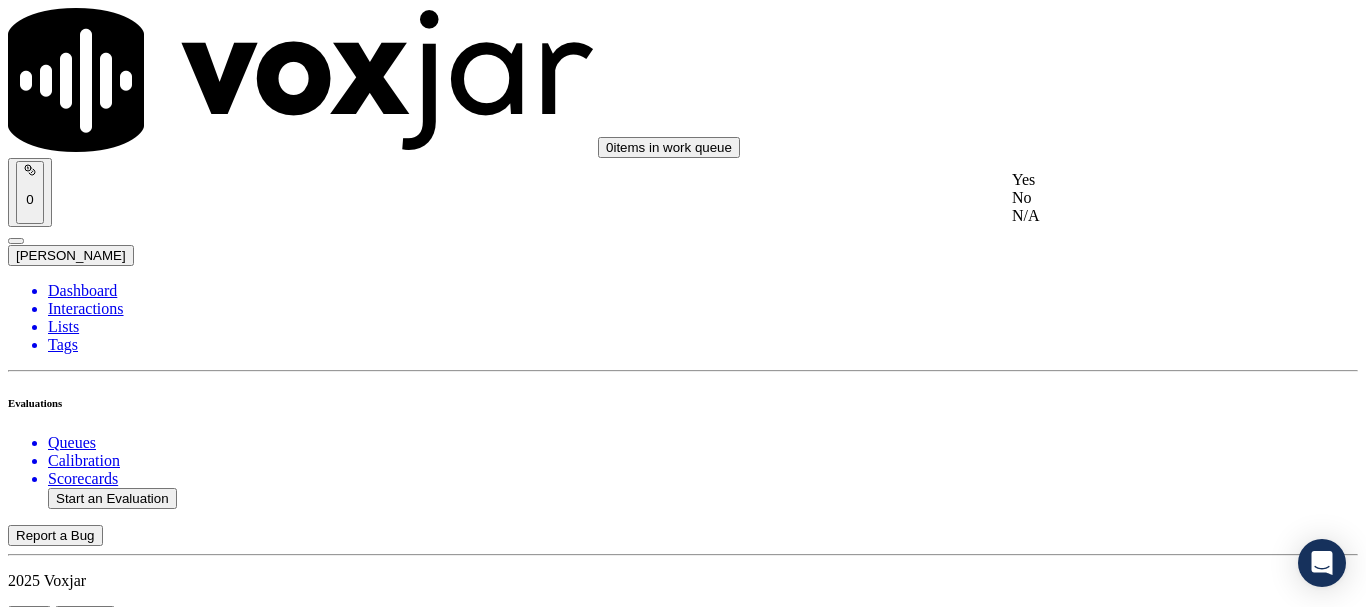 drag, startPoint x: 1121, startPoint y: 186, endPoint x: 1130, endPoint y: 204, distance: 20.12461 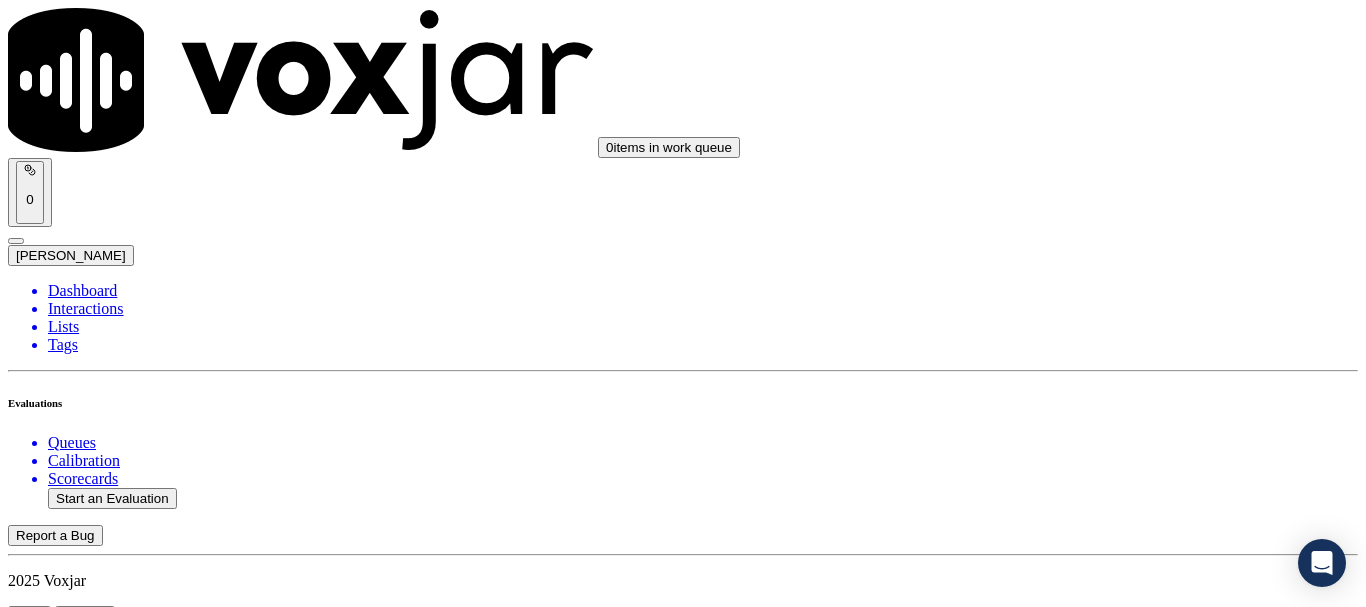 click on "Select an answer" at bounding box center (67, 2861) 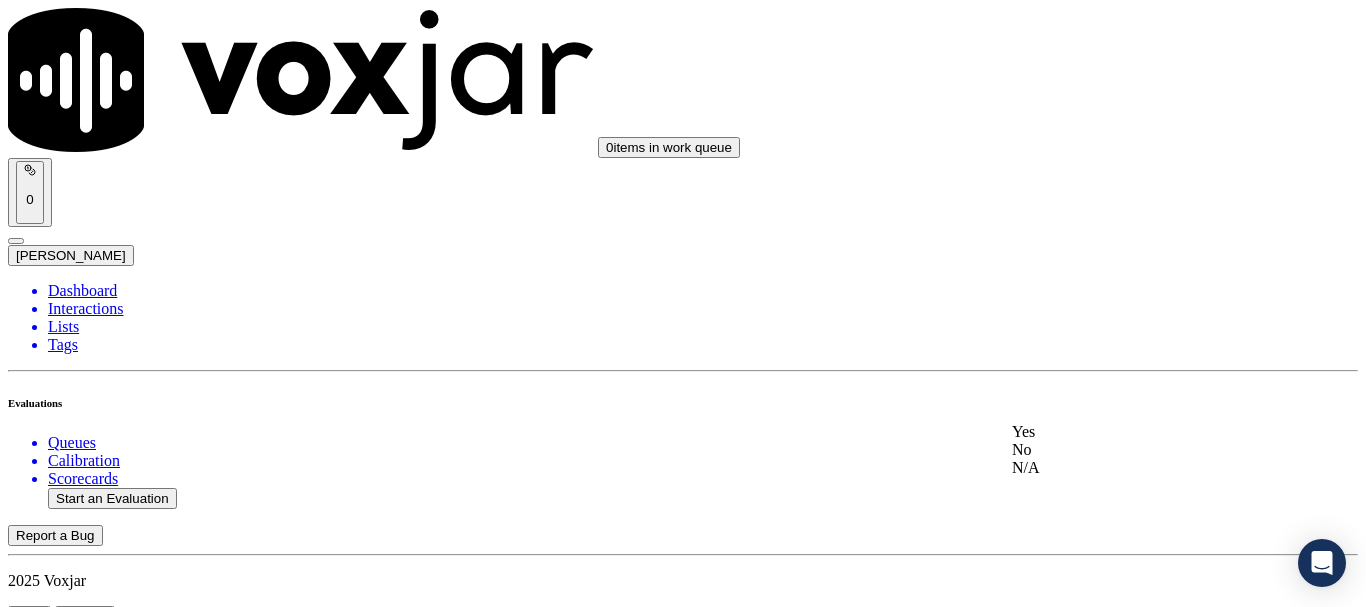 click on "Yes" at bounding box center [1139, 432] 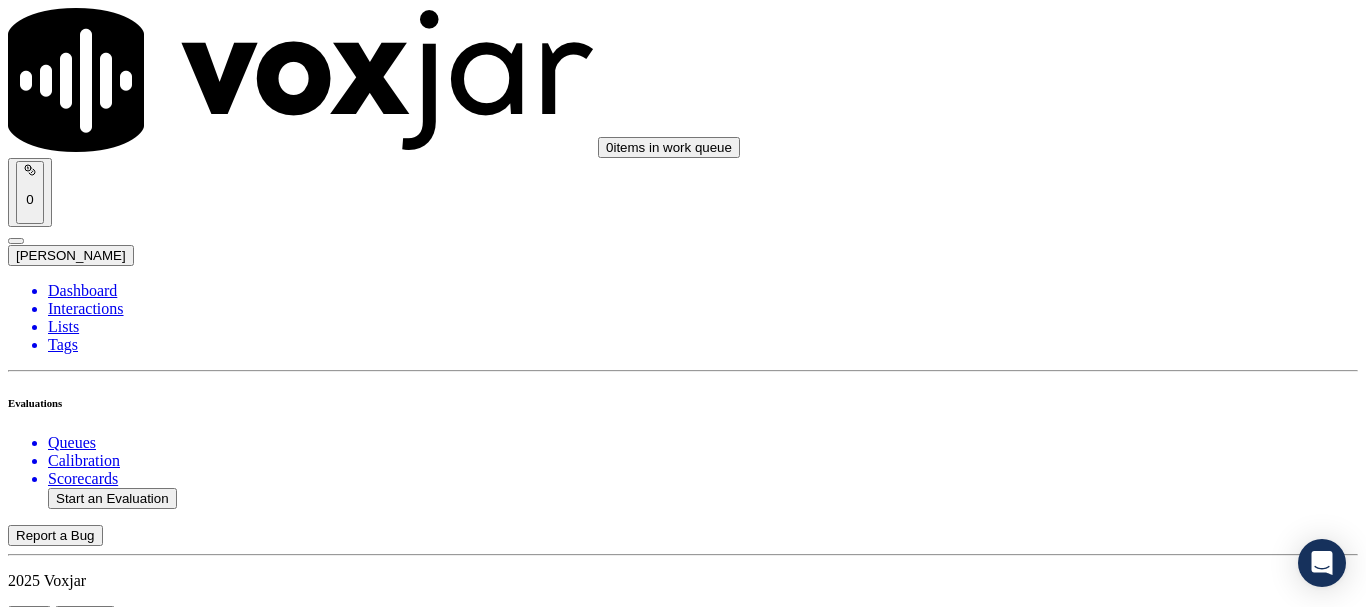 scroll, scrollTop: 900, scrollLeft: 0, axis: vertical 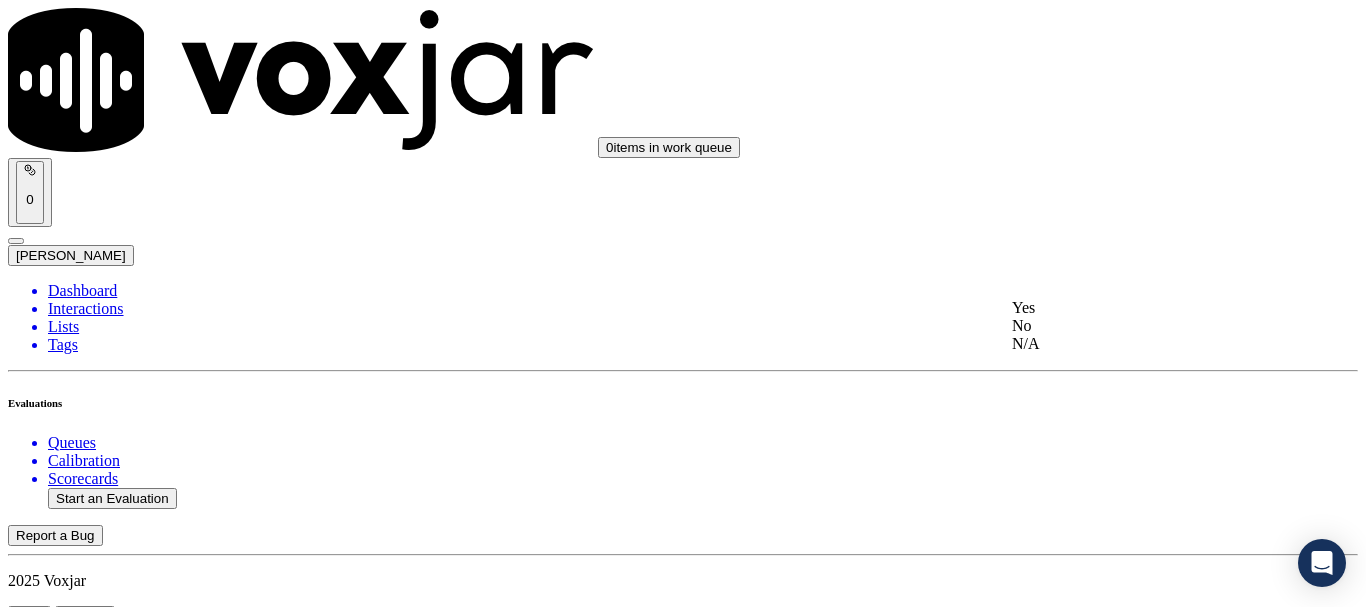 click on "N/A" 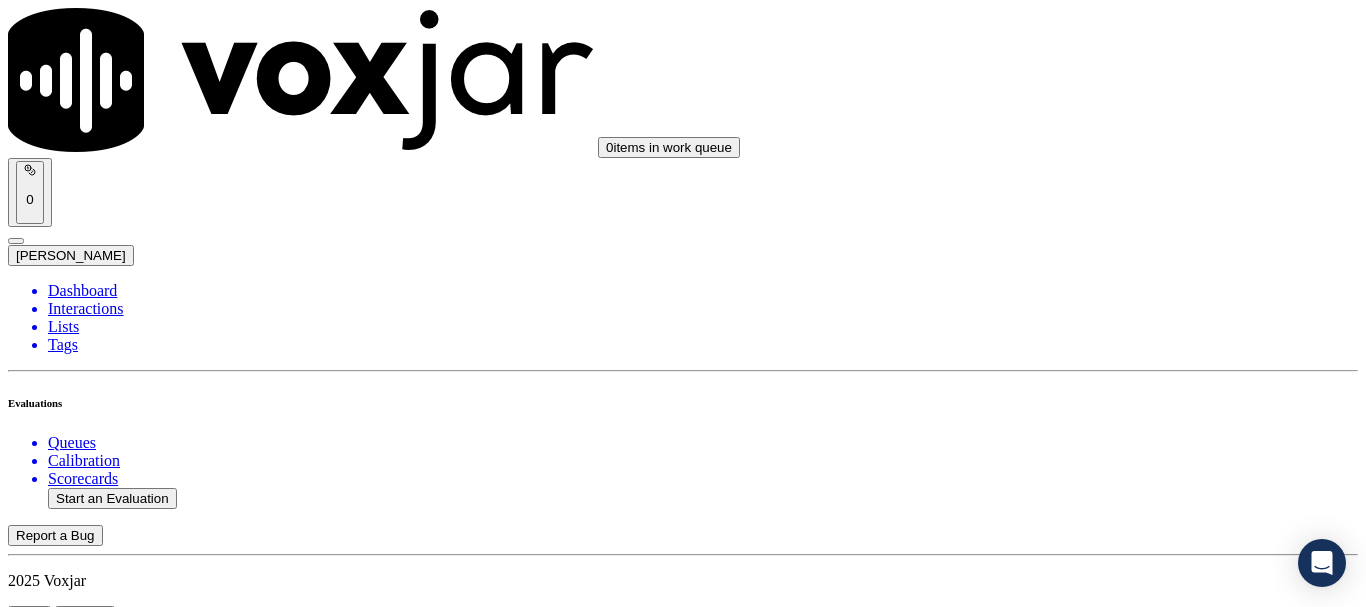 scroll, scrollTop: 1300, scrollLeft: 0, axis: vertical 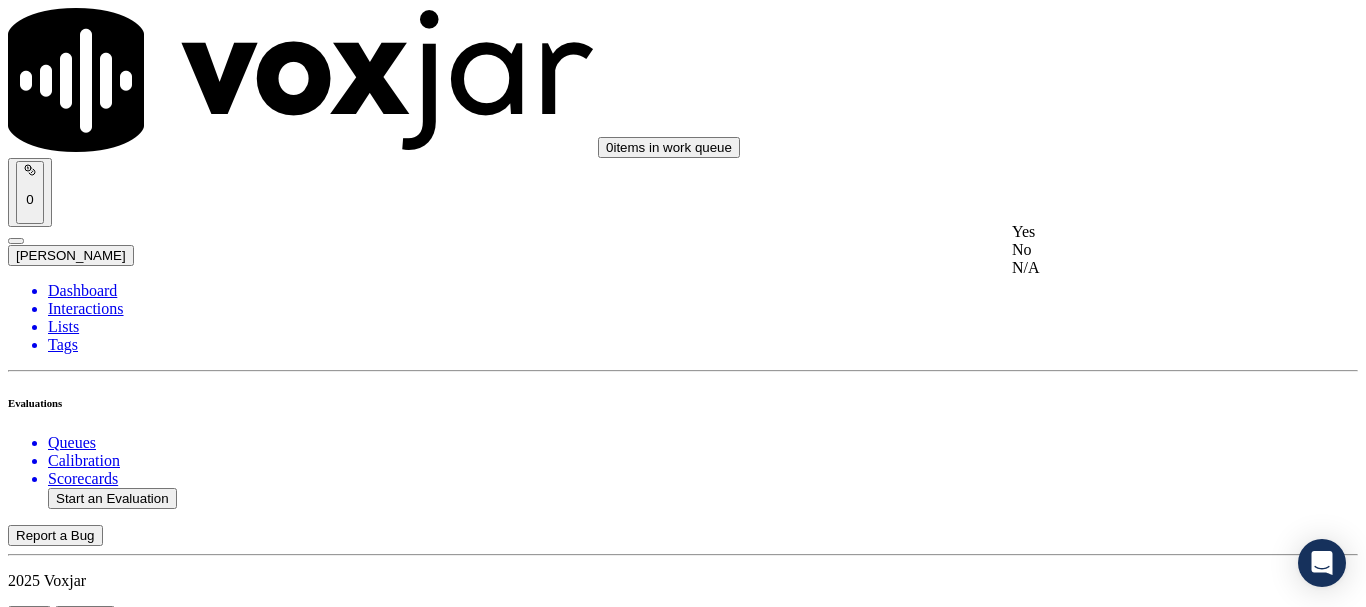 click on "N/A" 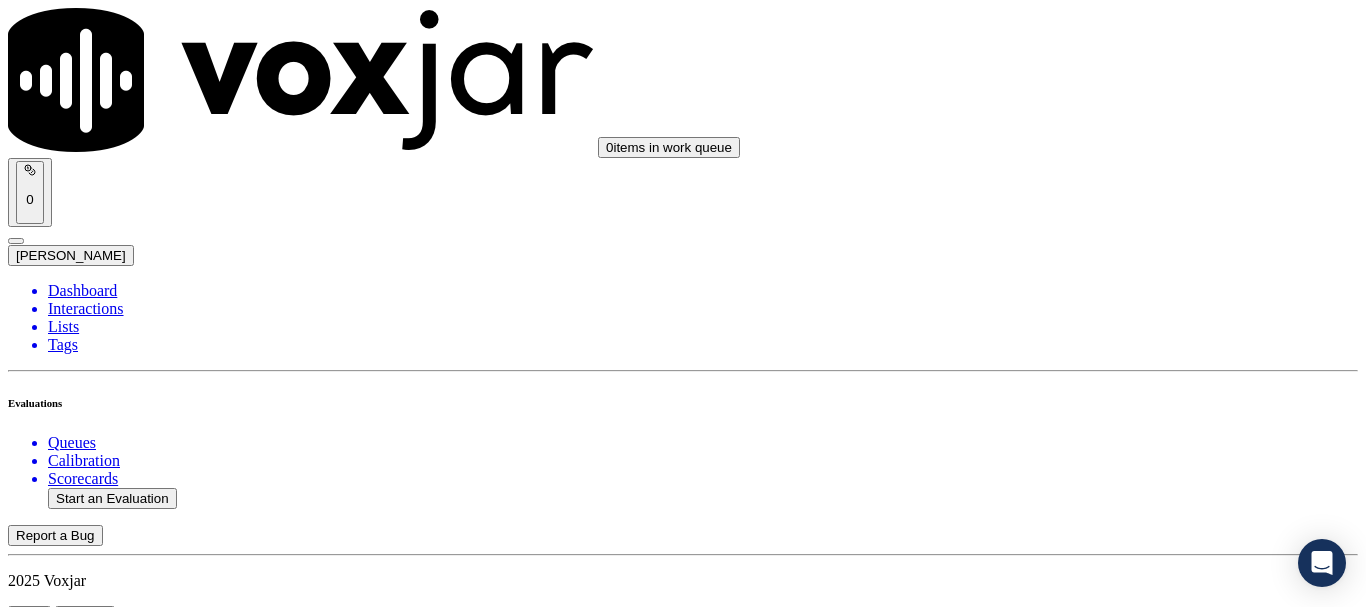drag, startPoint x: 1090, startPoint y: 440, endPoint x: 1095, endPoint y: 465, distance: 25.495098 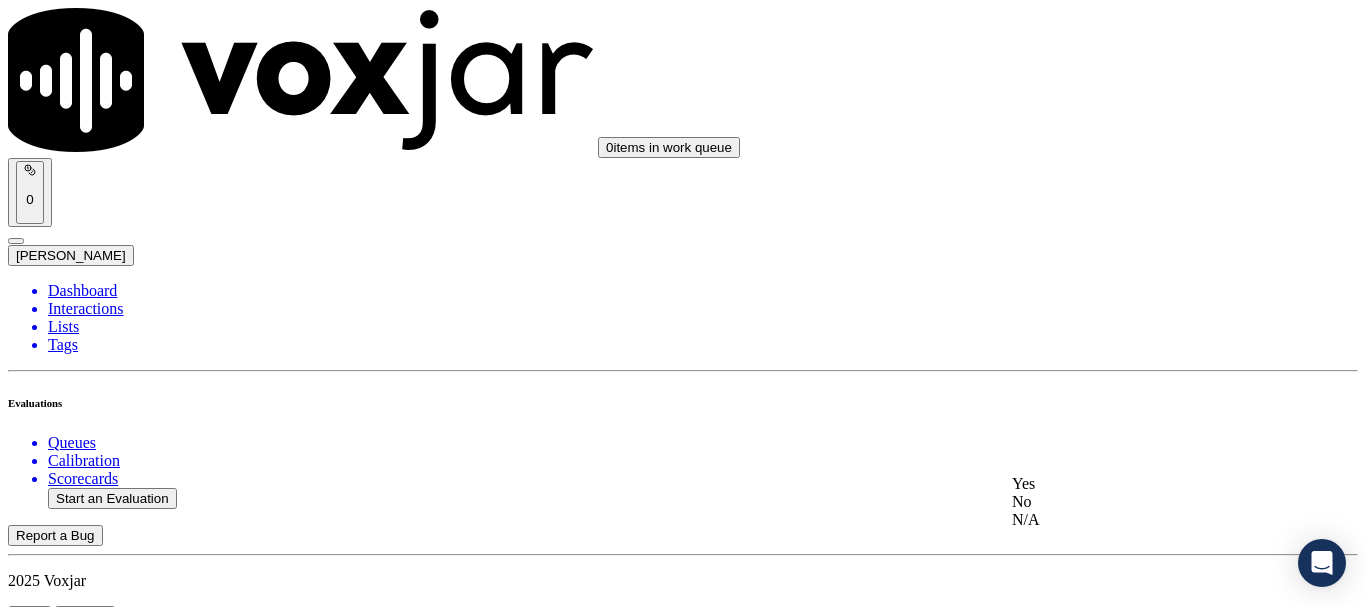 click on "Yes" at bounding box center [1139, 484] 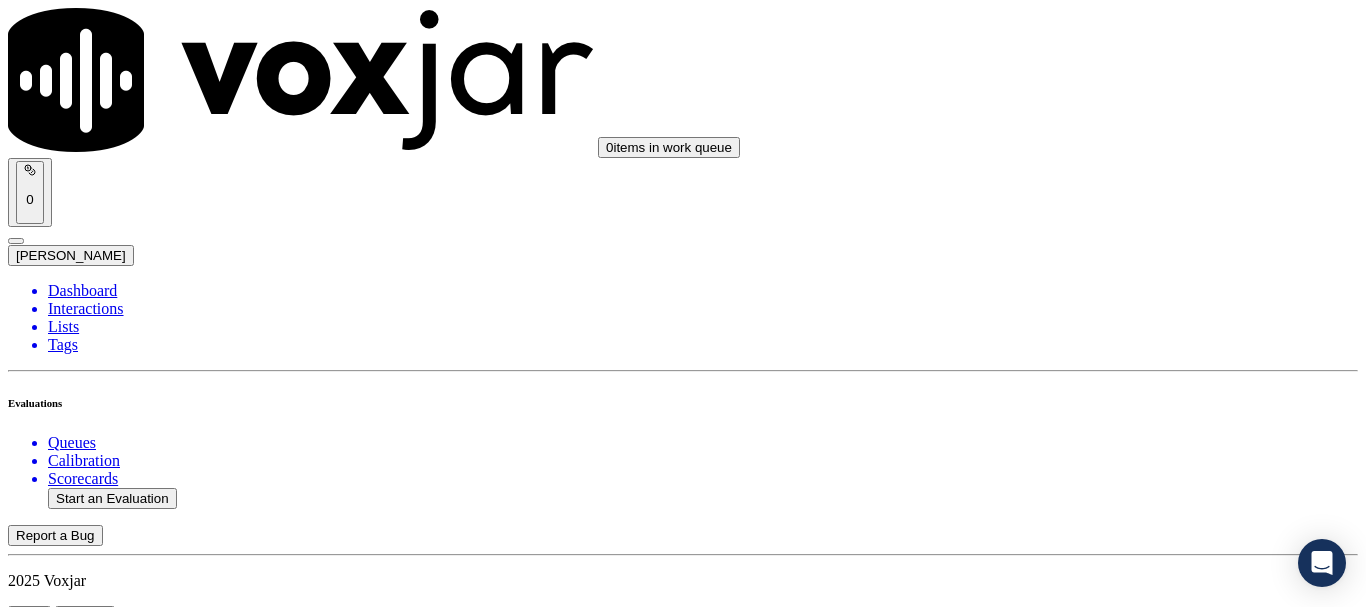 scroll, scrollTop: 1800, scrollLeft: 0, axis: vertical 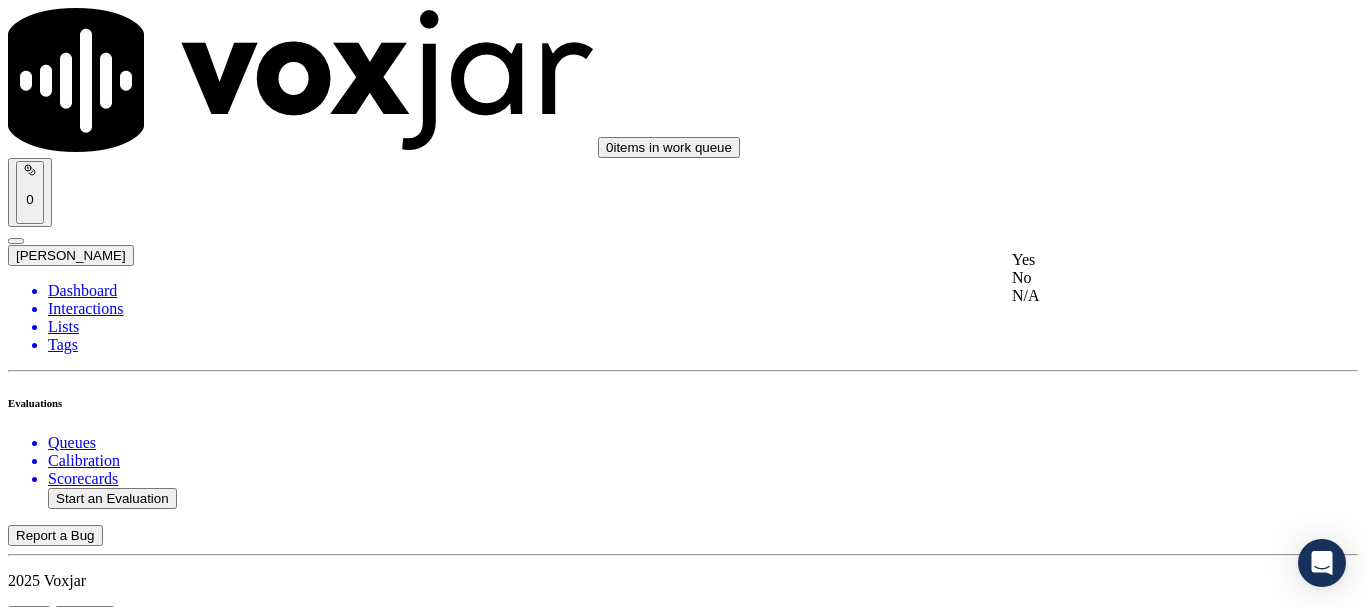 click on "Yes" at bounding box center (1139, 260) 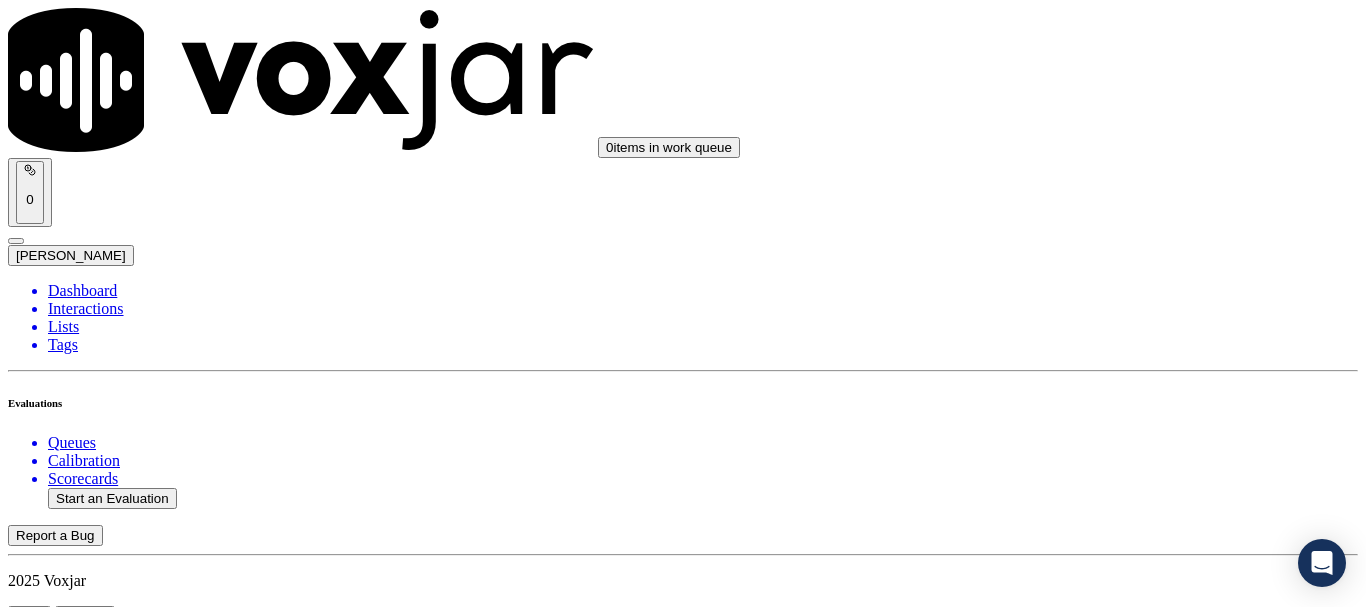 scroll, scrollTop: 2000, scrollLeft: 0, axis: vertical 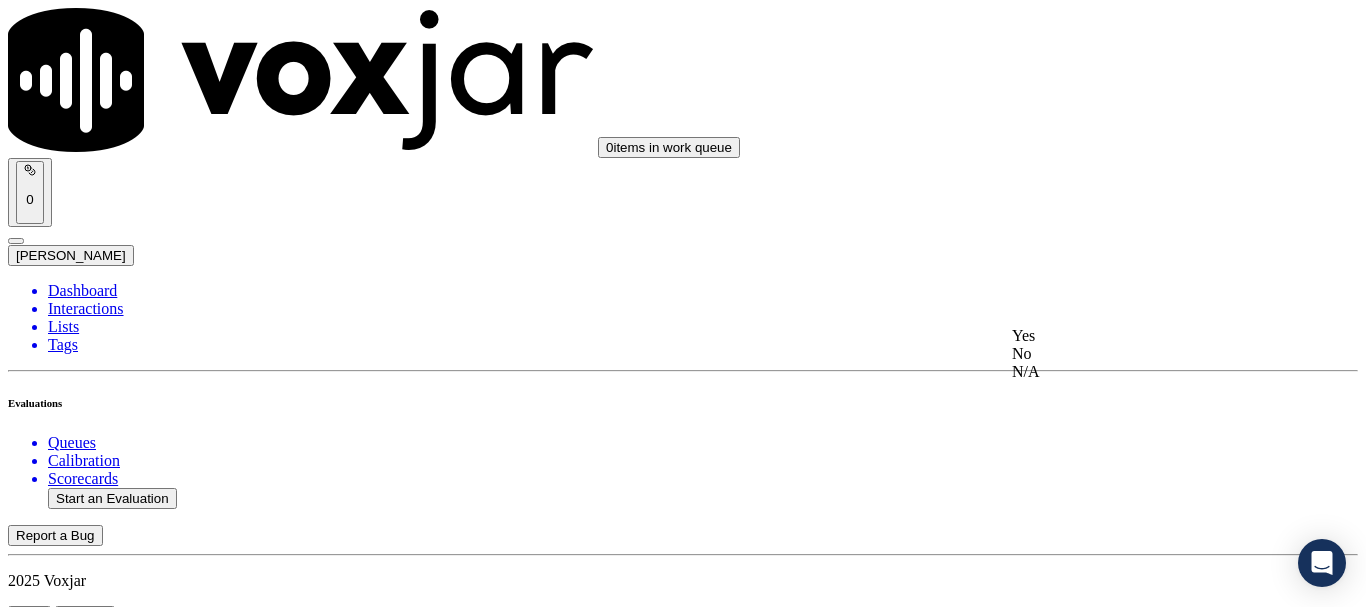 click on "No" 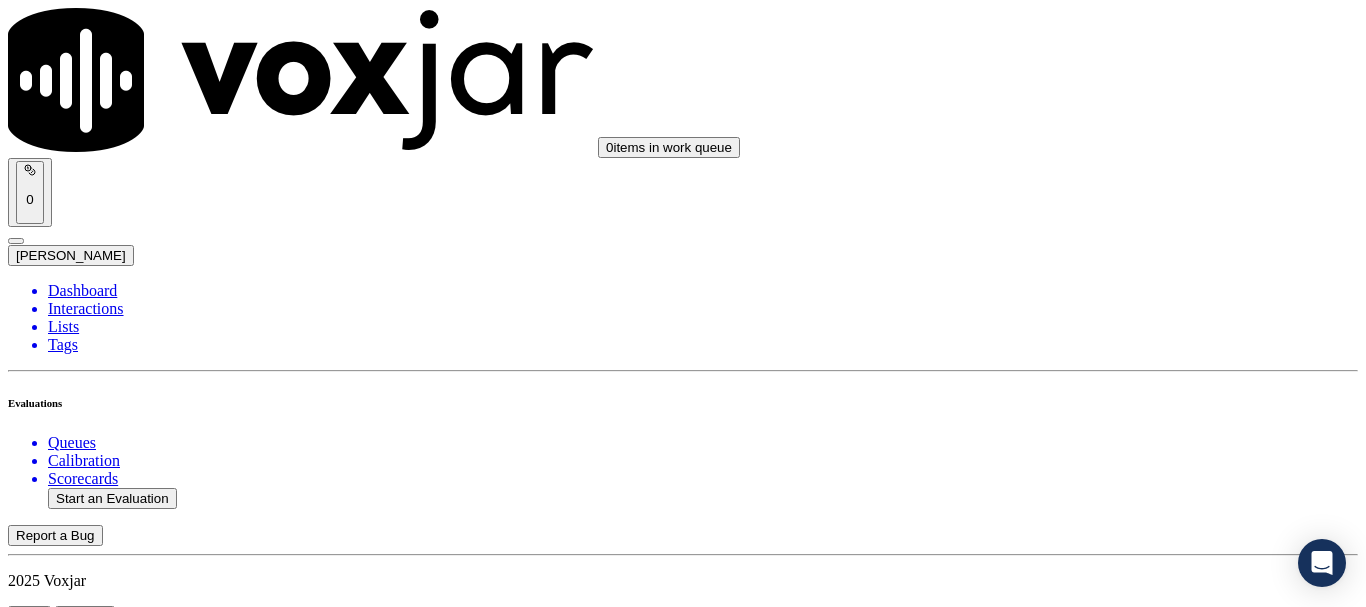 click on "Add Note" at bounding box center (52, 4135) 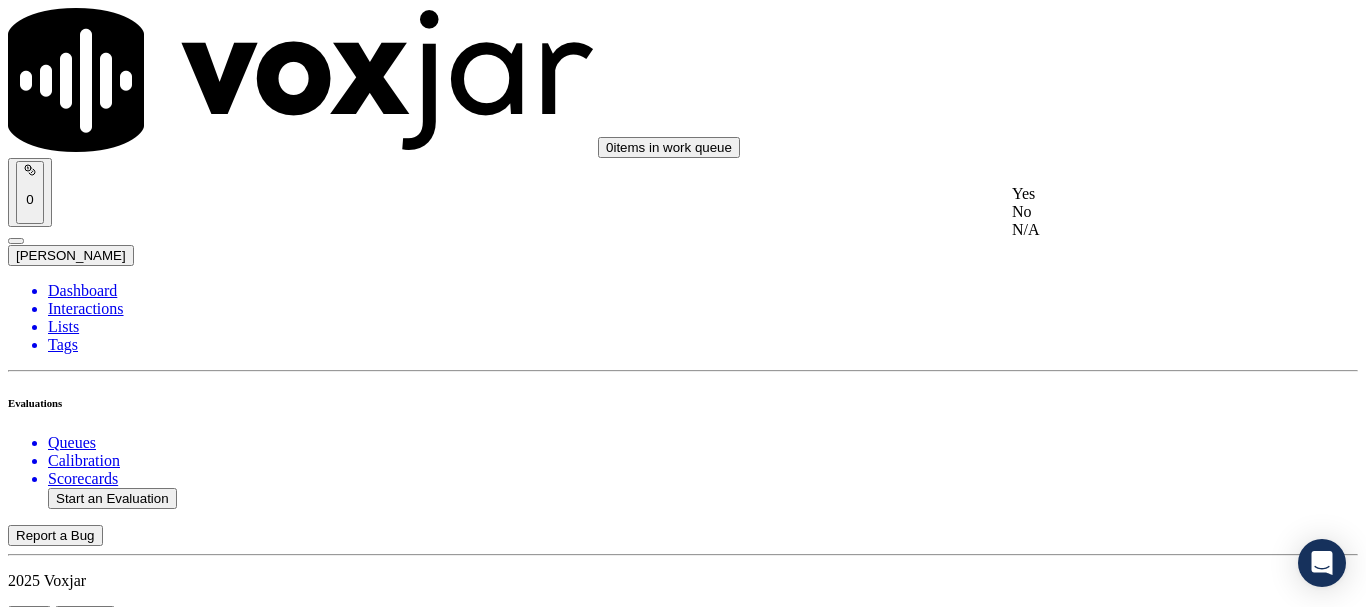click on "Yes" at bounding box center (1139, 194) 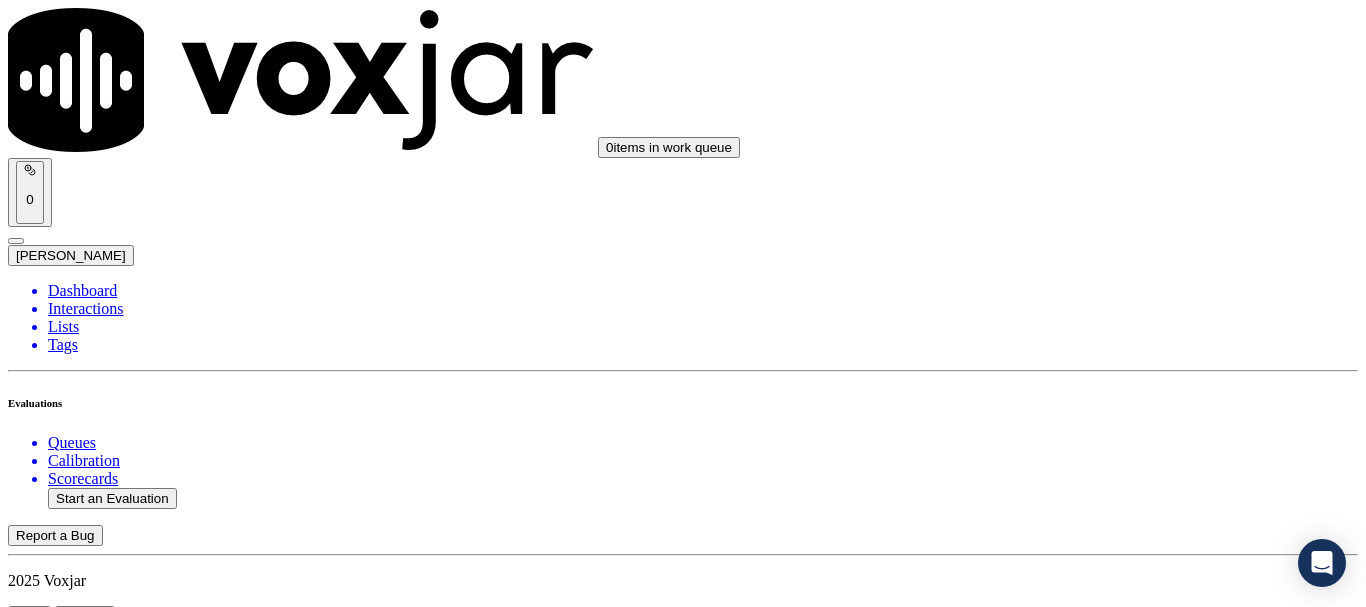 click on "Select an answer" at bounding box center [67, 4639] 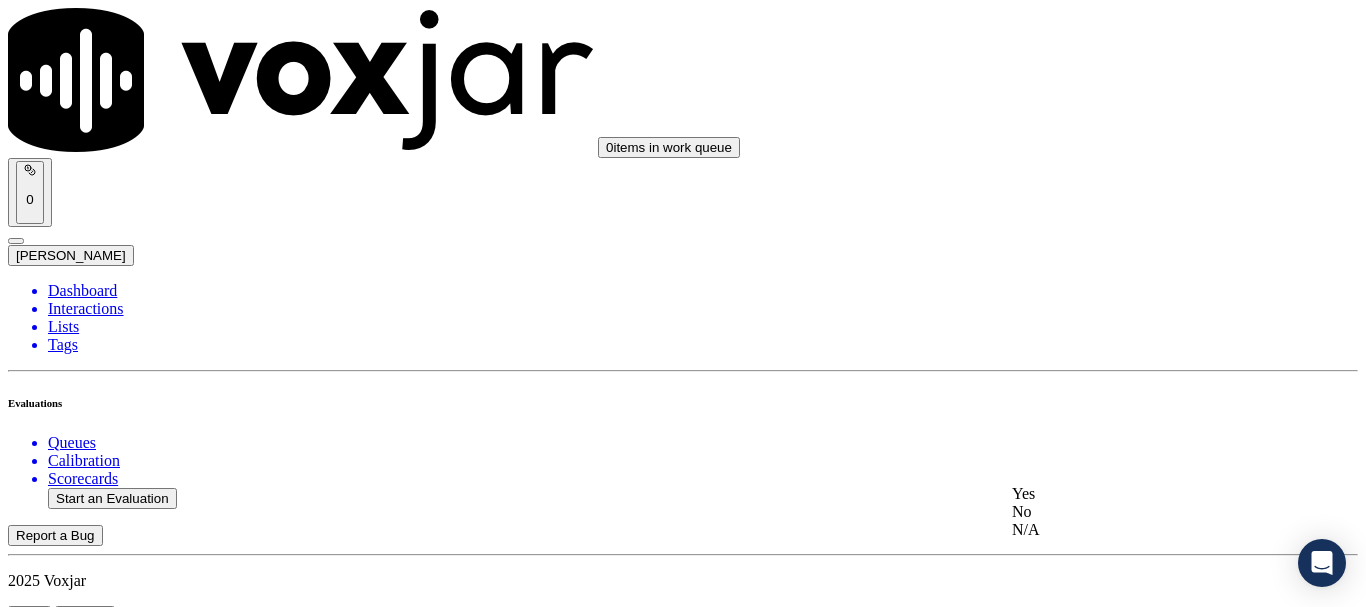 click on "Yes" at bounding box center (1139, 494) 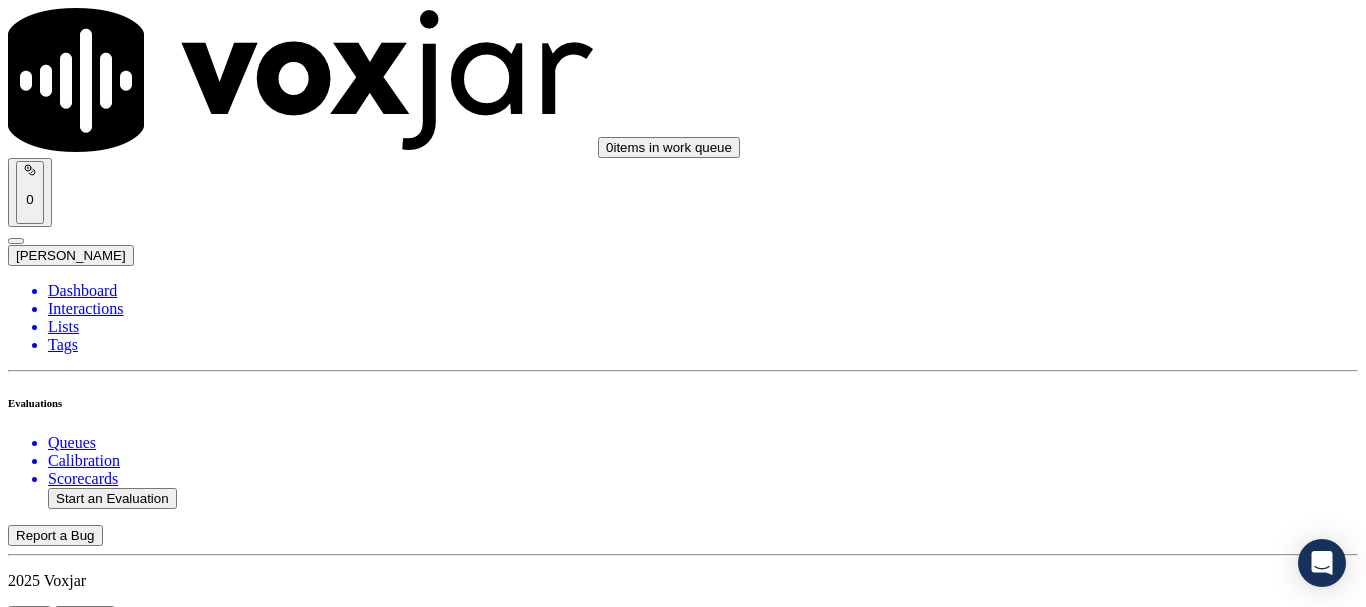scroll, scrollTop: 2900, scrollLeft: 0, axis: vertical 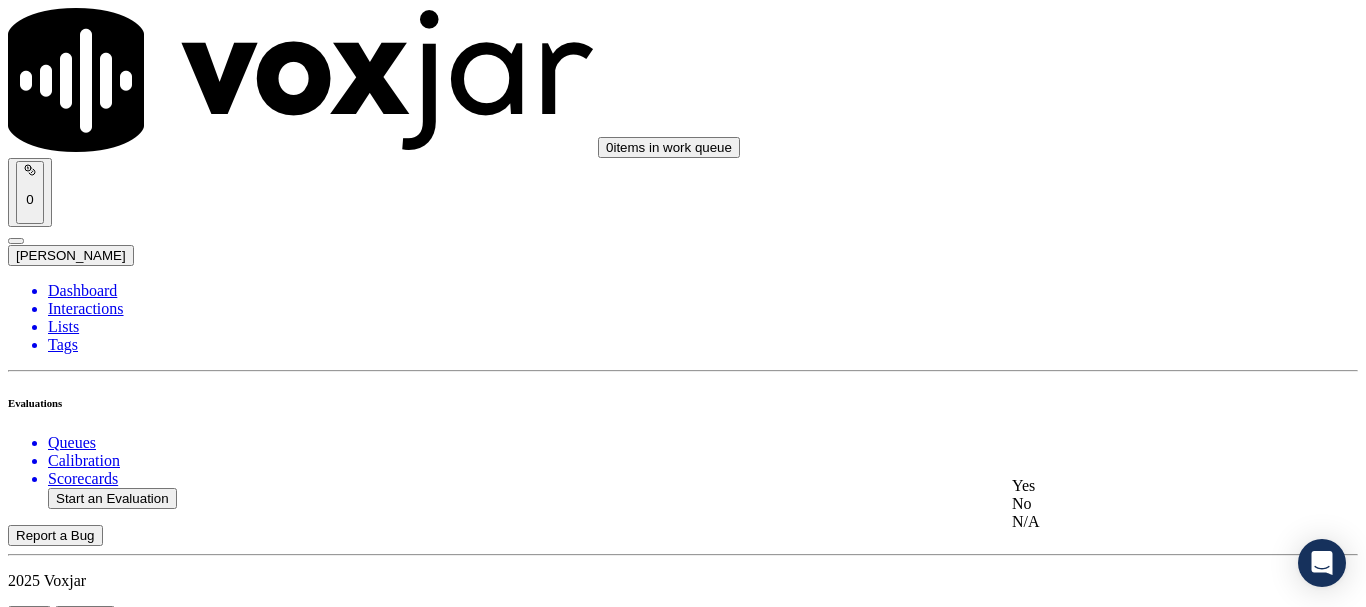 click on "Yes" at bounding box center (1139, 486) 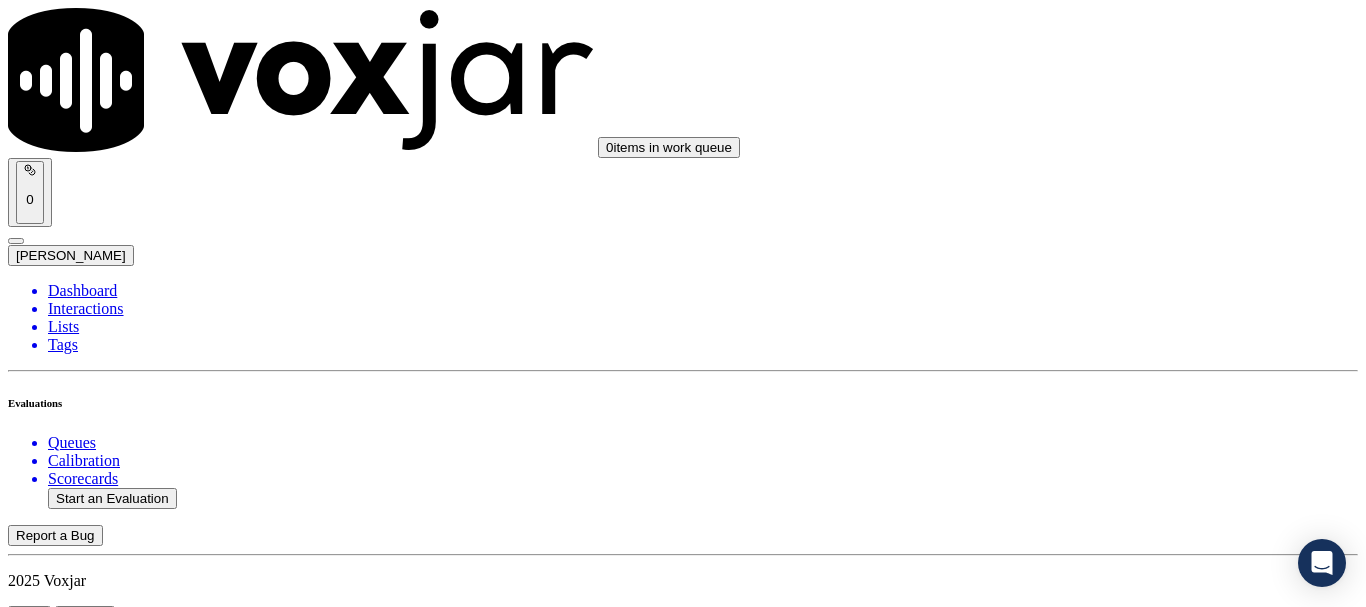 scroll, scrollTop: 3300, scrollLeft: 0, axis: vertical 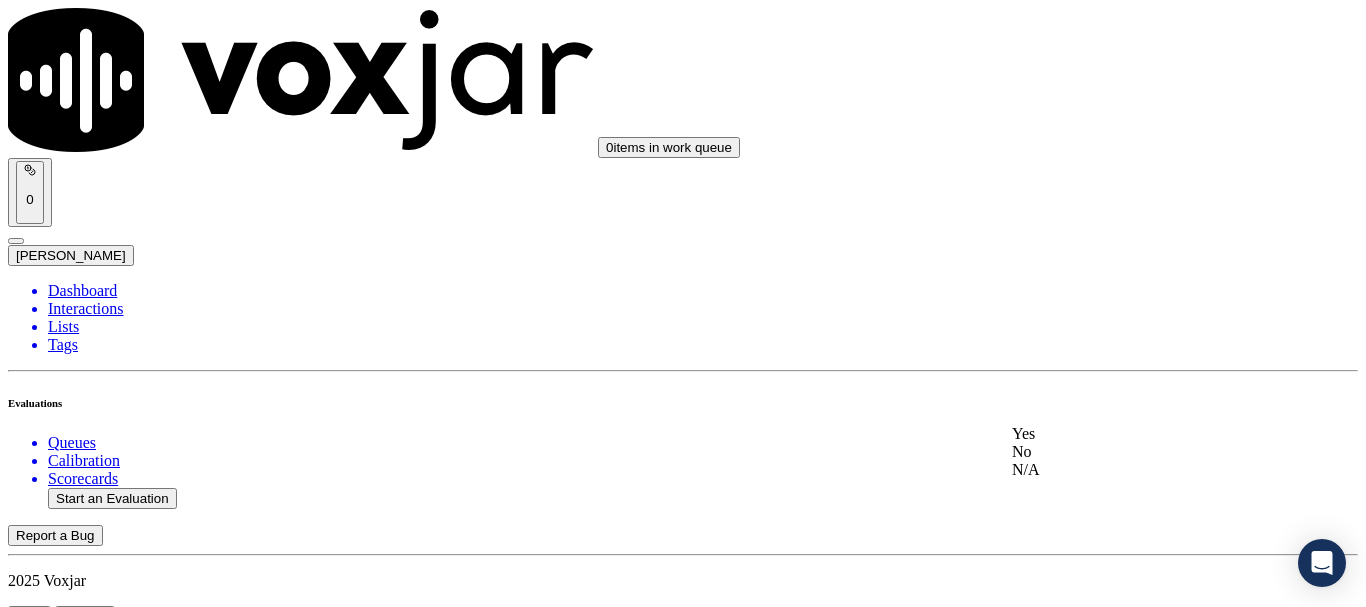 click on "Yes" at bounding box center [1139, 434] 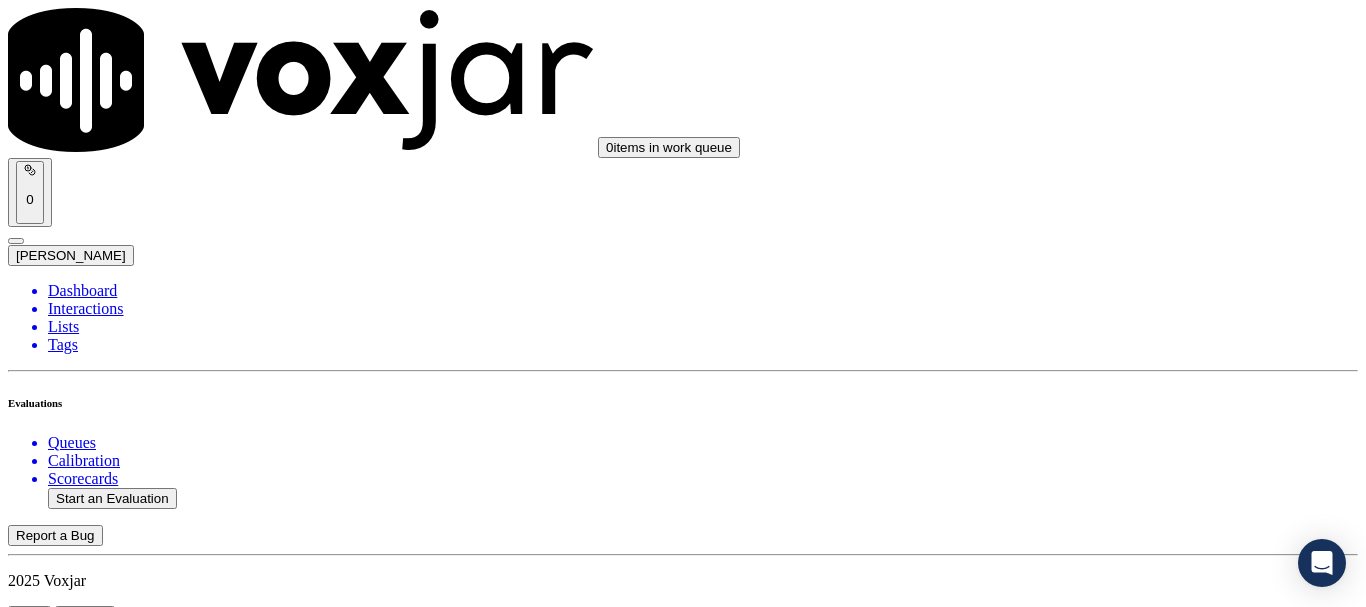 scroll, scrollTop: 3800, scrollLeft: 0, axis: vertical 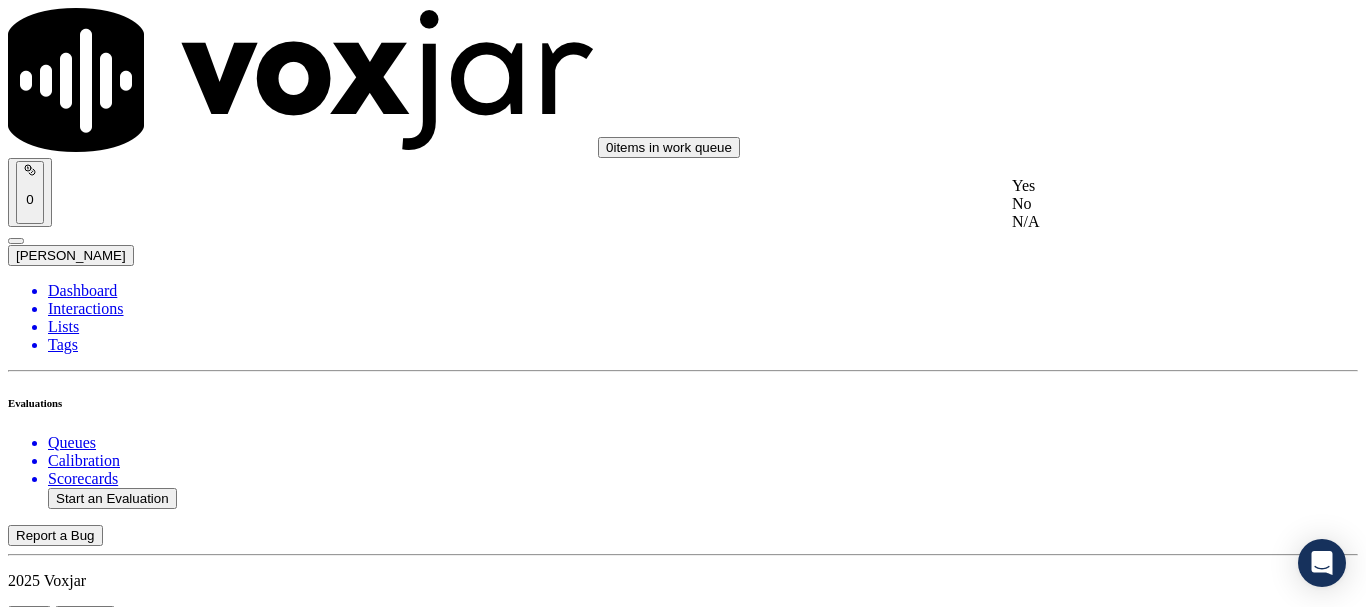 click on "Yes" at bounding box center (1139, 186) 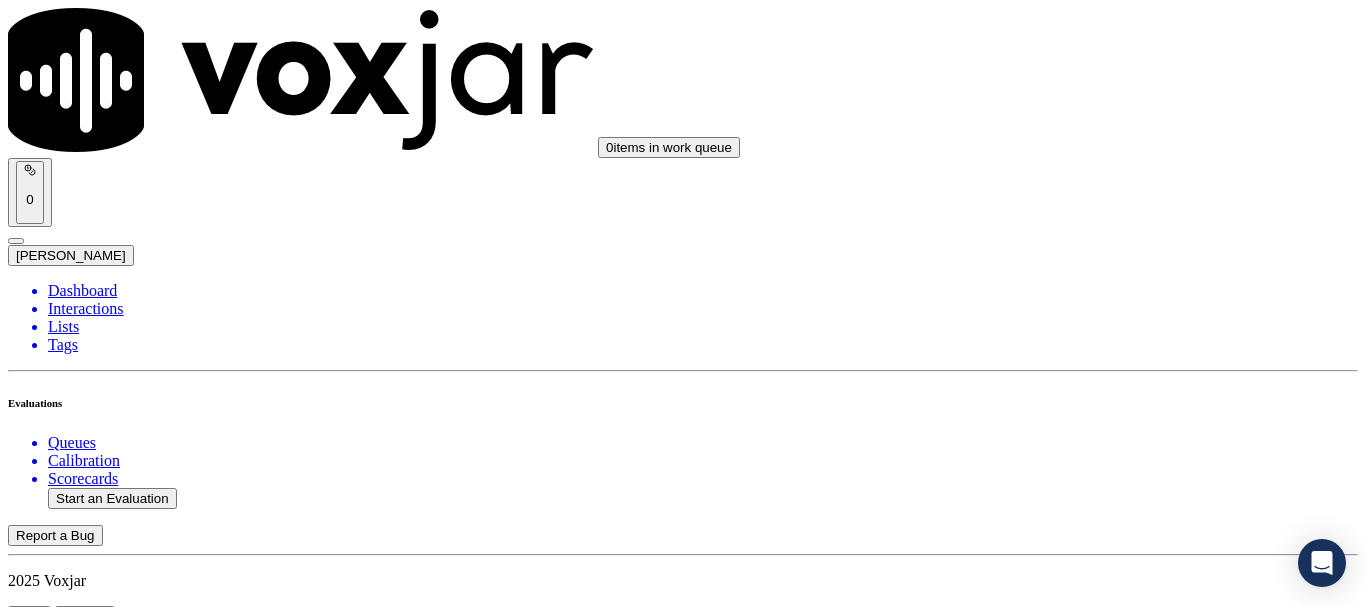 click on "Select an answer" at bounding box center (67, 5663) 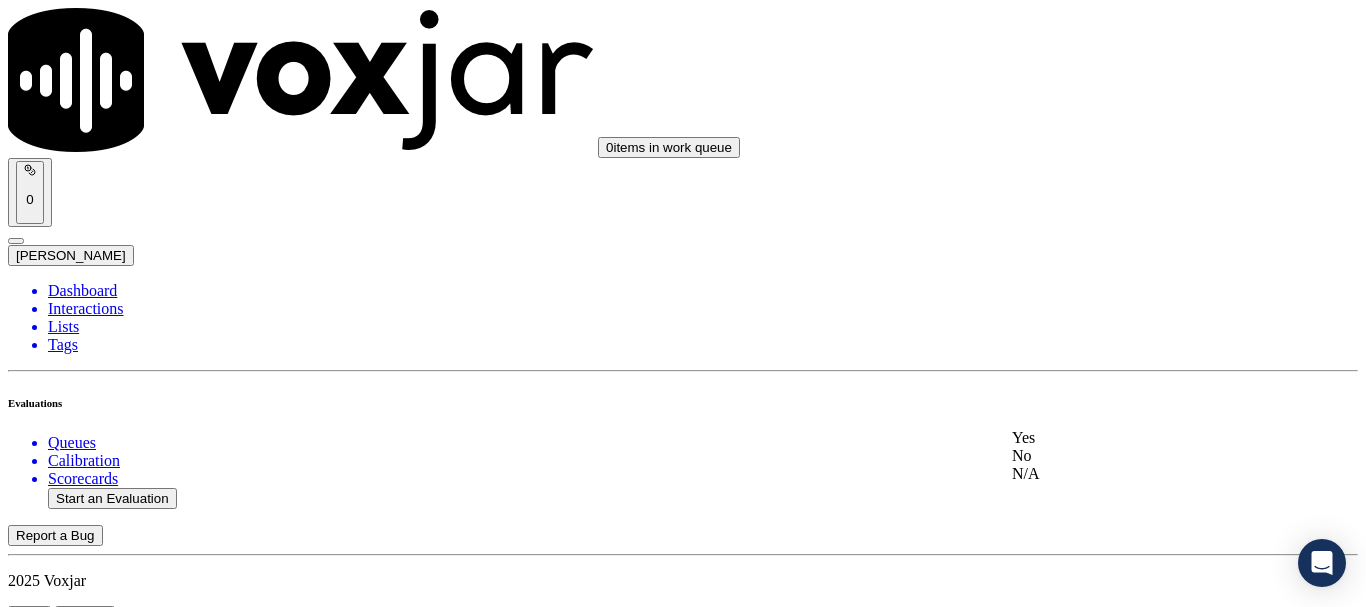 click on "Yes" at bounding box center (1139, 438) 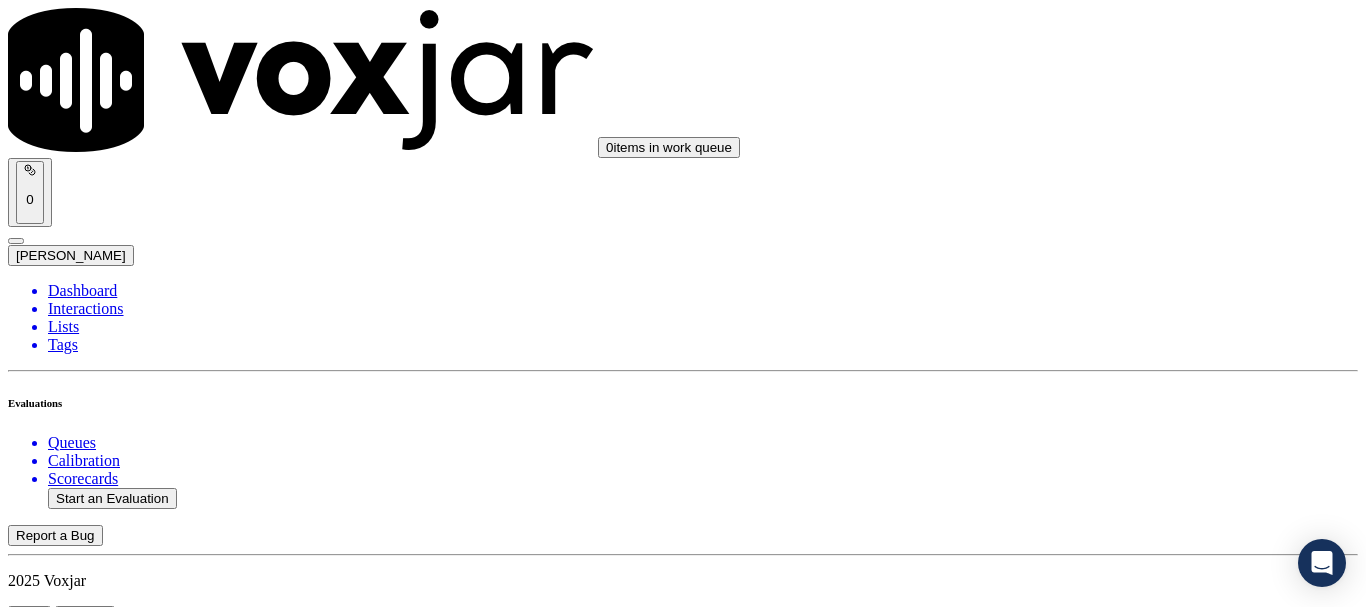 scroll, scrollTop: 4200, scrollLeft: 0, axis: vertical 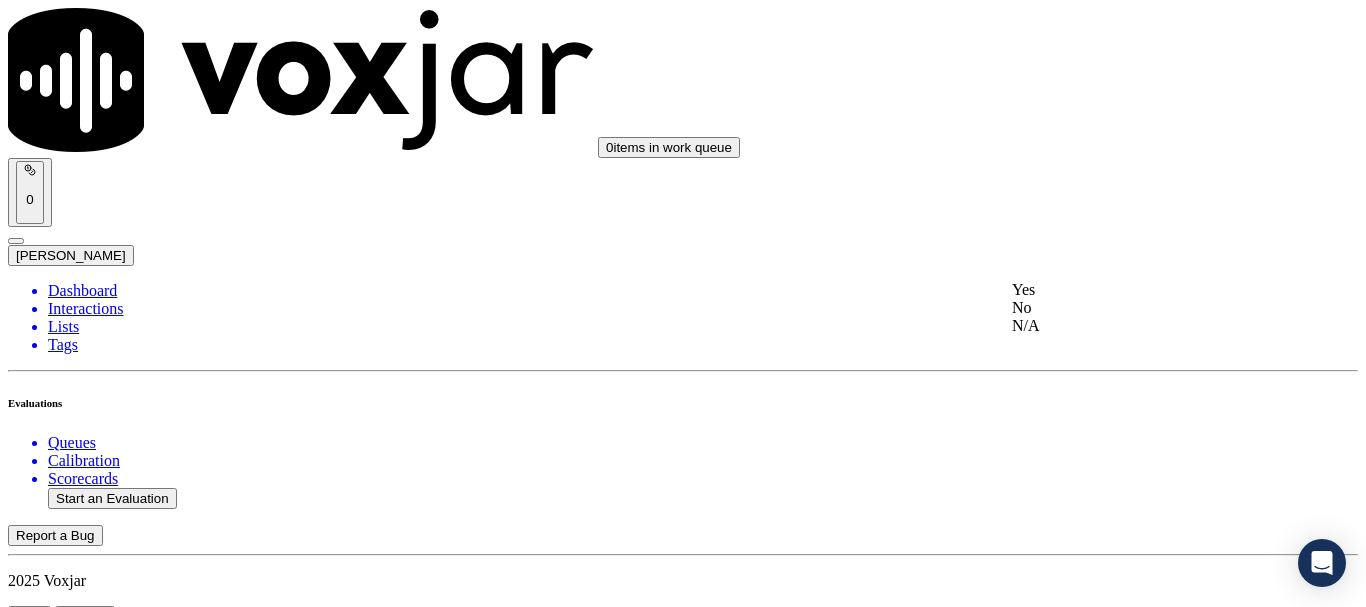 click on "No" 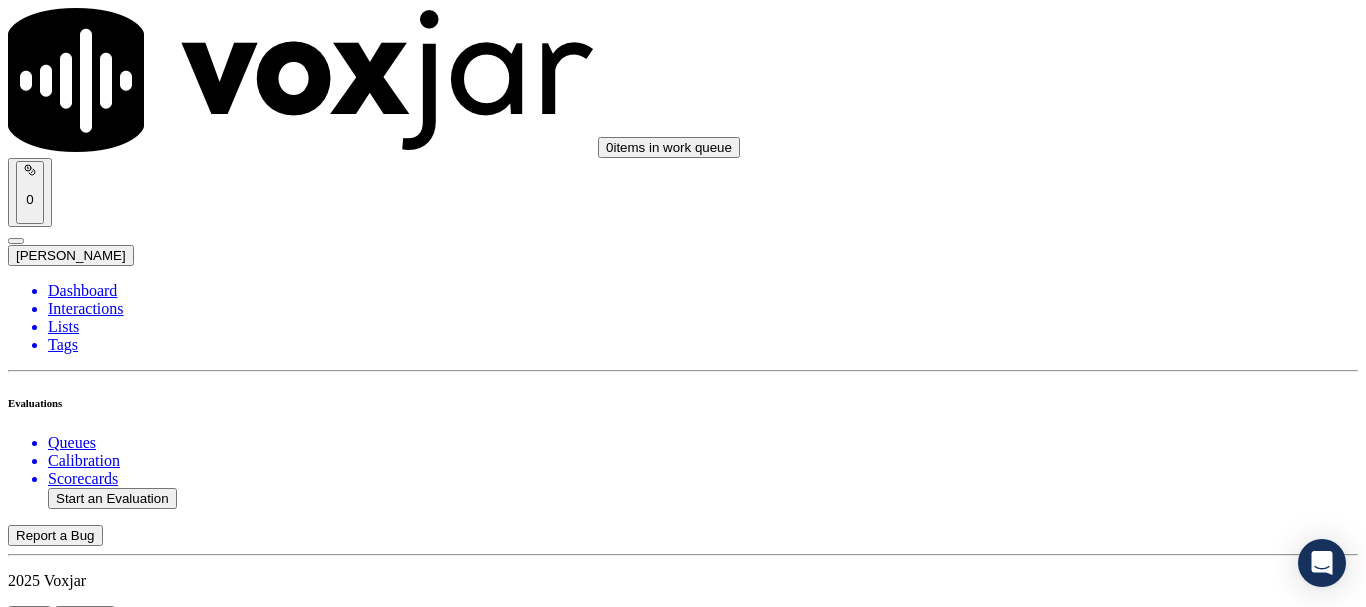 scroll, scrollTop: 4500, scrollLeft: 0, axis: vertical 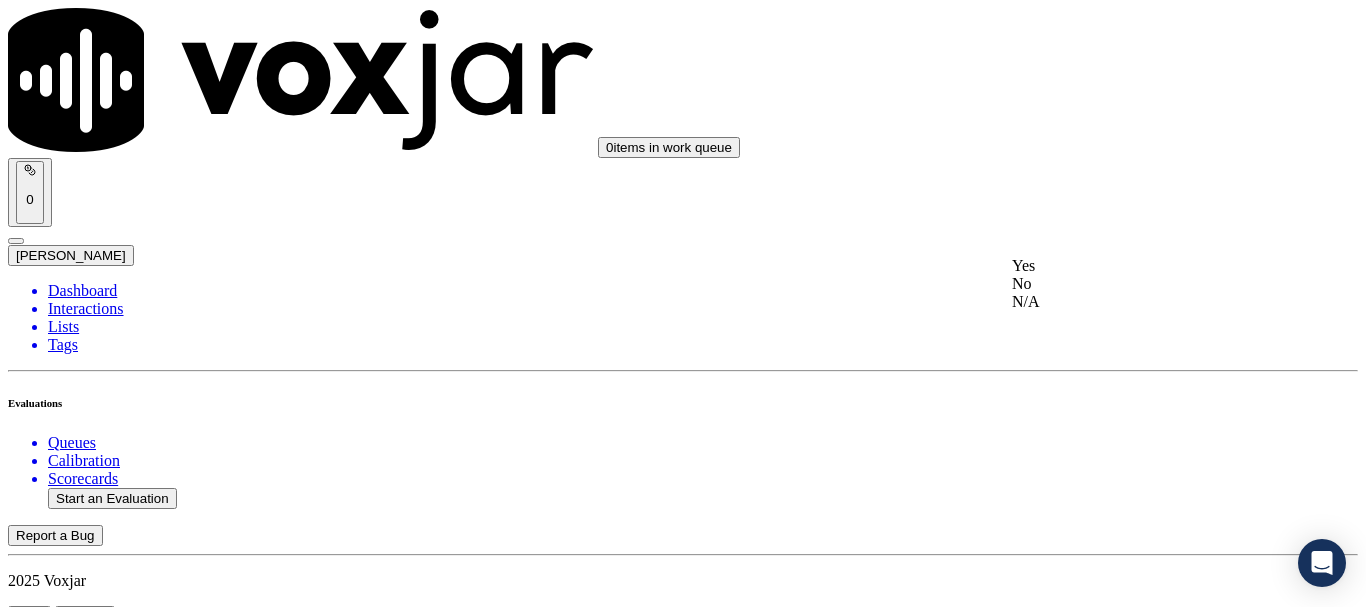 click on "Yes" at bounding box center [1139, 266] 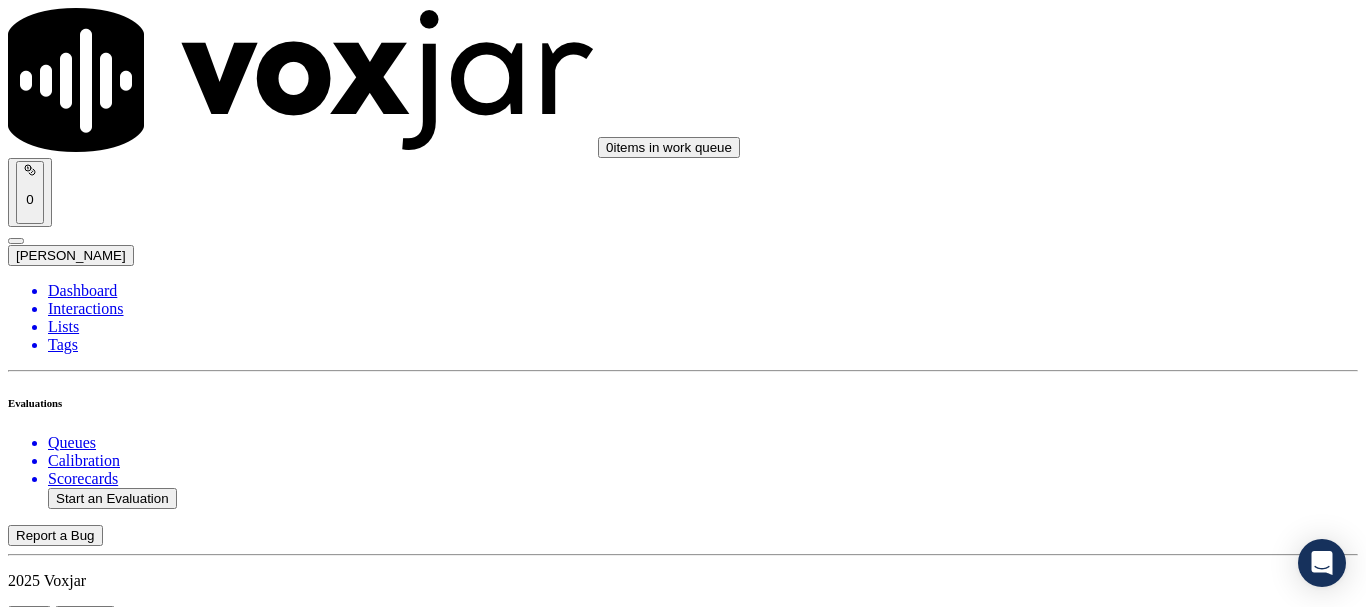 click on "Select an answer" at bounding box center [67, 6372] 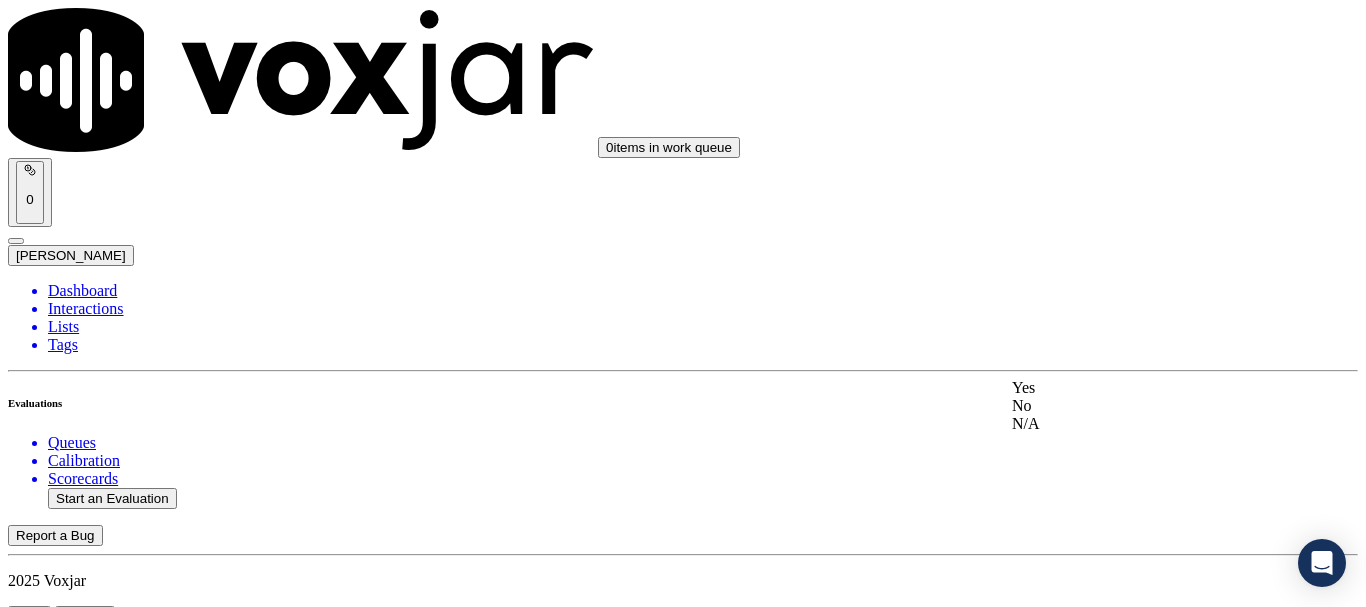 click on "Yes" at bounding box center (1139, 388) 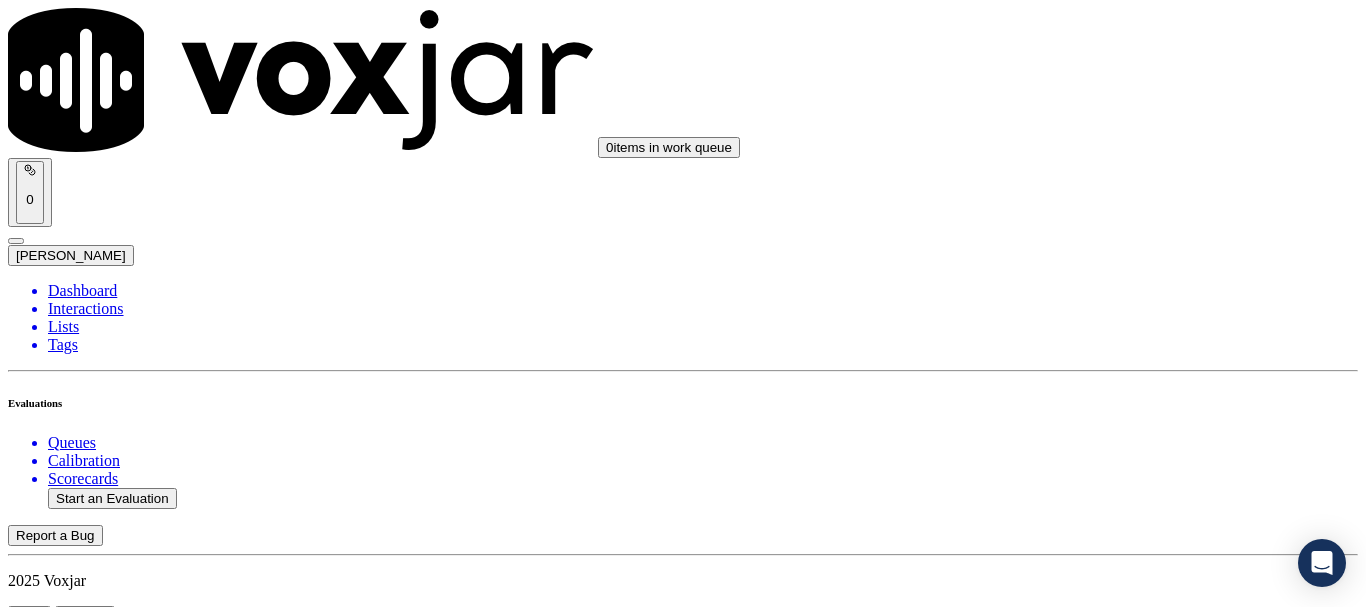 scroll, scrollTop: 4900, scrollLeft: 0, axis: vertical 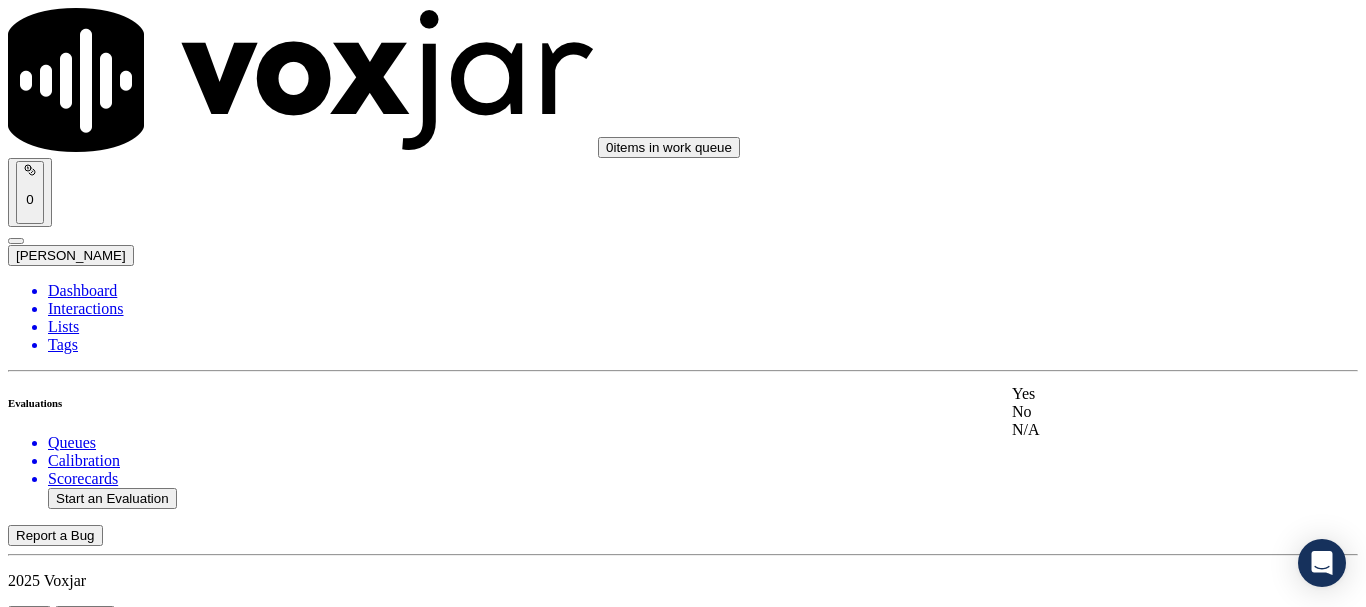 click on "Yes" at bounding box center (1139, 394) 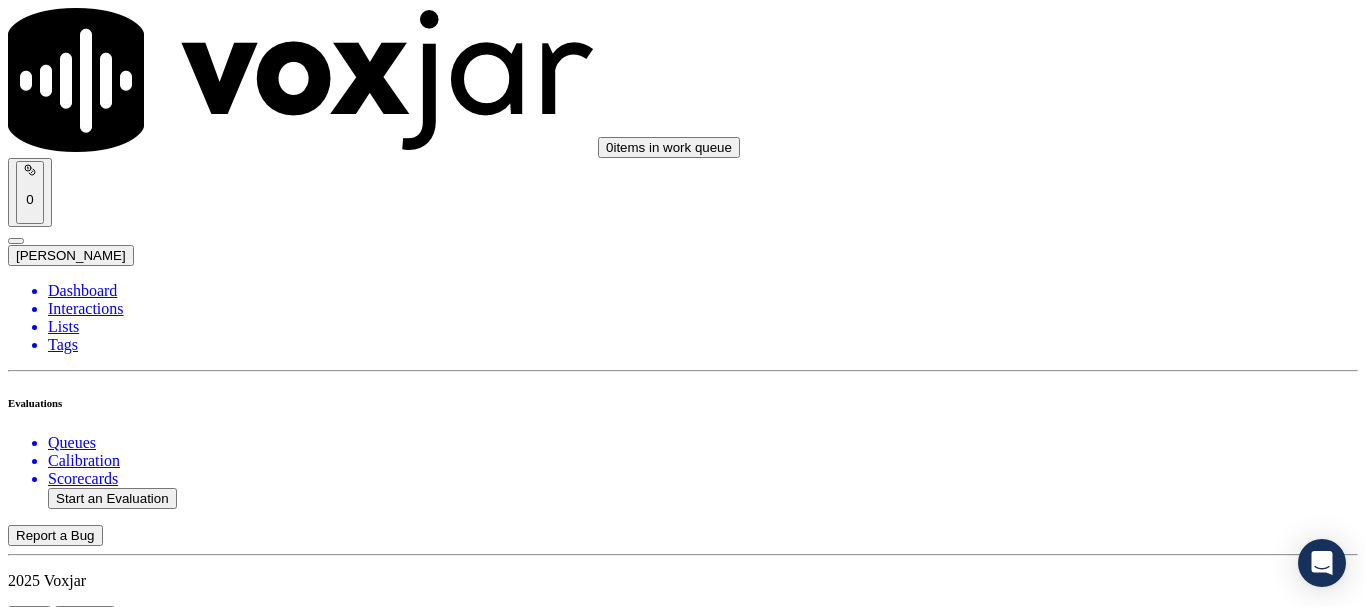 scroll, scrollTop: 5300, scrollLeft: 0, axis: vertical 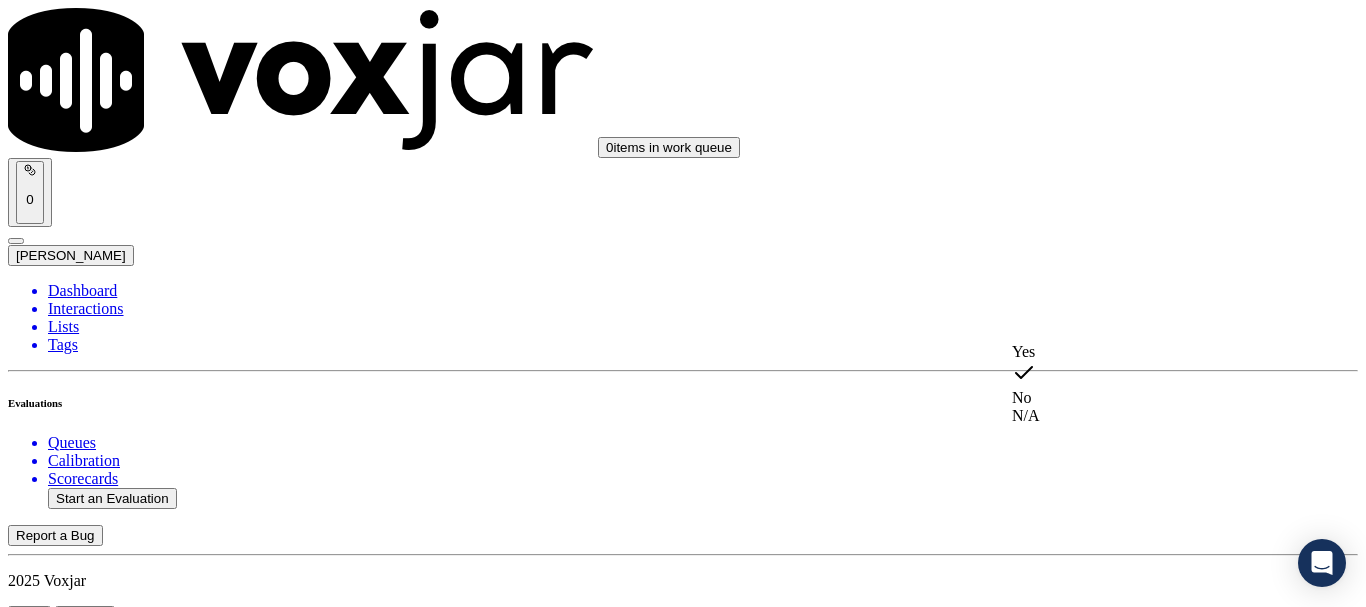 click on "Was the agent Responsive/Focused?" at bounding box center (683, 6887) 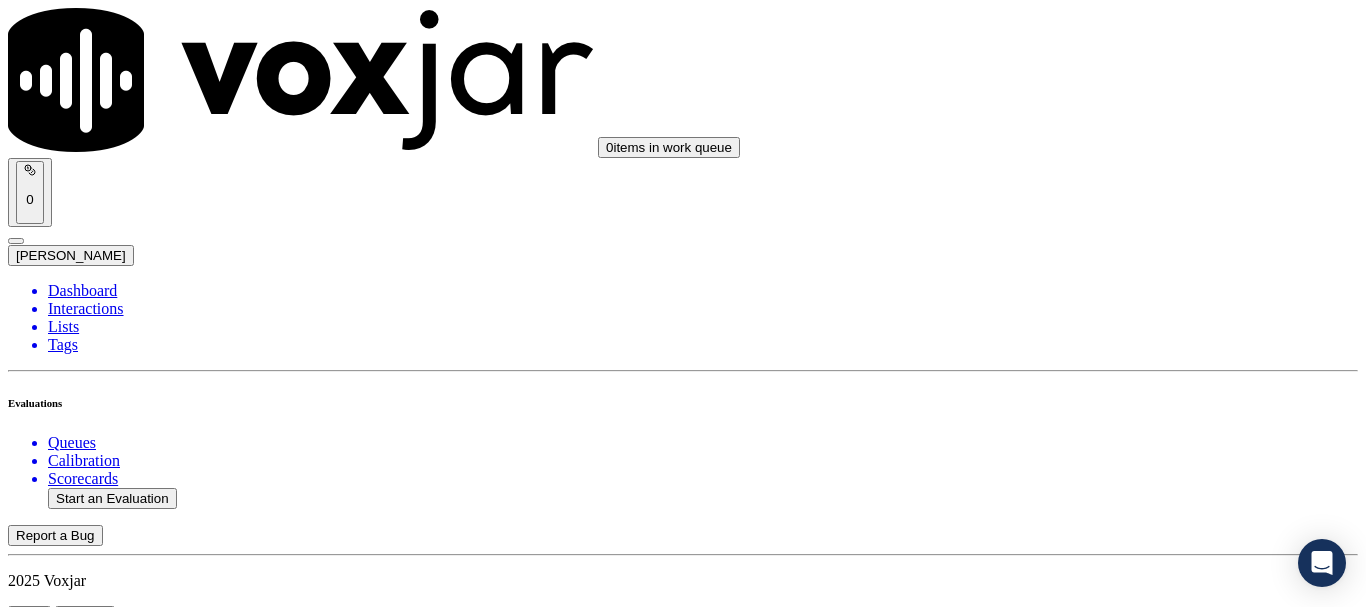 scroll, scrollTop: 5906, scrollLeft: 0, axis: vertical 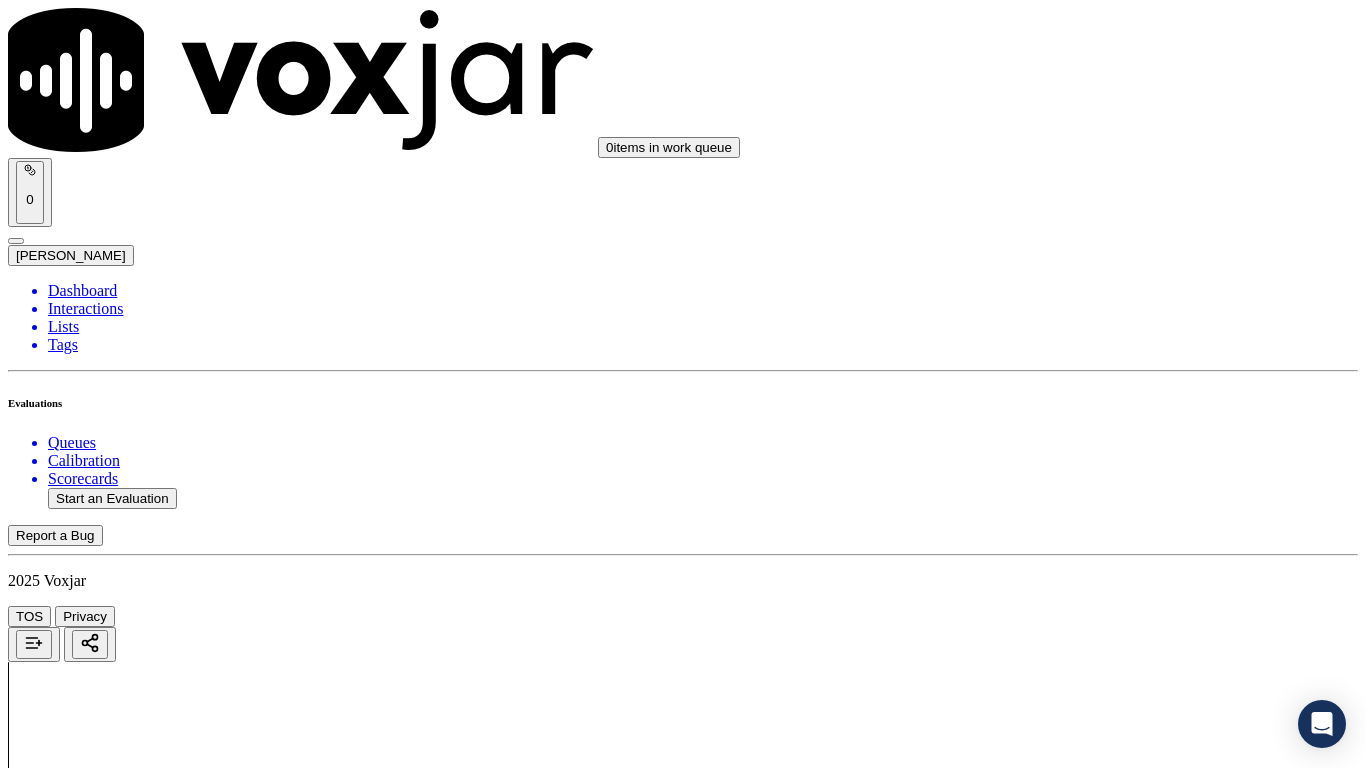 click on "Upload interaction to start evaluation" at bounding box center [124, 2674] 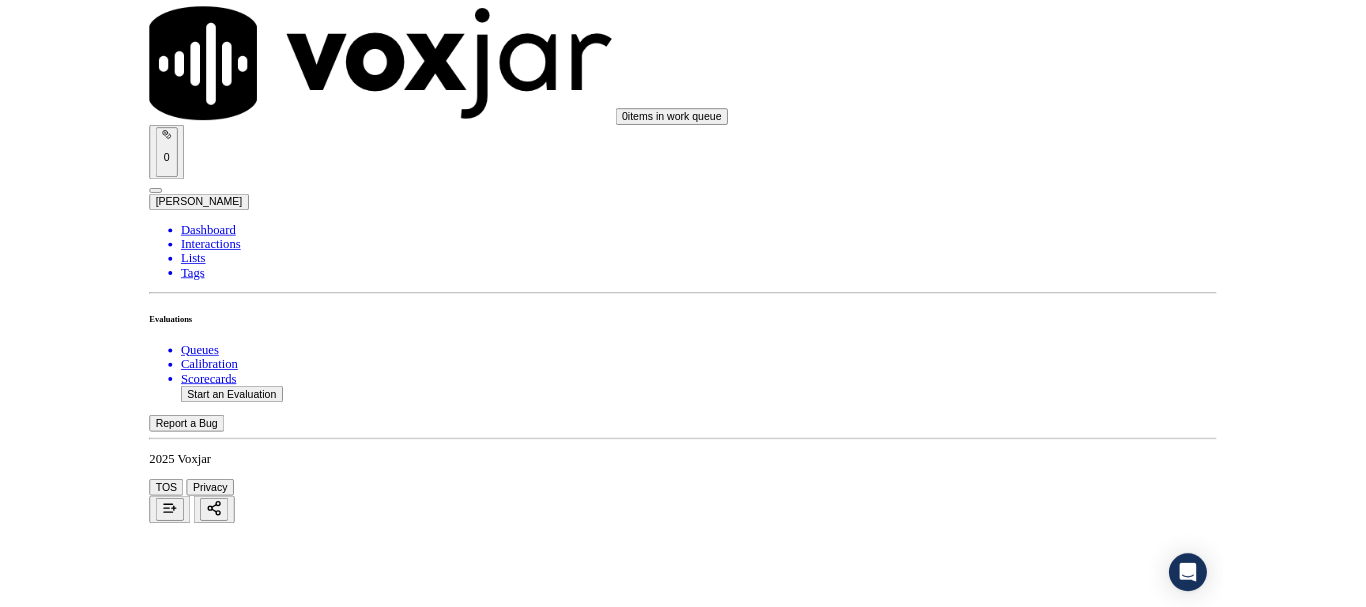 scroll, scrollTop: 100, scrollLeft: 0, axis: vertical 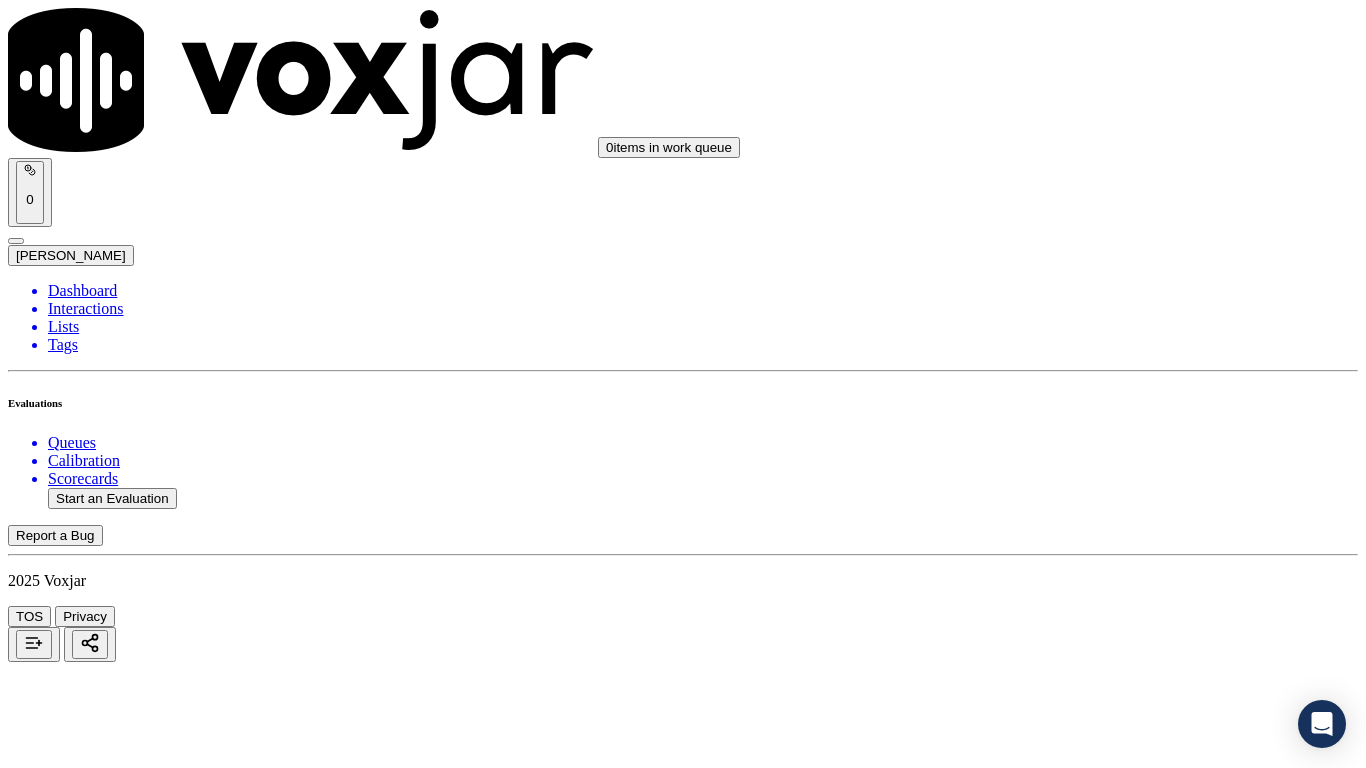 click 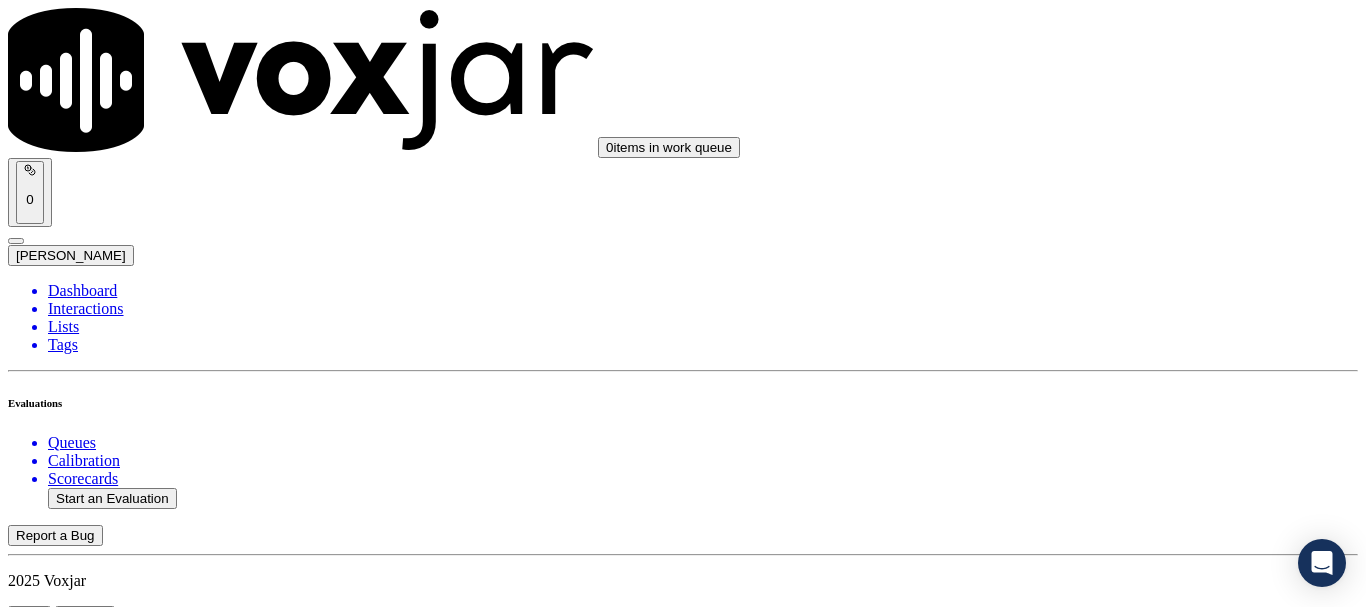 paste on "[PERSON_NAME]" 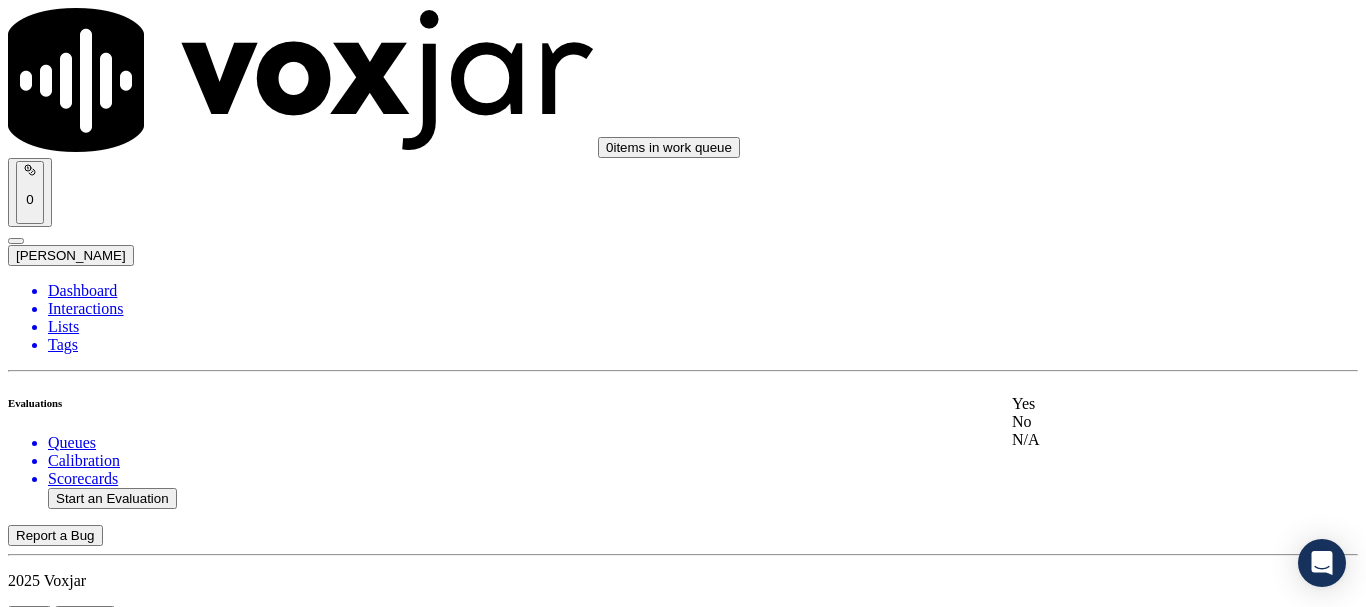 click on "Yes" at bounding box center [1139, 404] 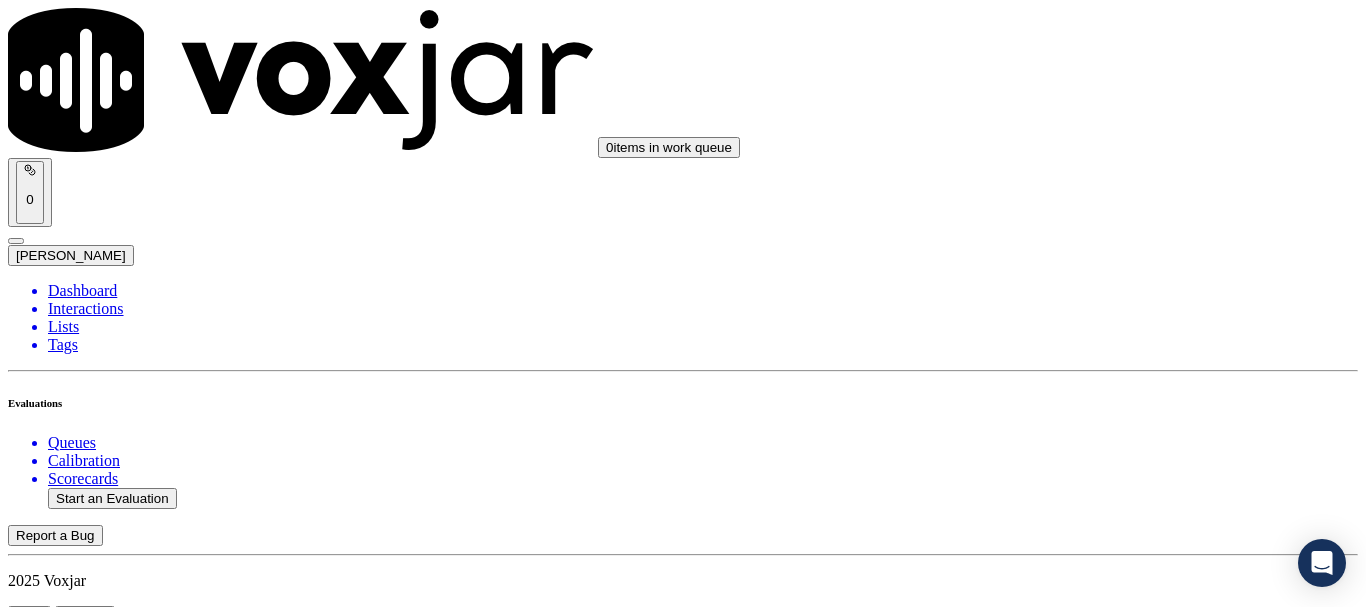 scroll, scrollTop: 500, scrollLeft: 0, axis: vertical 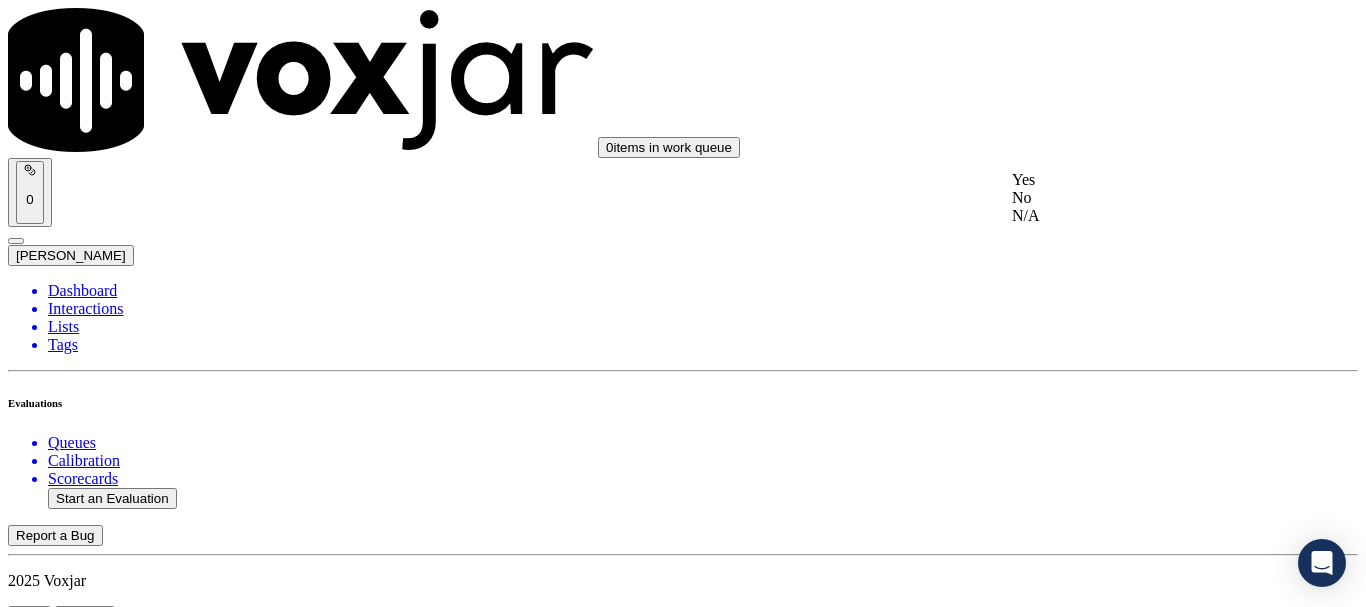 click on "Yes" at bounding box center (1139, 180) 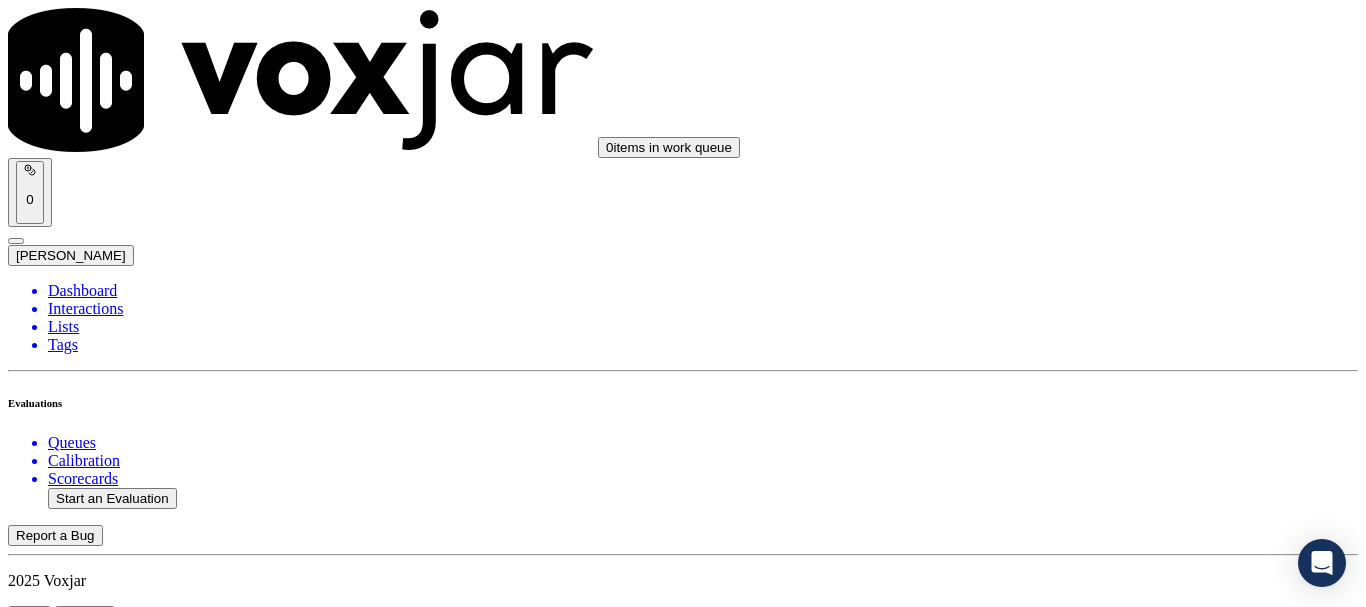click on "Select an answer" at bounding box center [683, 2875] 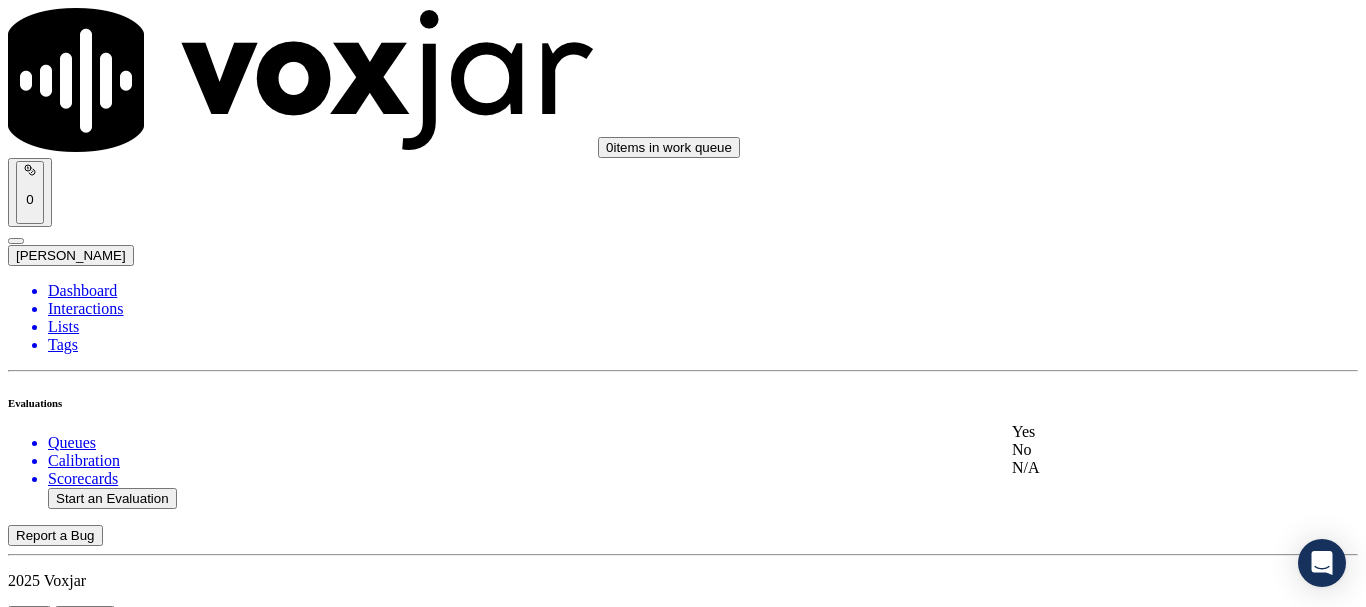 click on "Yes" at bounding box center [1139, 432] 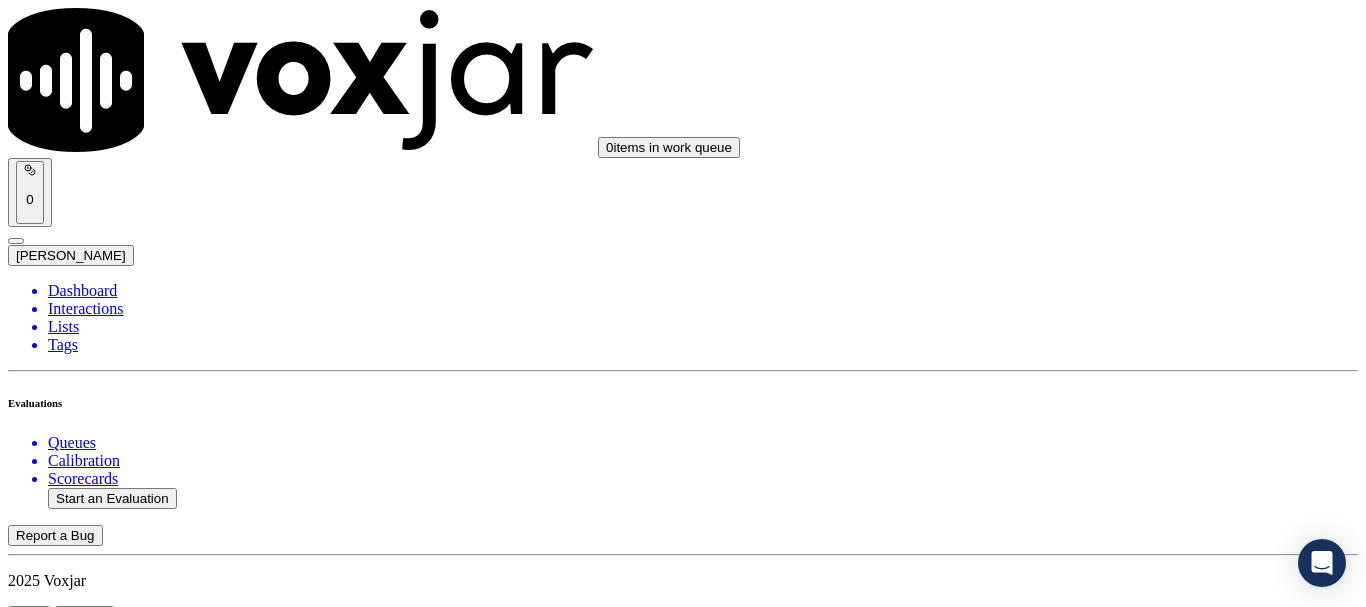 scroll, scrollTop: 1000, scrollLeft: 0, axis: vertical 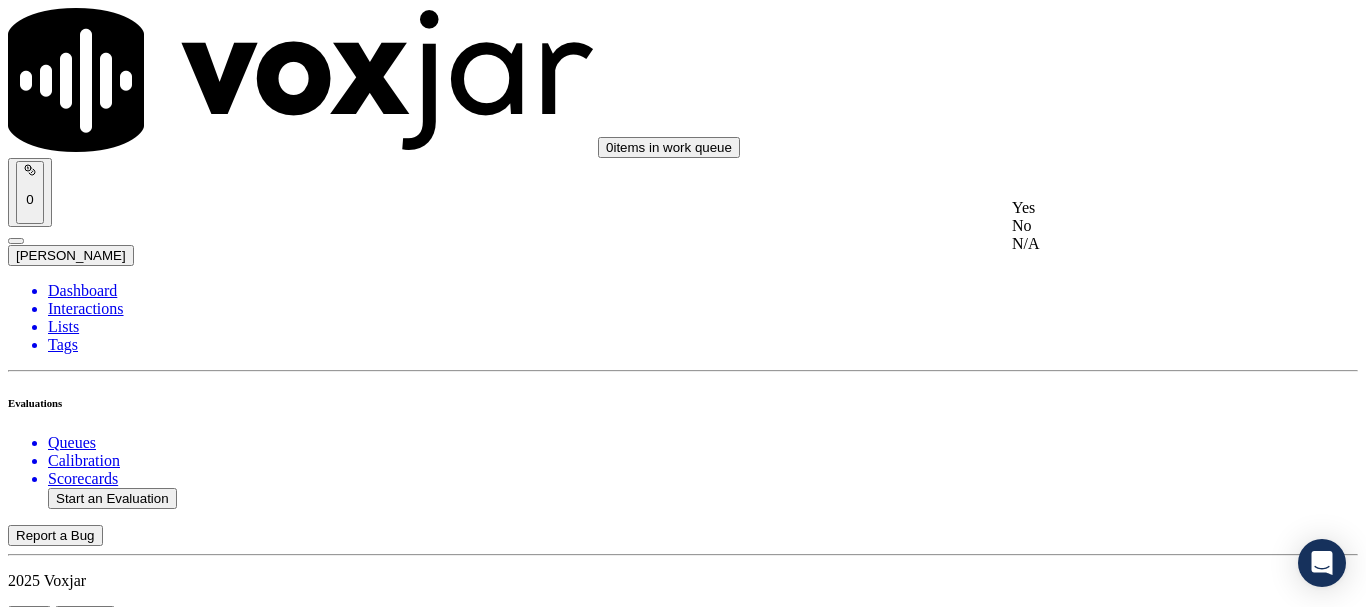 drag, startPoint x: 1108, startPoint y: 287, endPoint x: 1108, endPoint y: 319, distance: 32 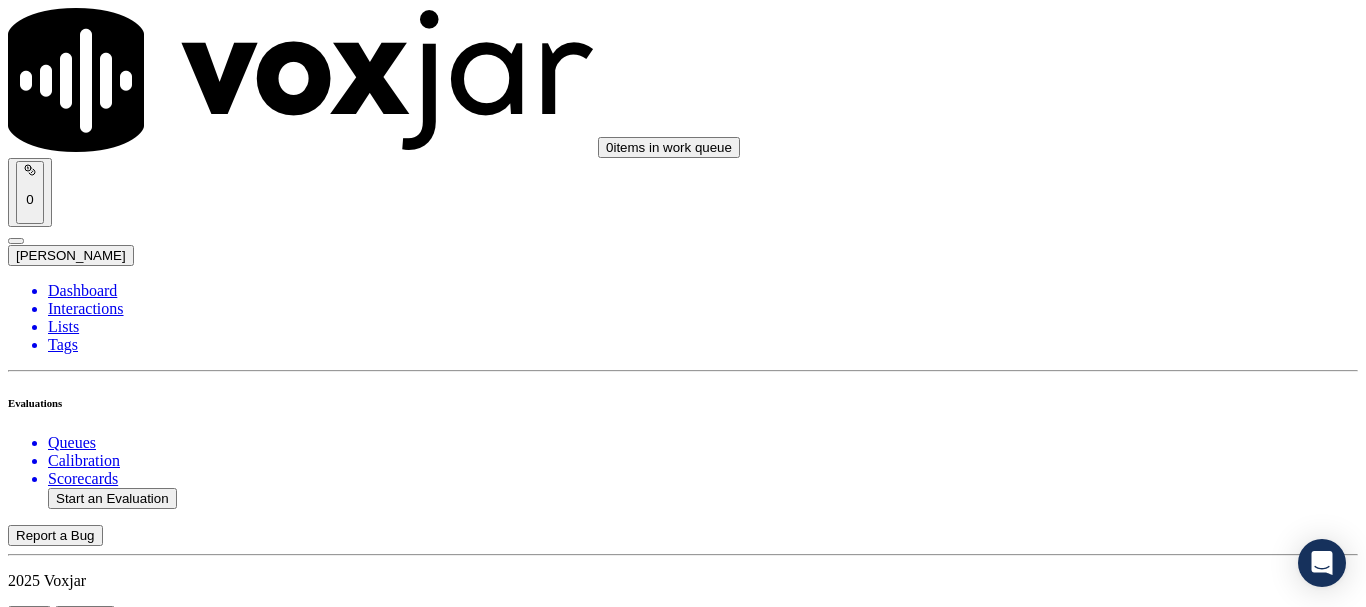 drag, startPoint x: 1136, startPoint y: 488, endPoint x: 1113, endPoint y: 568, distance: 83.240616 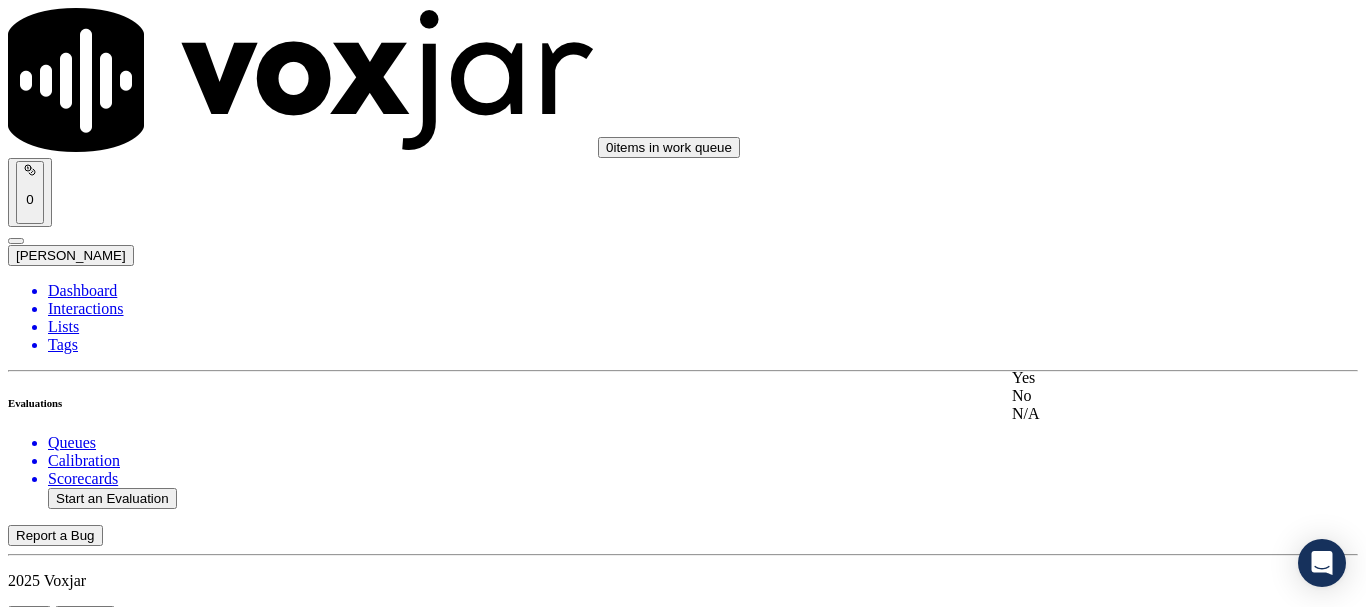click on "N/A" 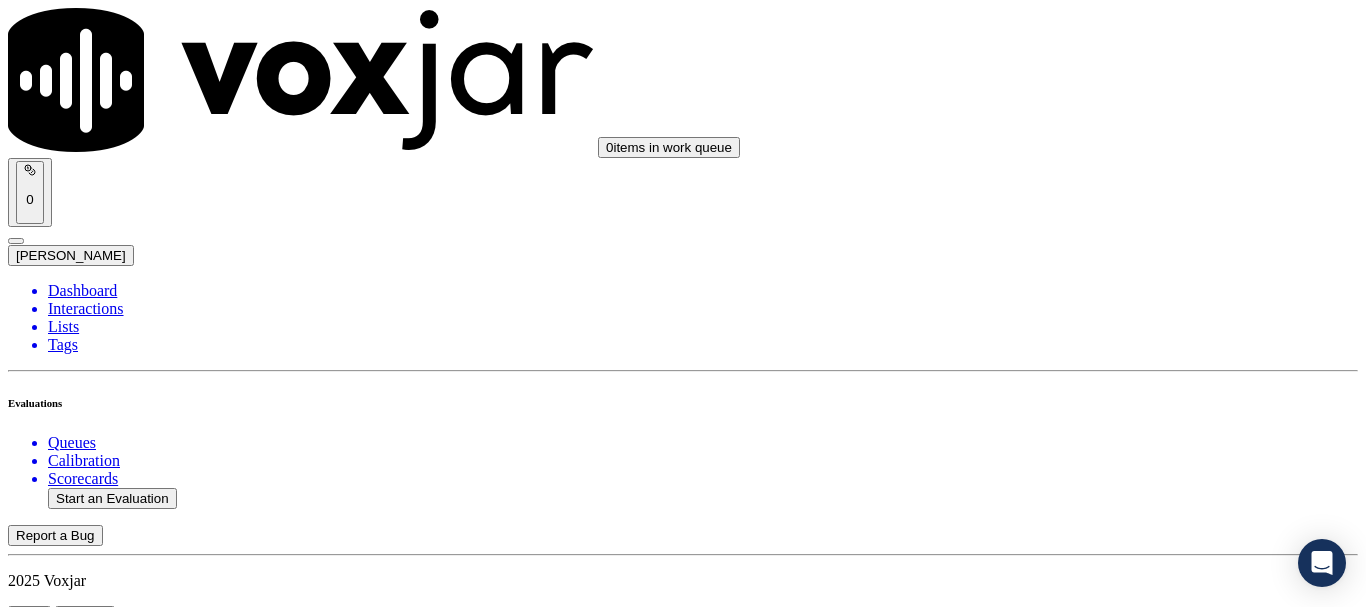 scroll, scrollTop: 1400, scrollLeft: 0, axis: vertical 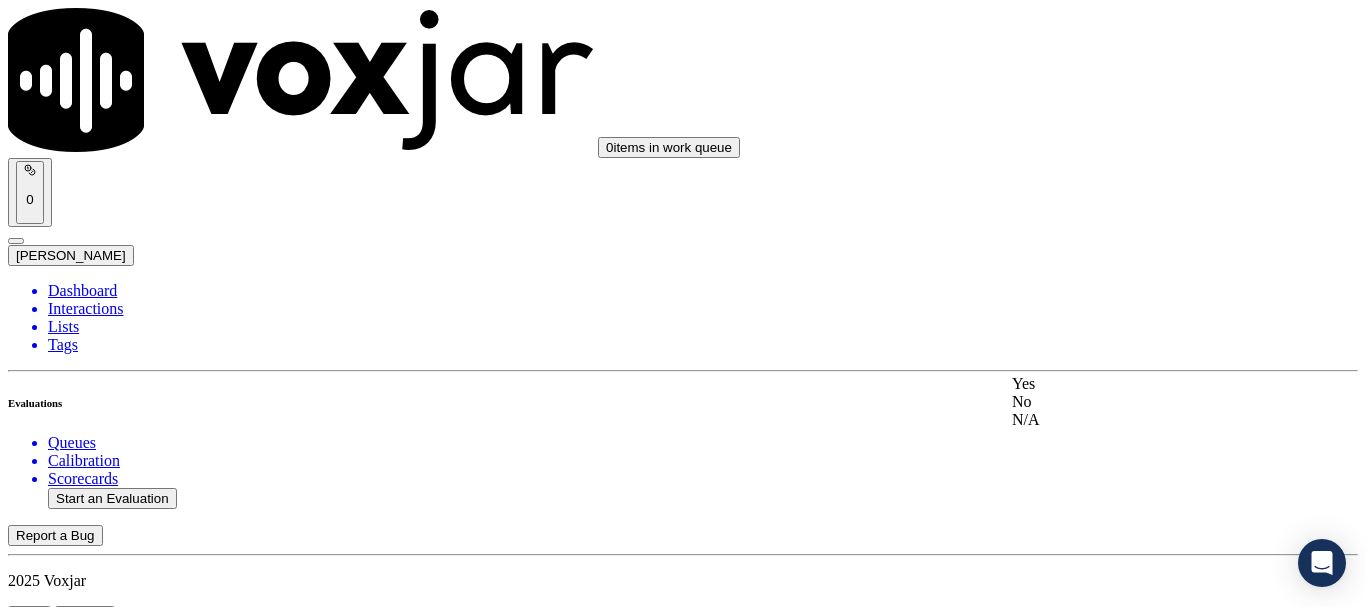 click on "Yes" at bounding box center (1139, 384) 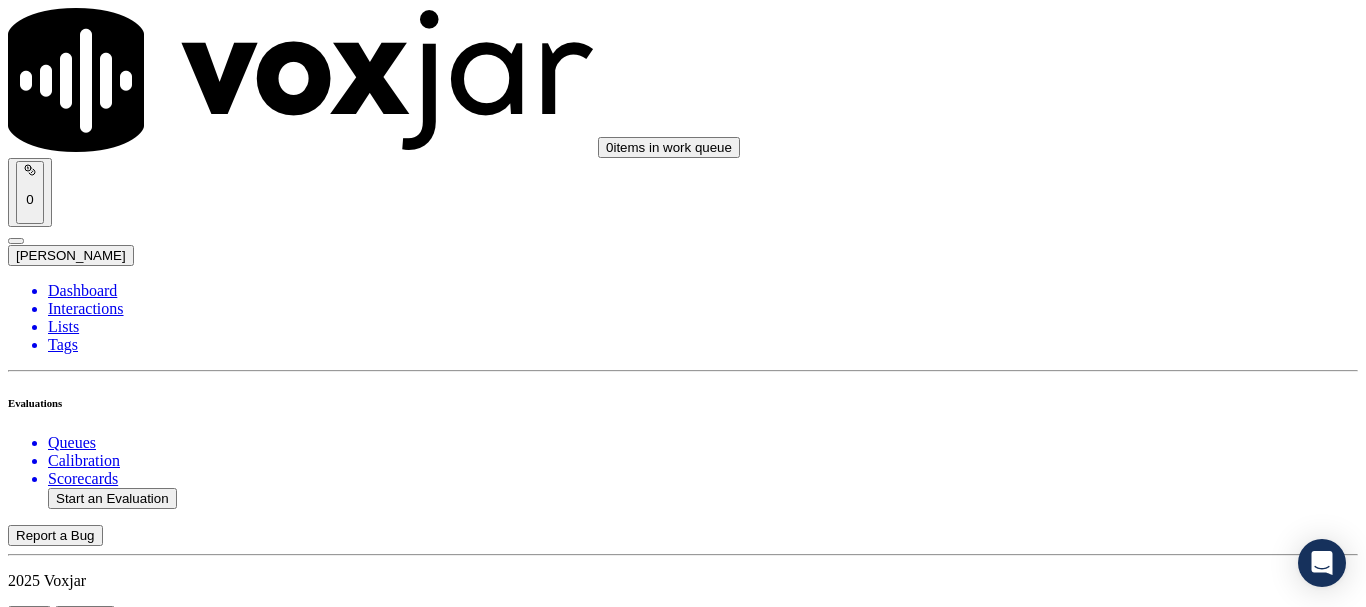 scroll, scrollTop: 1800, scrollLeft: 0, axis: vertical 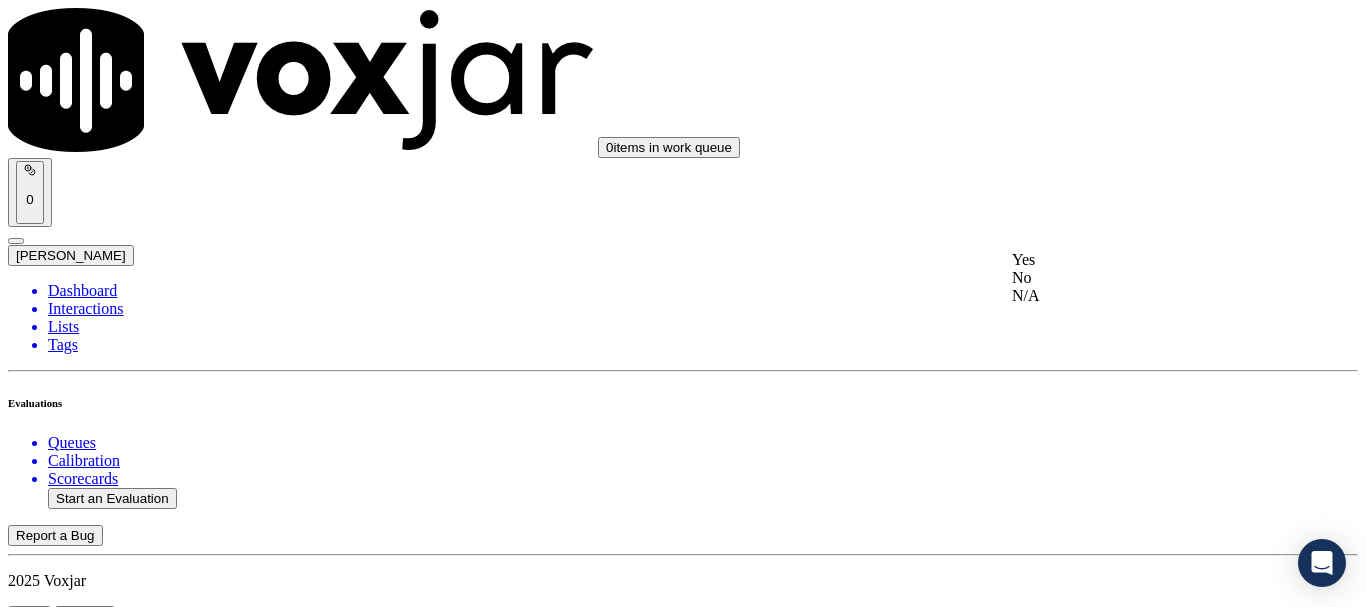 click on "Yes" at bounding box center [1139, 260] 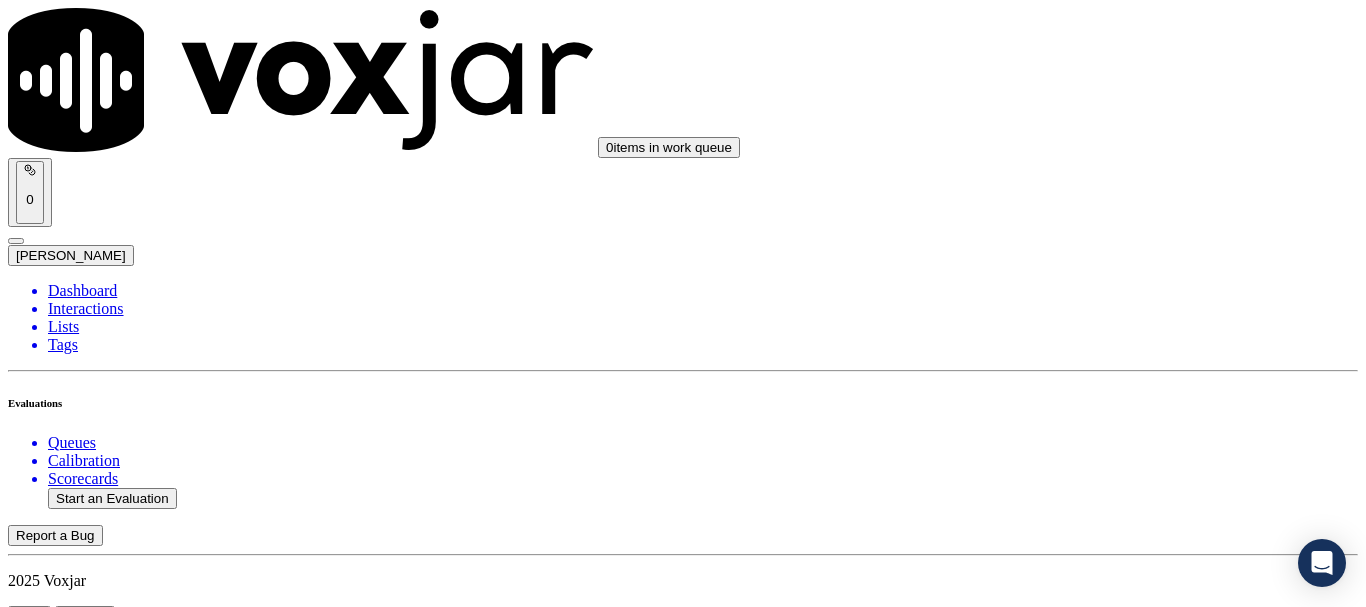 click on "Select an answer" at bounding box center (67, 4058) 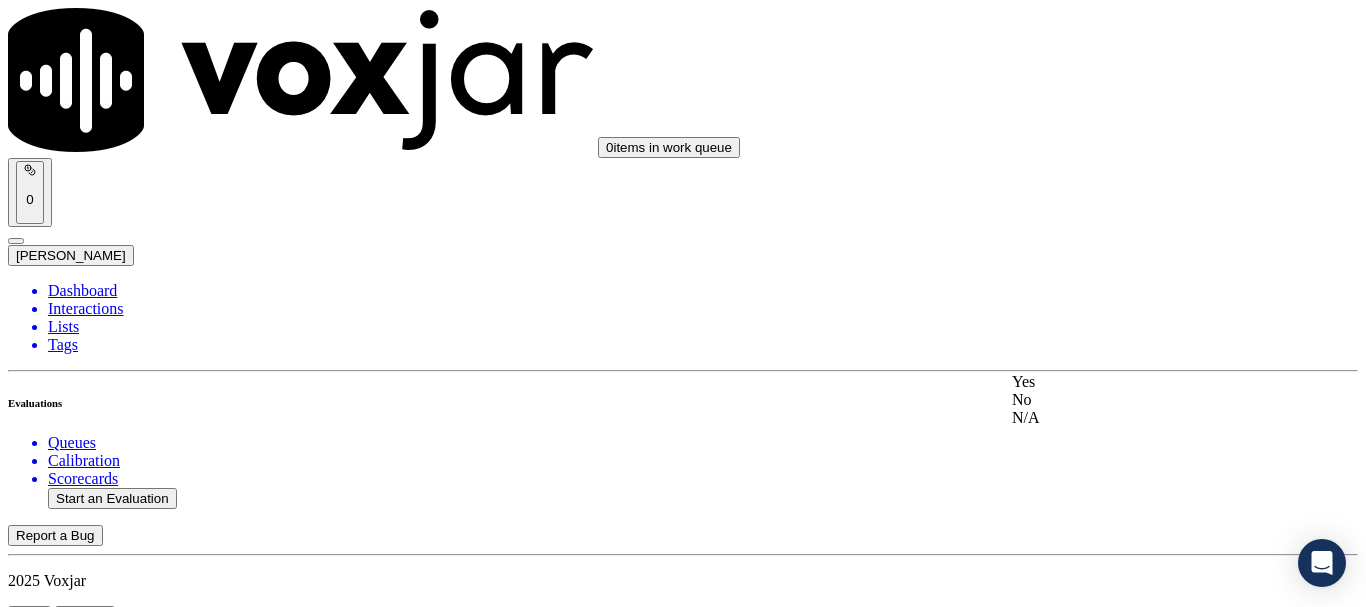 click on "No" 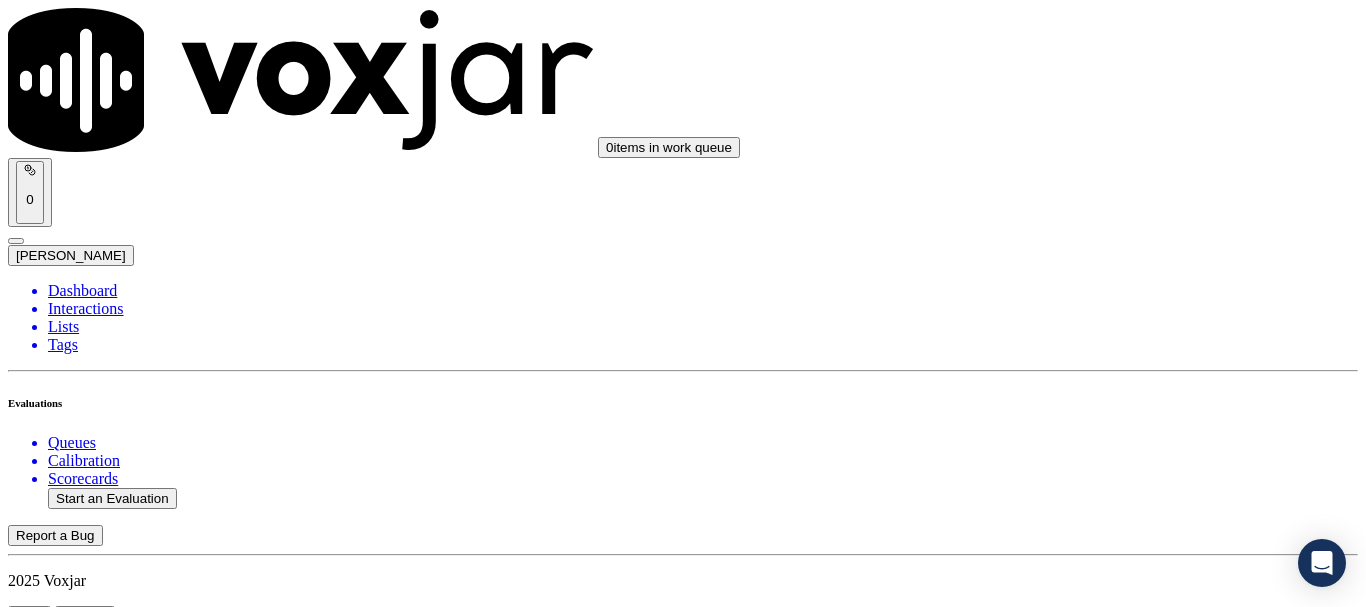 scroll, scrollTop: 2100, scrollLeft: 0, axis: vertical 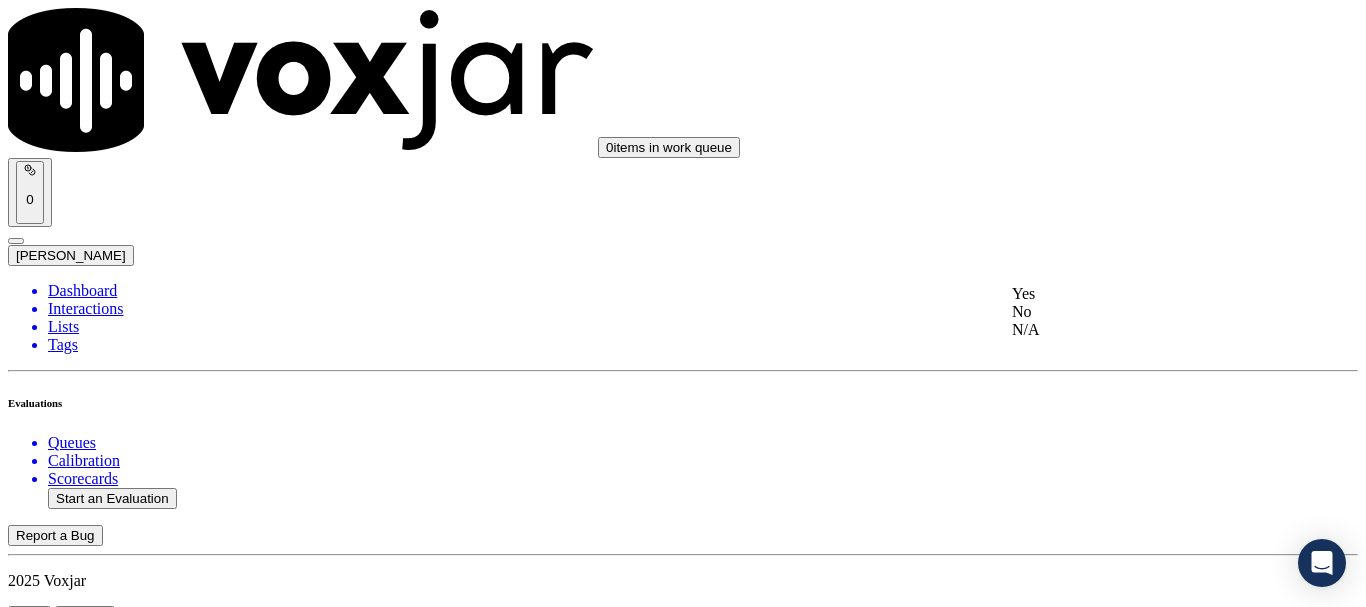 click on "Yes" at bounding box center (1139, 294) 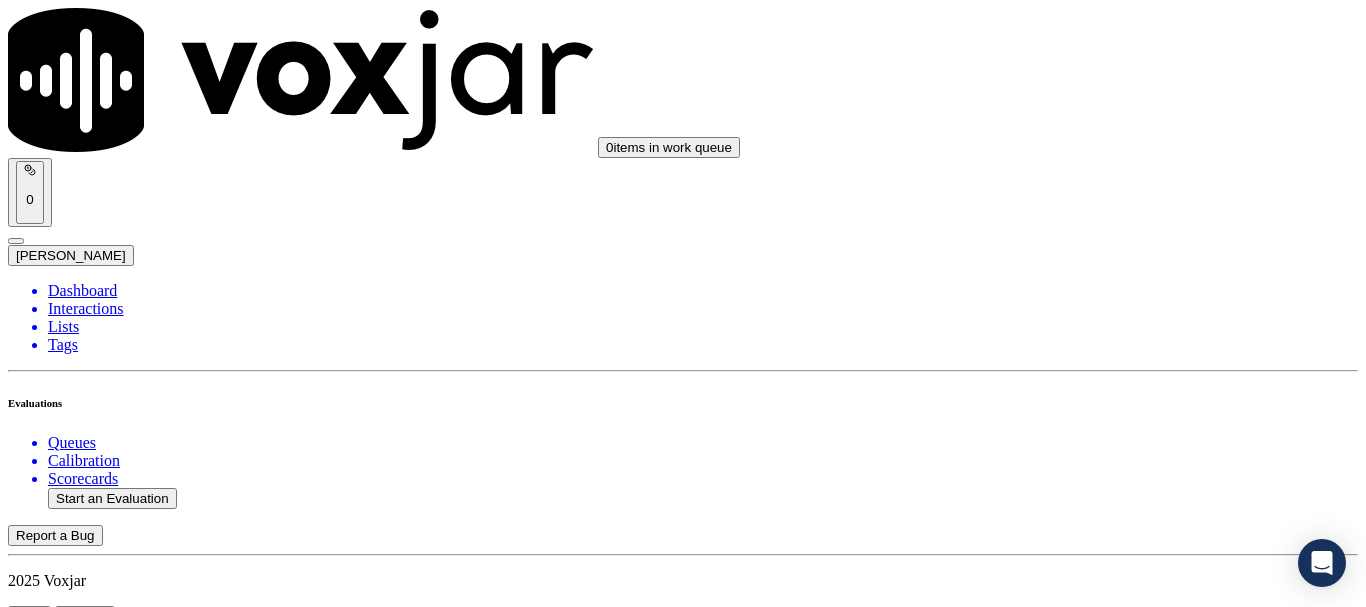 scroll, scrollTop: 2700, scrollLeft: 0, axis: vertical 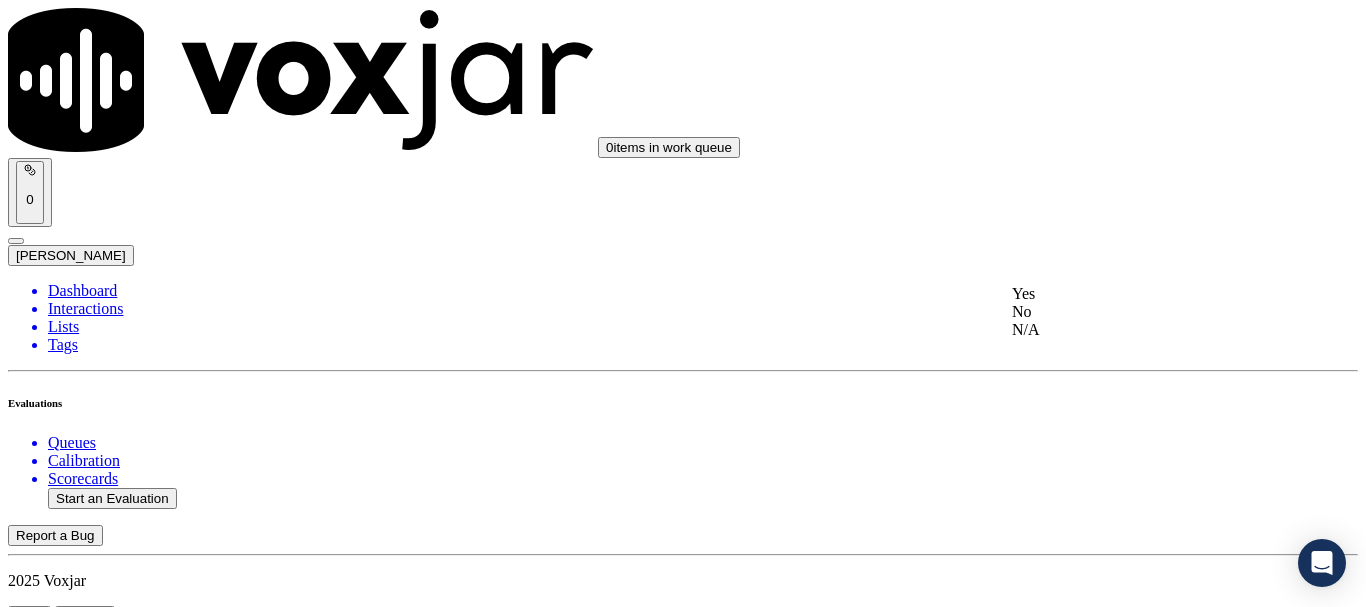 click on "Yes" at bounding box center (1139, 294) 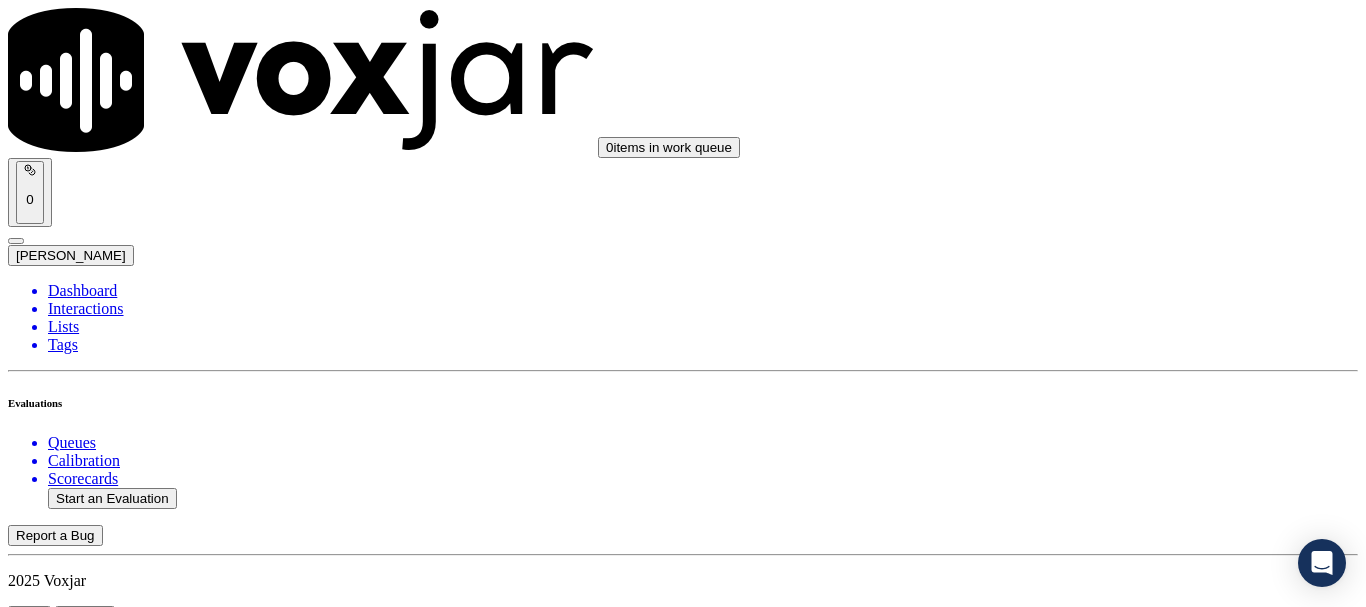 scroll, scrollTop: 3100, scrollLeft: 0, axis: vertical 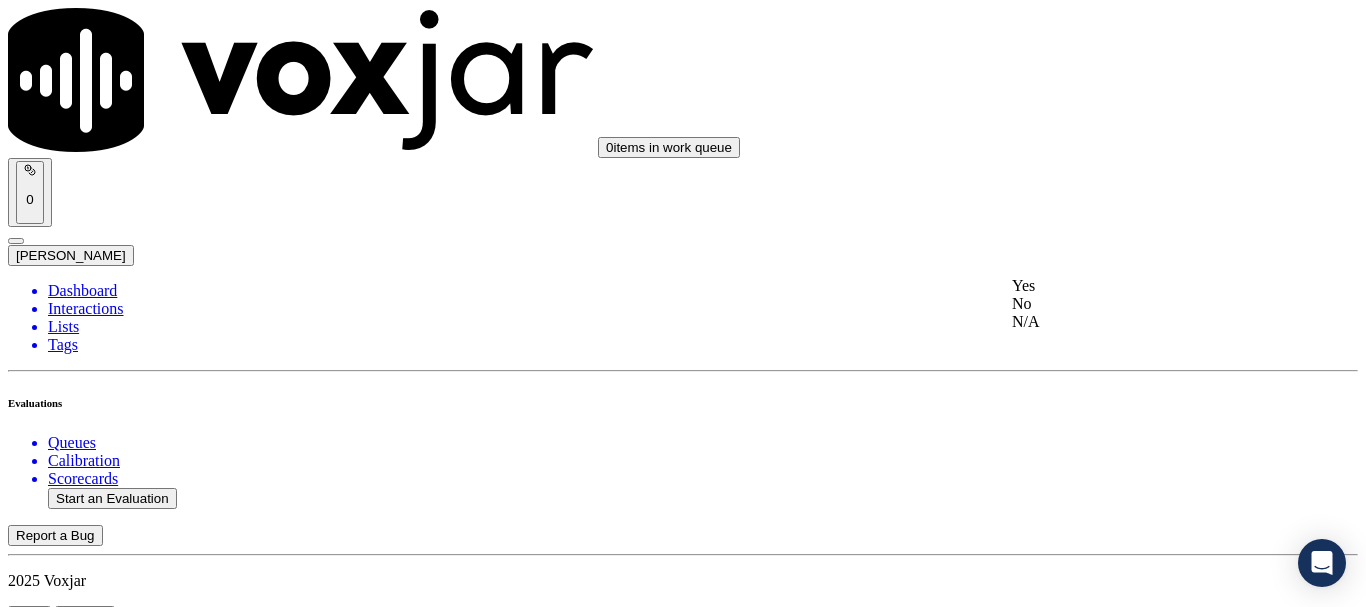 click on "1 .   Did the agent provides correct rate, term, ETF, and MSF (if applicable)
Select an answer" at bounding box center (683, 4933) 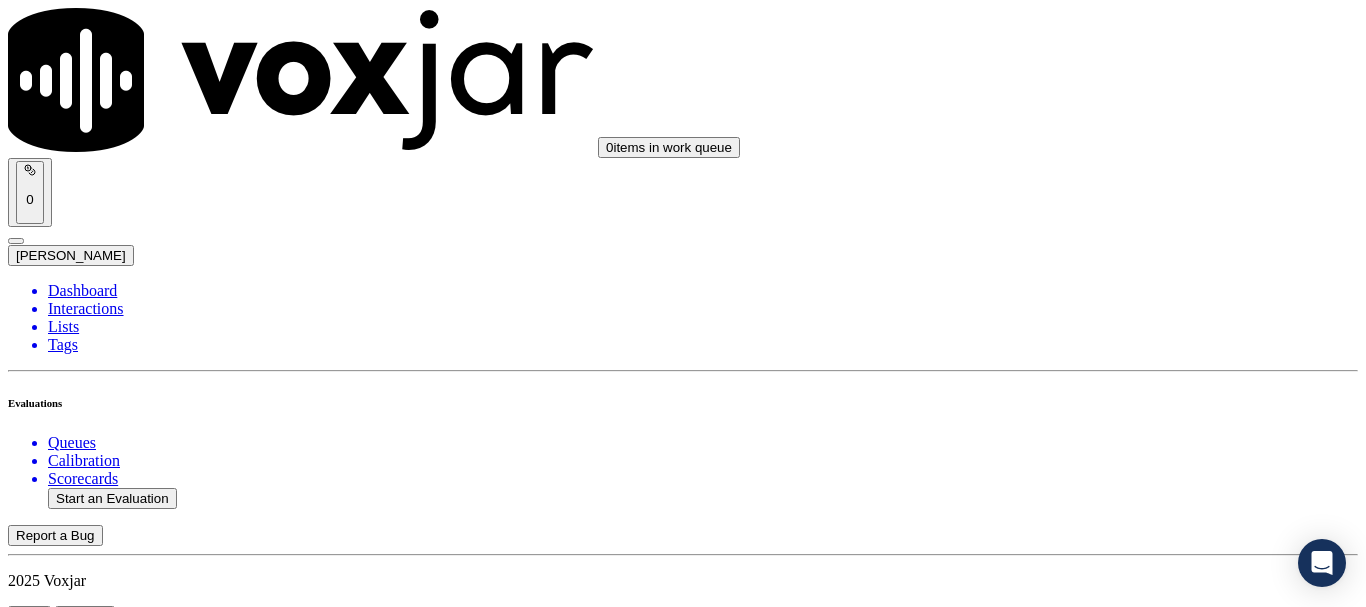 click on "Select an answer" at bounding box center (67, 4953) 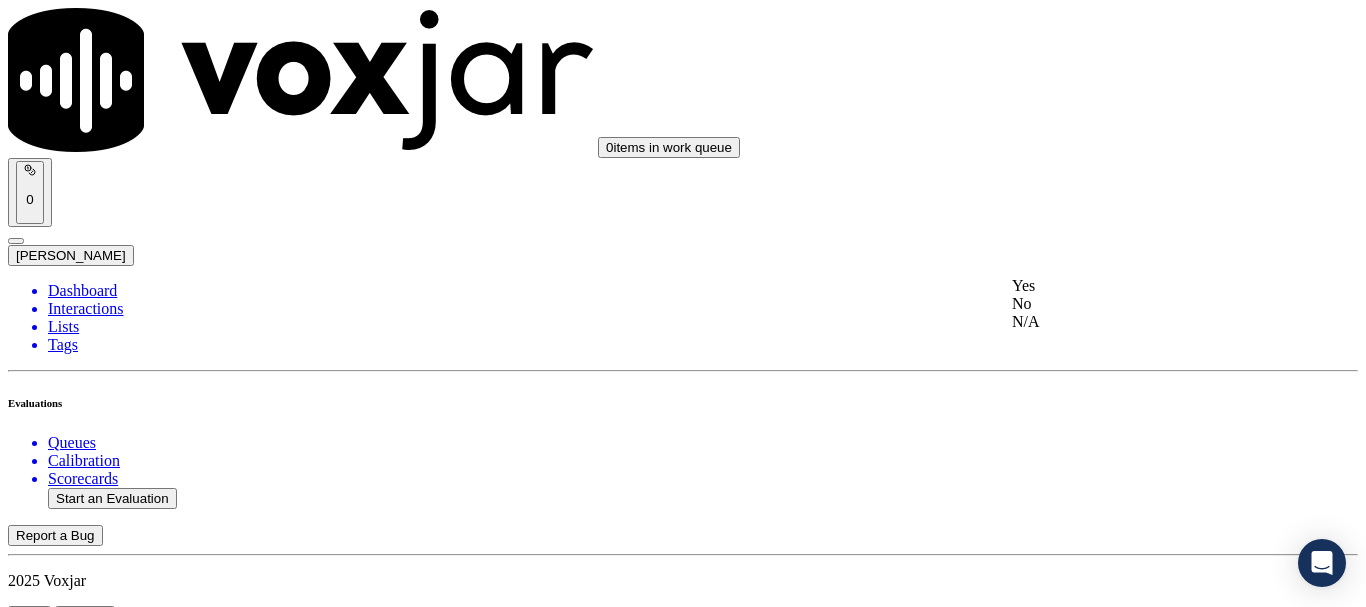 click on "Yes" at bounding box center [1139, 286] 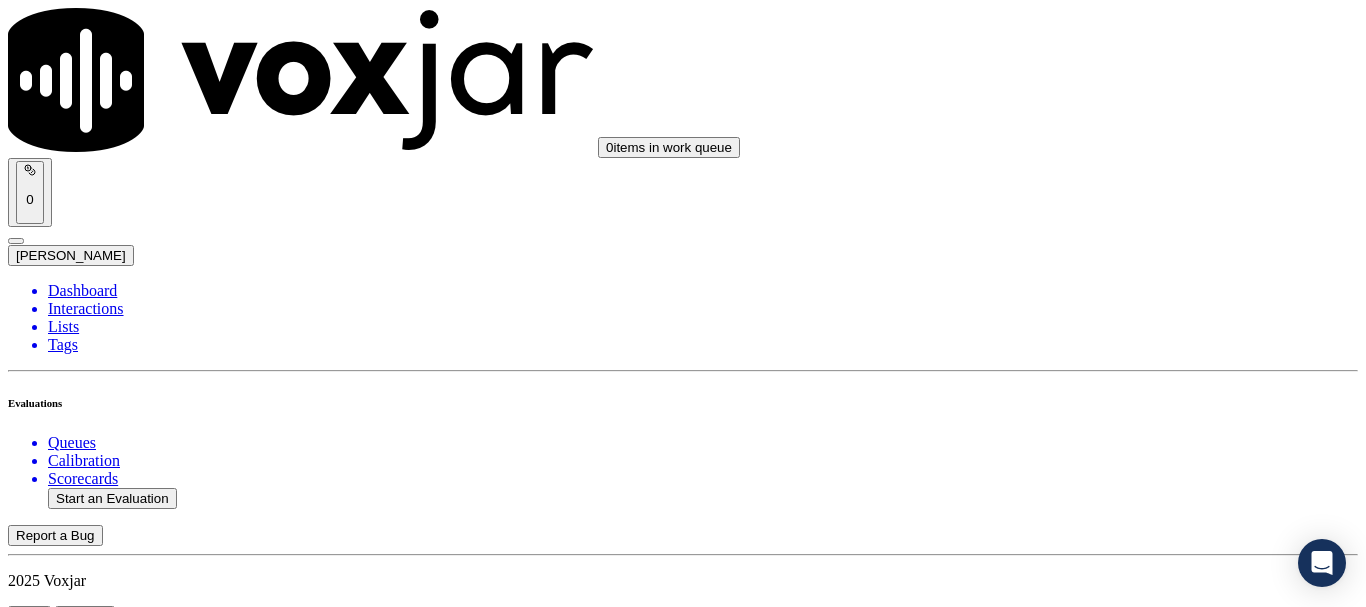 scroll, scrollTop: 3500, scrollLeft: 0, axis: vertical 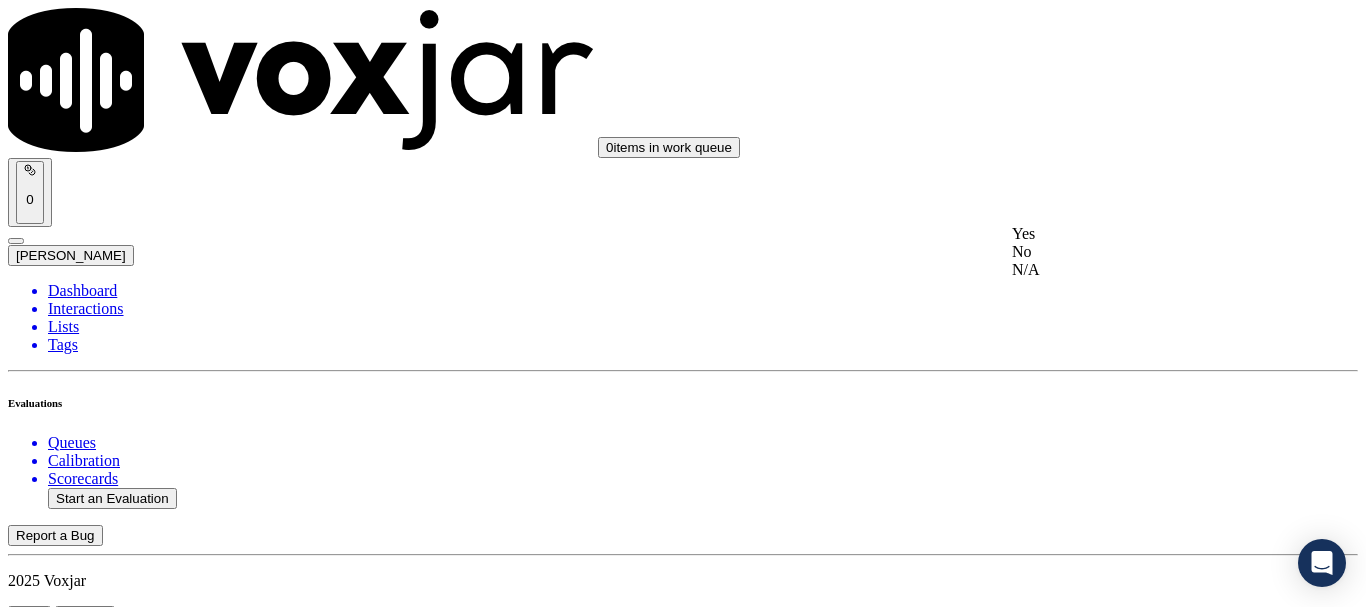 drag, startPoint x: 1135, startPoint y: 215, endPoint x: 1134, endPoint y: 264, distance: 49.010204 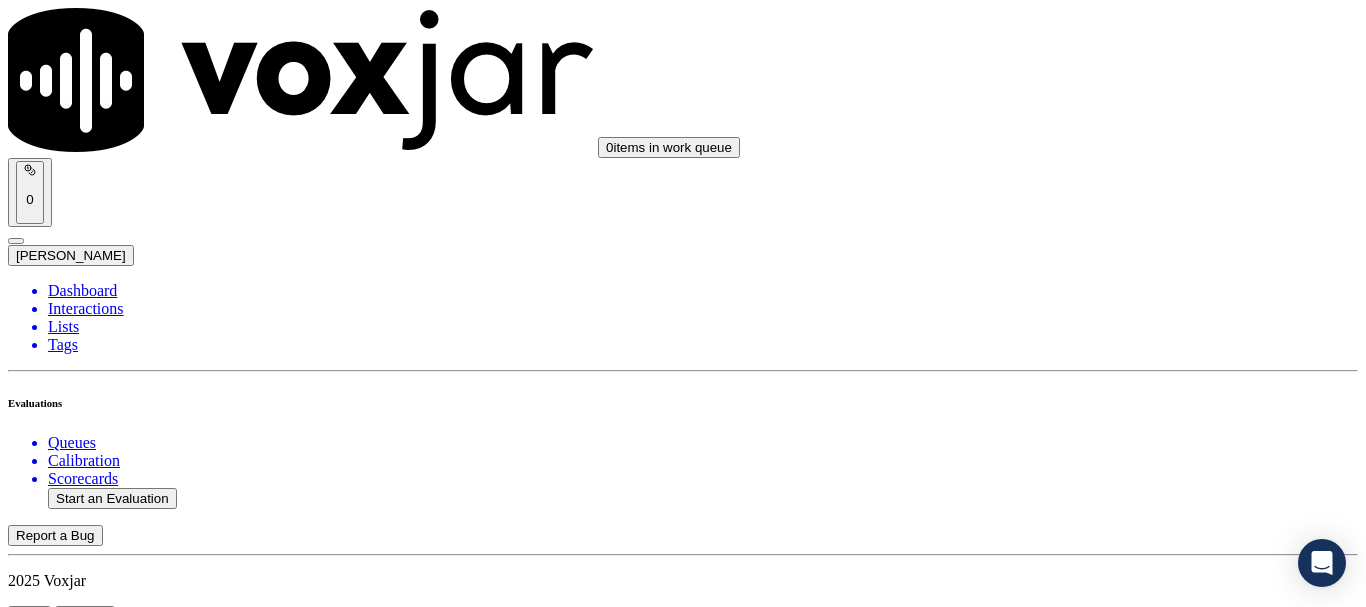 drag, startPoint x: 1126, startPoint y: 457, endPoint x: 1121, endPoint y: 470, distance: 13.928389 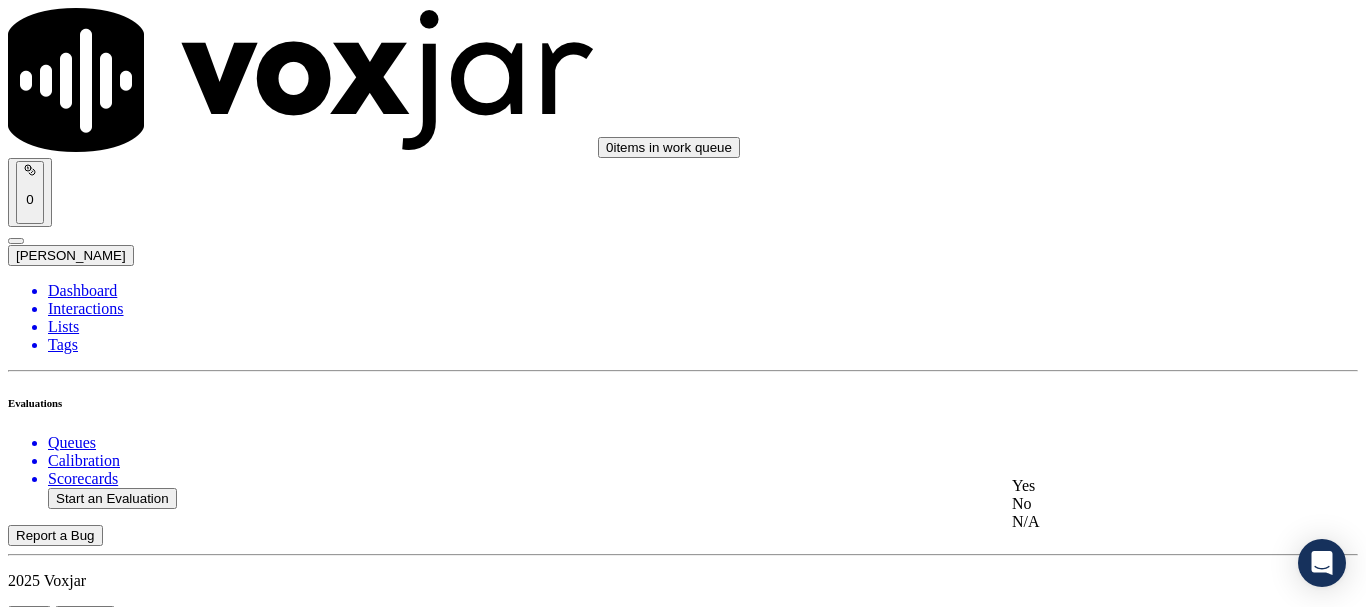 click on "Yes" at bounding box center (1139, 486) 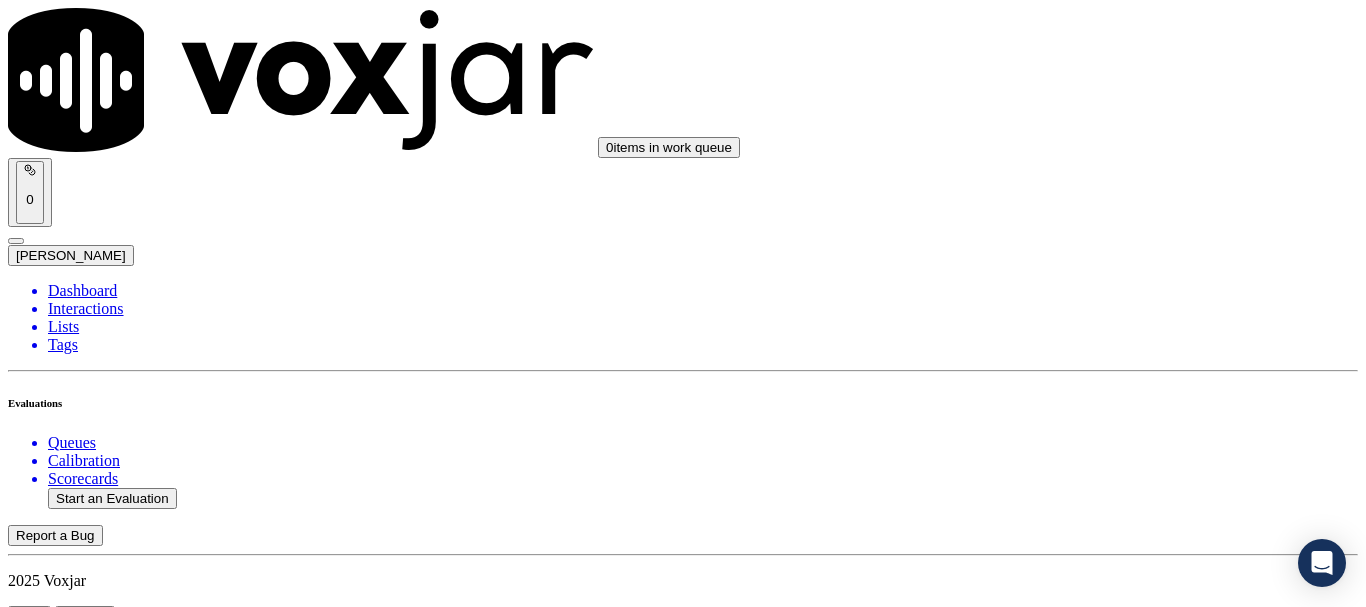 scroll, scrollTop: 4000, scrollLeft: 0, axis: vertical 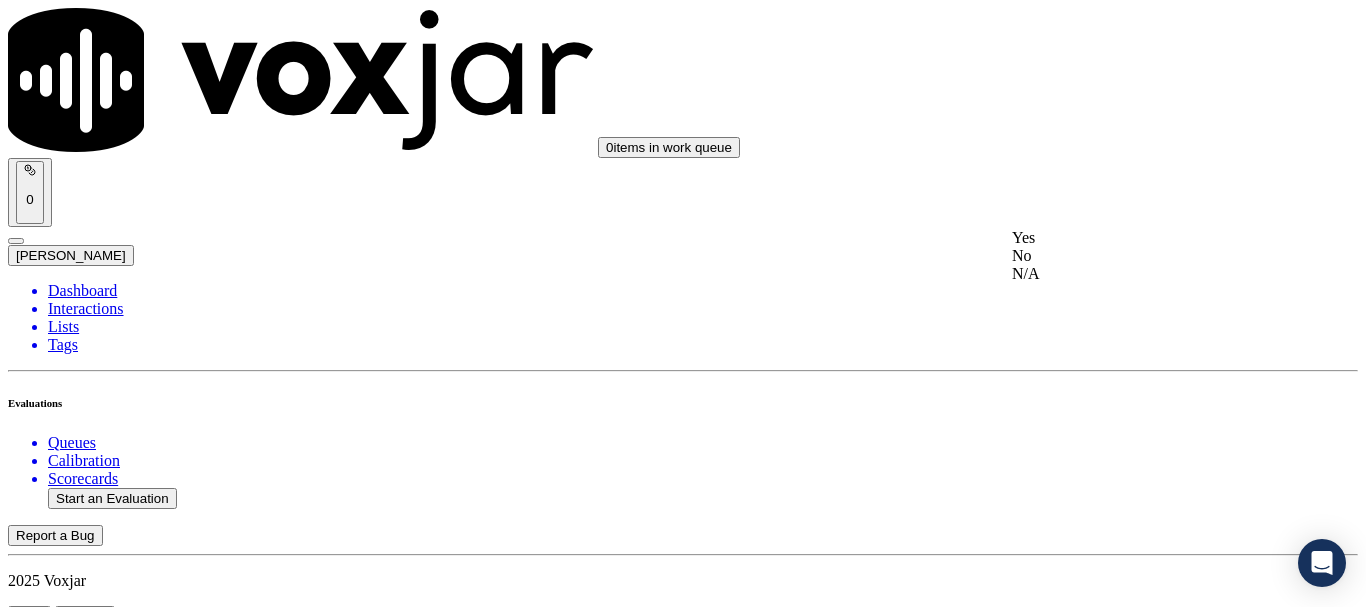 click on "Yes" at bounding box center (1139, 238) 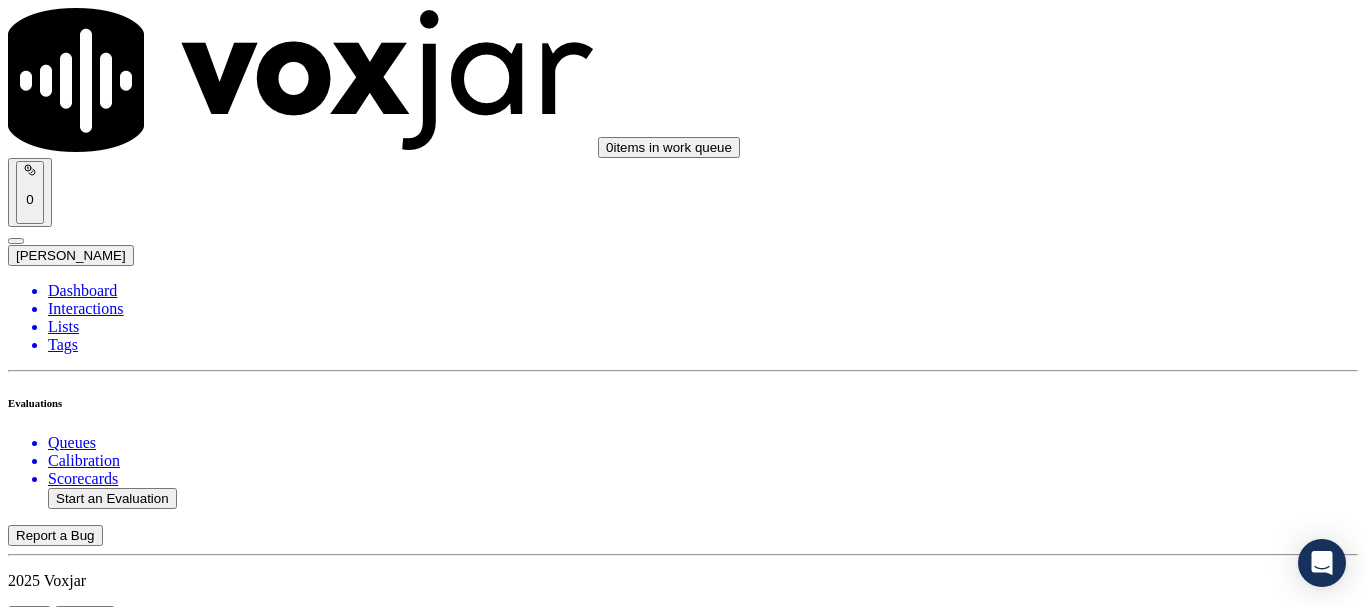 drag, startPoint x: 1099, startPoint y: 452, endPoint x: 1099, endPoint y: 464, distance: 12 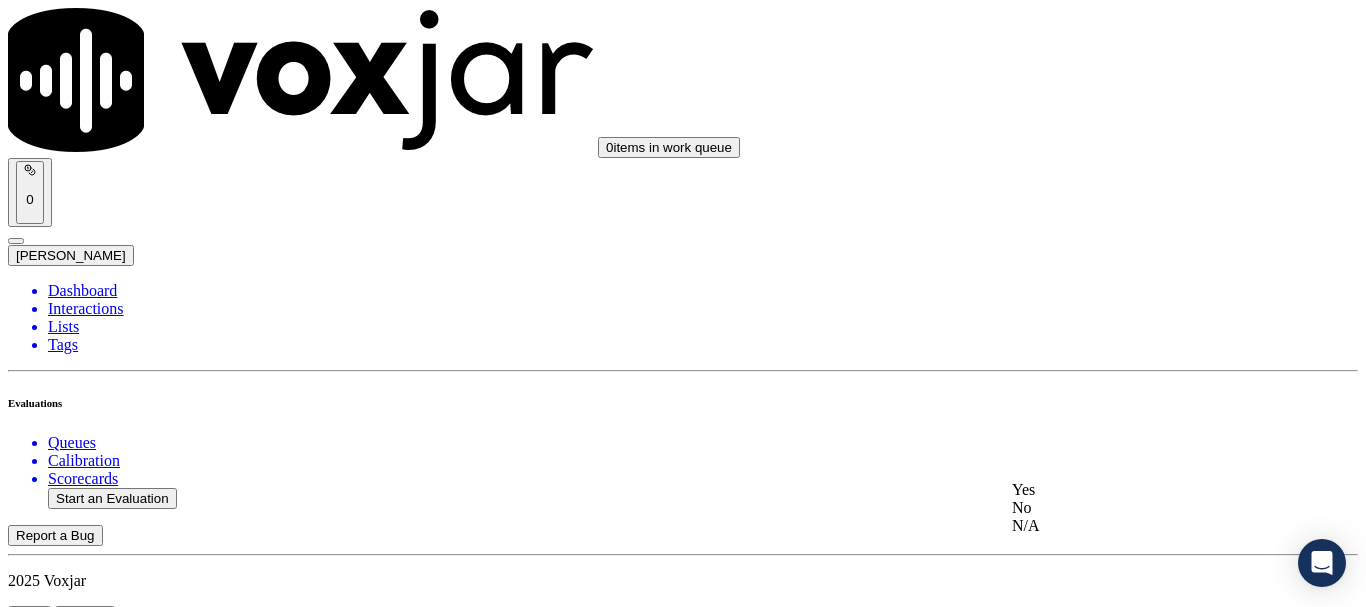 click on "Yes" at bounding box center [1139, 490] 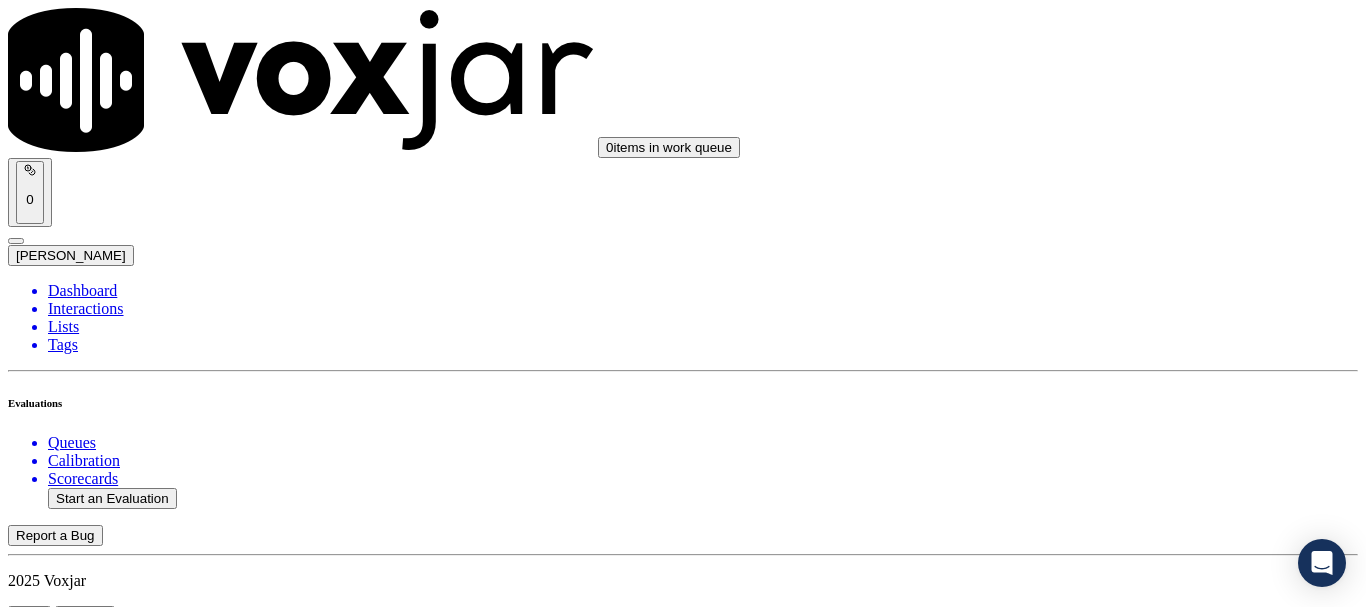 scroll, scrollTop: 4600, scrollLeft: 0, axis: vertical 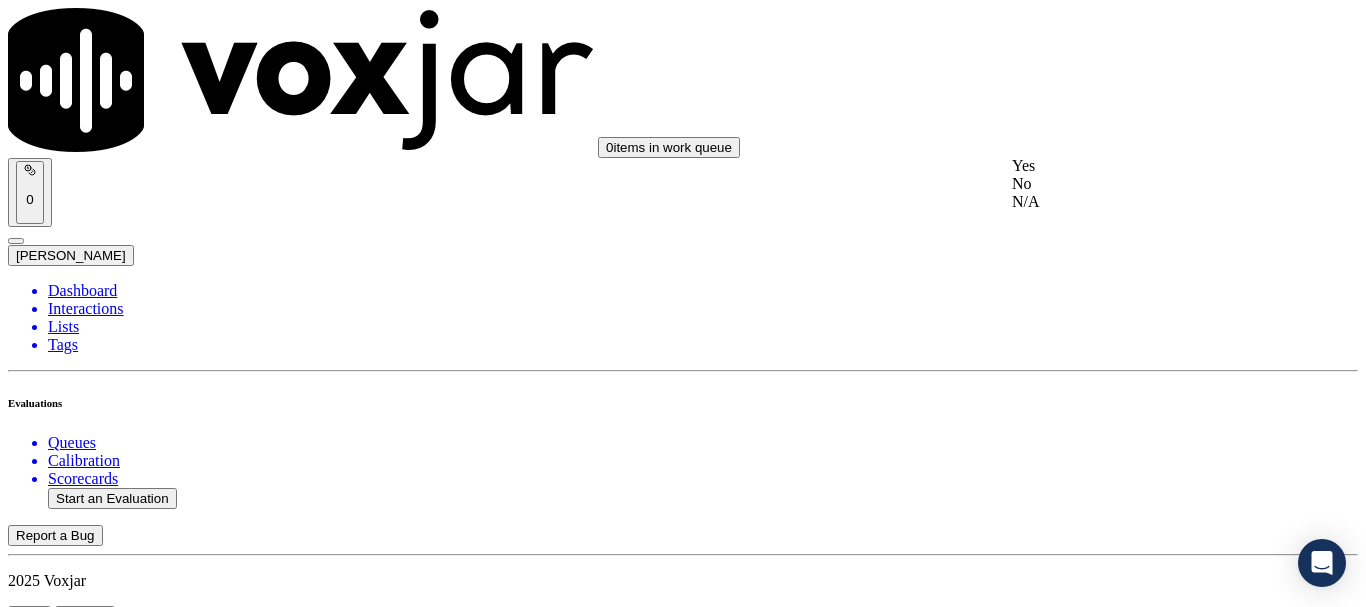 click on "Yes" at bounding box center [1139, 166] 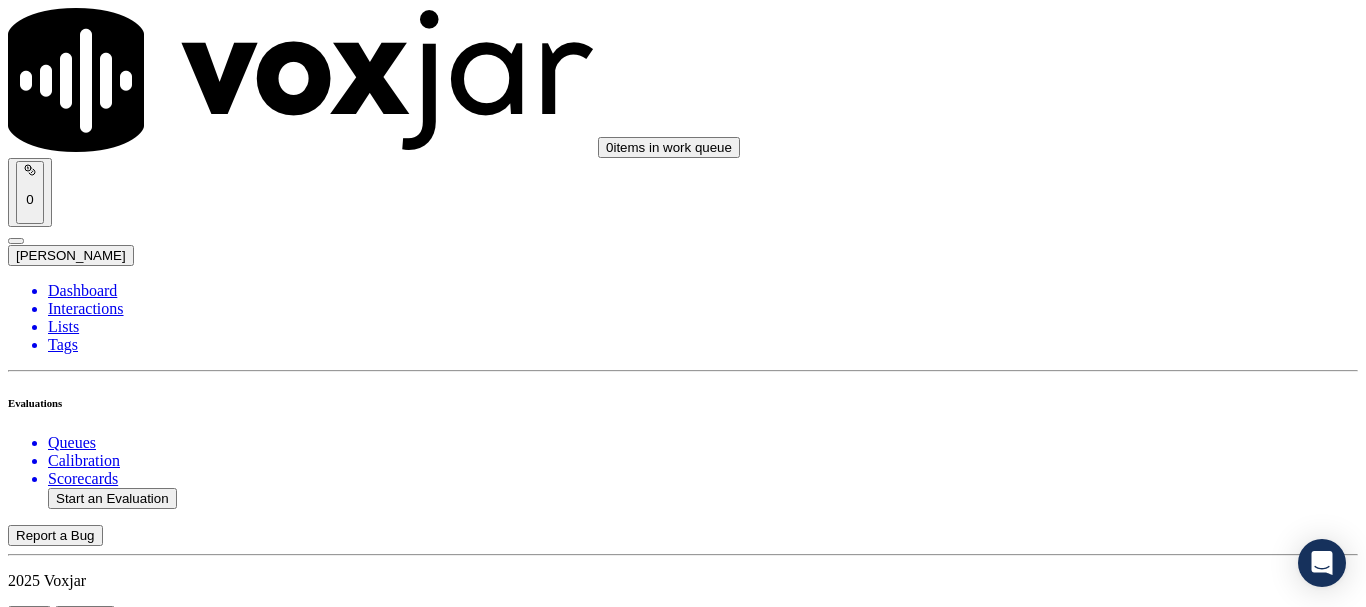click on "Select an answer" at bounding box center (67, 6372) 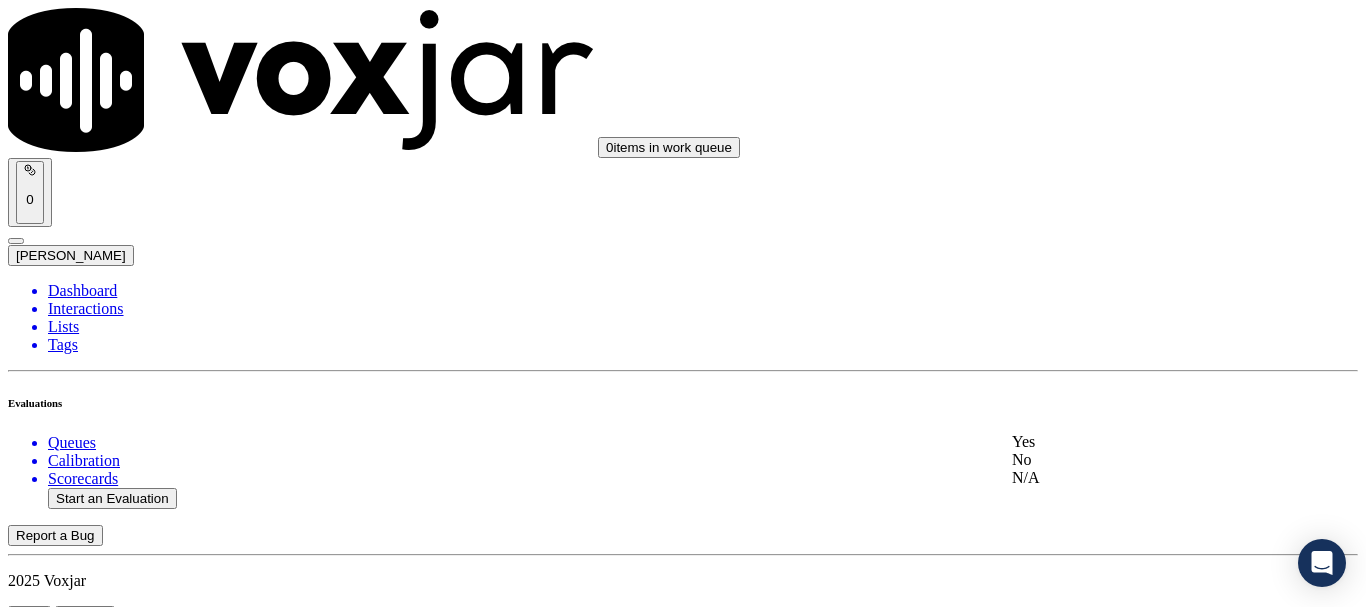 click on "Yes" at bounding box center (1139, 442) 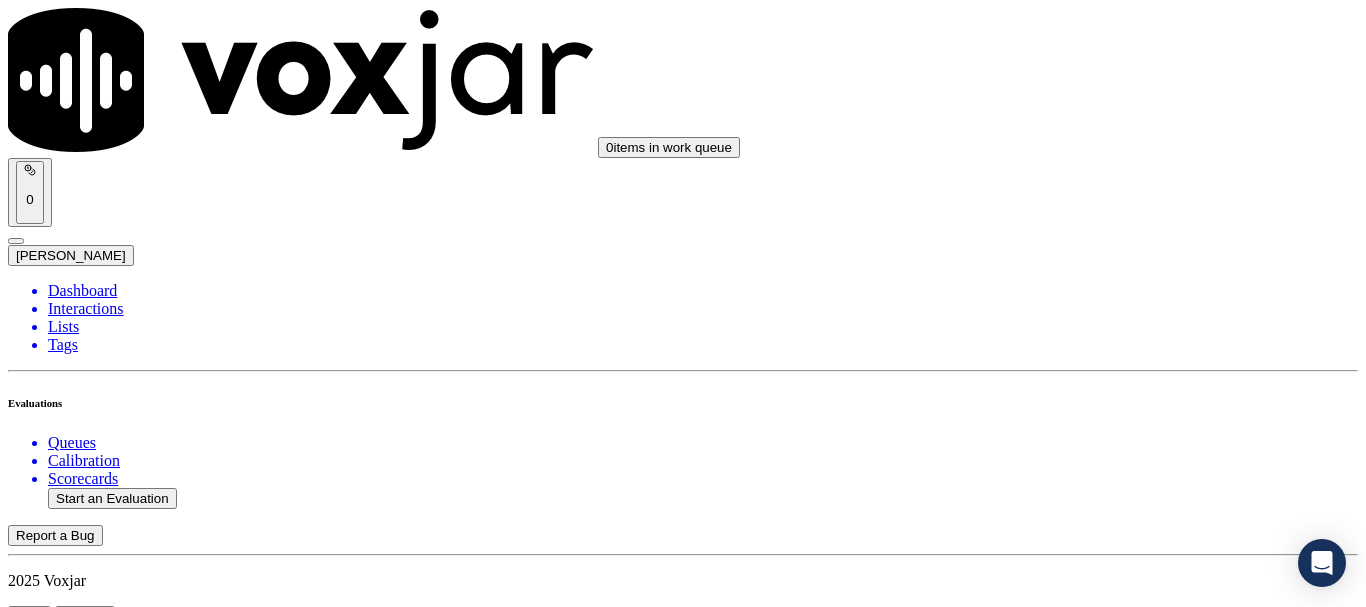 scroll, scrollTop: 5100, scrollLeft: 0, axis: vertical 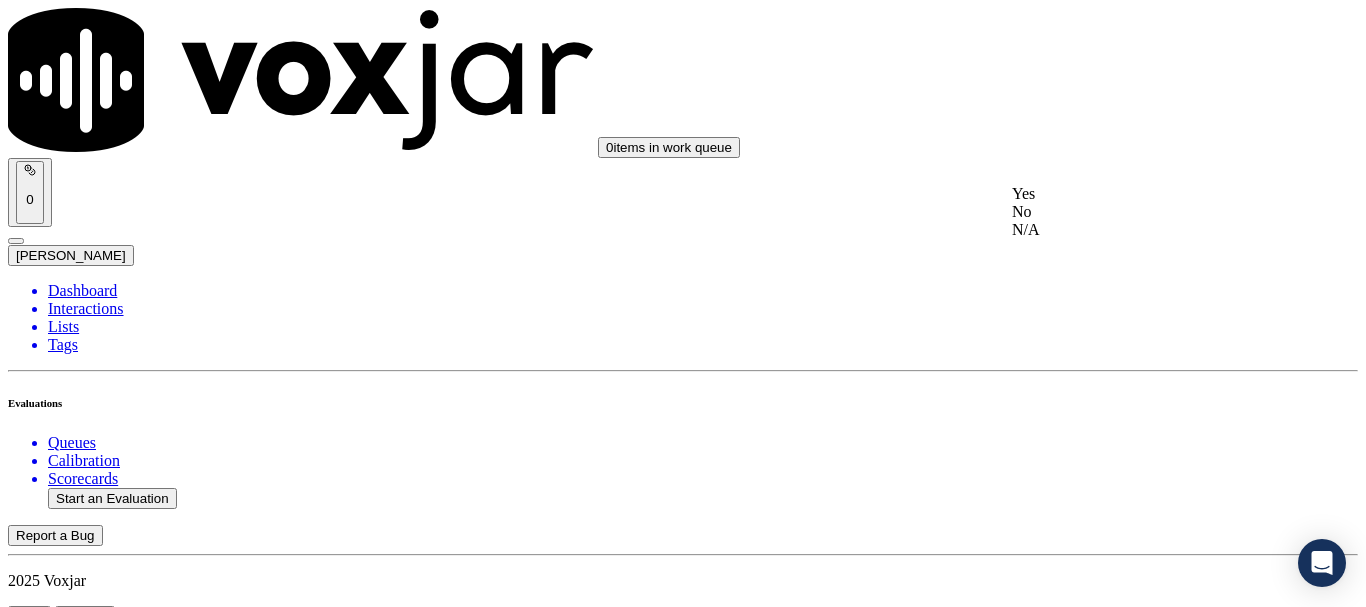 click on "Yes" at bounding box center (1139, 194) 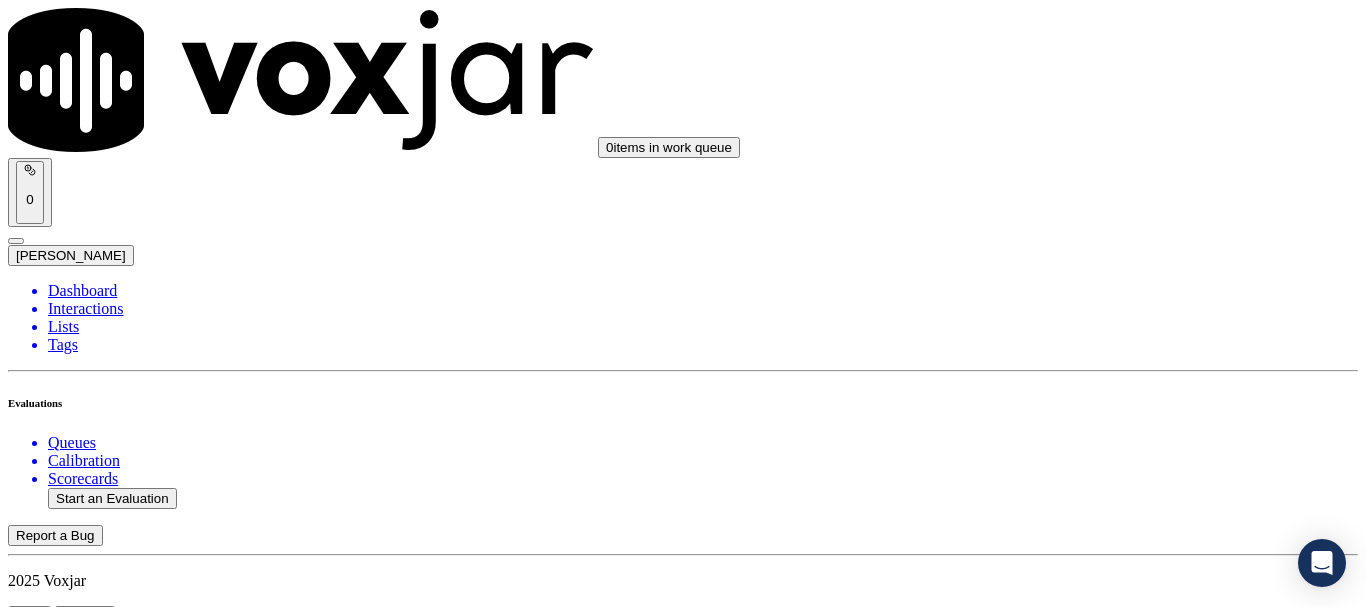 click on "Select an answer" at bounding box center [67, 6922] 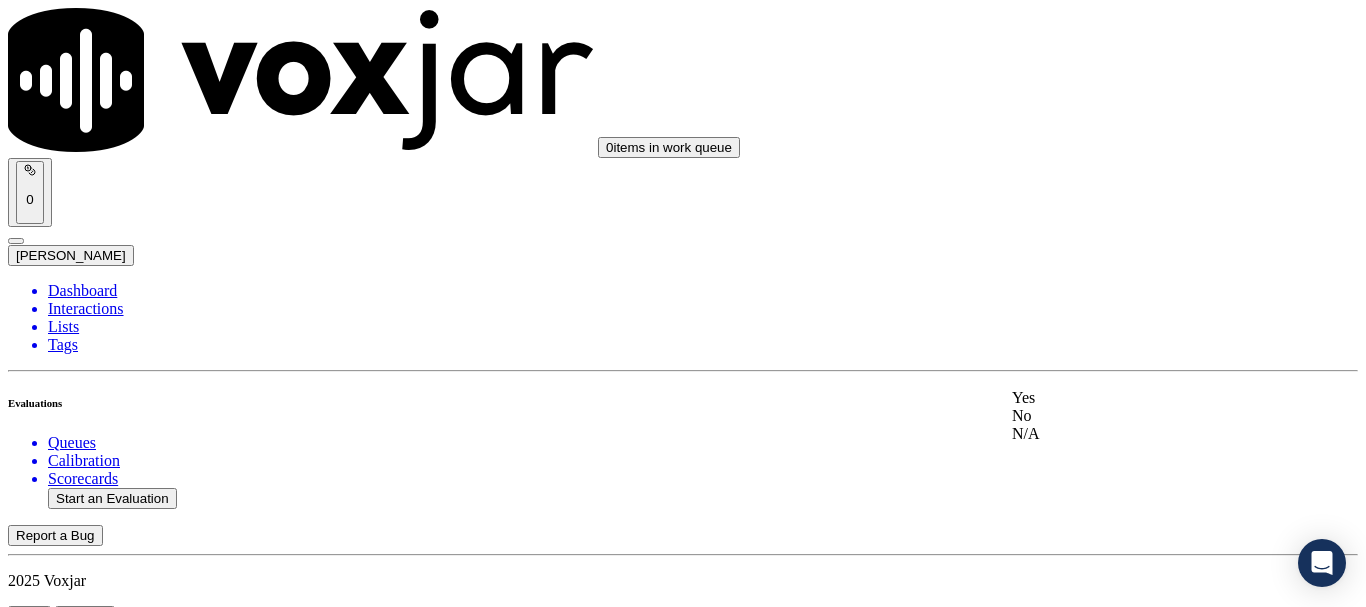 click on "Yes" at bounding box center (1139, 398) 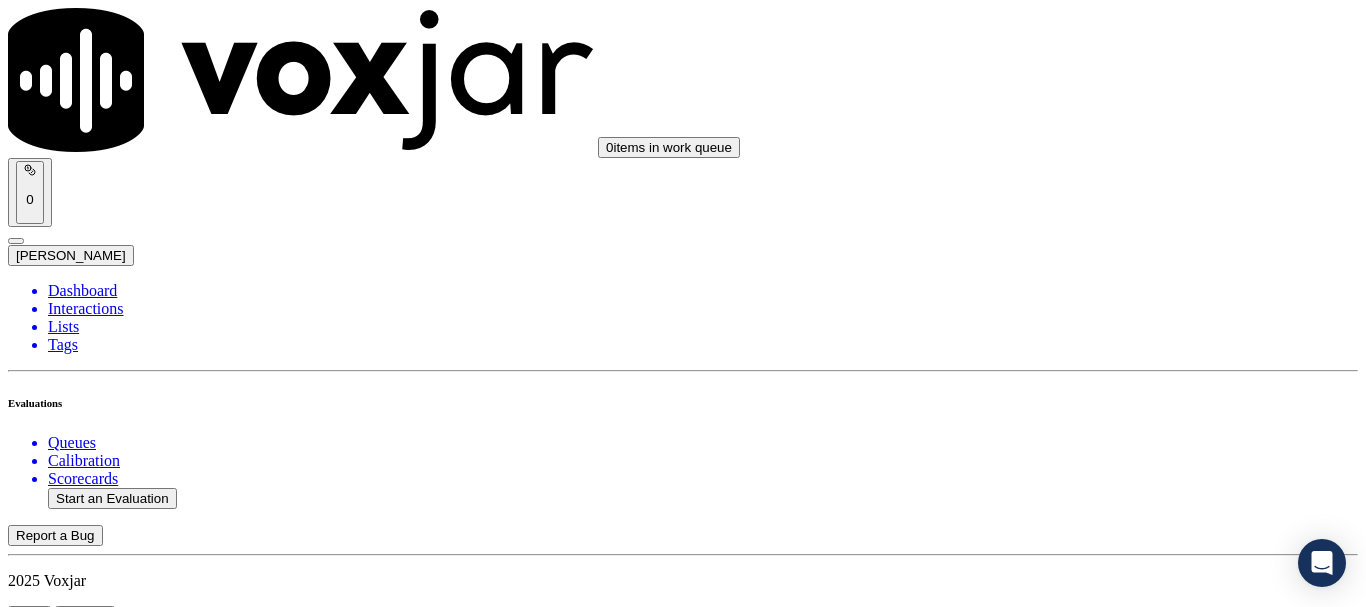 scroll, scrollTop: 5600, scrollLeft: 0, axis: vertical 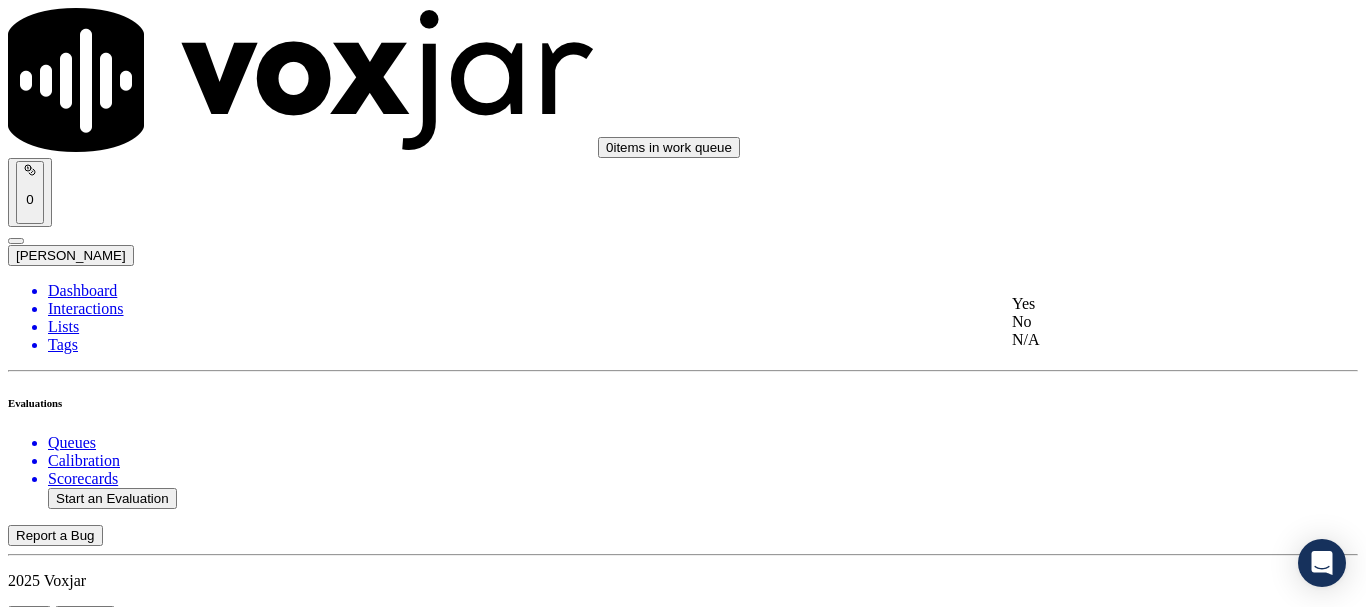 click on "Yes" at bounding box center [1139, 304] 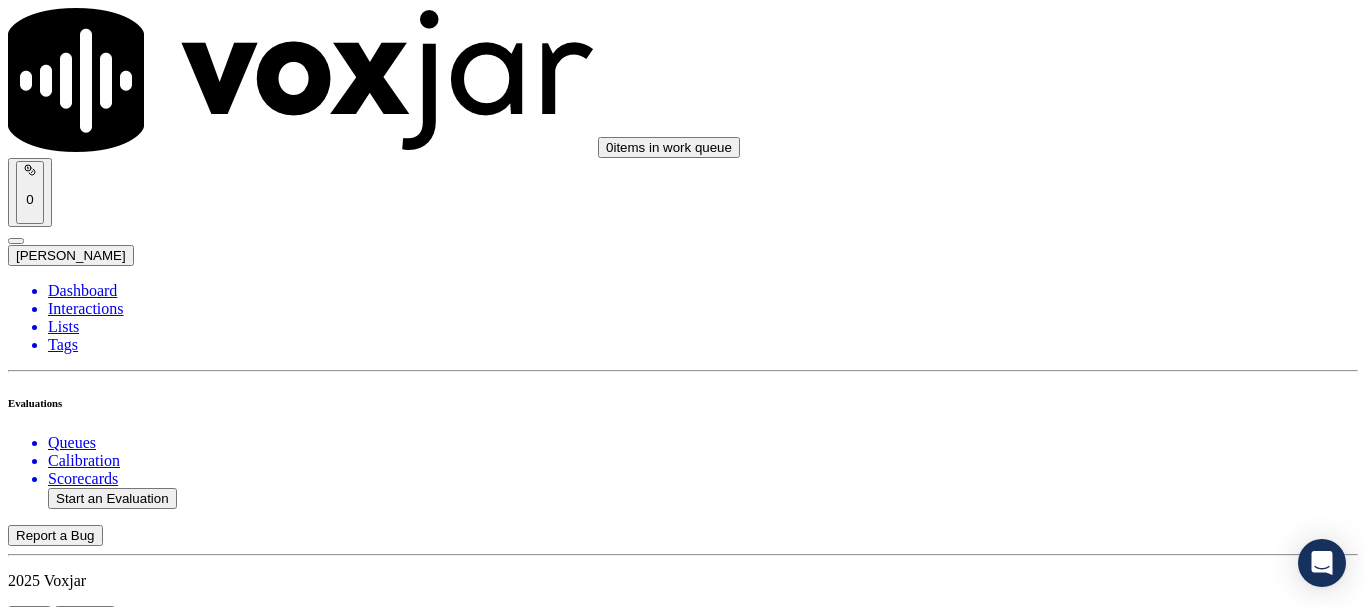 drag, startPoint x: 1137, startPoint y: 545, endPoint x: 1111, endPoint y: 547, distance: 26.076809 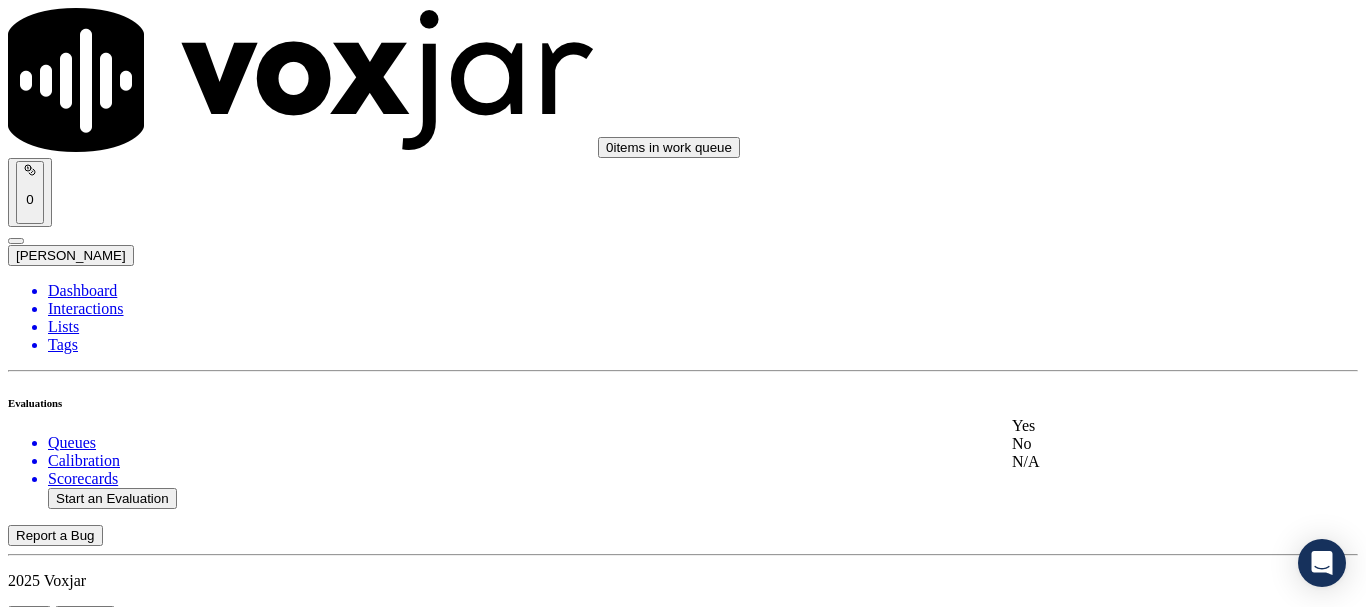 click on "Yes" at bounding box center [1139, 426] 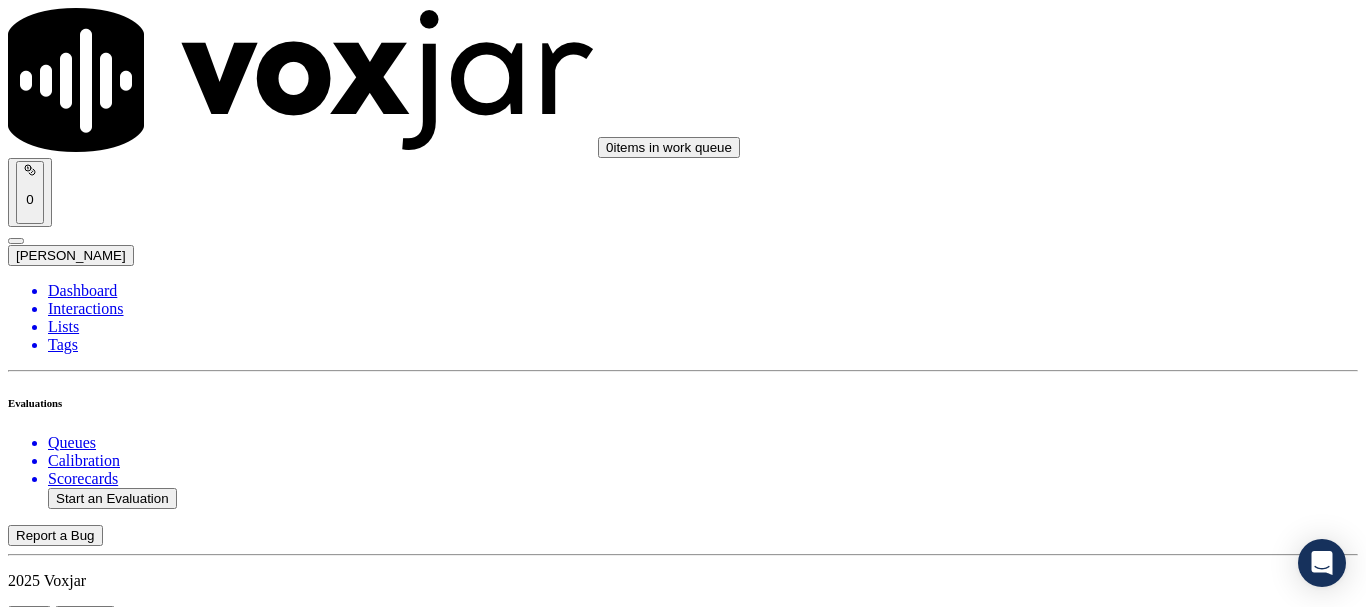 scroll, scrollTop: 5800, scrollLeft: 0, axis: vertical 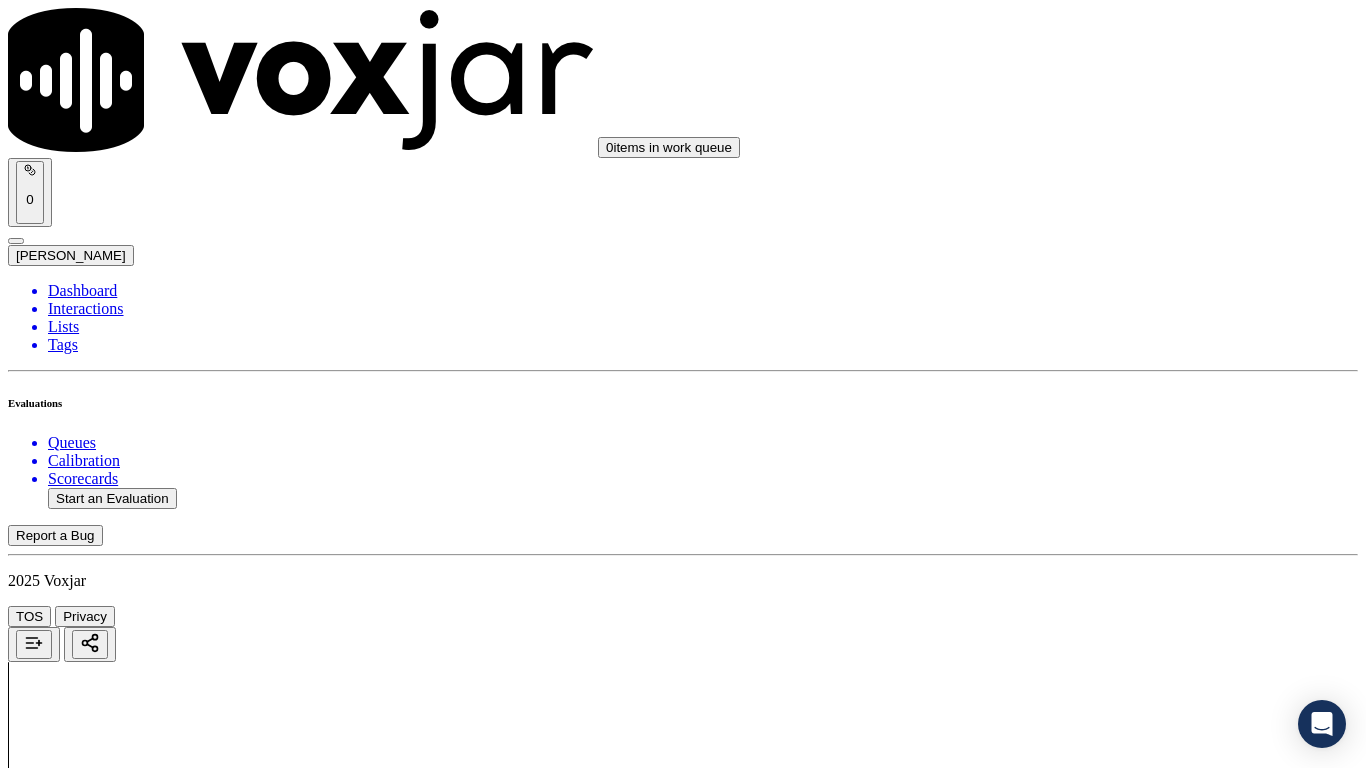 drag, startPoint x: 725, startPoint y: 703, endPoint x: 842, endPoint y: 767, distance: 133.36041 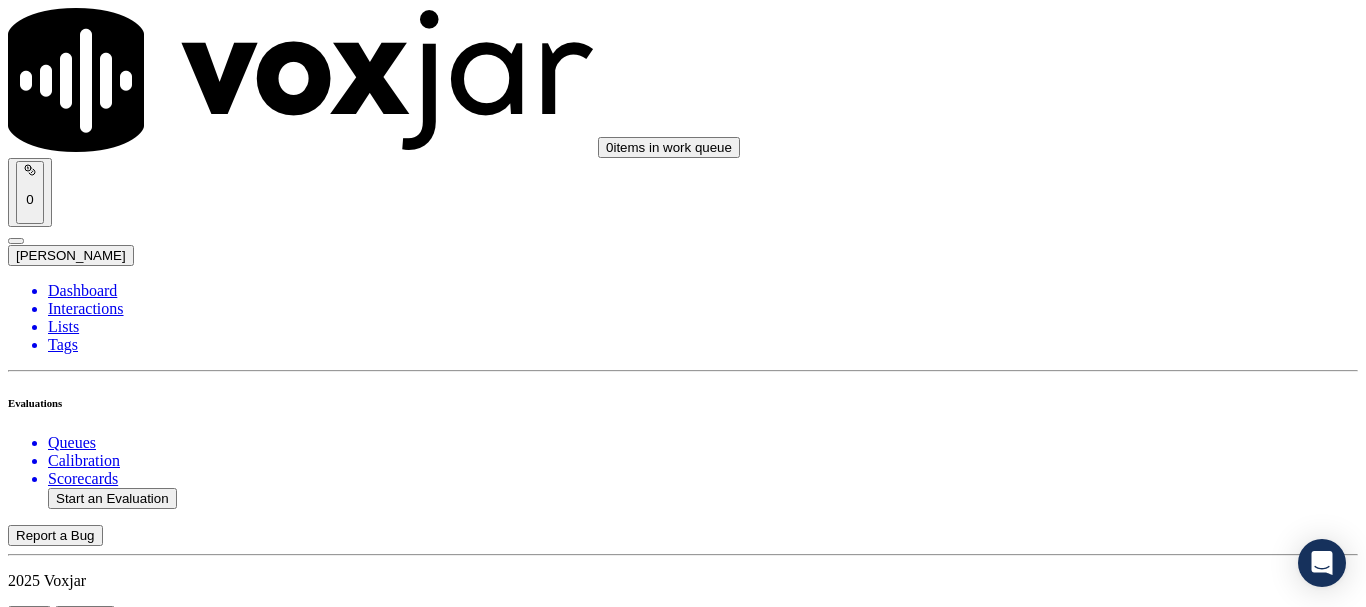 scroll, scrollTop: 200, scrollLeft: 0, axis: vertical 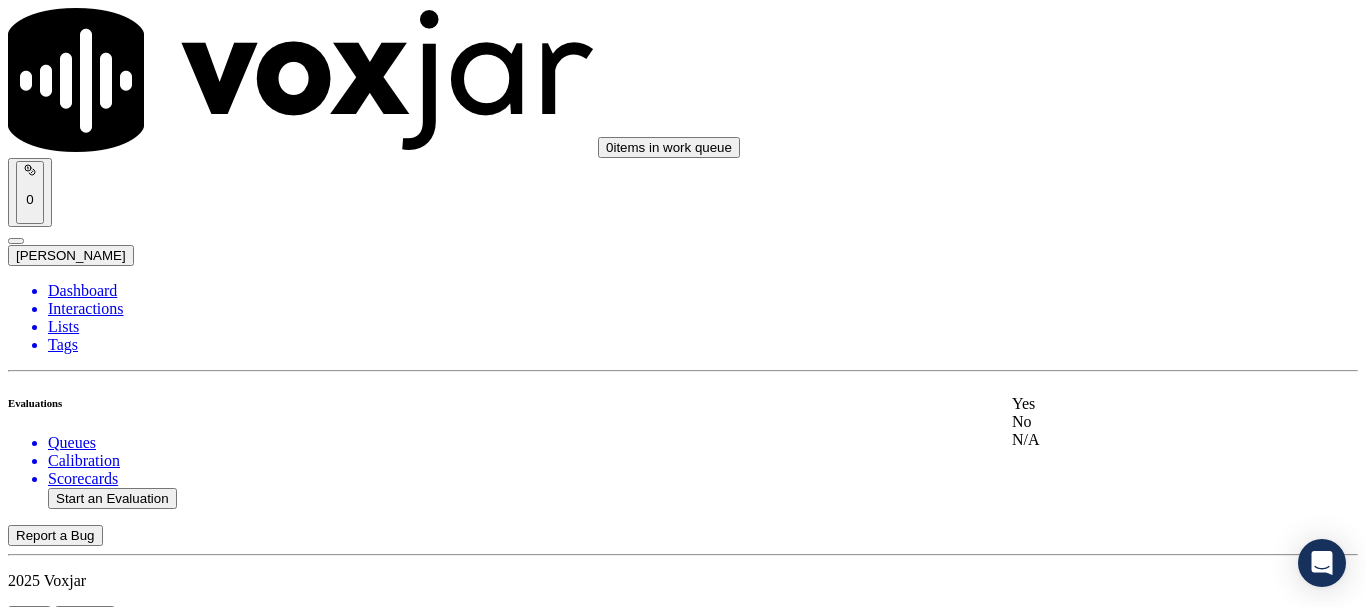 click on "Yes" at bounding box center (1139, 404) 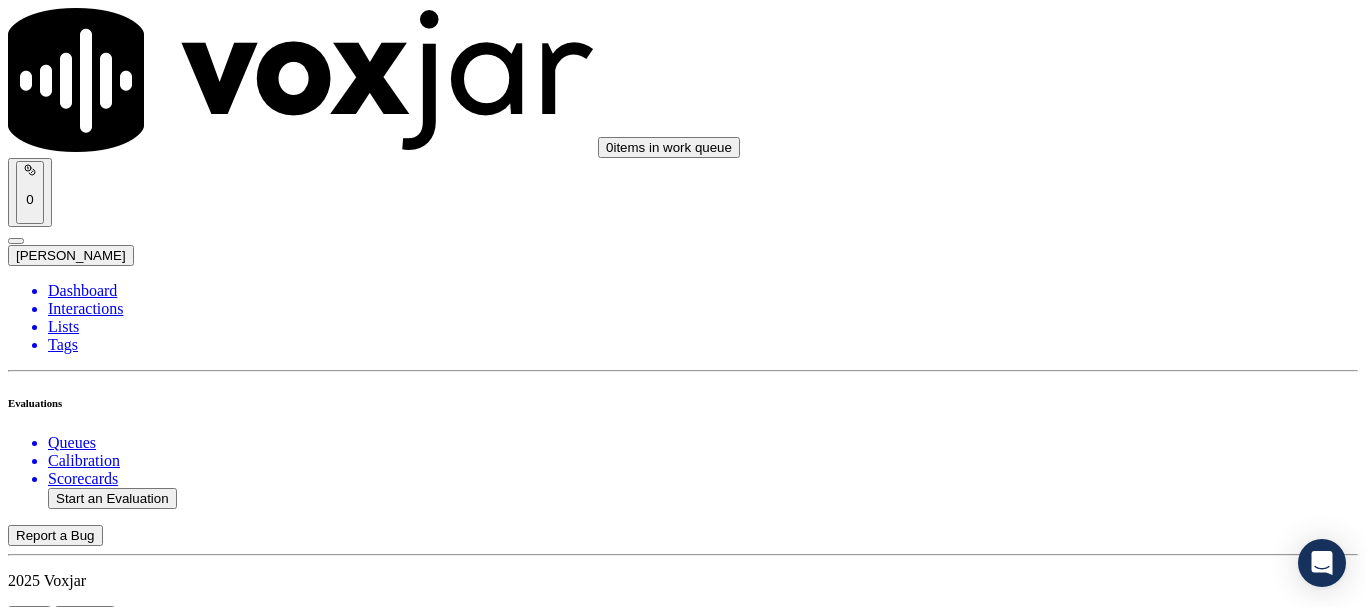scroll, scrollTop: 400, scrollLeft: 0, axis: vertical 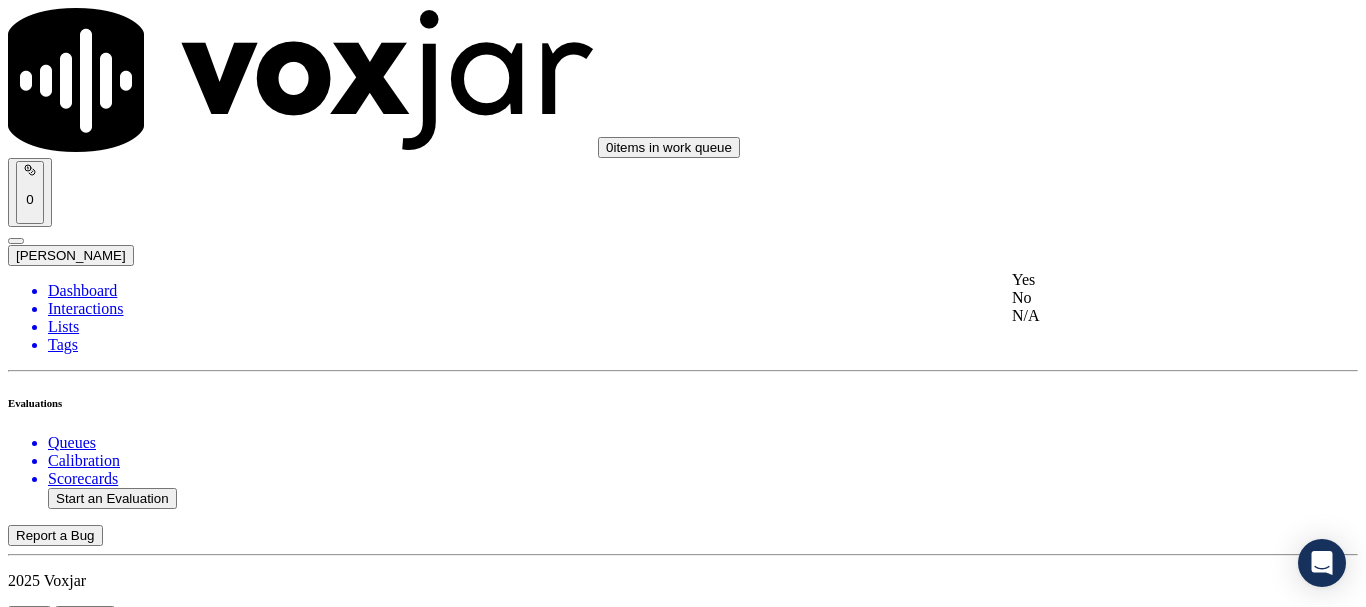 click on "Yes" at bounding box center [1139, 280] 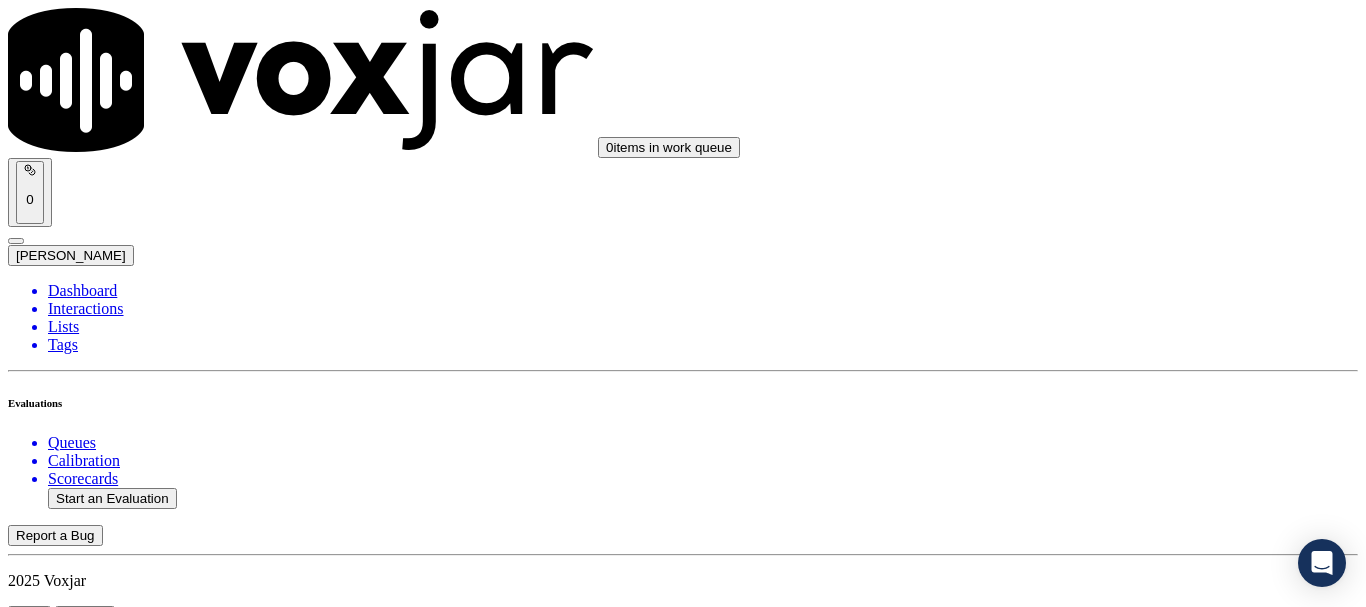 drag, startPoint x: 1124, startPoint y: 493, endPoint x: 1106, endPoint y: 555, distance: 64.56005 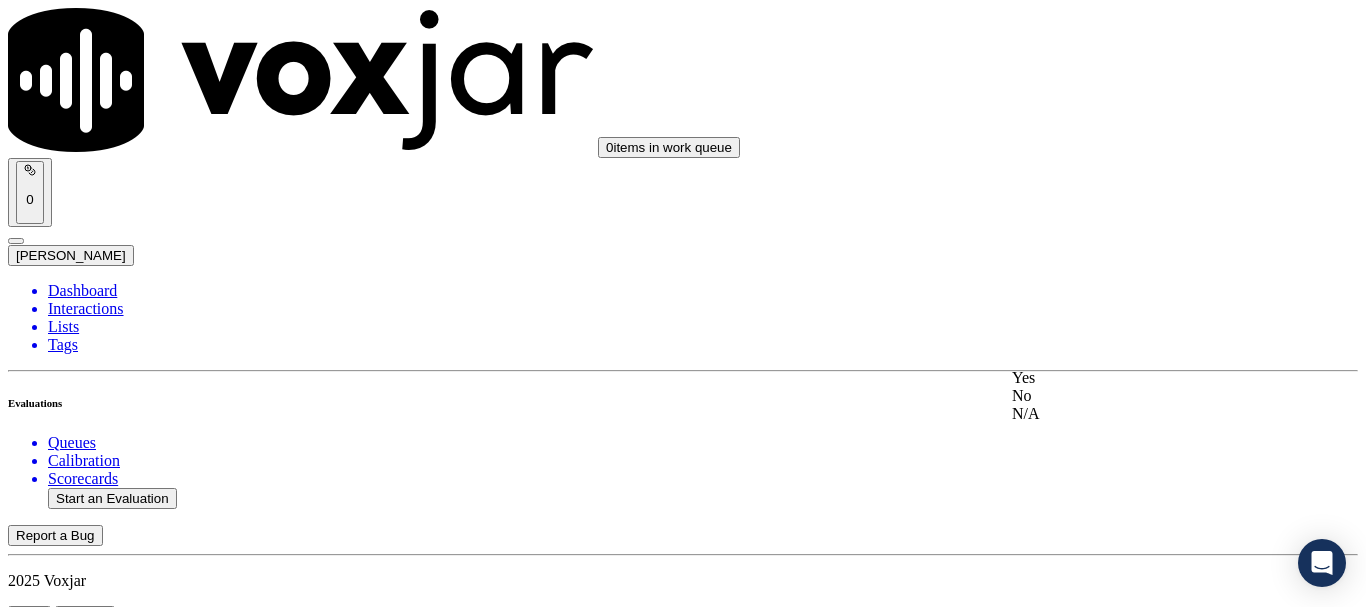 click on "Yes" at bounding box center [1139, 378] 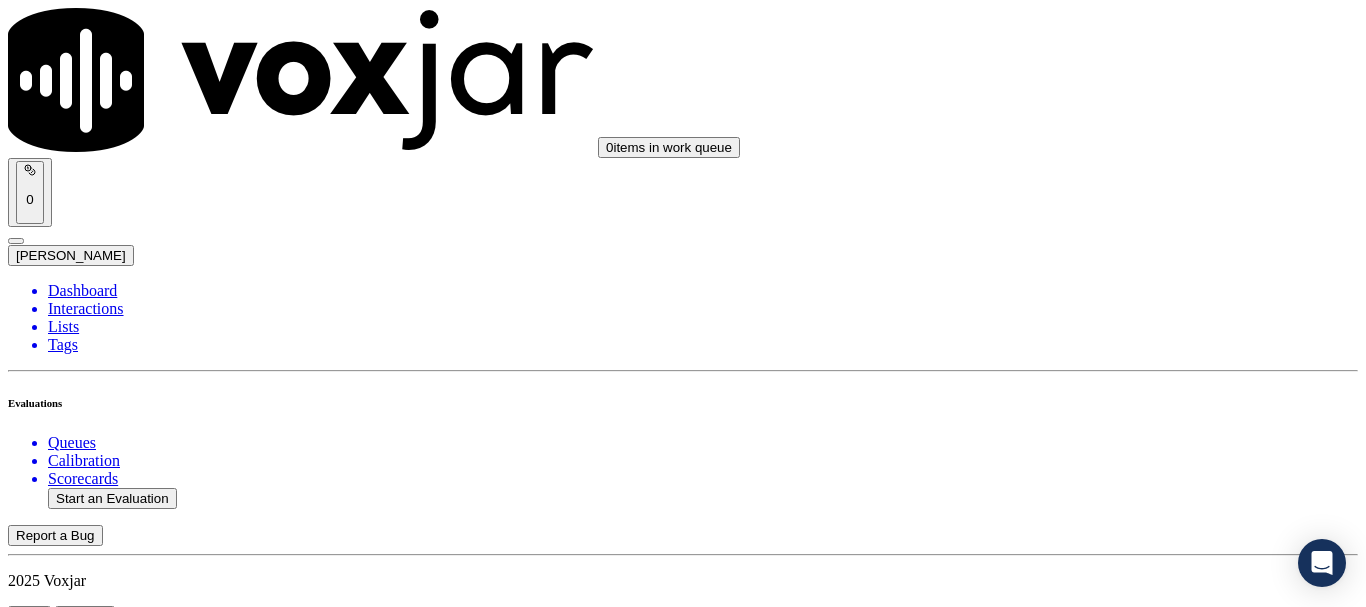 scroll, scrollTop: 1000, scrollLeft: 0, axis: vertical 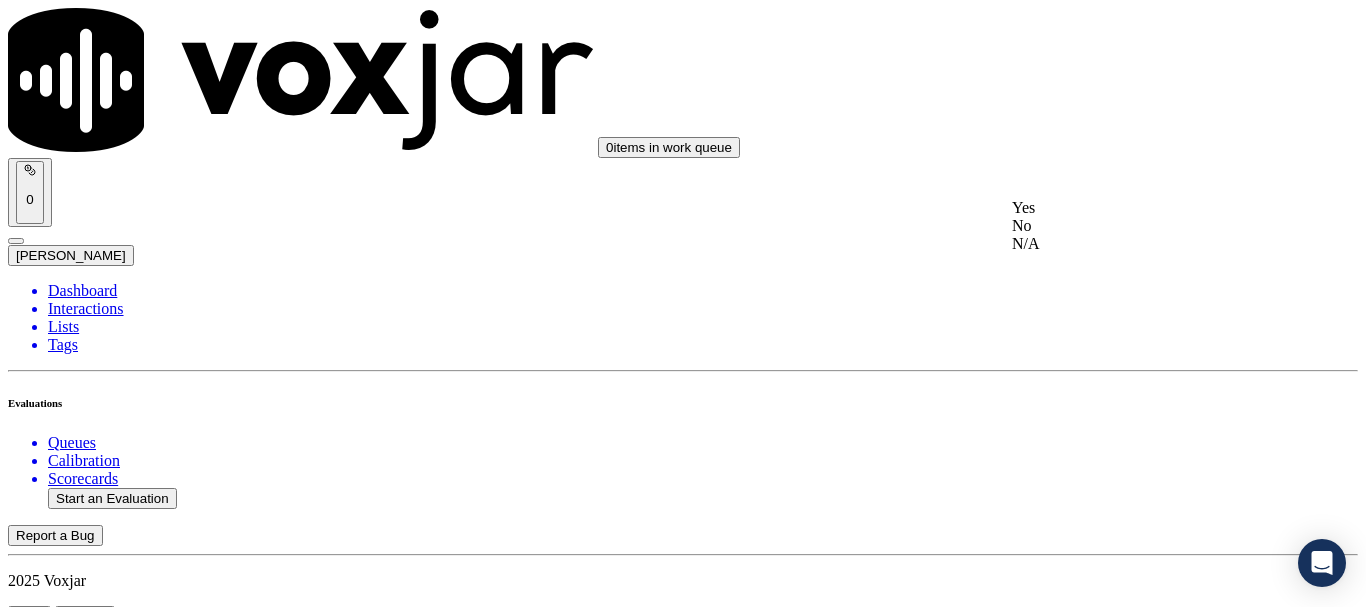 click on "N/A" 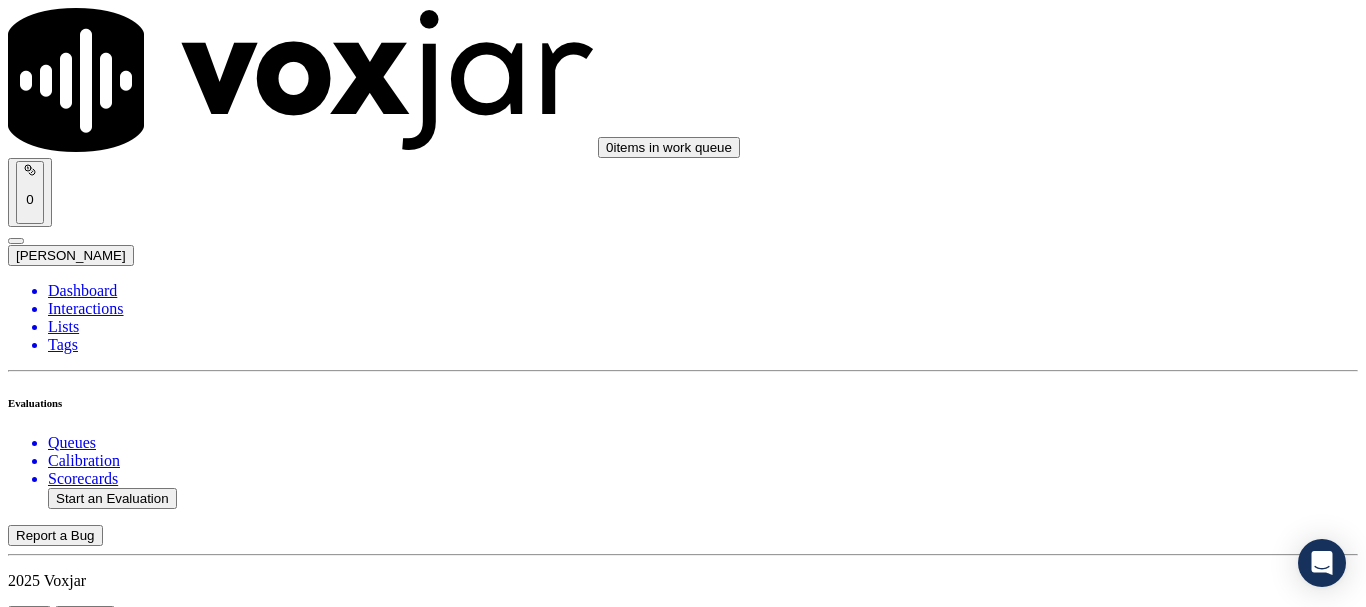 click on "Select an answer" at bounding box center [67, 3334] 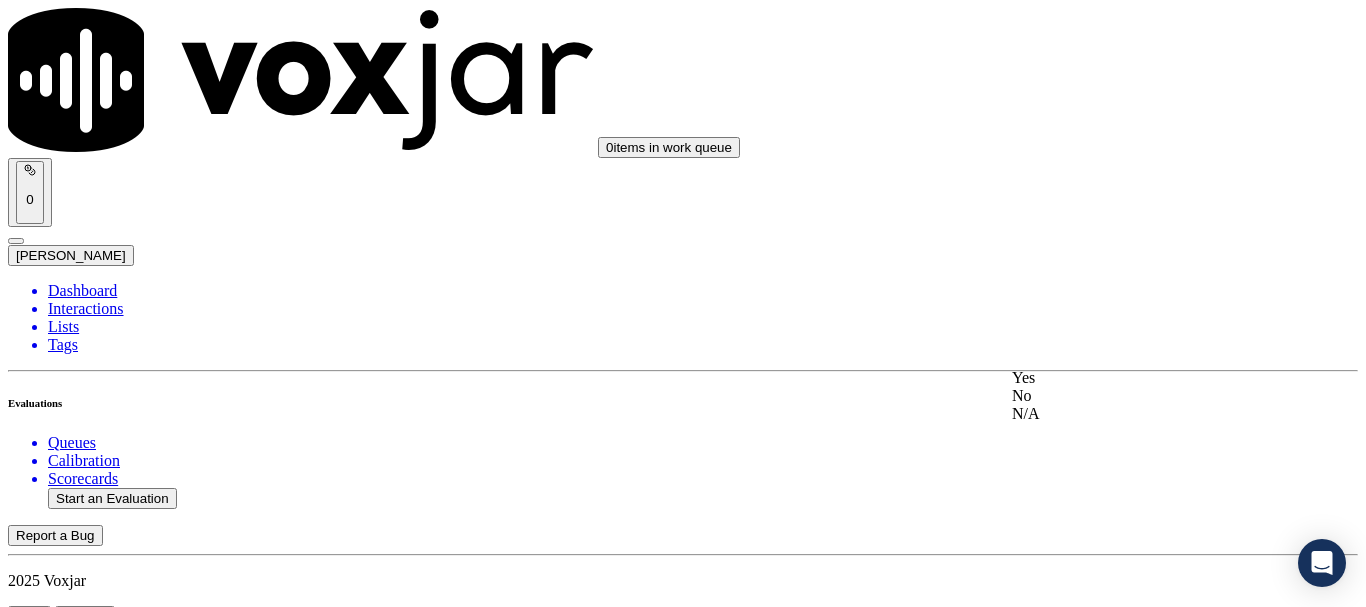 click on "N/A" 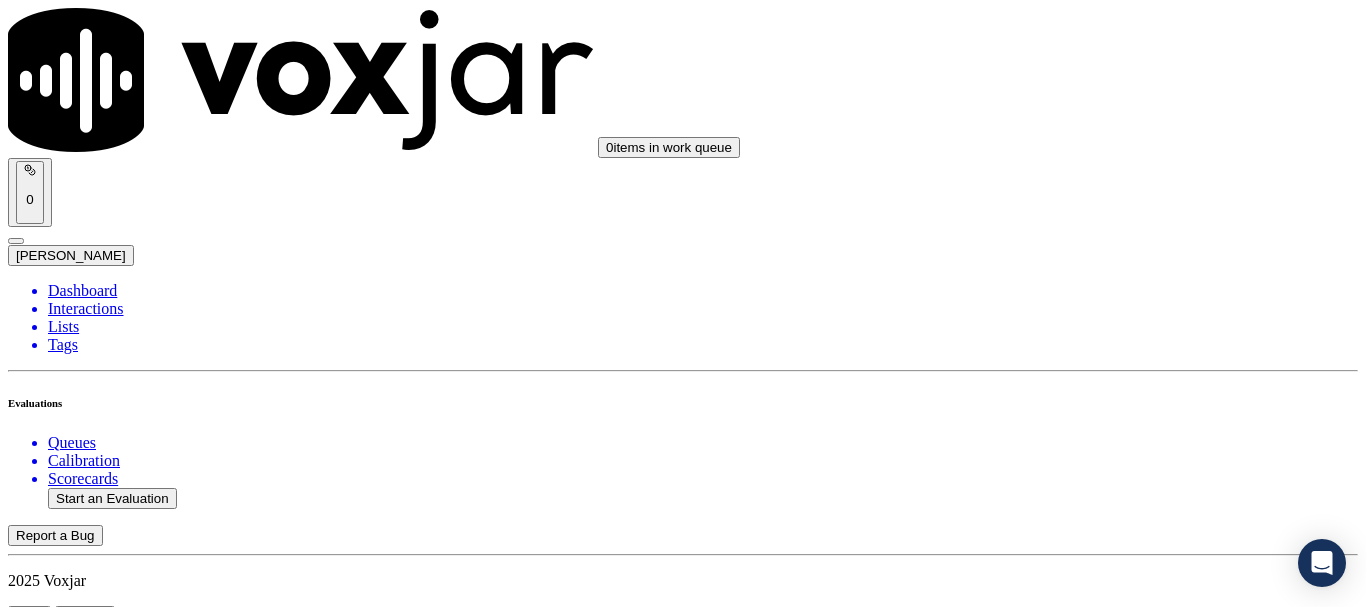 scroll, scrollTop: 1600, scrollLeft: 0, axis: vertical 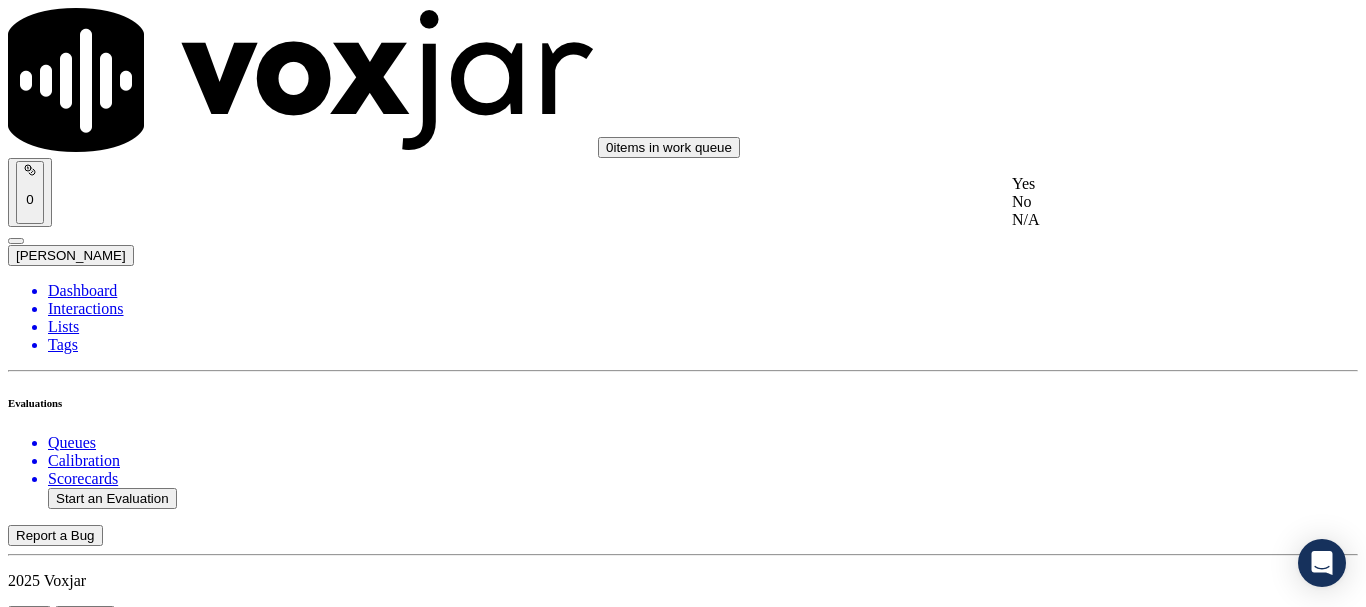 click on "Yes" at bounding box center (1139, 184) 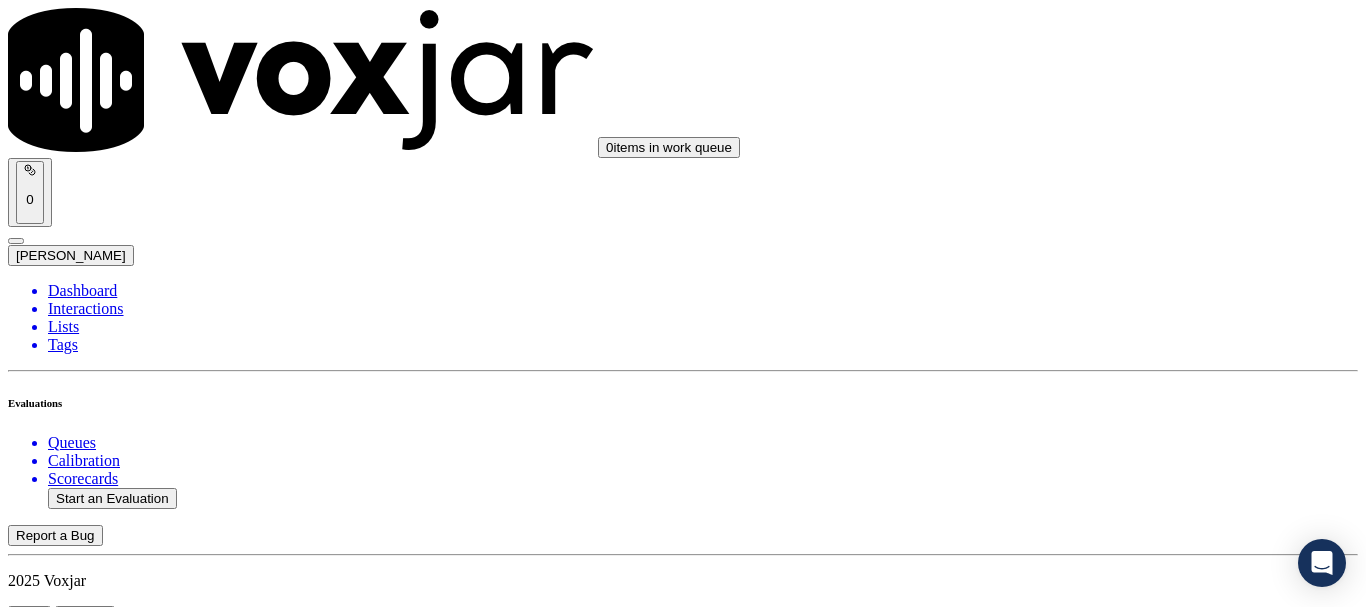 click on "Select an answer" at bounding box center (67, 3807) 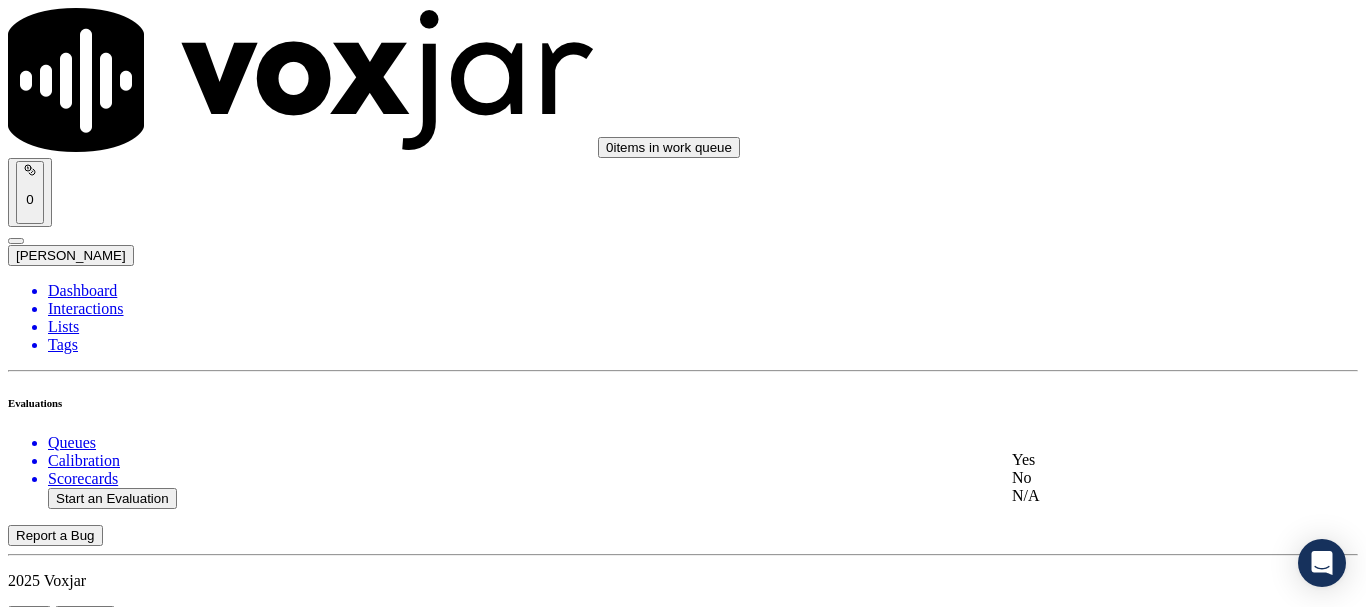 click on "Yes" at bounding box center (1139, 460) 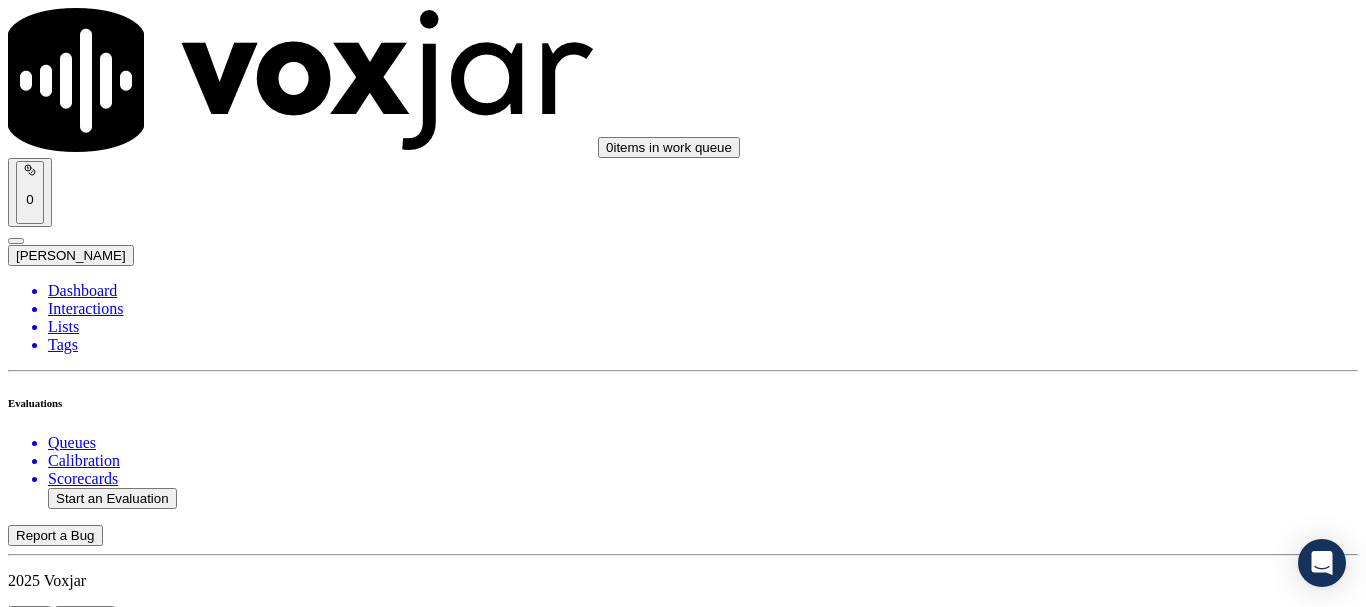 scroll, scrollTop: 2200, scrollLeft: 0, axis: vertical 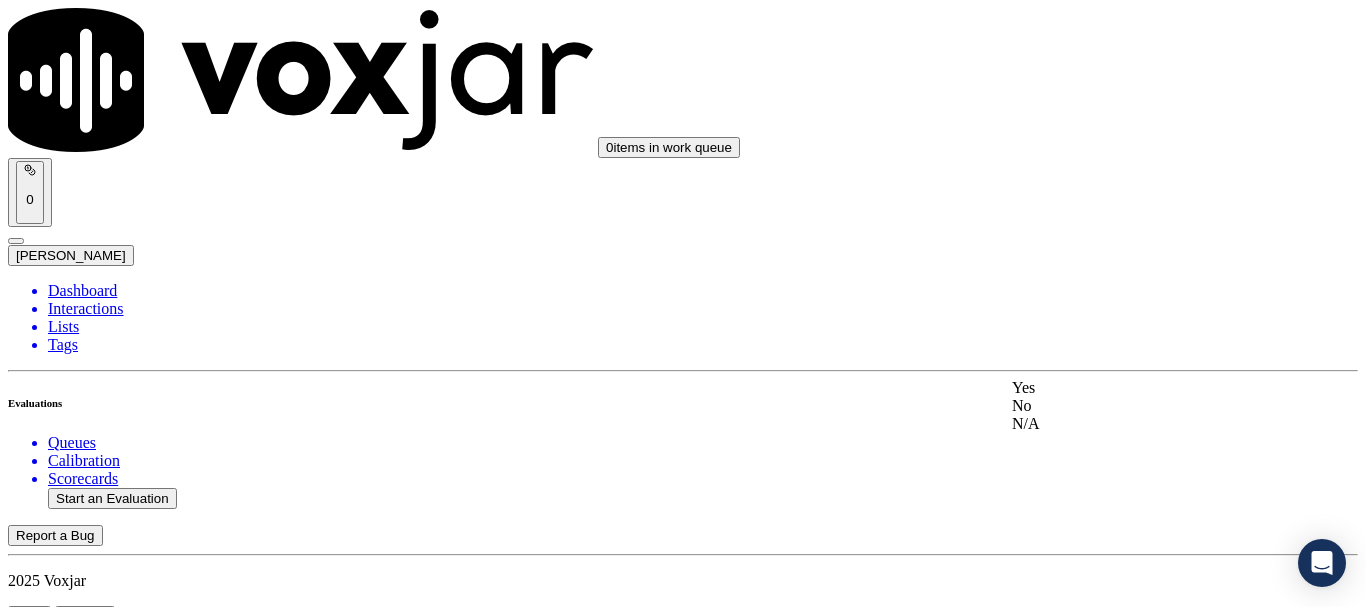 click on "Yes" at bounding box center (1139, 388) 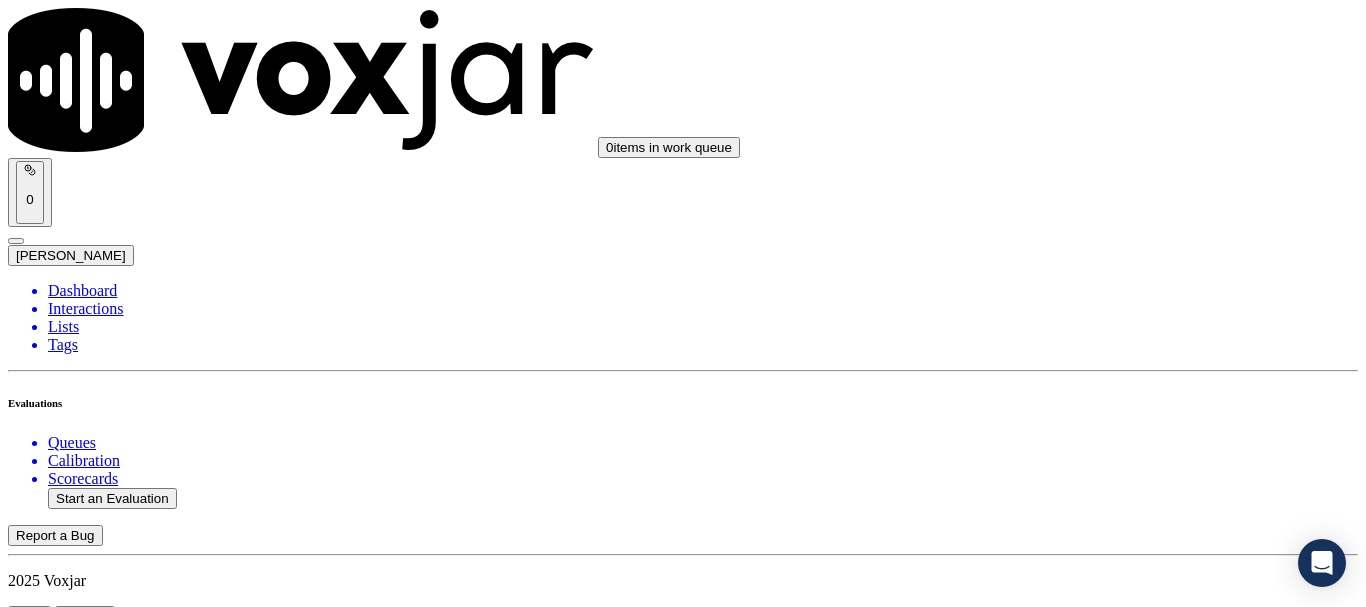 click on "Select an answer" at bounding box center (67, 4044) 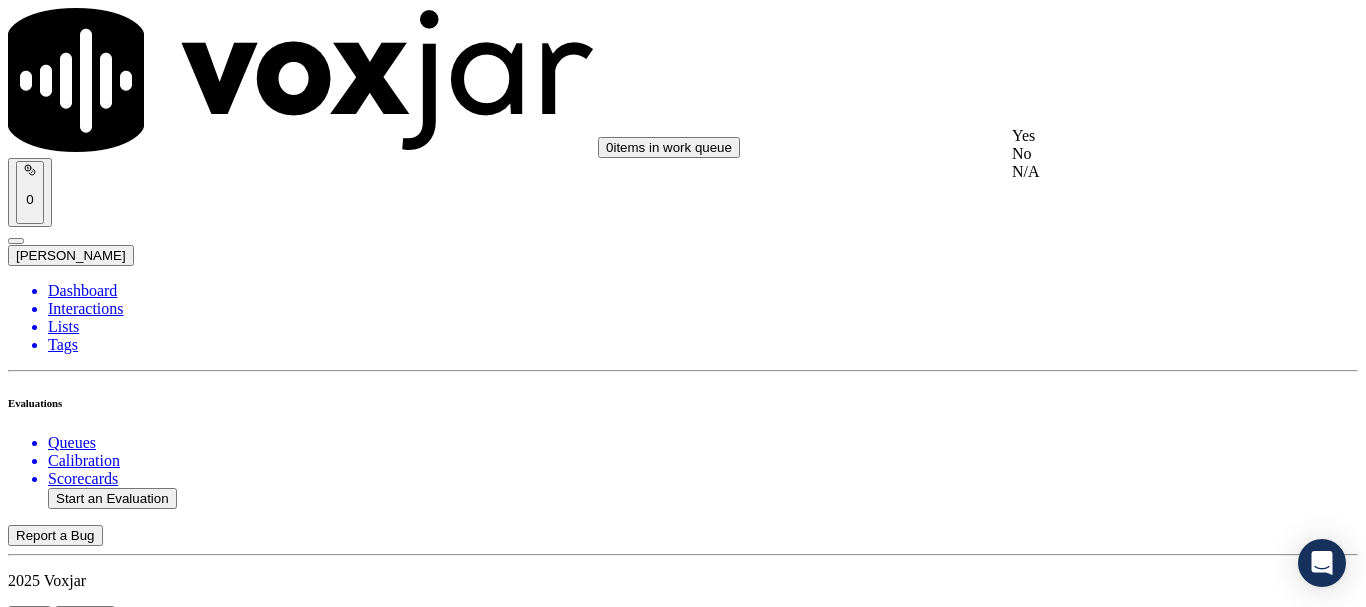 click on "Yes" at bounding box center [1139, 136] 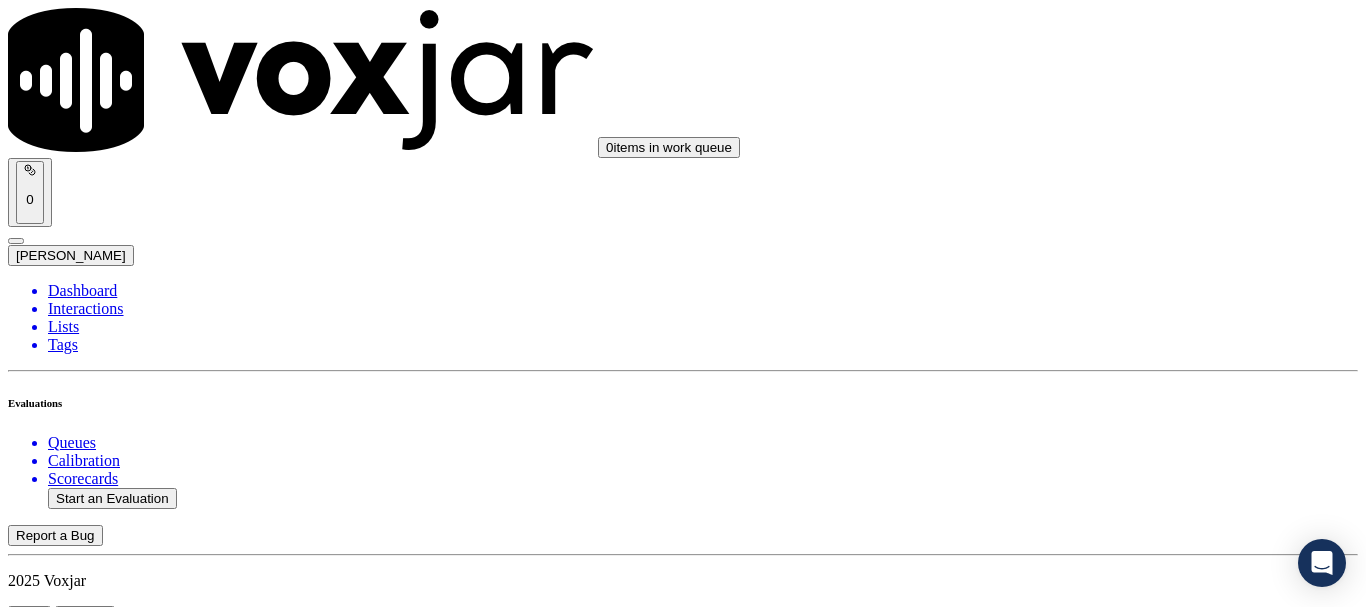 scroll, scrollTop: 2500, scrollLeft: 0, axis: vertical 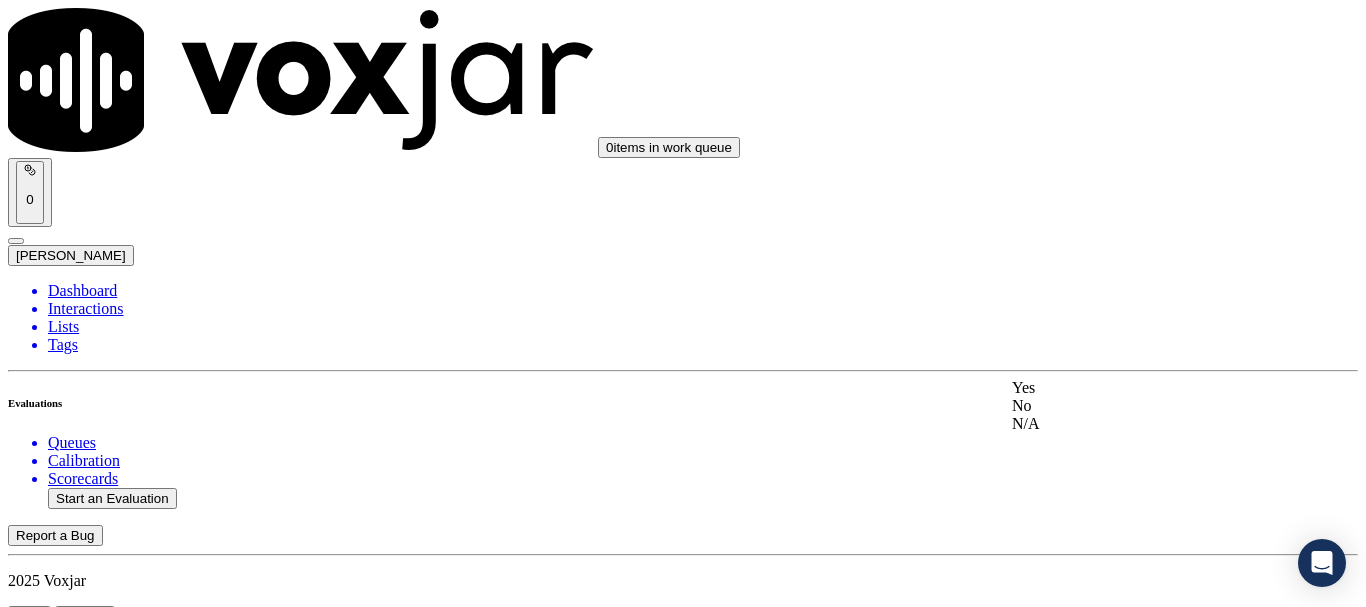 click on "Yes" at bounding box center [1139, 388] 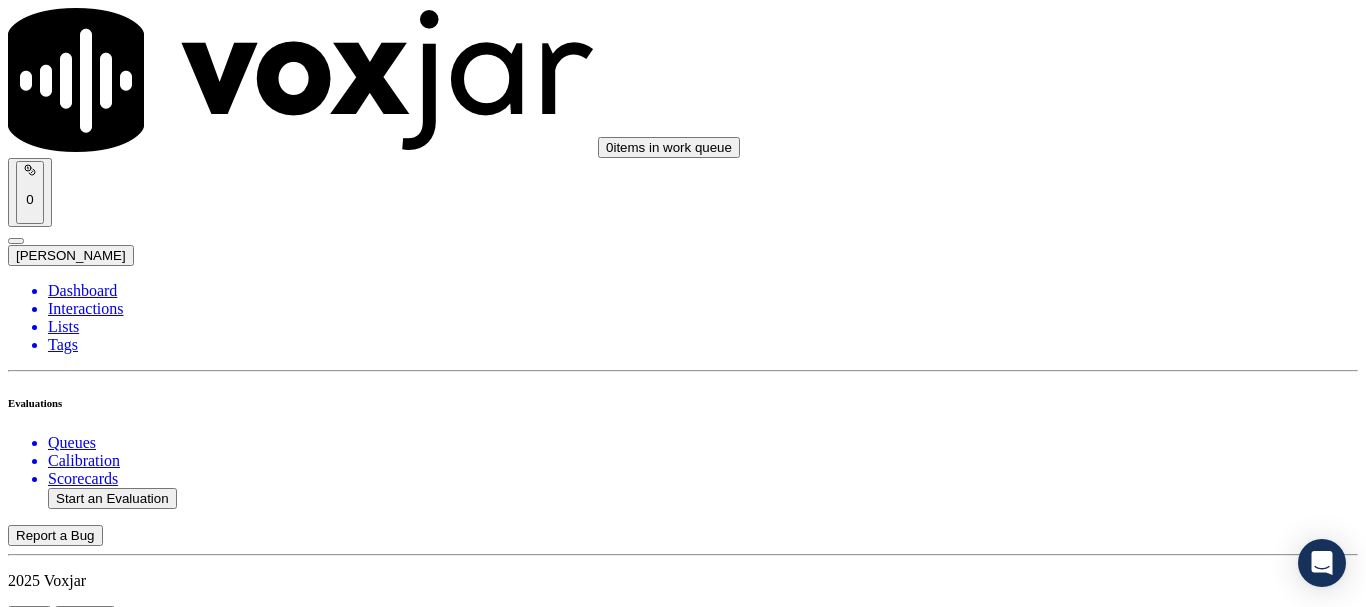 scroll, scrollTop: 3000, scrollLeft: 0, axis: vertical 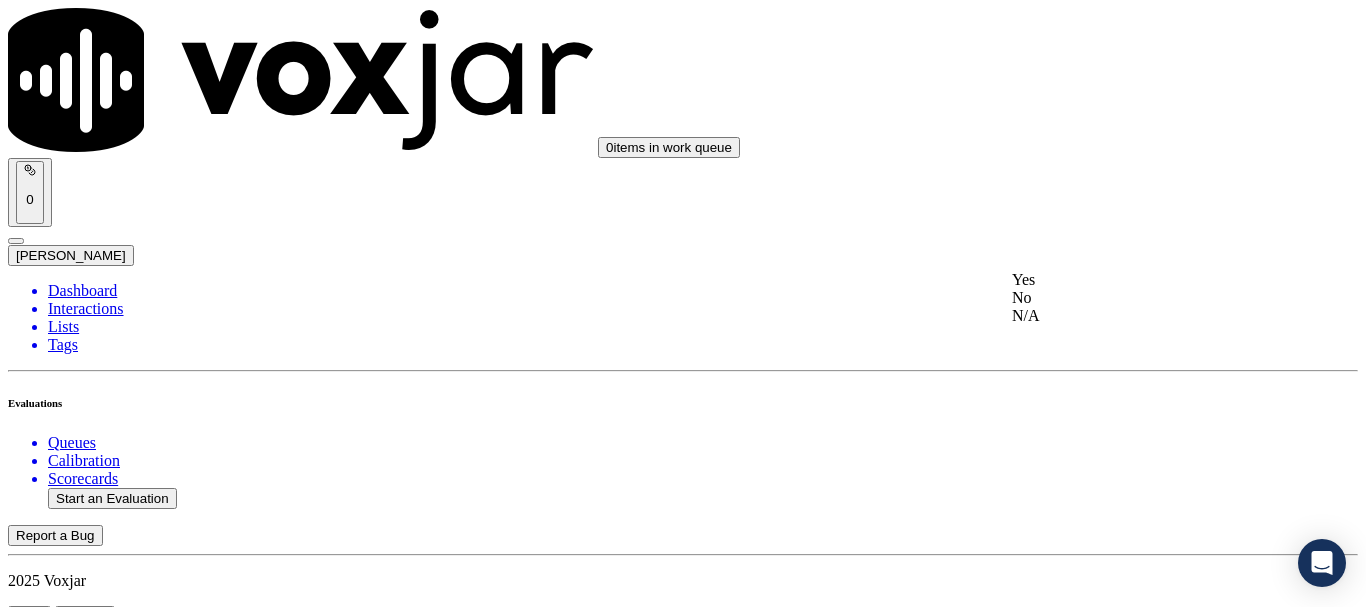 click on "Yes" at bounding box center (1139, 280) 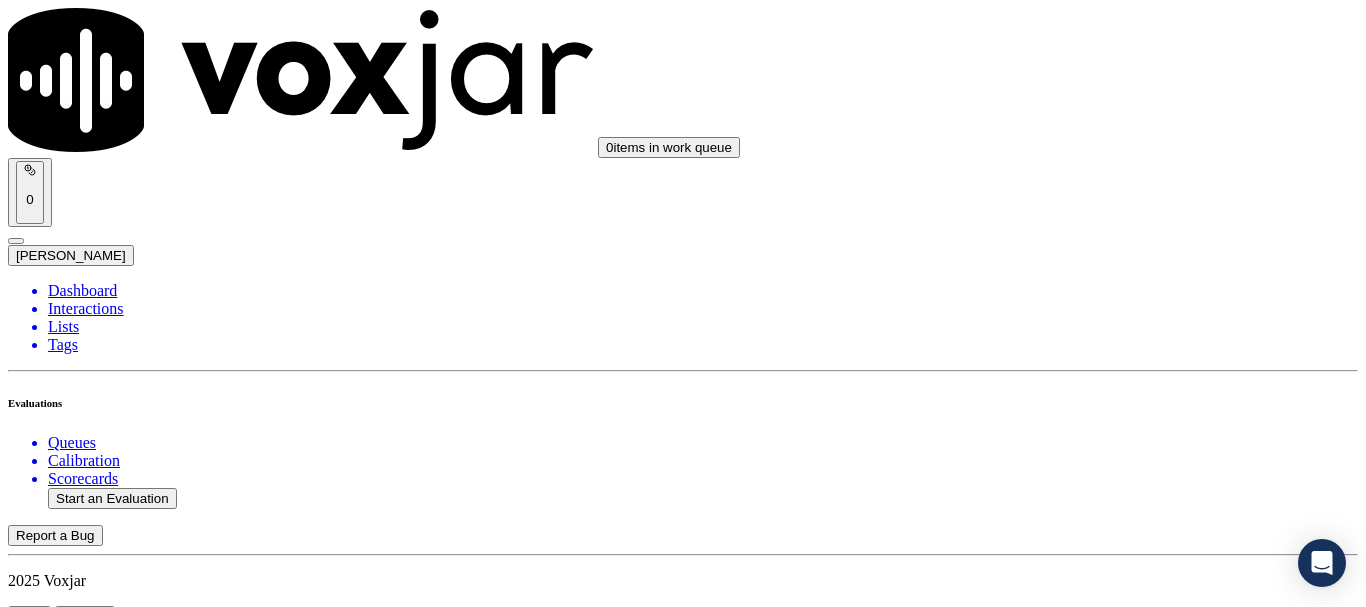 scroll, scrollTop: 3500, scrollLeft: 0, axis: vertical 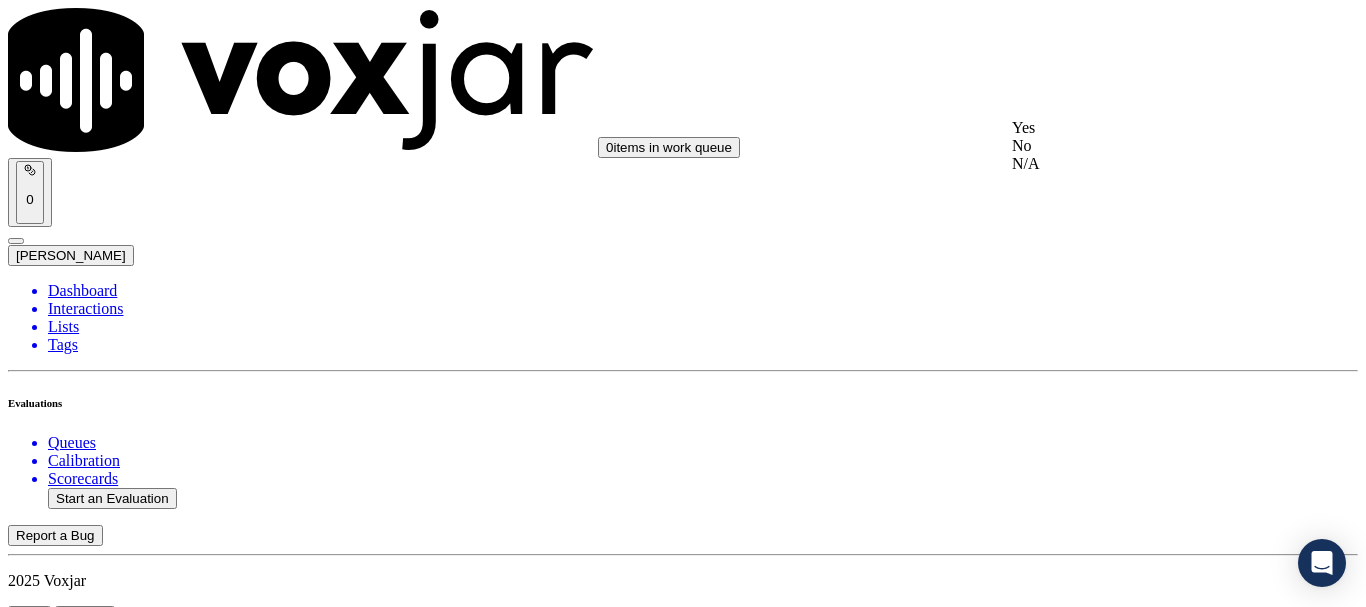 click on "Yes" at bounding box center [1139, 128] 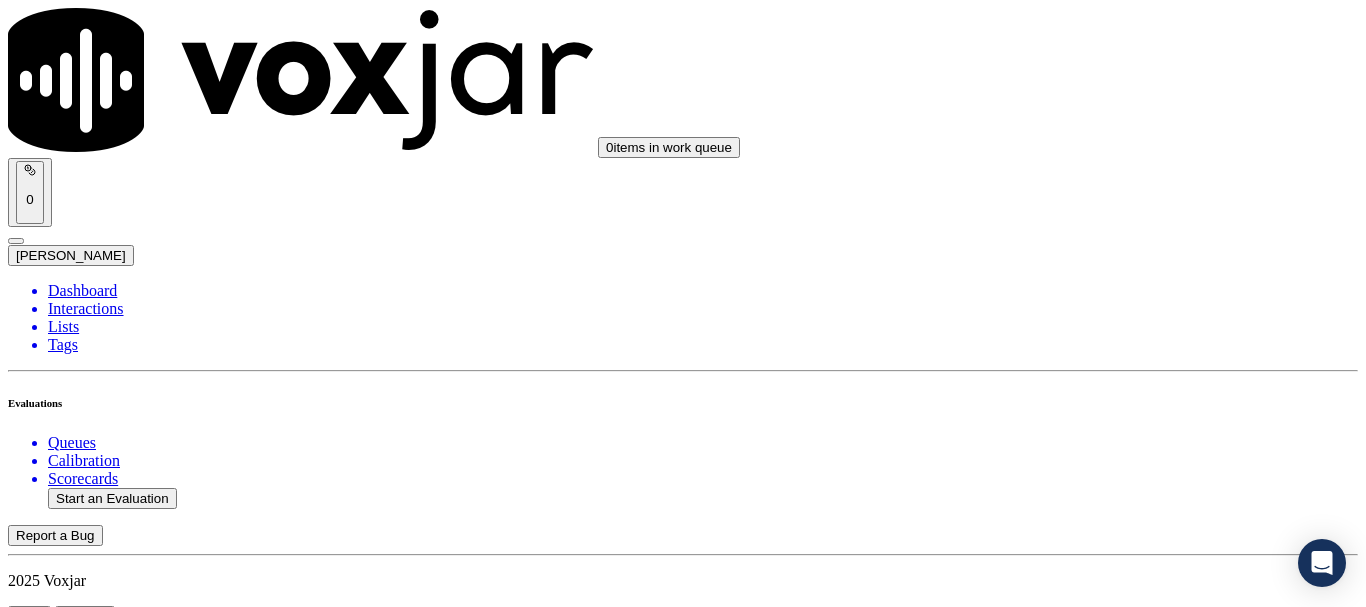 click on "Select an answer" at bounding box center [67, 5303] 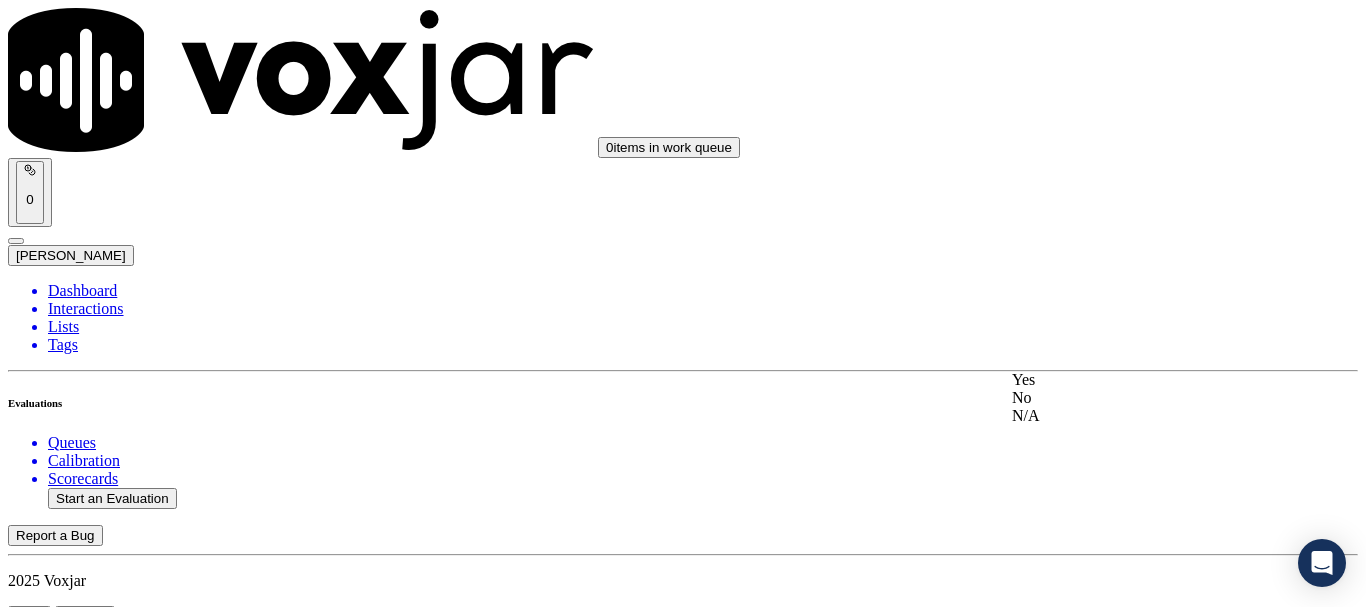 click on "Yes" at bounding box center [1139, 380] 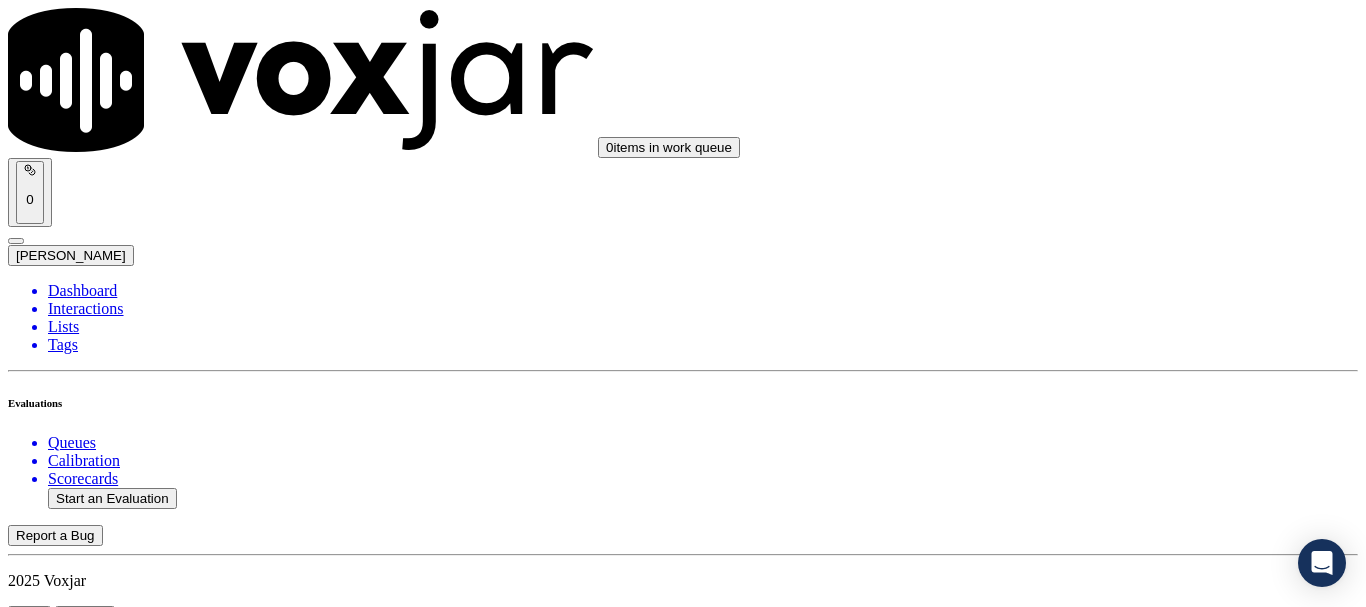 scroll, scrollTop: 3900, scrollLeft: 0, axis: vertical 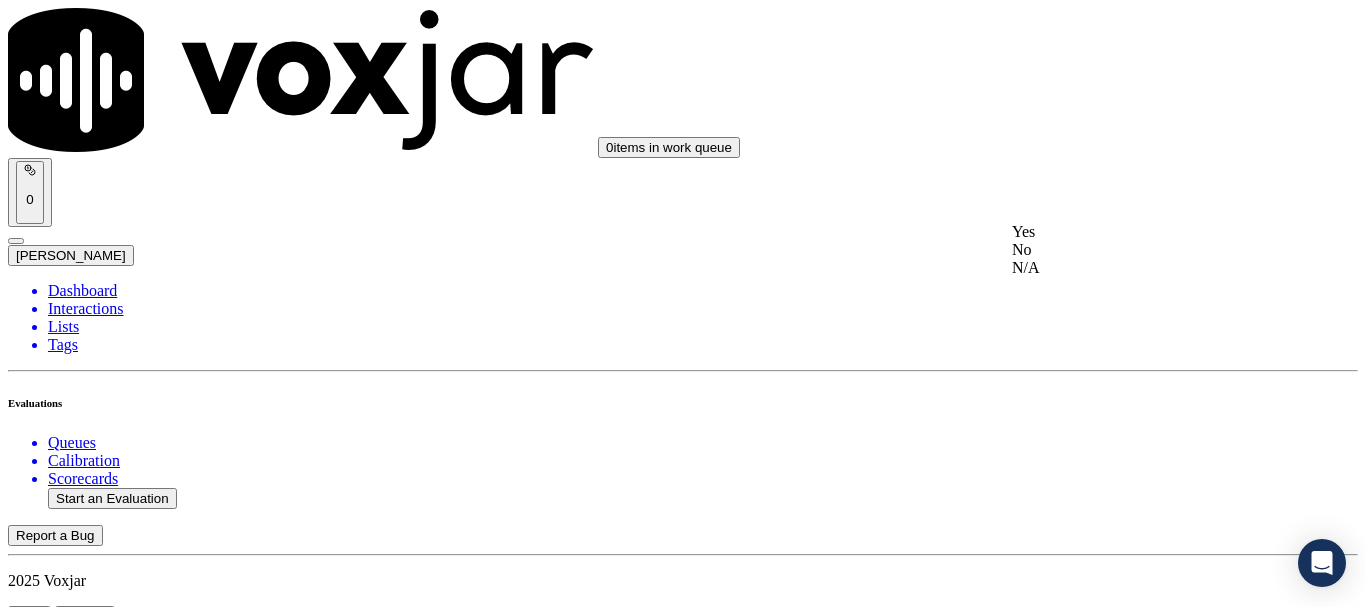 click on "Yes" at bounding box center (1139, 232) 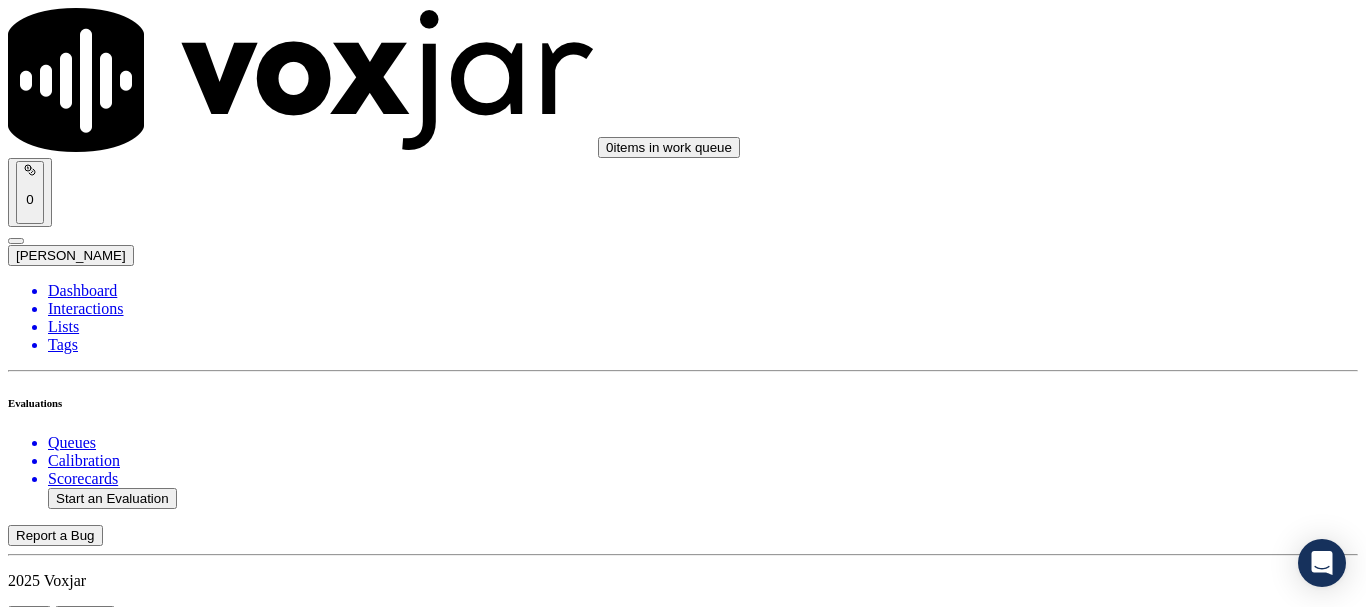 scroll, scrollTop: 4200, scrollLeft: 0, axis: vertical 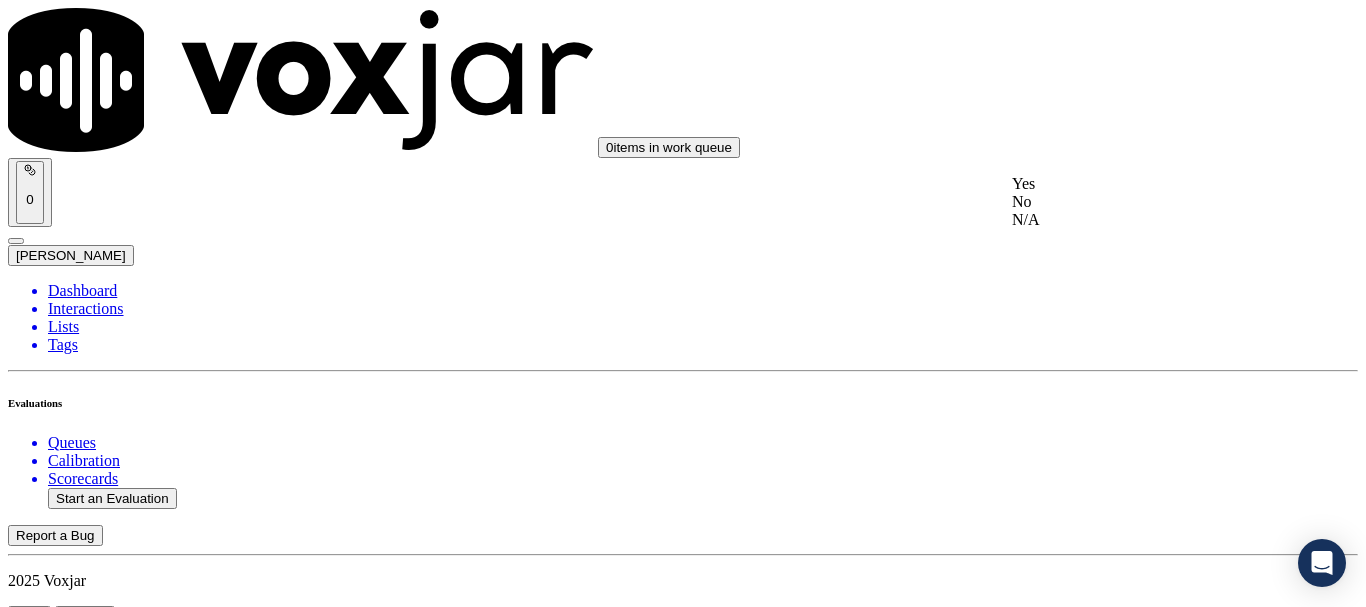 click on "Yes" at bounding box center (1139, 184) 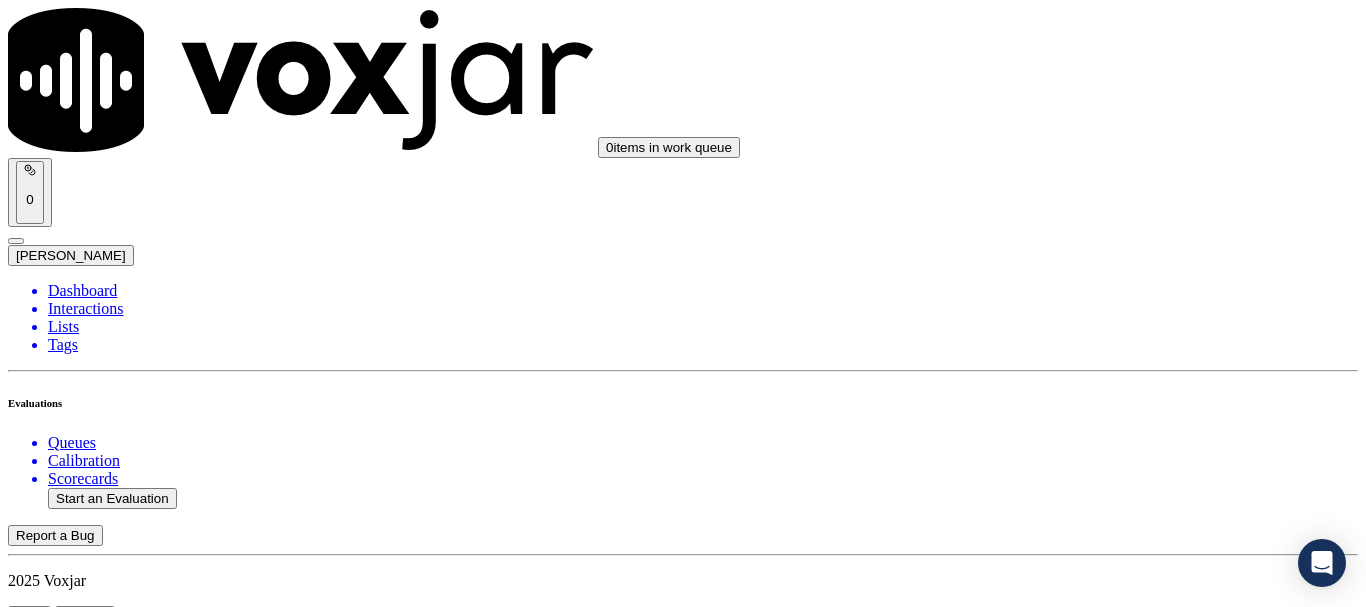 click on "Select an answer" at bounding box center [67, 6026] 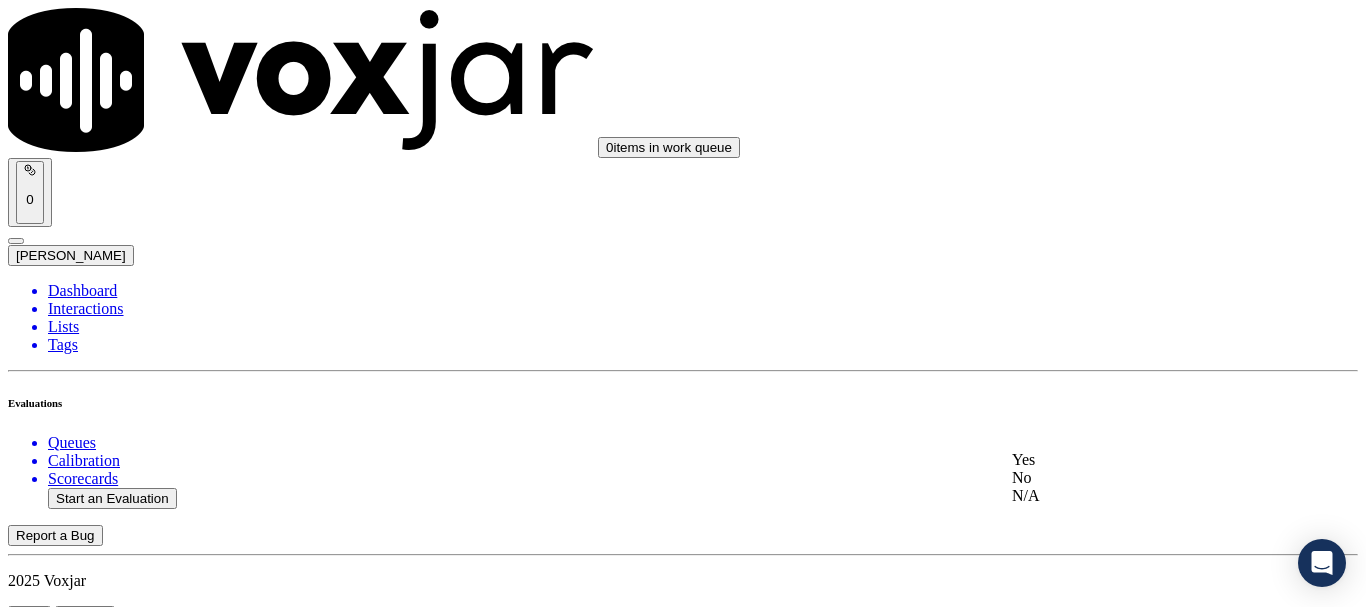 click on "Yes" at bounding box center (1139, 460) 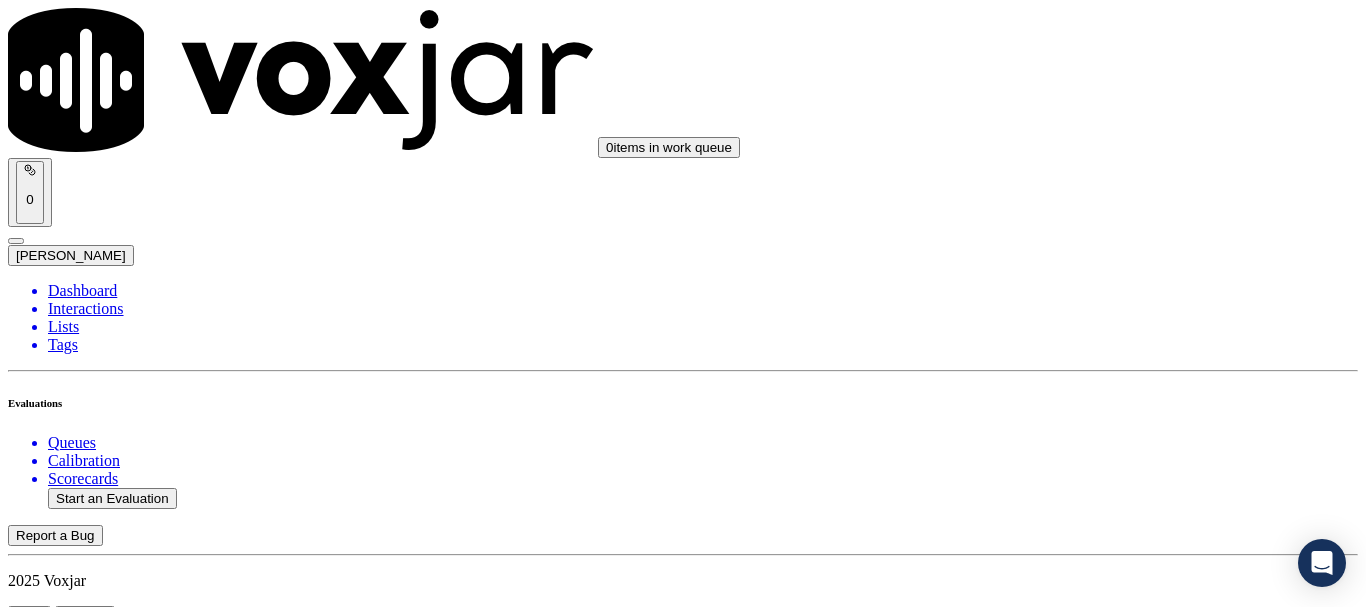scroll, scrollTop: 4600, scrollLeft: 0, axis: vertical 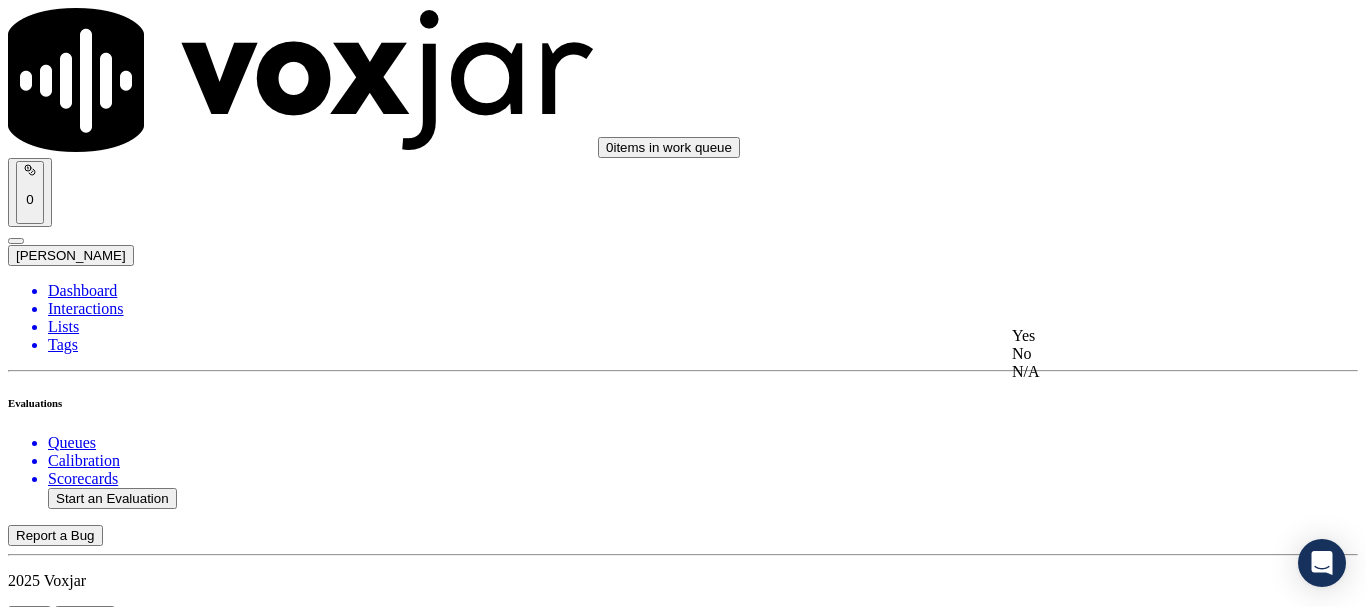 click on "Yes" at bounding box center [1139, 336] 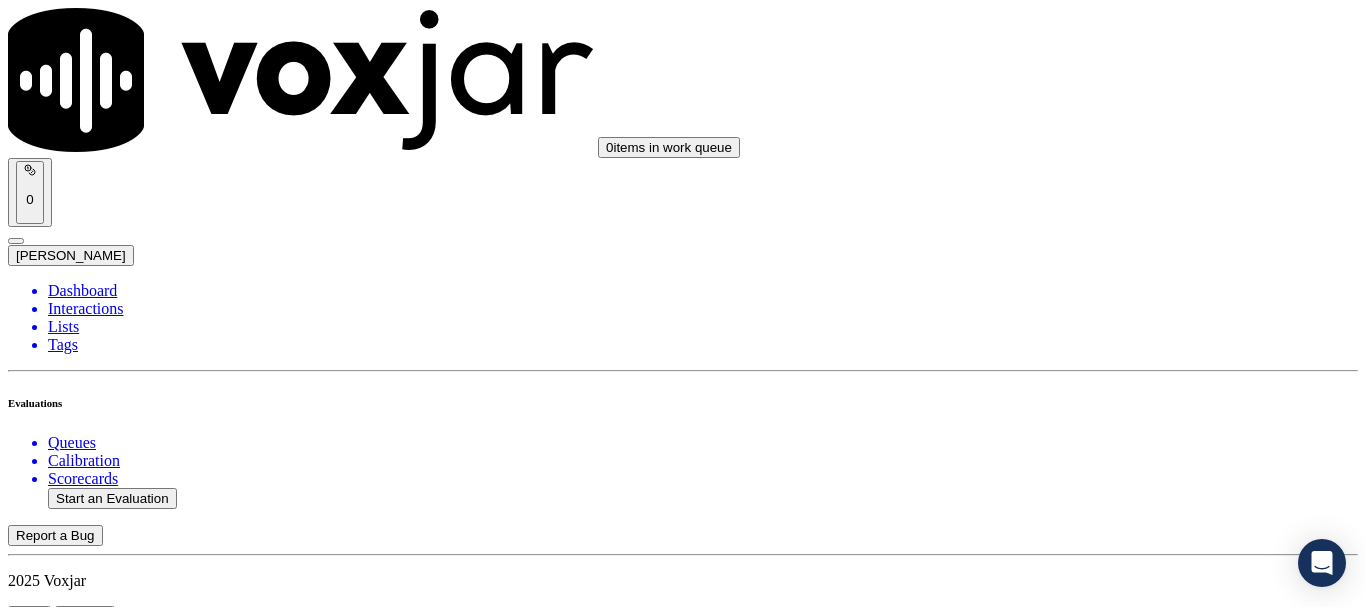 scroll, scrollTop: 5000, scrollLeft: 0, axis: vertical 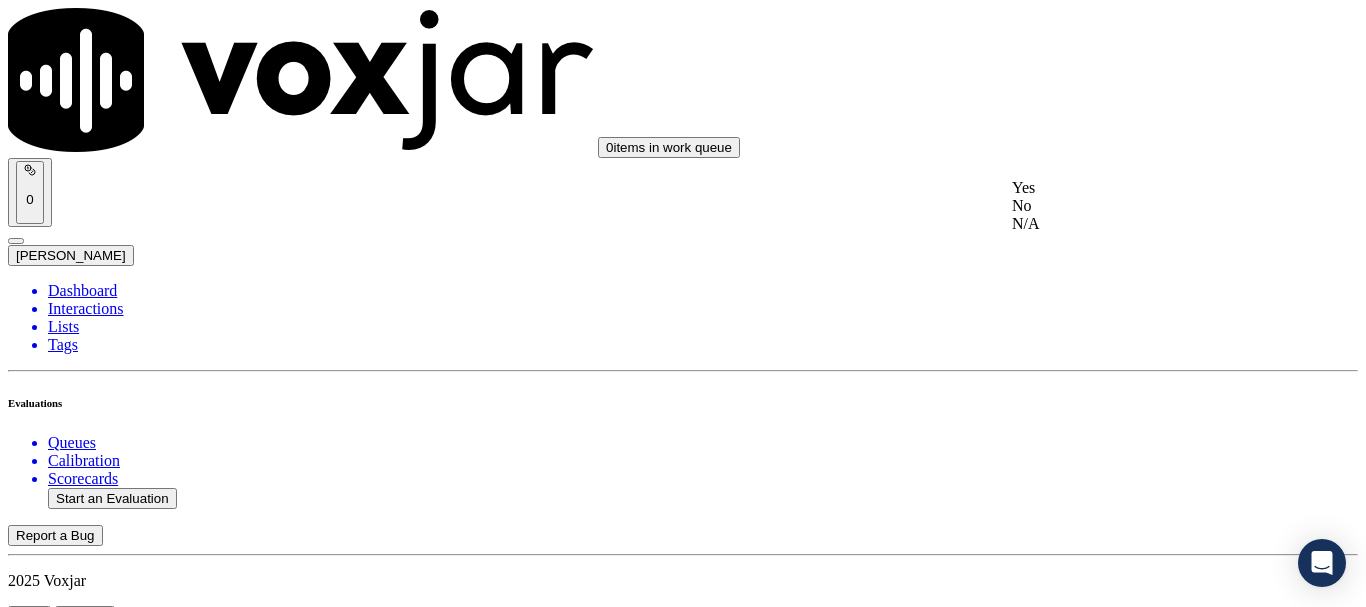 drag, startPoint x: 1051, startPoint y: 165, endPoint x: 1132, endPoint y: 421, distance: 268.50885 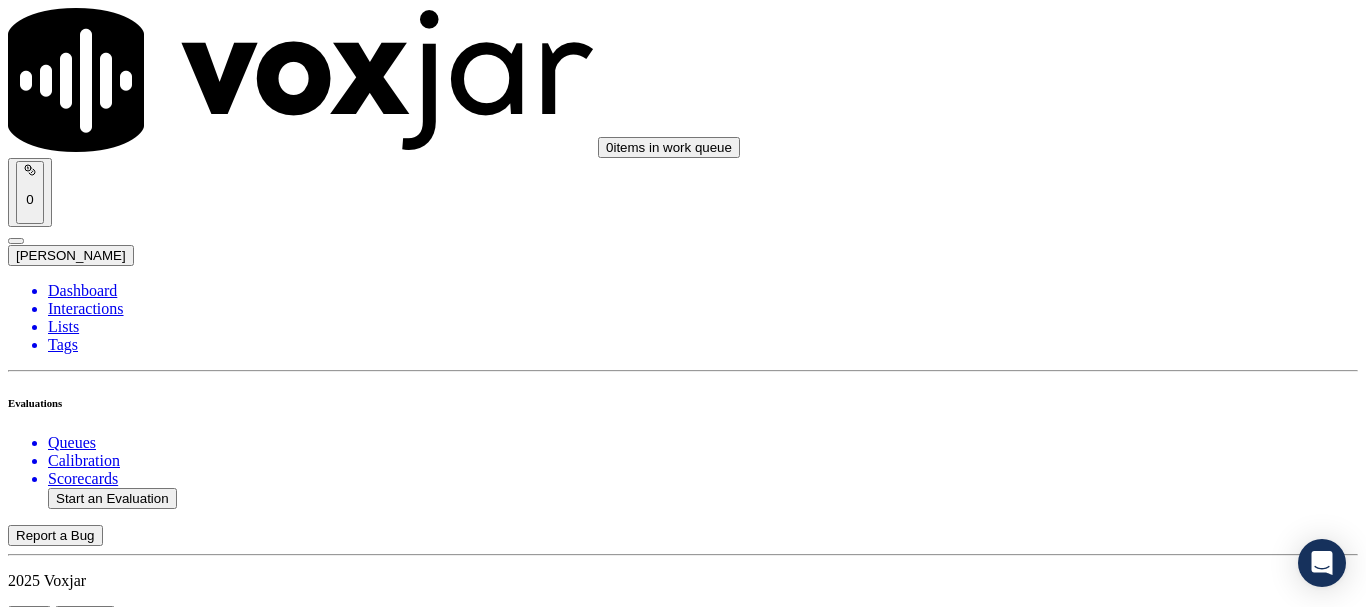 click on "Select an answer" at bounding box center [67, 6799] 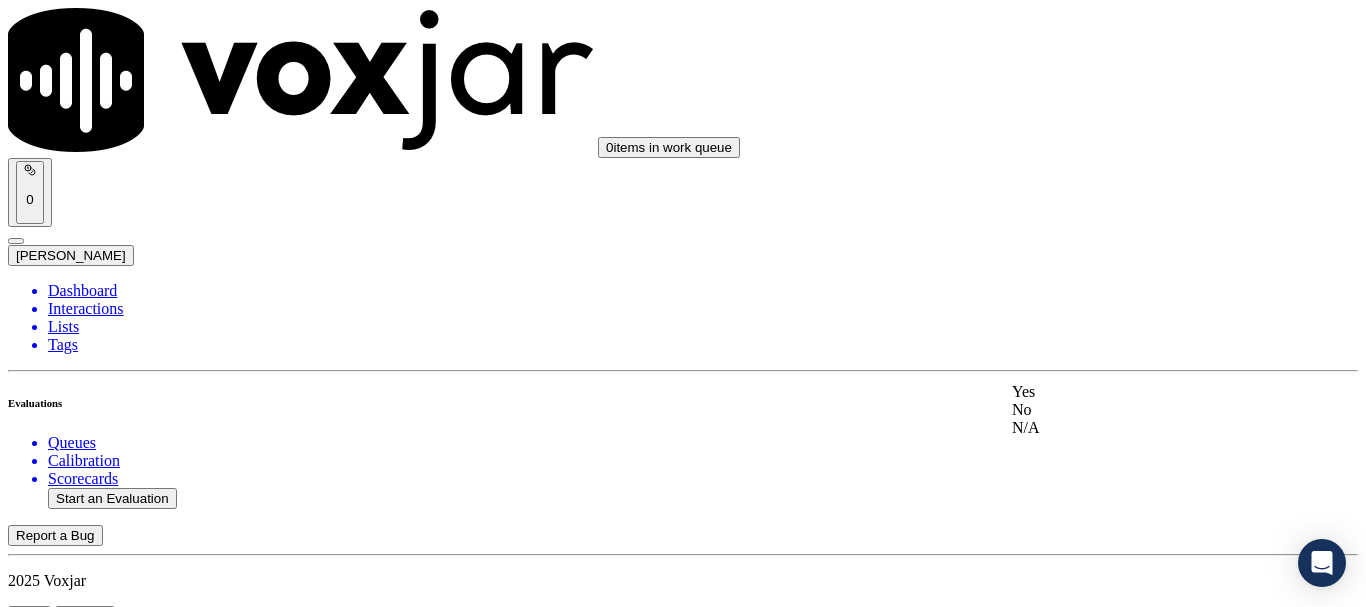 drag, startPoint x: 1063, startPoint y: 407, endPoint x: 1071, endPoint y: 432, distance: 26.24881 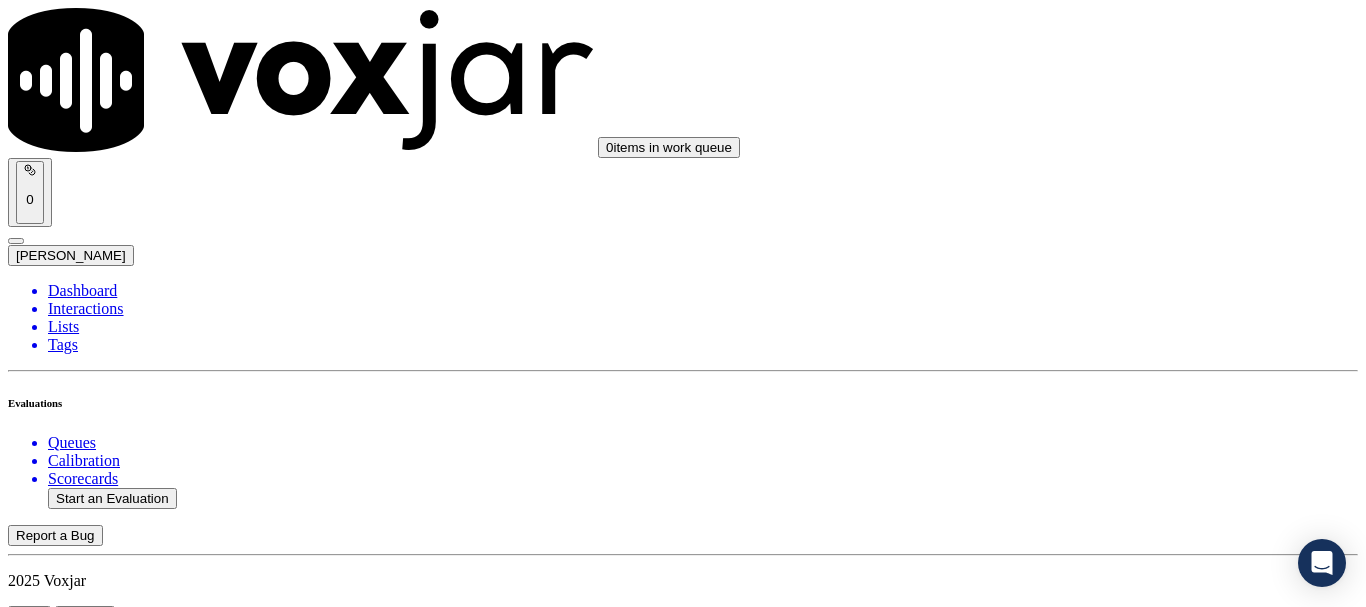 scroll, scrollTop: 5500, scrollLeft: 0, axis: vertical 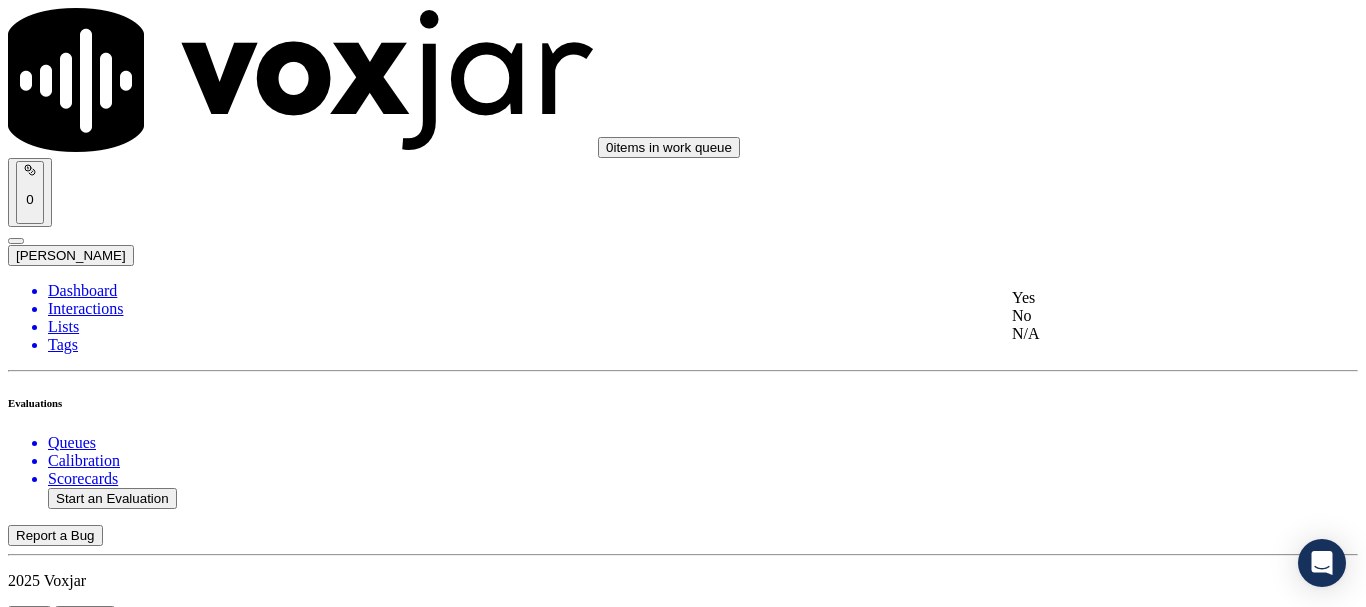 drag, startPoint x: 1090, startPoint y: 266, endPoint x: 1132, endPoint y: 370, distance: 112.1606 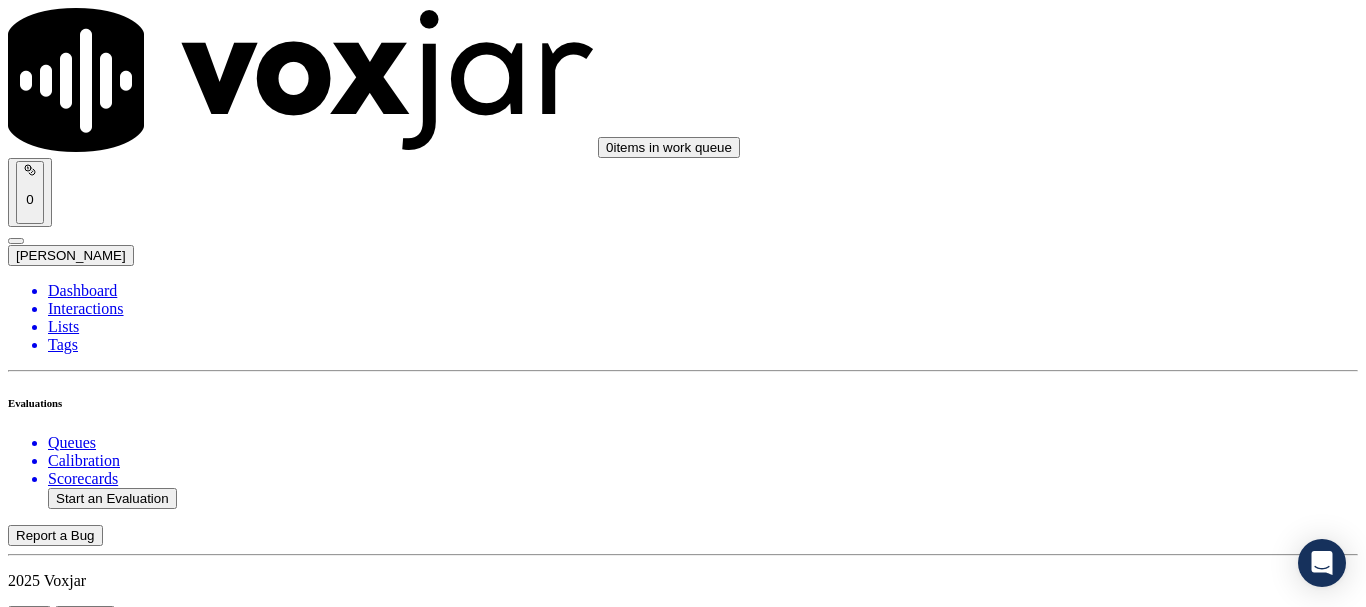 drag, startPoint x: 1099, startPoint y: 532, endPoint x: 1077, endPoint y: 593, distance: 64.84597 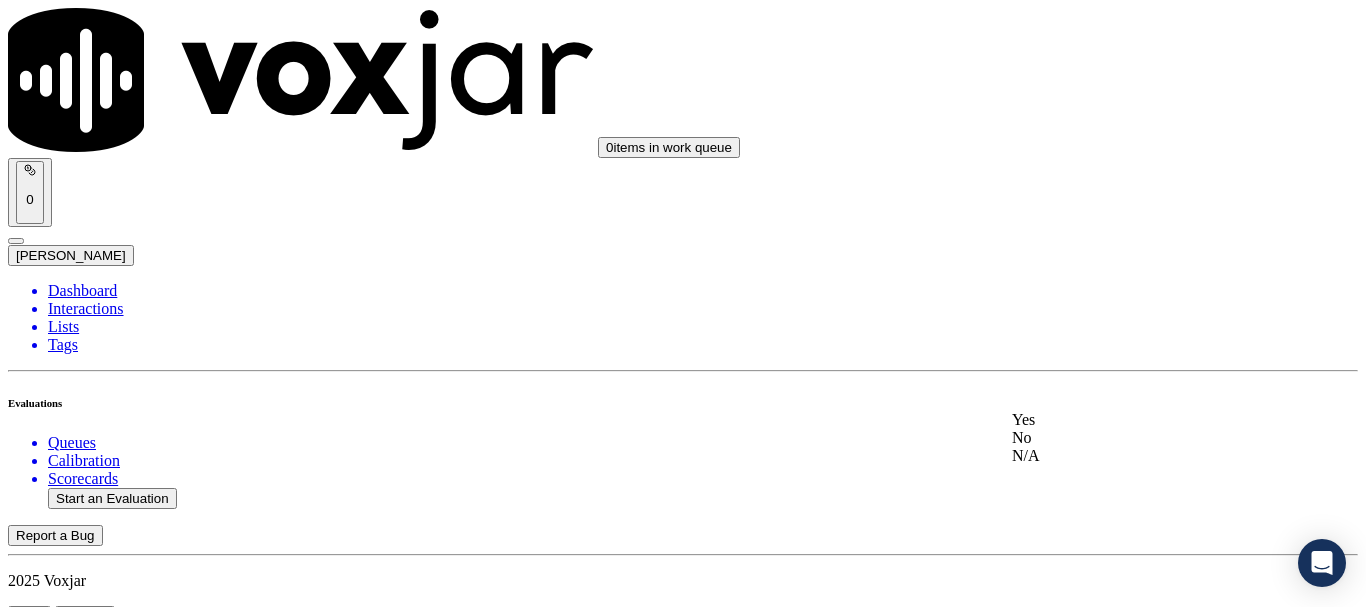 drag, startPoint x: 1082, startPoint y: 430, endPoint x: 1107, endPoint y: 512, distance: 85.72631 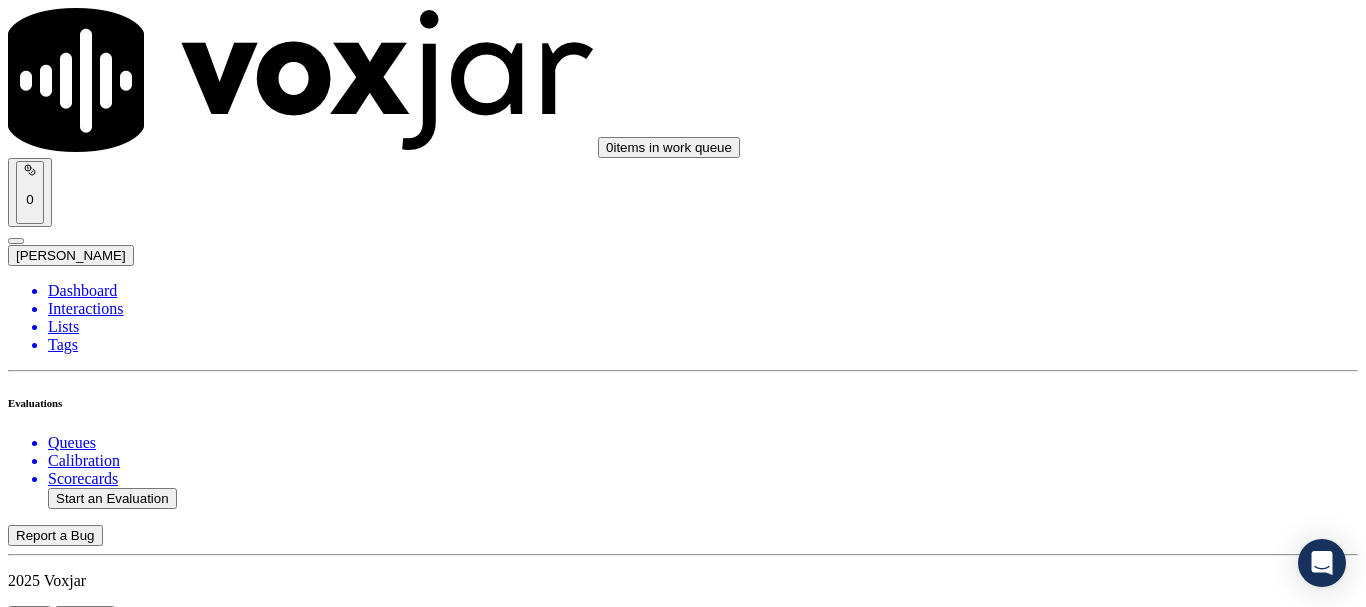 scroll, scrollTop: 5694, scrollLeft: 0, axis: vertical 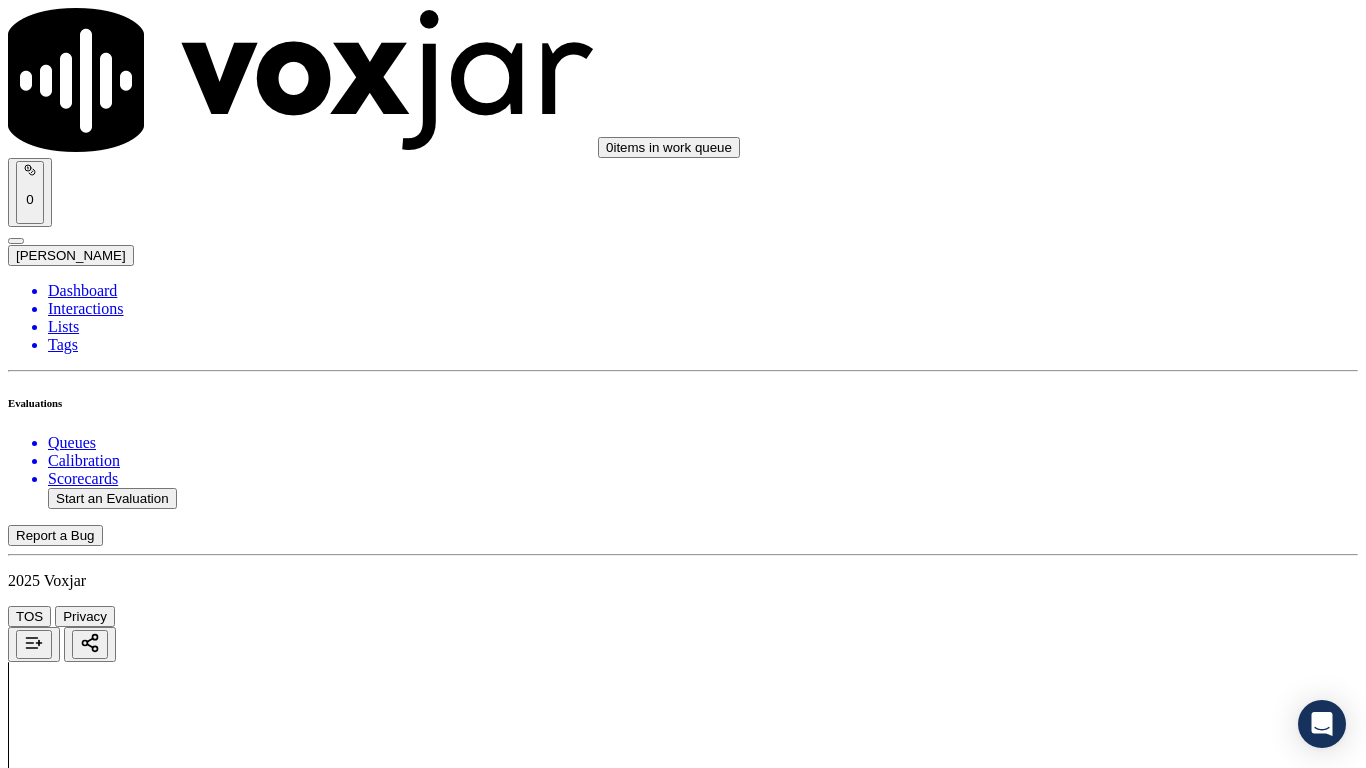 click on "Upload interaction to start evaluation" at bounding box center [124, 2746] 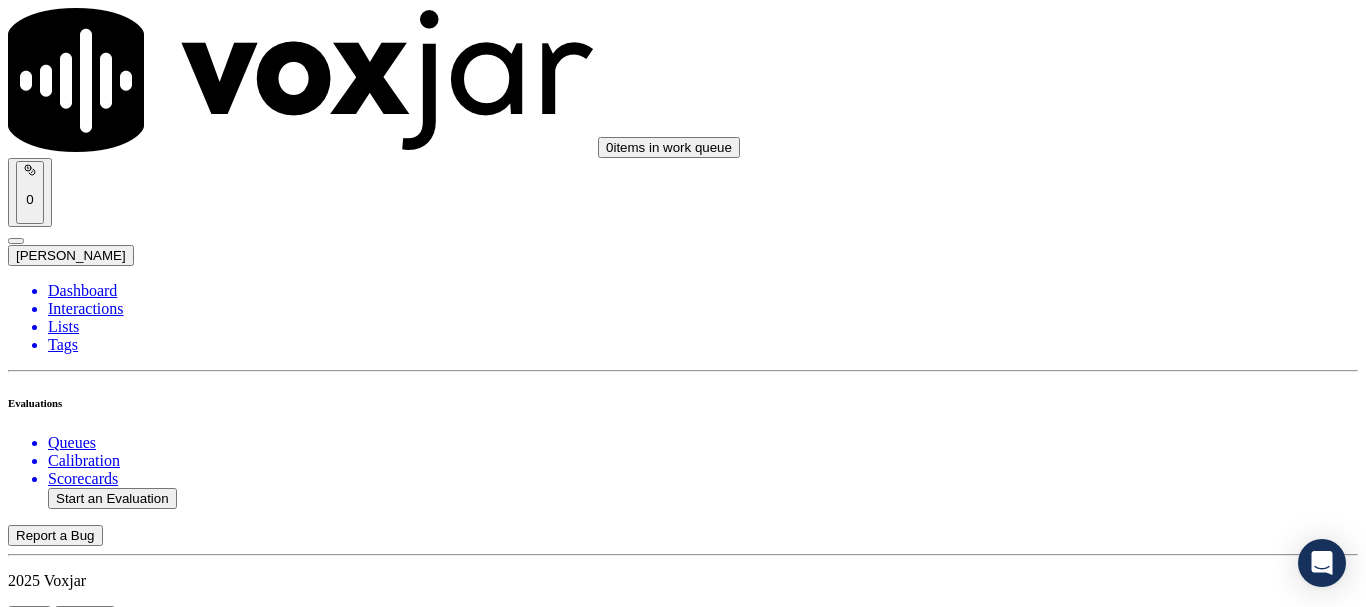 scroll, scrollTop: 300, scrollLeft: 0, axis: vertical 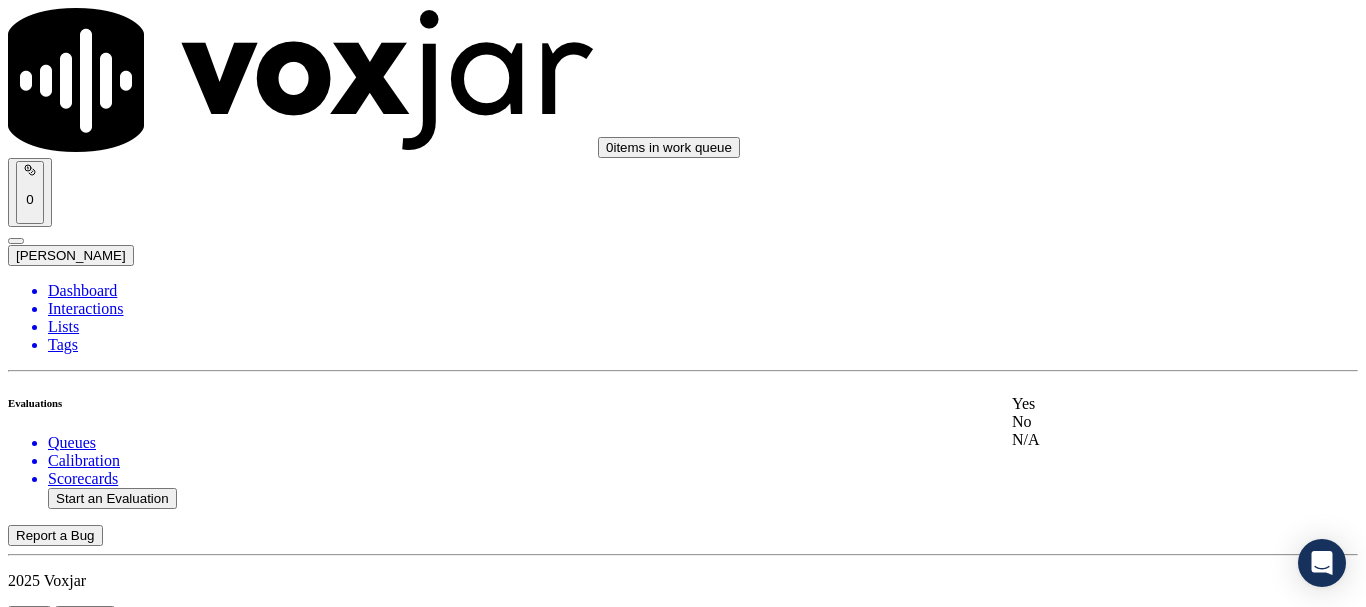 click on "Yes" at bounding box center (1139, 404) 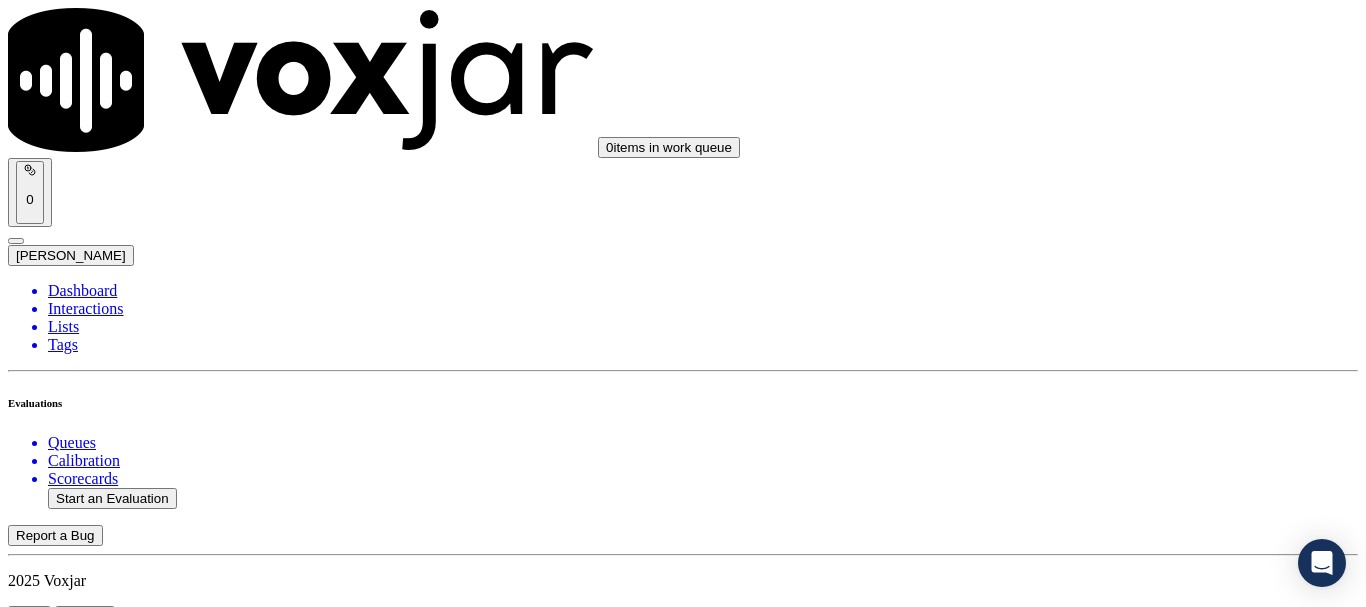 scroll, scrollTop: 500, scrollLeft: 0, axis: vertical 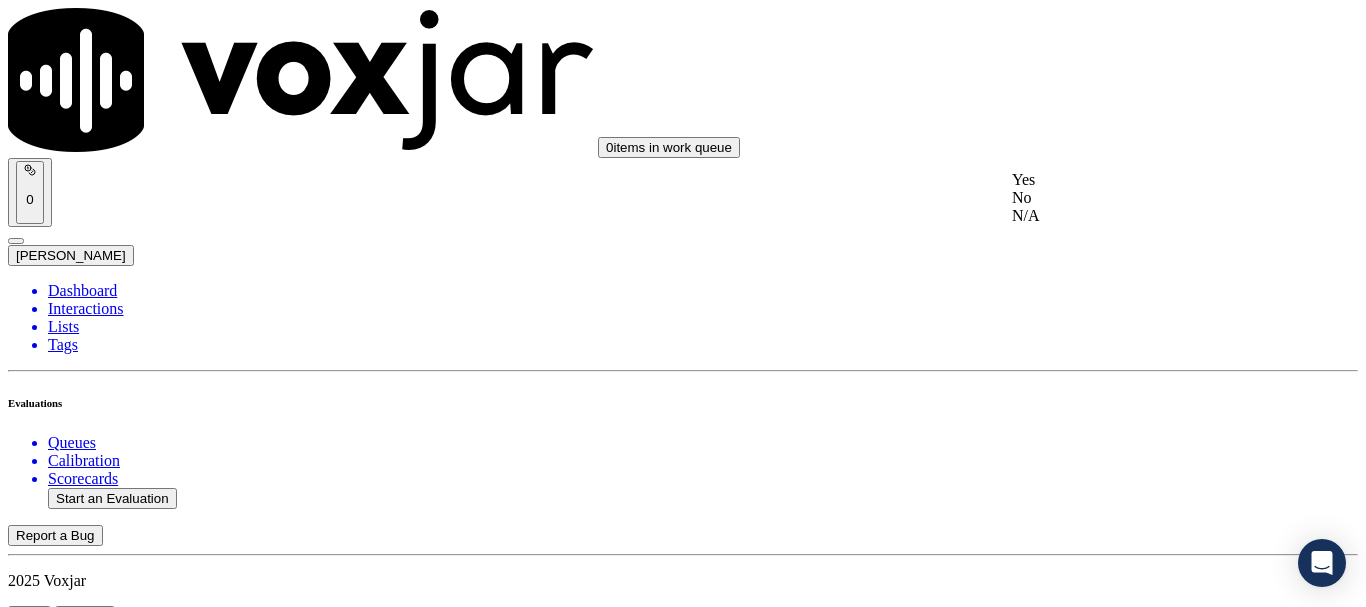 click on "Yes" at bounding box center [1139, 180] 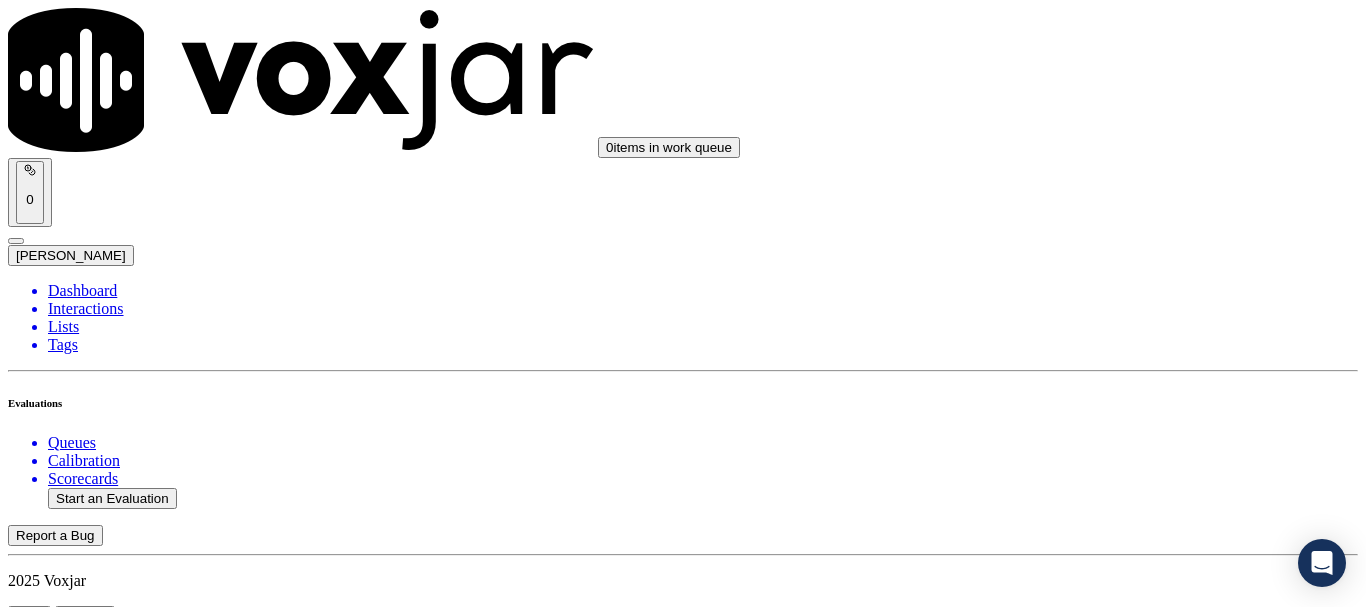 click on "Select an answer" at bounding box center (67, 2875) 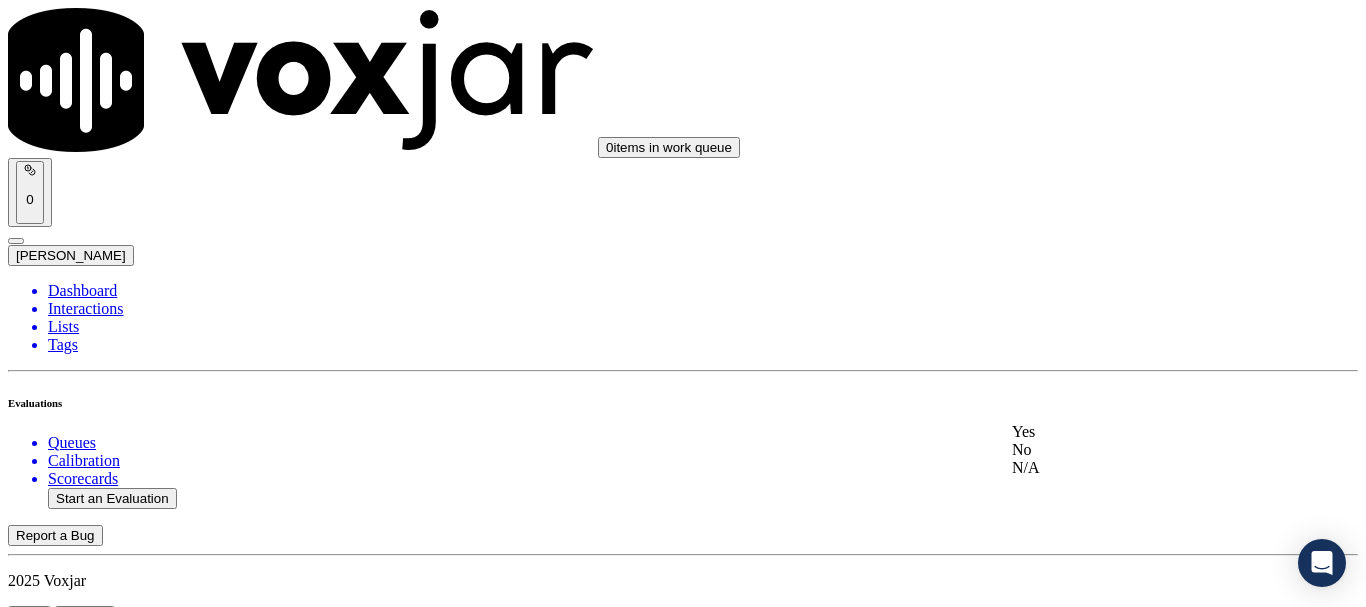 drag, startPoint x: 1109, startPoint y: 434, endPoint x: 1118, endPoint y: 453, distance: 21.023796 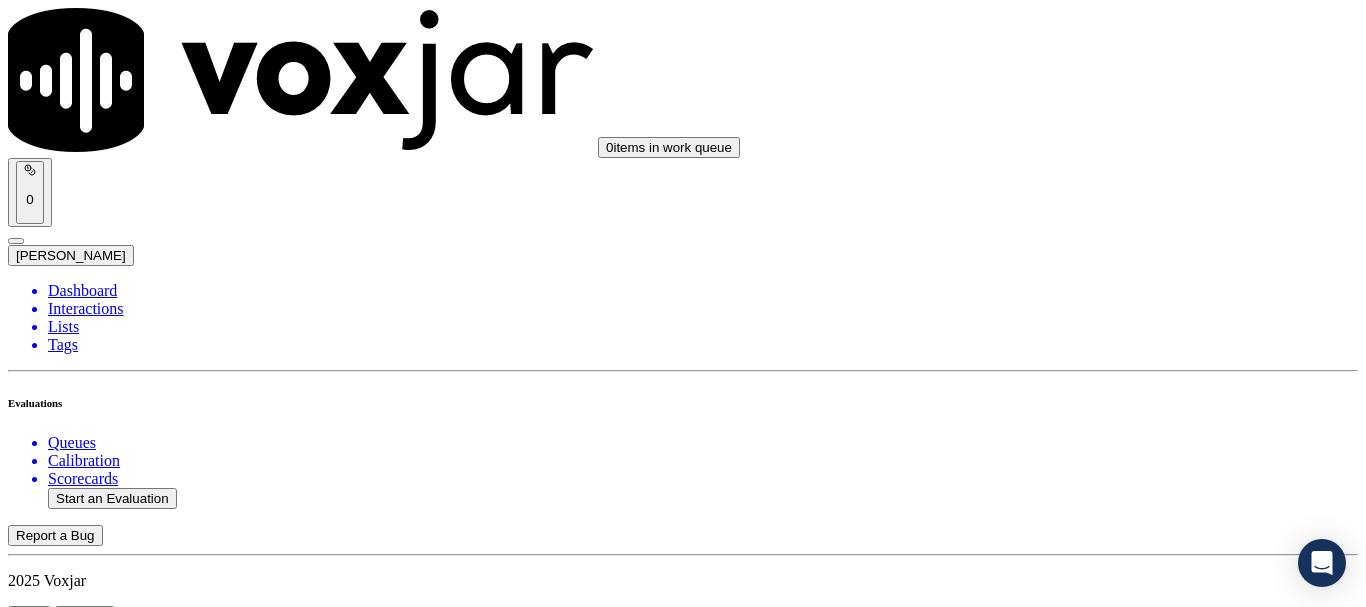scroll, scrollTop: 900, scrollLeft: 0, axis: vertical 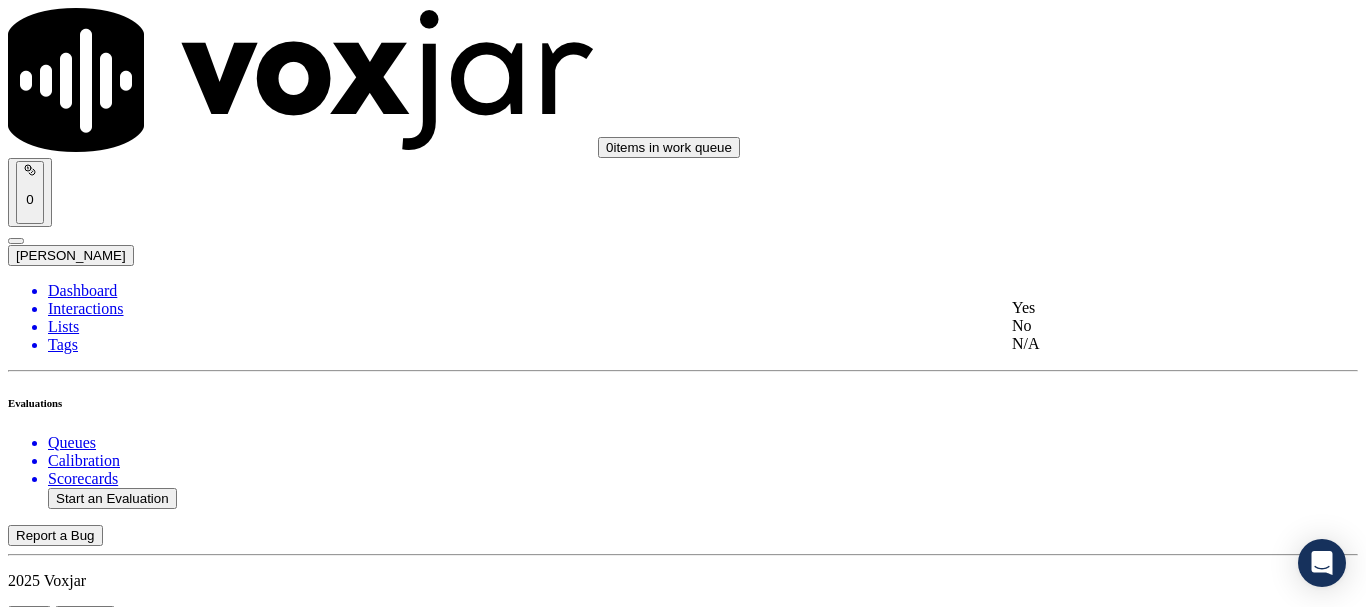click on "N/A" 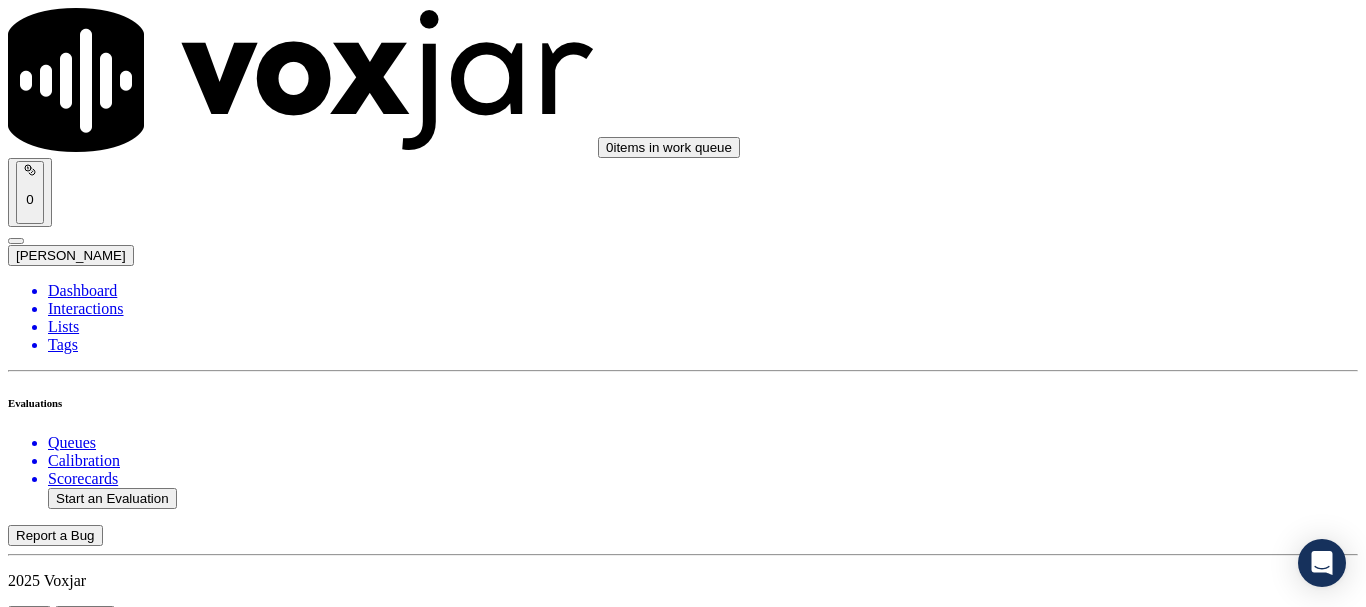 scroll, scrollTop: 1400, scrollLeft: 0, axis: vertical 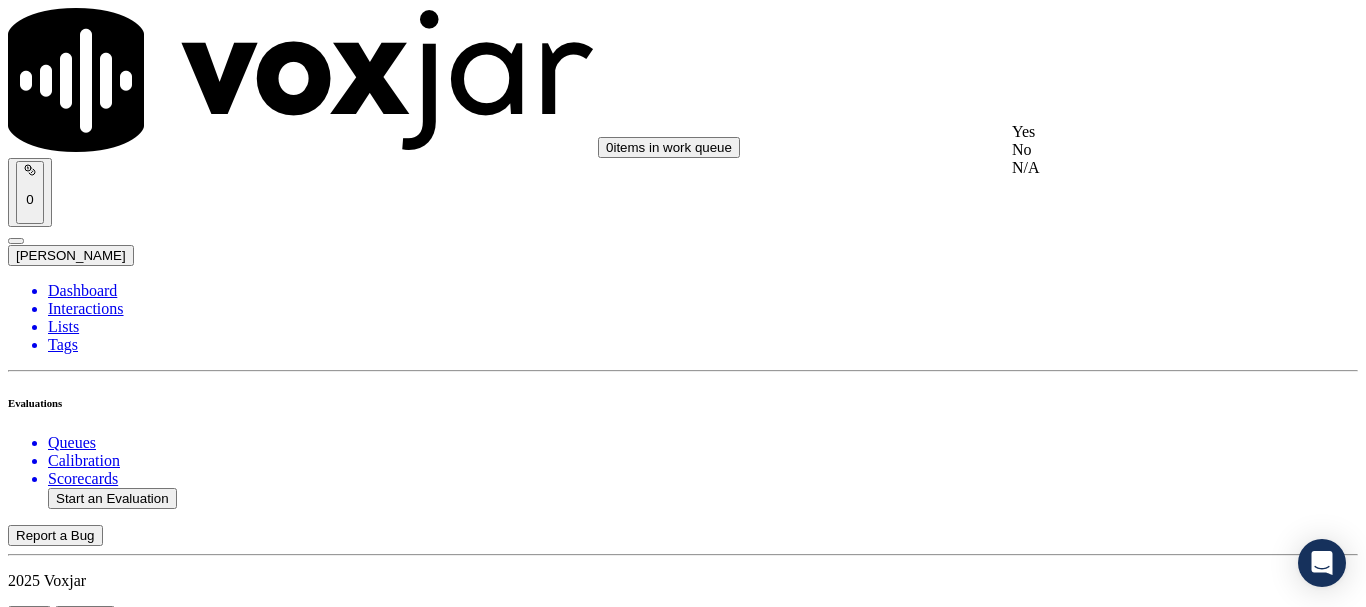 click on "N/A" 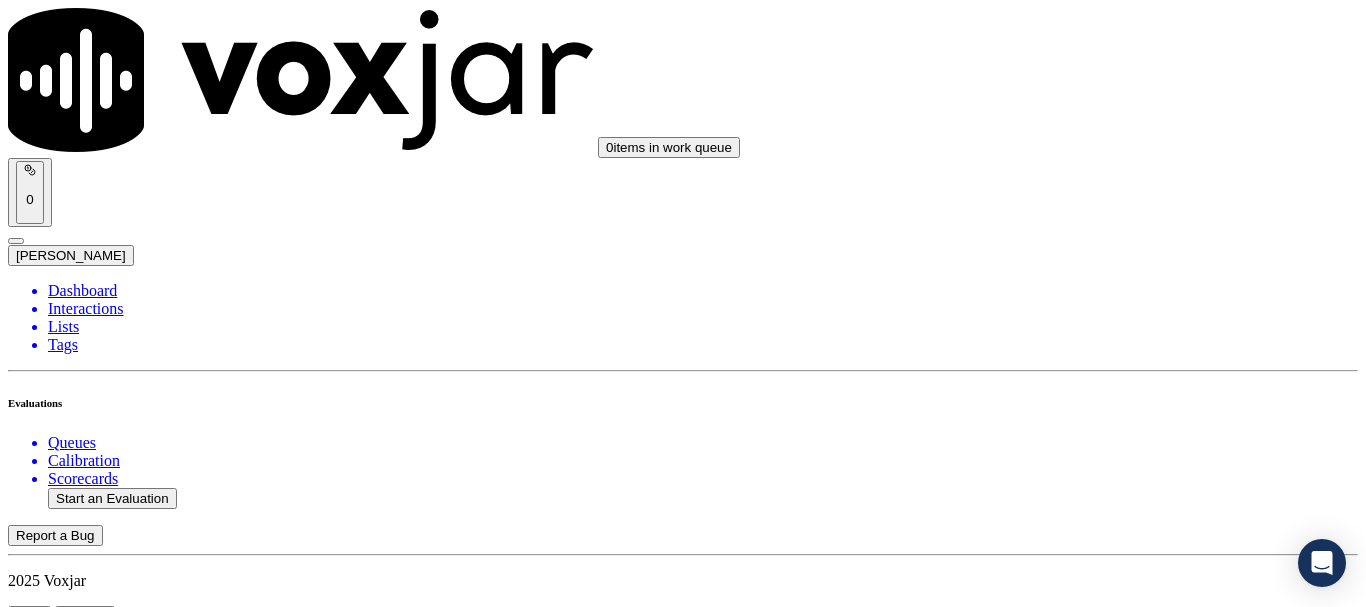 click on "Select an answer" at bounding box center (67, 3571) 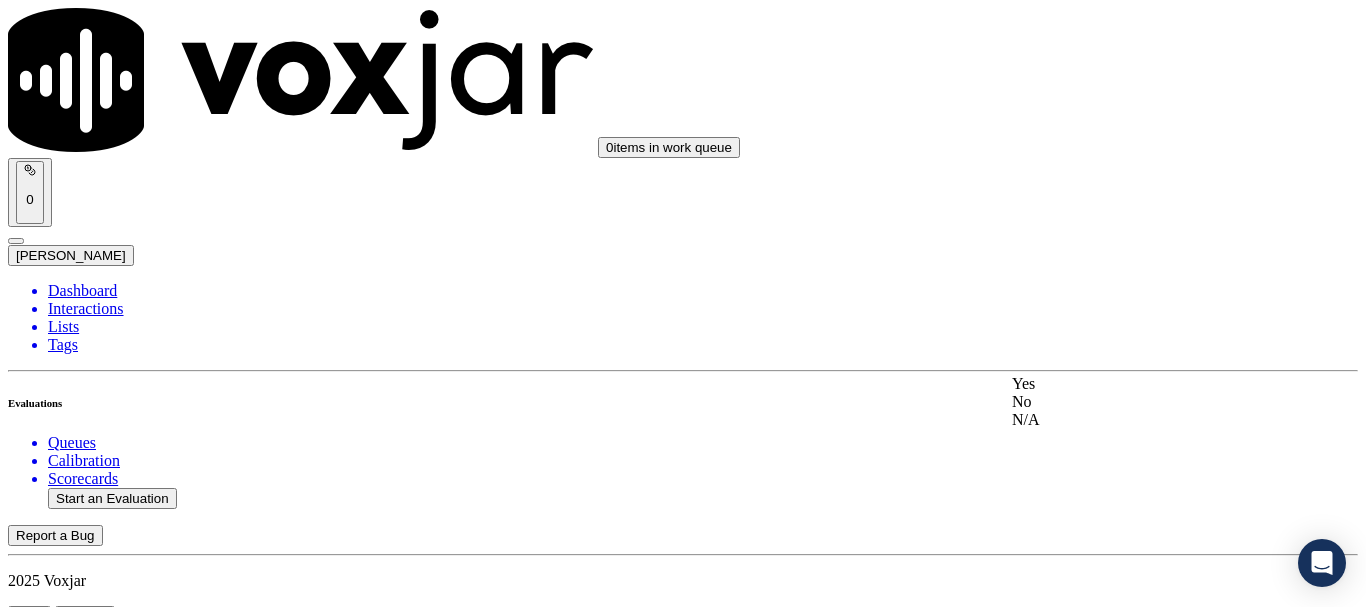 click on "Yes" at bounding box center (1139, 384) 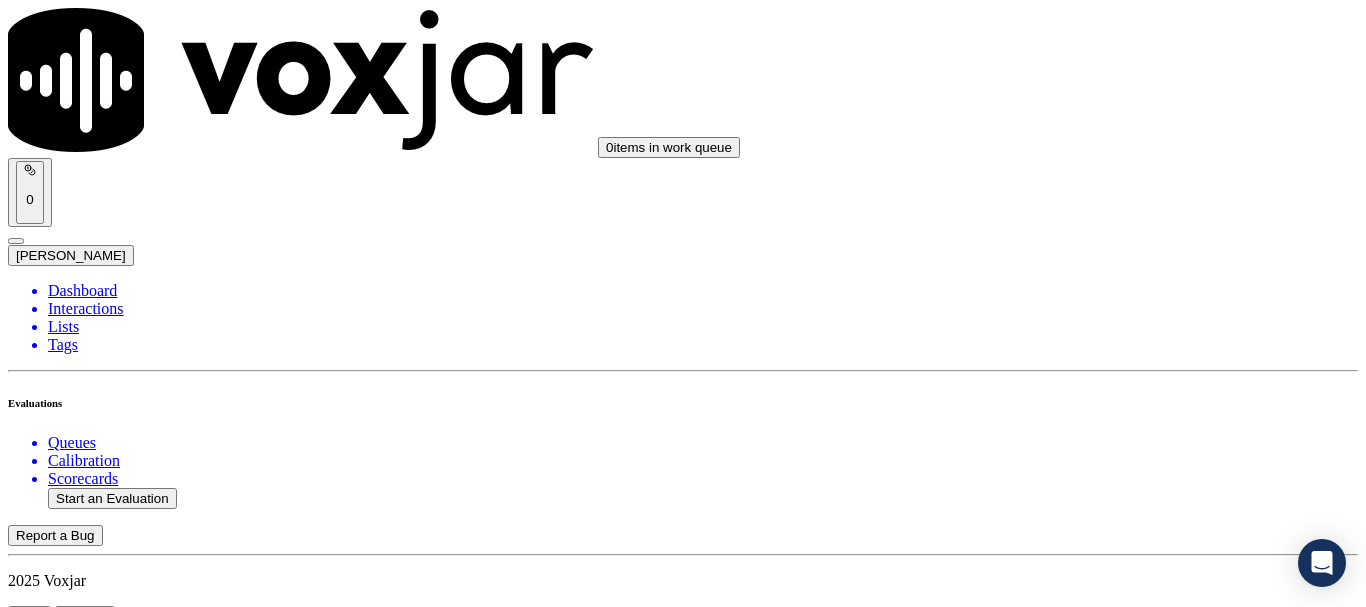 scroll, scrollTop: 1700, scrollLeft: 0, axis: vertical 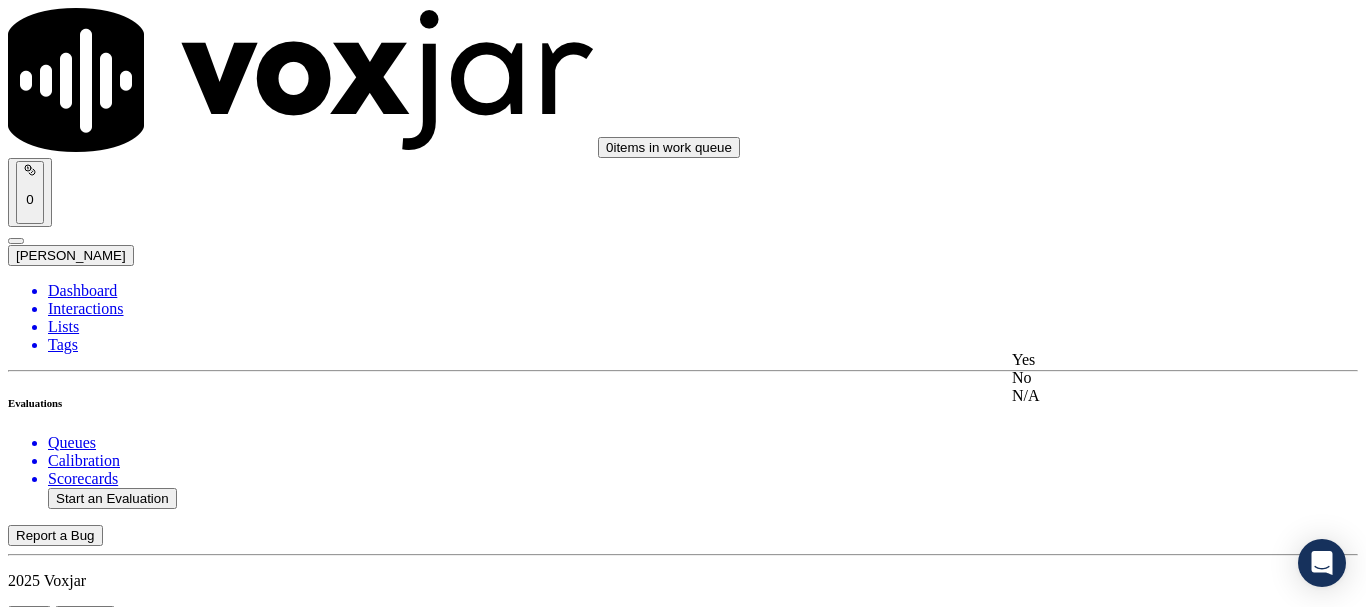 click on "Yes" at bounding box center [1139, 360] 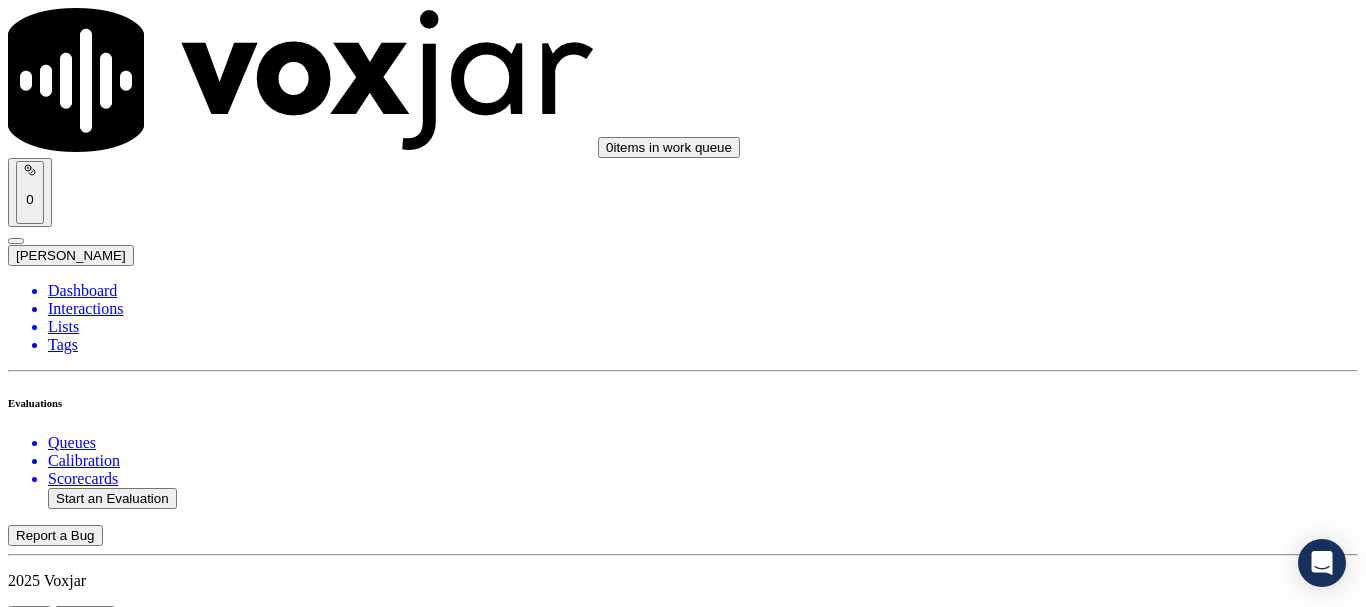 scroll, scrollTop: 2100, scrollLeft: 0, axis: vertical 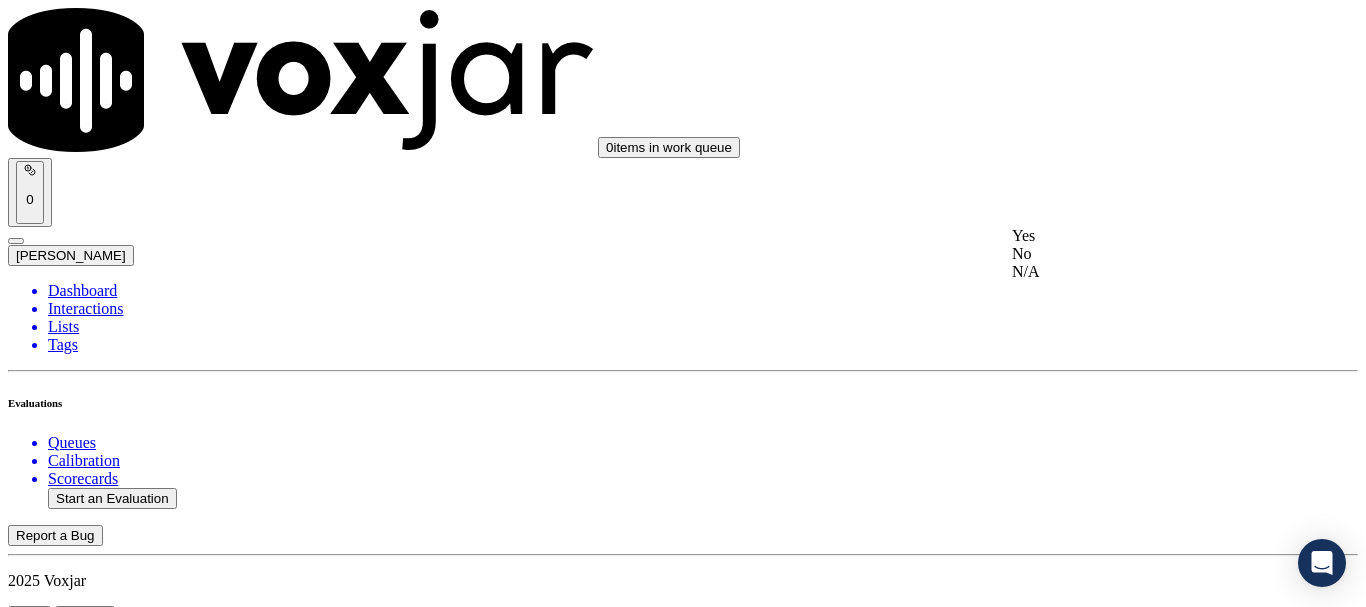 drag, startPoint x: 1097, startPoint y: 251, endPoint x: 1093, endPoint y: 391, distance: 140.05713 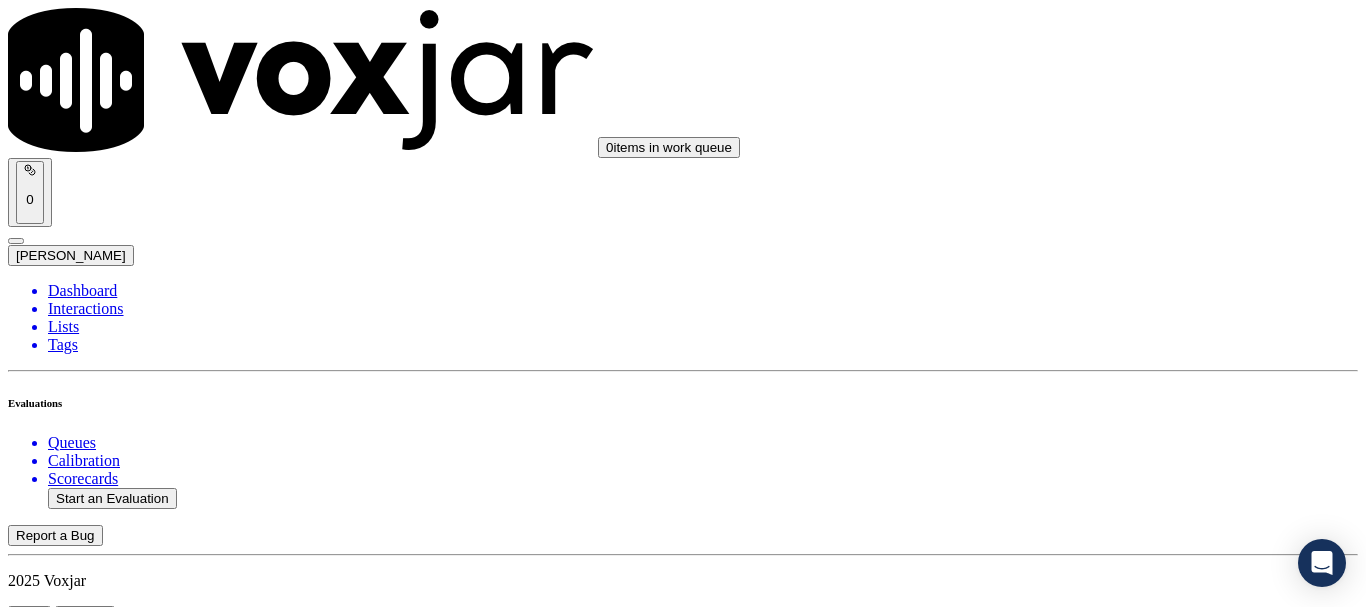 click on "Select an answer" at bounding box center [67, 4294] 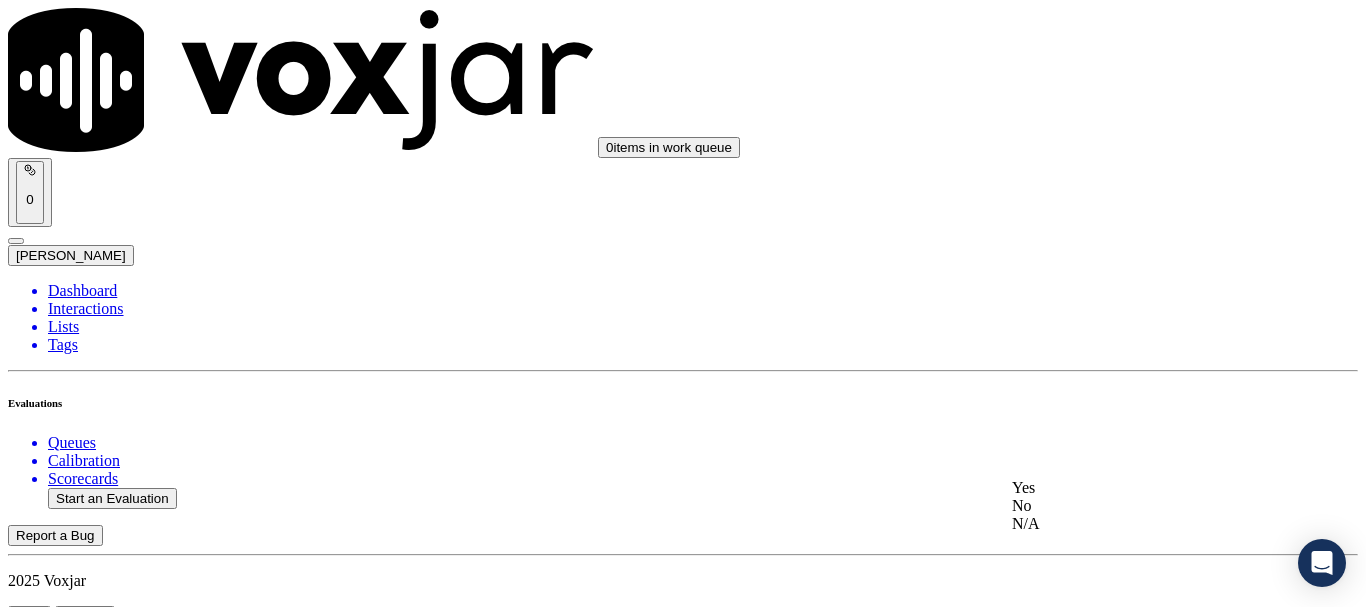 click on "Yes" at bounding box center [1139, 488] 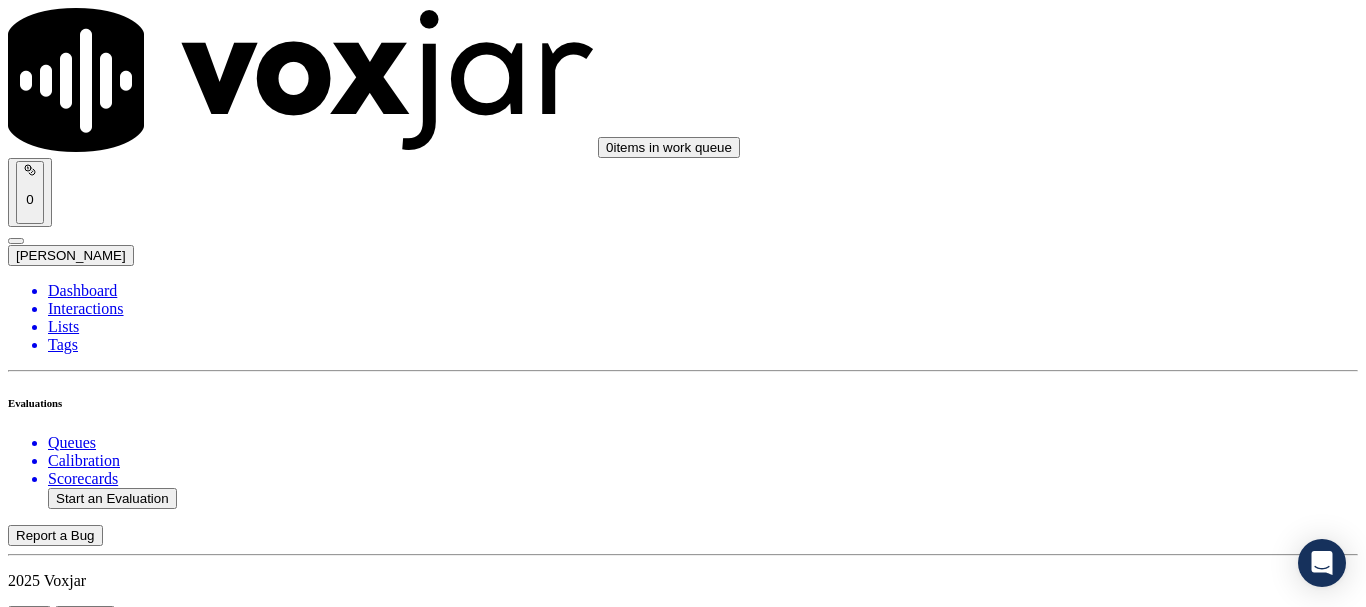 scroll, scrollTop: 2700, scrollLeft: 0, axis: vertical 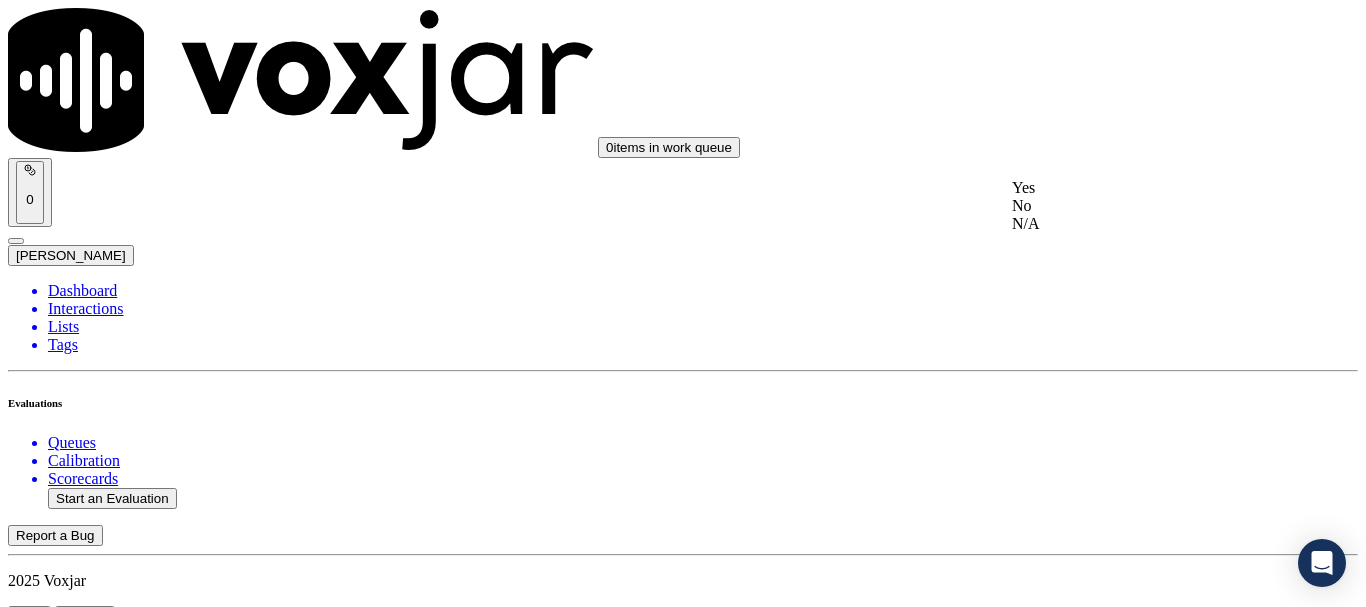 click on "Yes" at bounding box center (1139, 188) 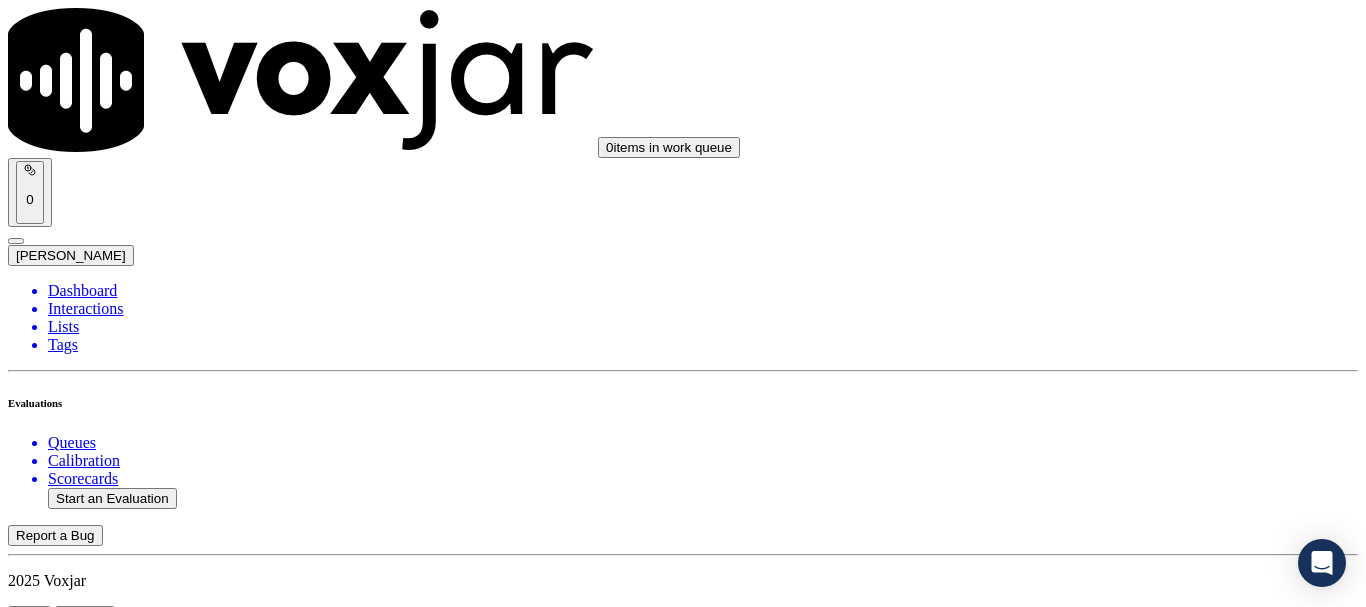 click on "Select an answer" at bounding box center (67, 4830) 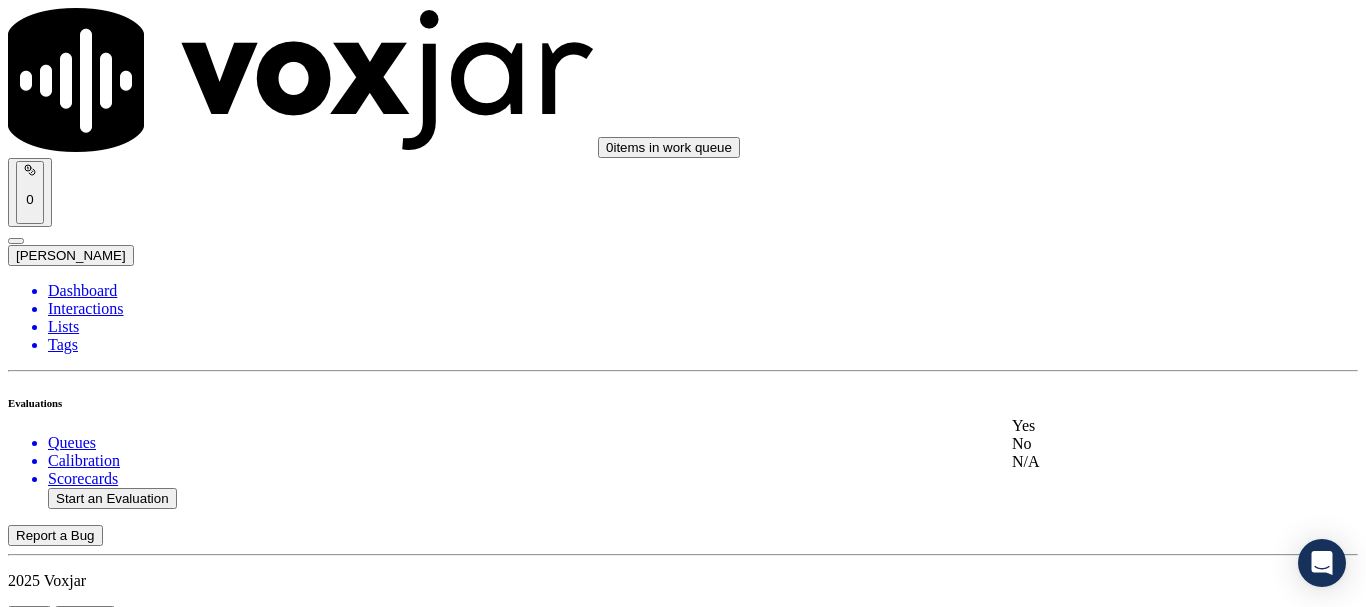 click on "Yes" at bounding box center [1139, 426] 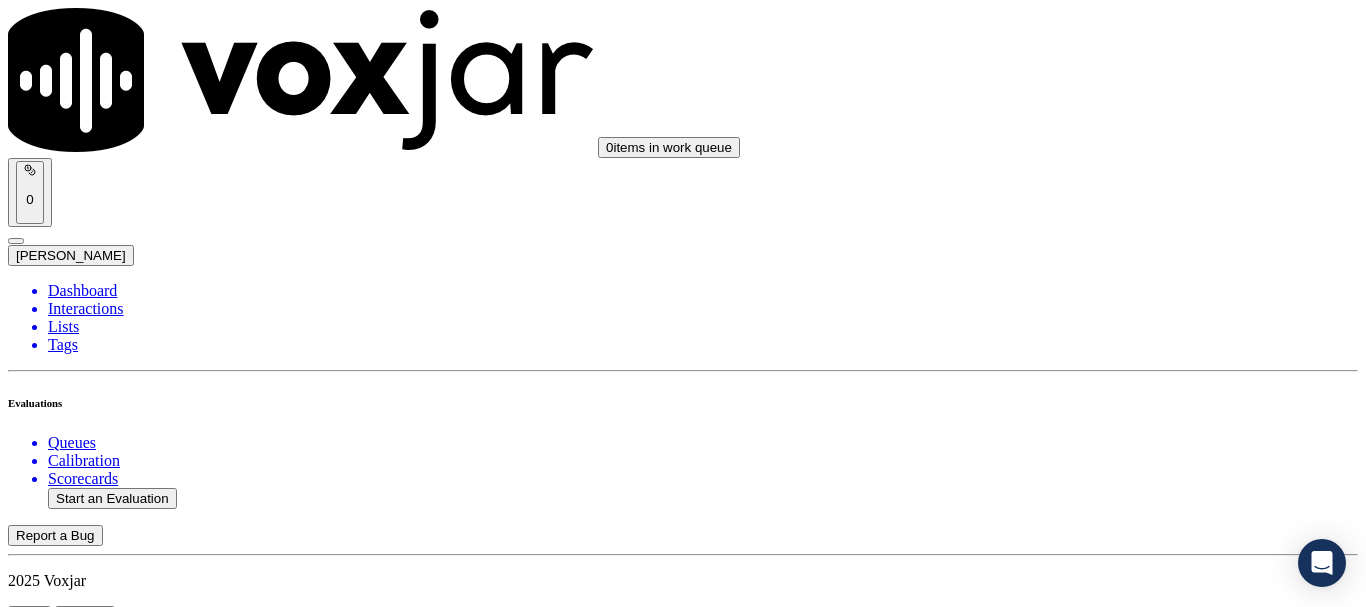 scroll, scrollTop: 3400, scrollLeft: 0, axis: vertical 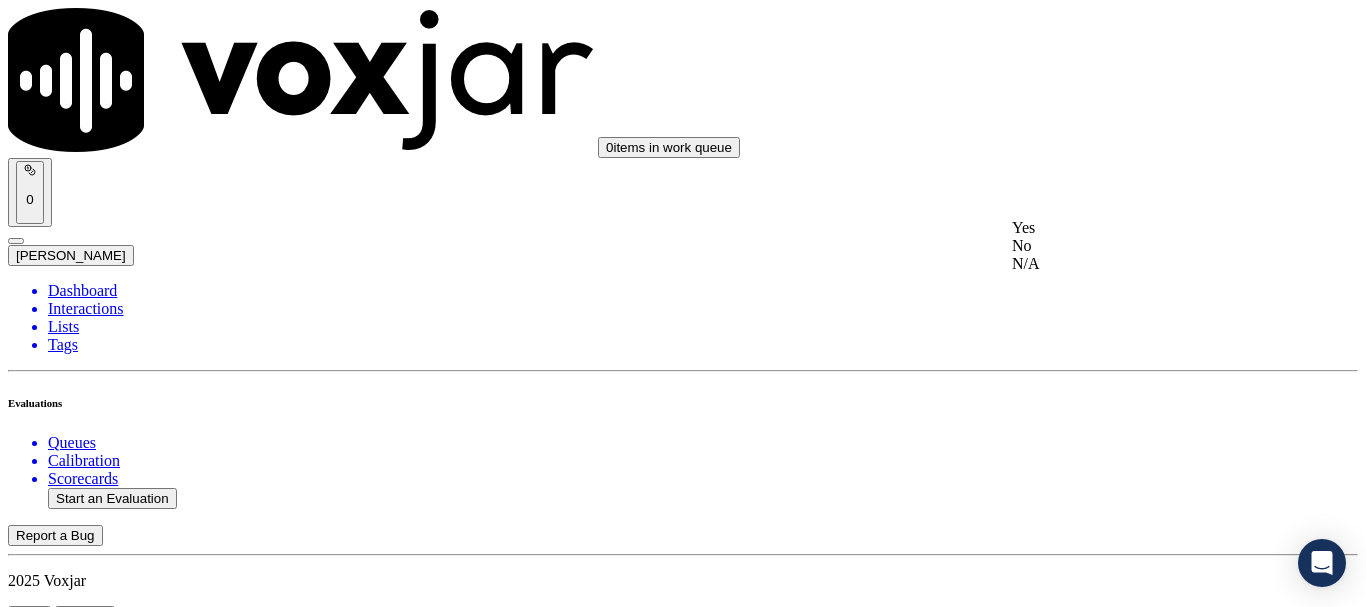 drag, startPoint x: 1094, startPoint y: 234, endPoint x: 1122, endPoint y: 390, distance: 158.4929 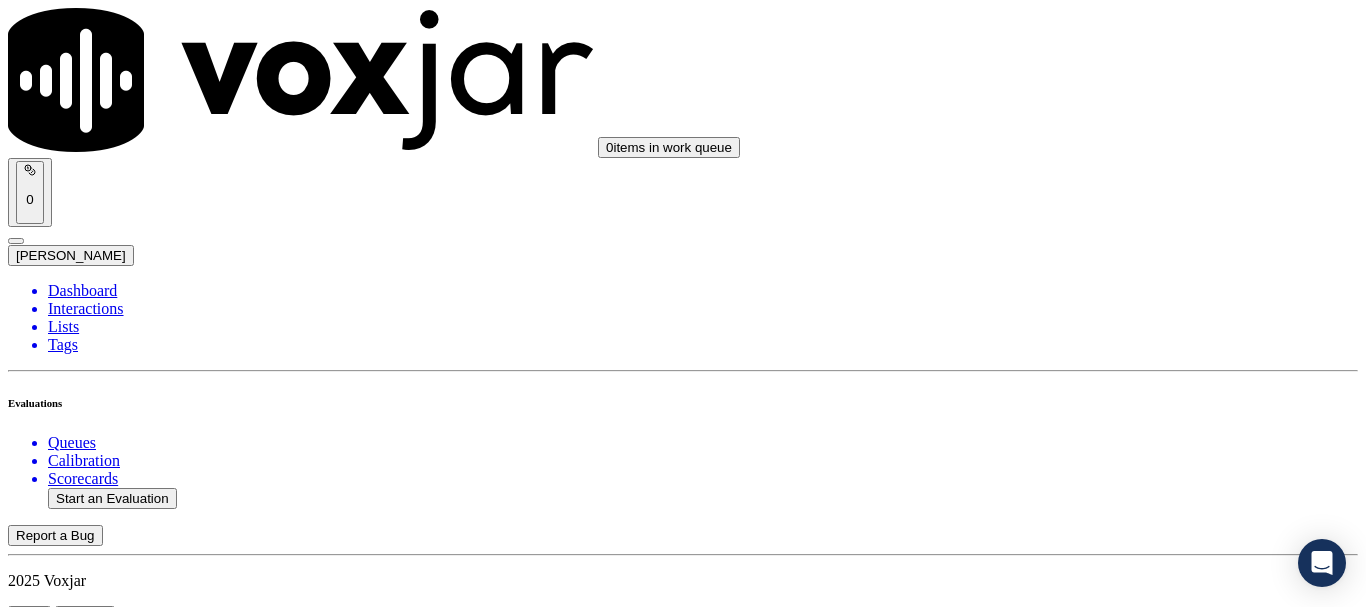drag, startPoint x: 1111, startPoint y: 446, endPoint x: 1108, endPoint y: 462, distance: 16.27882 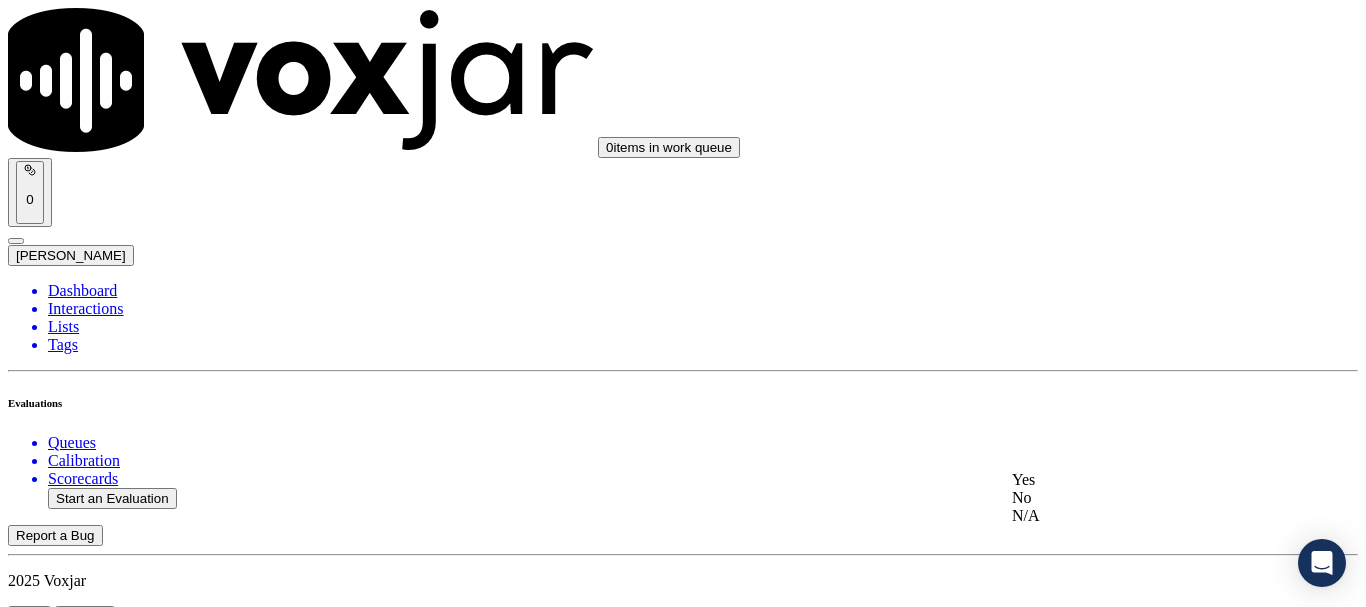 click on "Yes" at bounding box center [1139, 480] 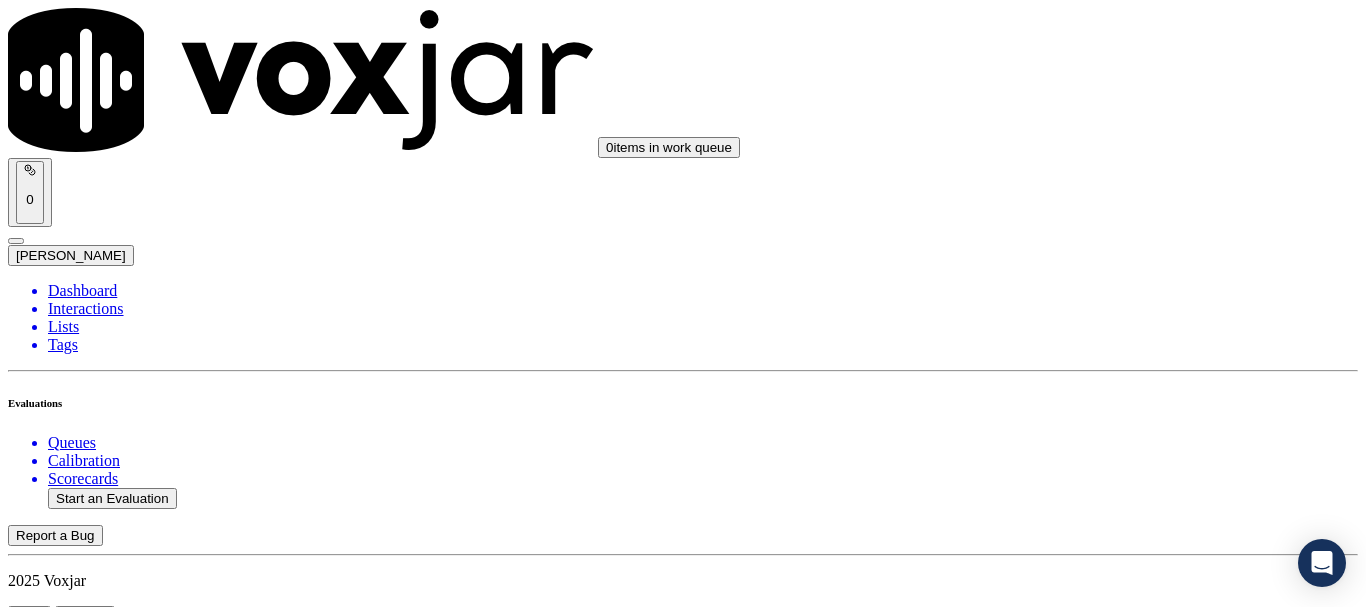 scroll, scrollTop: 4000, scrollLeft: 0, axis: vertical 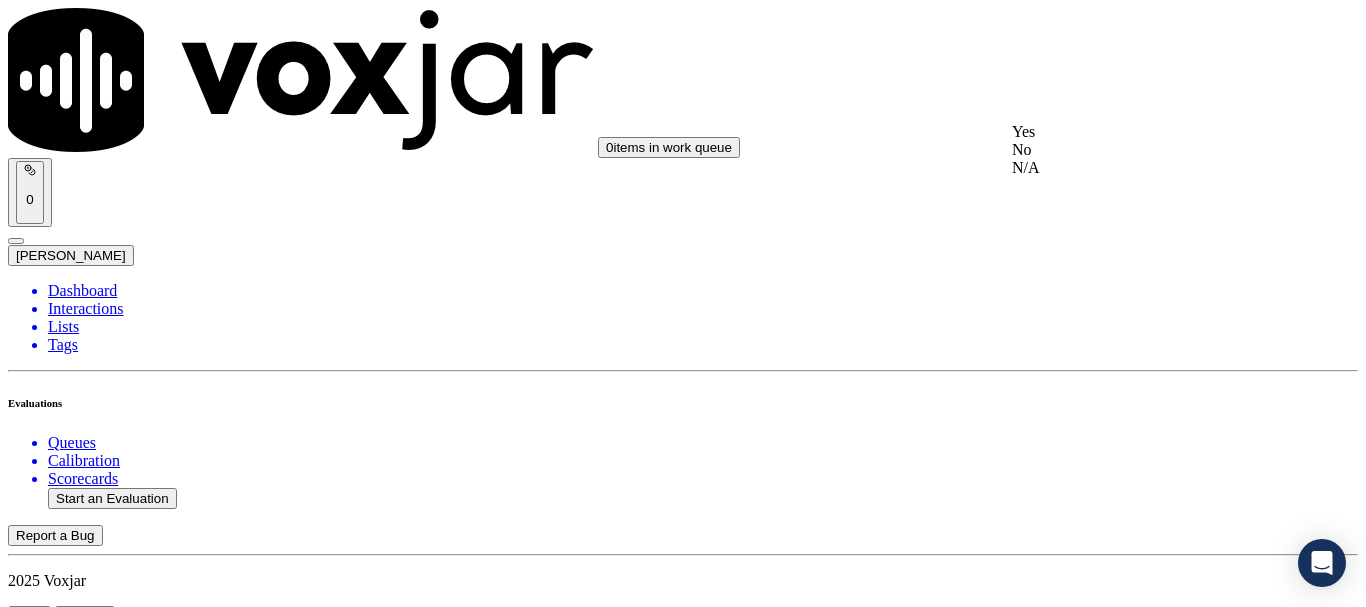 click on "Yes" at bounding box center (1139, 132) 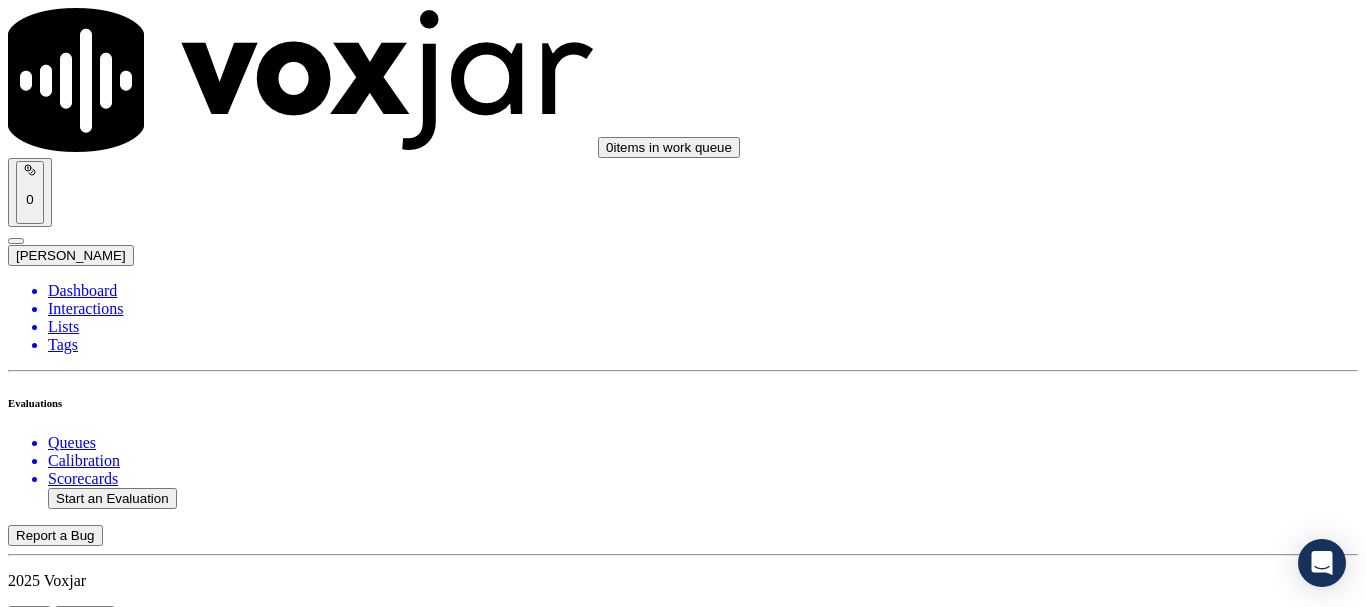 click on "Select an answer" at bounding box center [67, 5776] 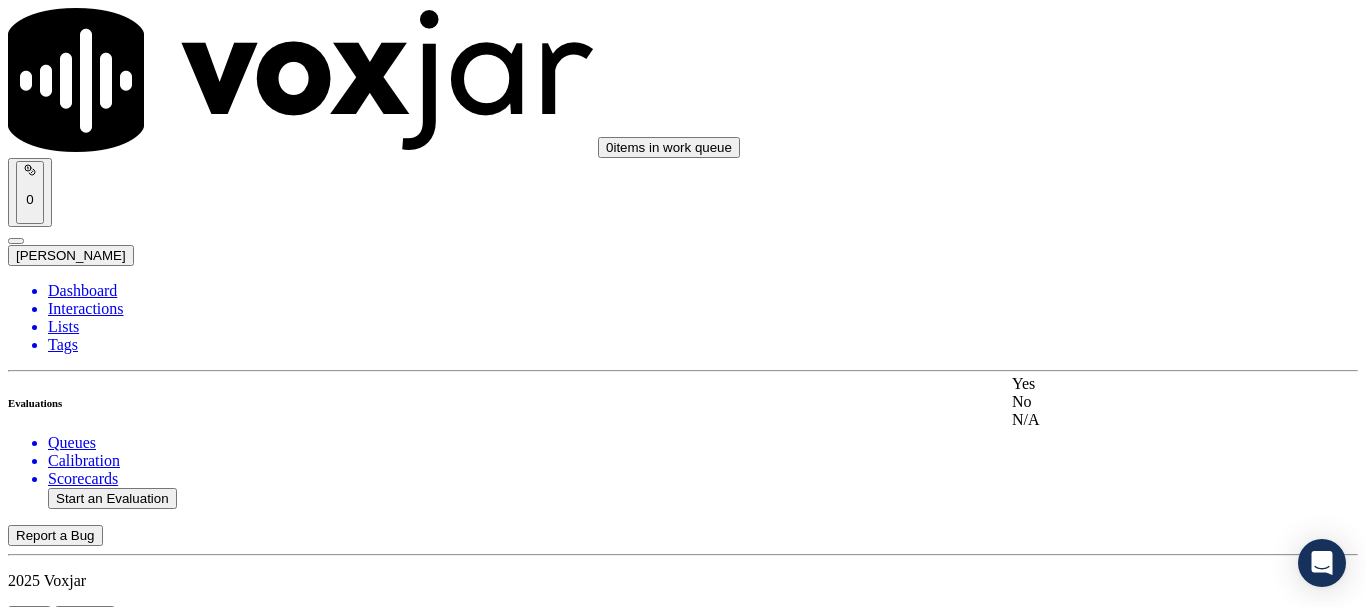 click on "Yes" at bounding box center (1139, 384) 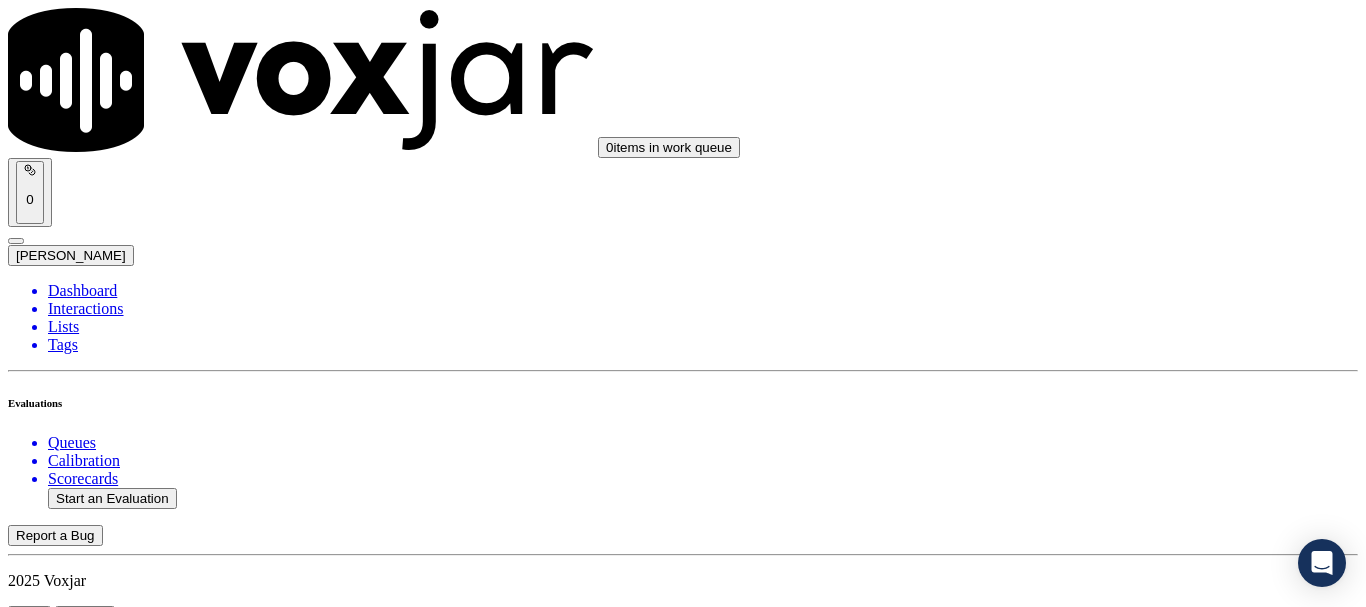 scroll, scrollTop: 4500, scrollLeft: 0, axis: vertical 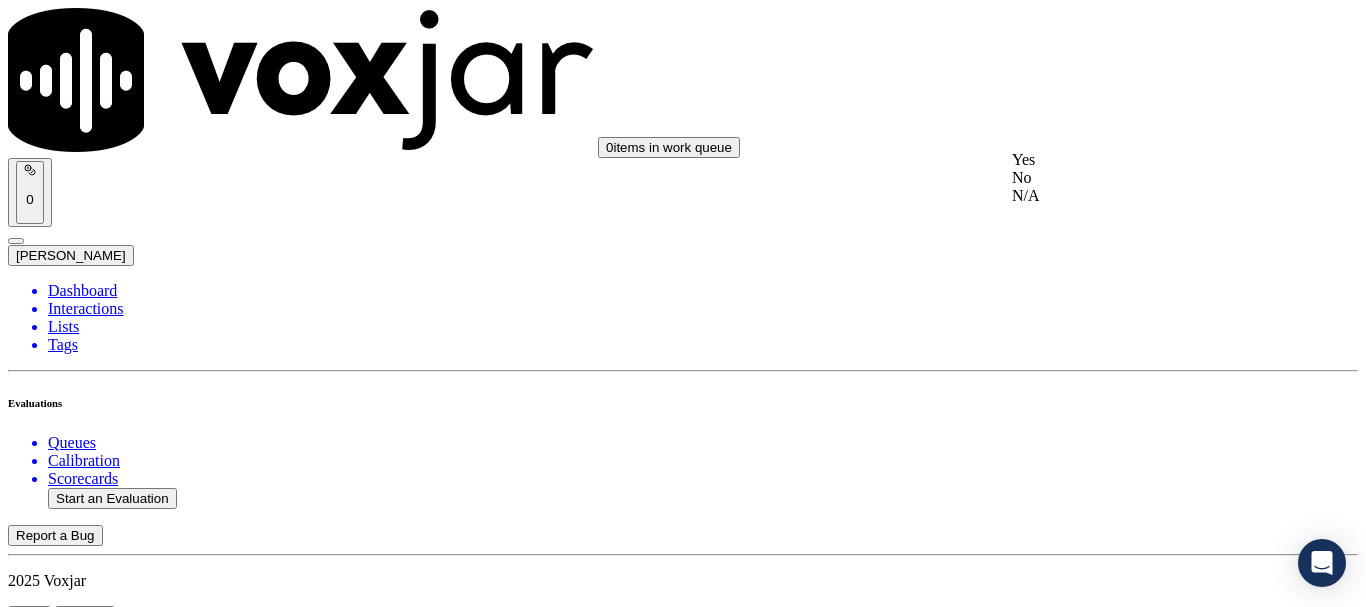 click on "Yes" at bounding box center [1139, 160] 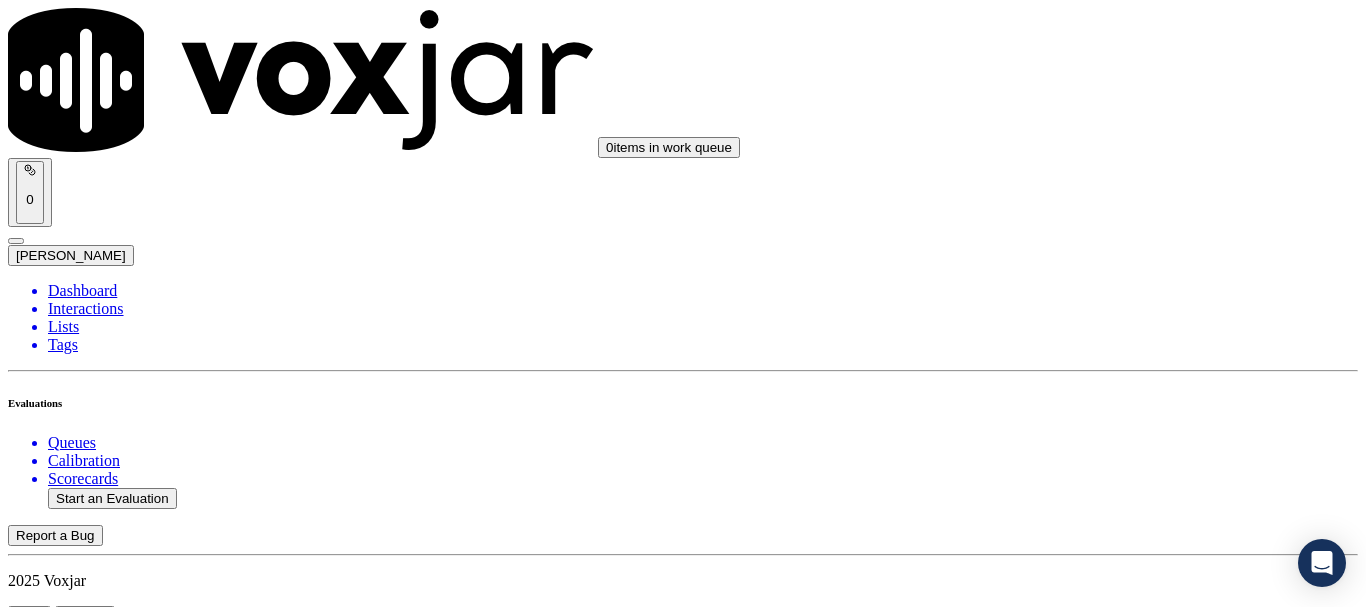 click on "Select an answer" at bounding box center [67, 6249] 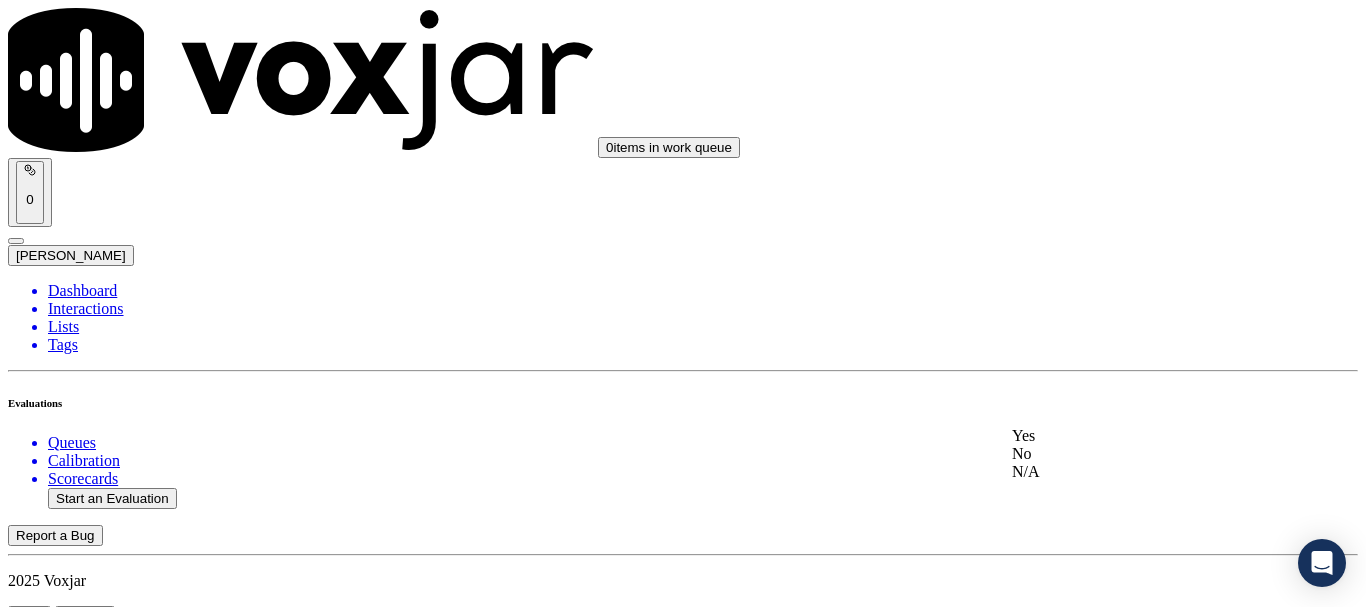 click on "Yes" at bounding box center [1139, 436] 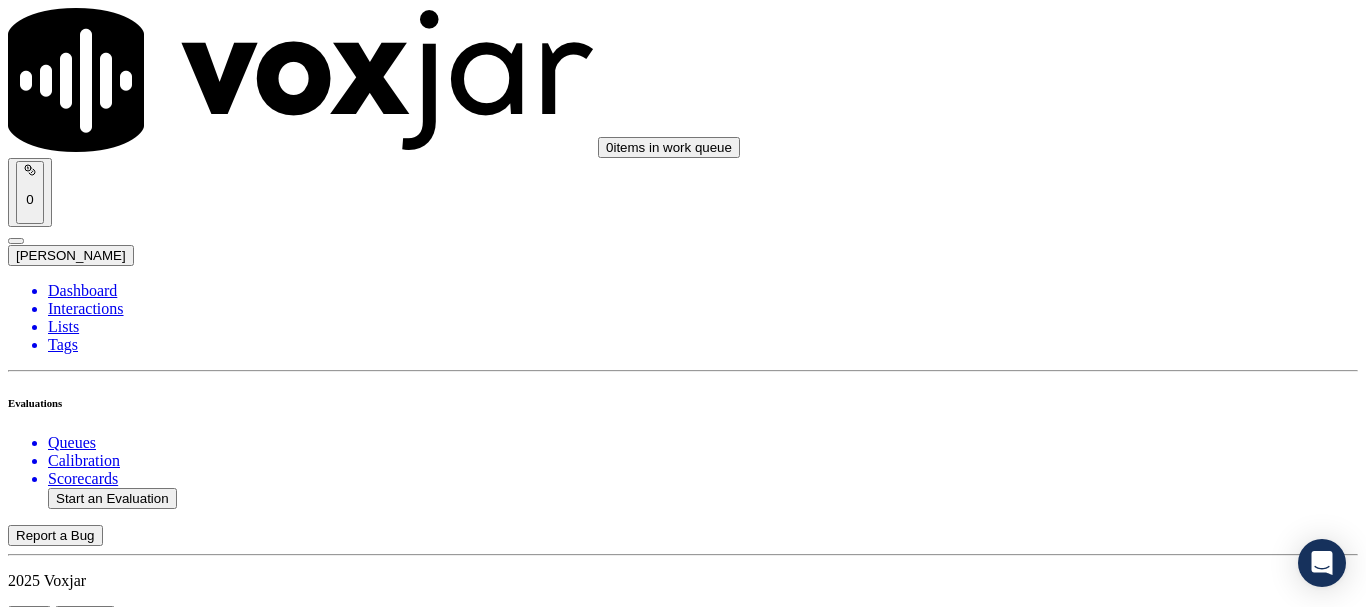 scroll, scrollTop: 5000, scrollLeft: 0, axis: vertical 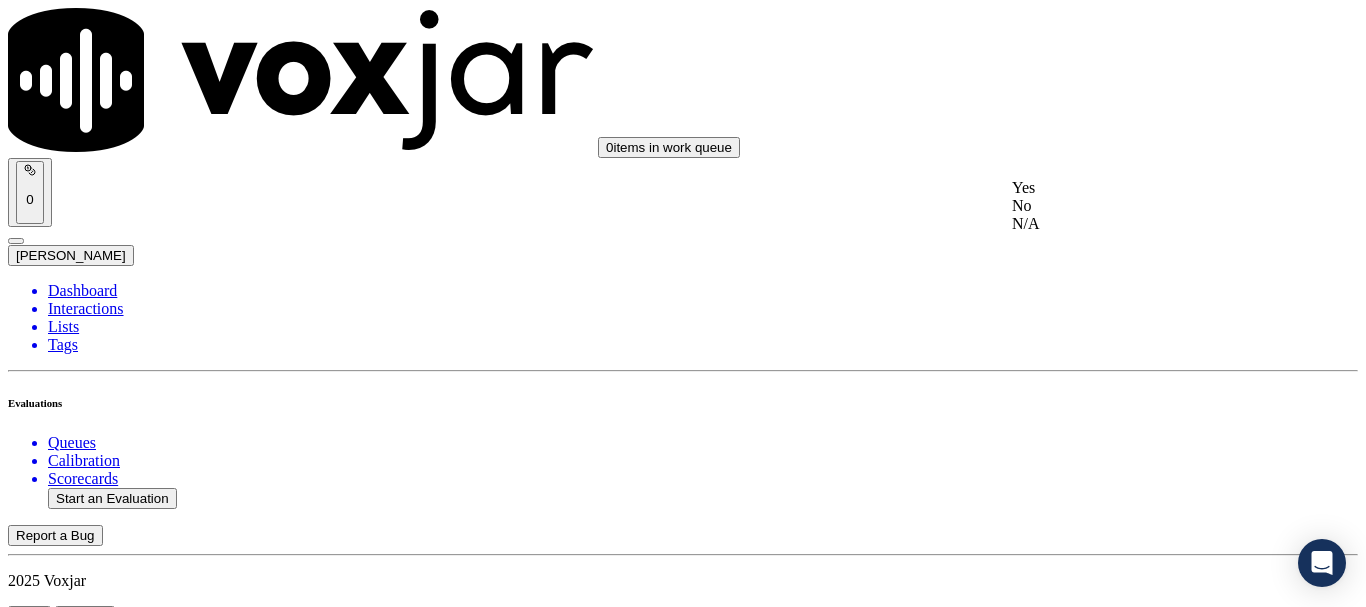 drag, startPoint x: 1100, startPoint y: 200, endPoint x: 1115, endPoint y: 243, distance: 45.54119 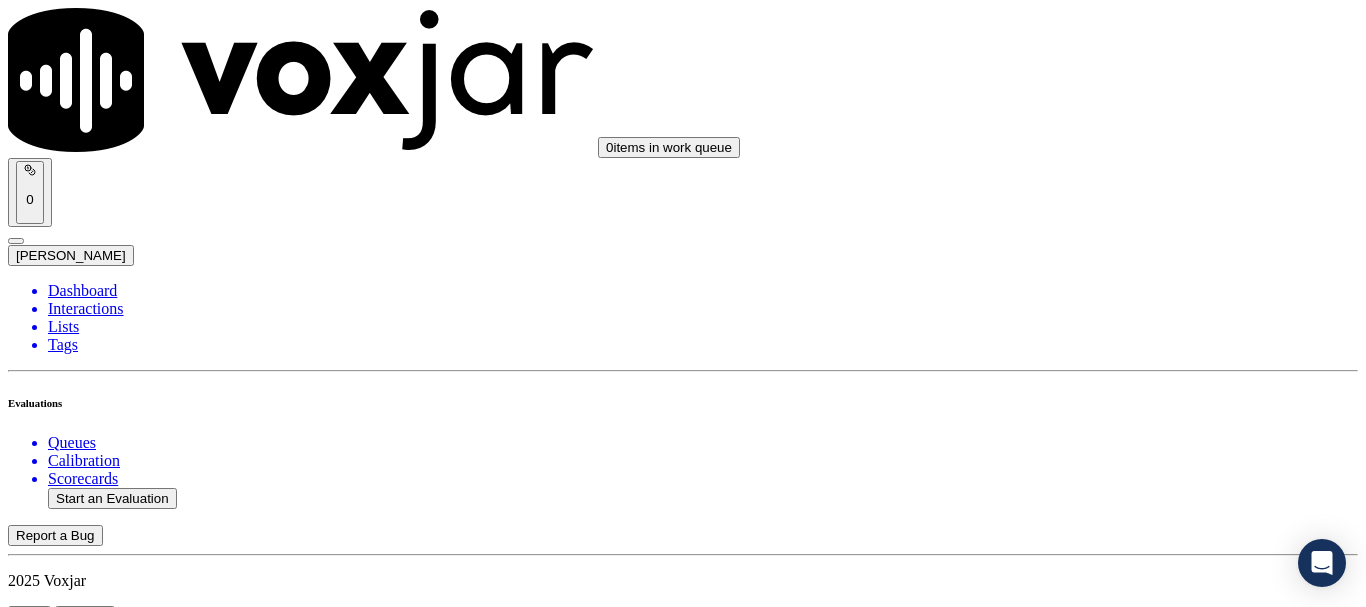 click on "Select an answer" at bounding box center [67, 6799] 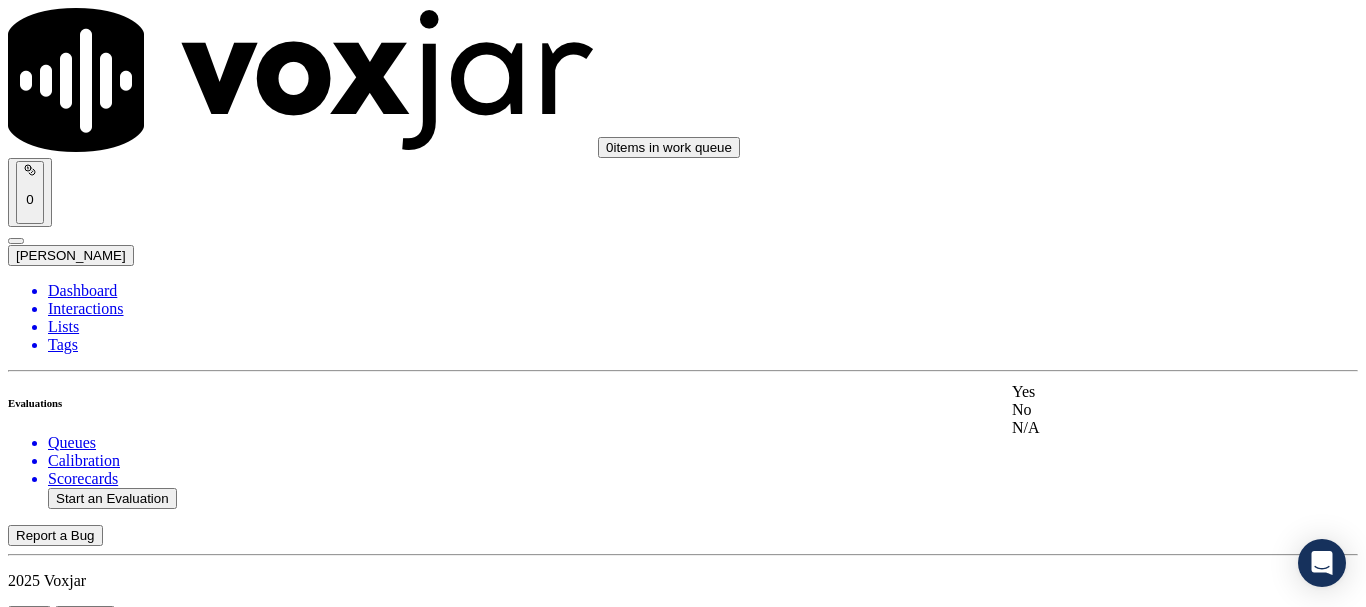click on "Yes" at bounding box center (1139, 392) 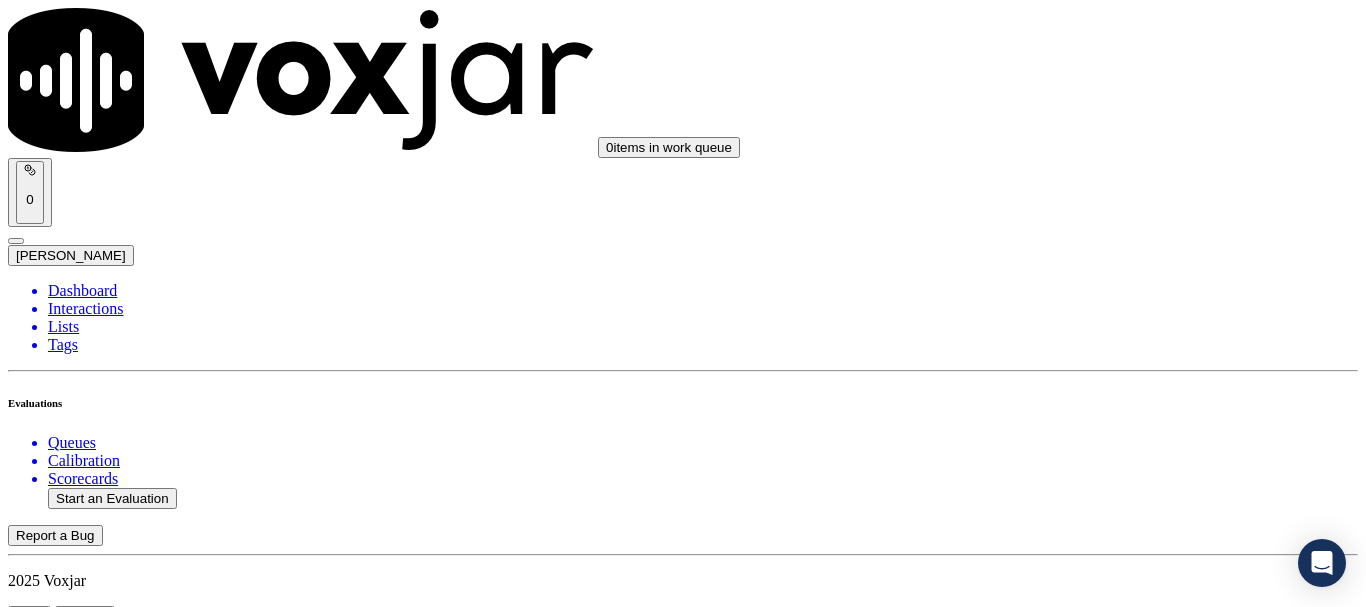 scroll, scrollTop: 5500, scrollLeft: 0, axis: vertical 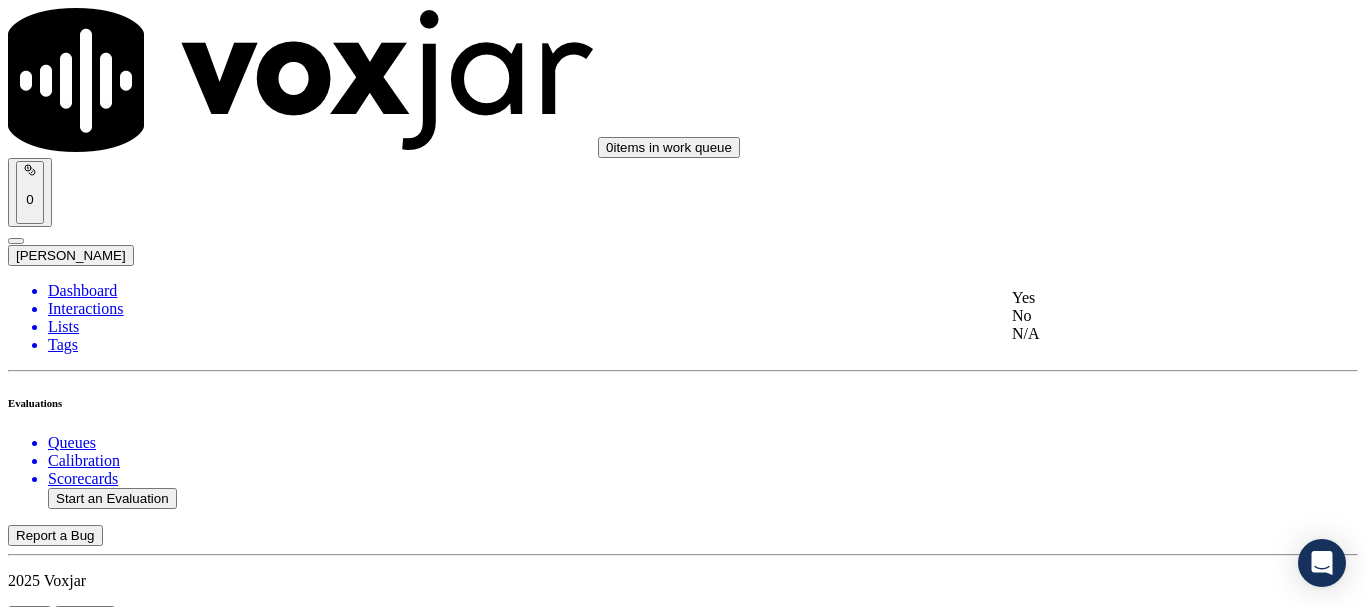 drag, startPoint x: 1110, startPoint y: 308, endPoint x: 1093, endPoint y: 420, distance: 113.28283 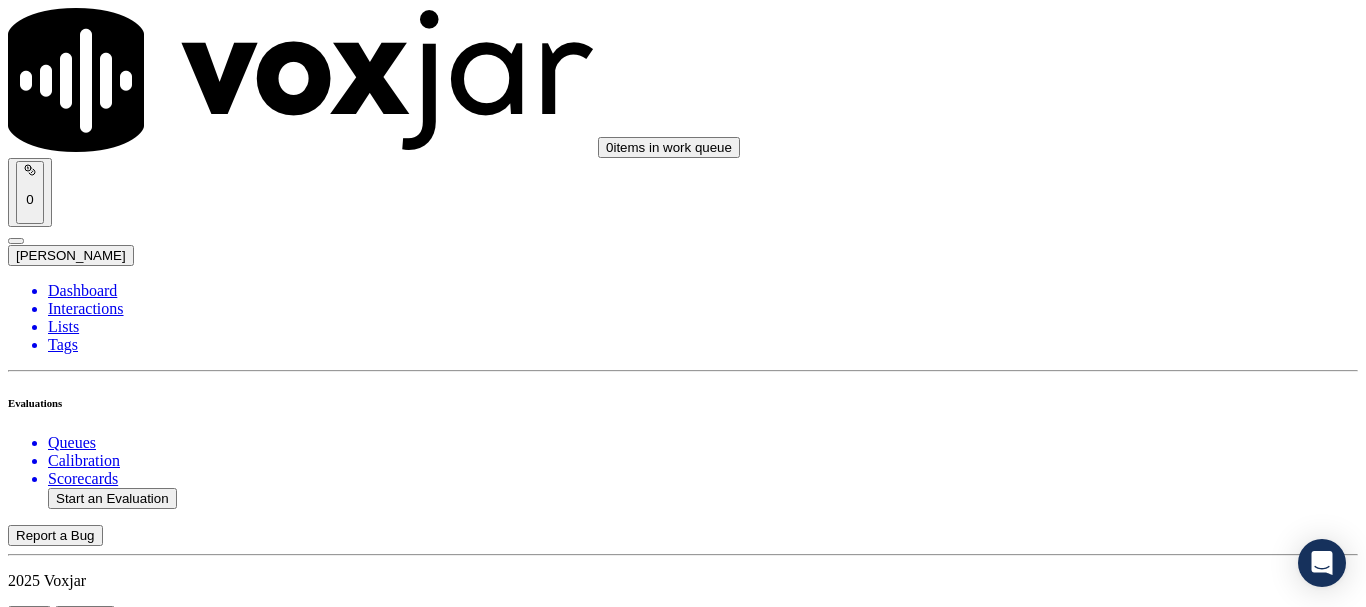 scroll, scrollTop: 5694, scrollLeft: 0, axis: vertical 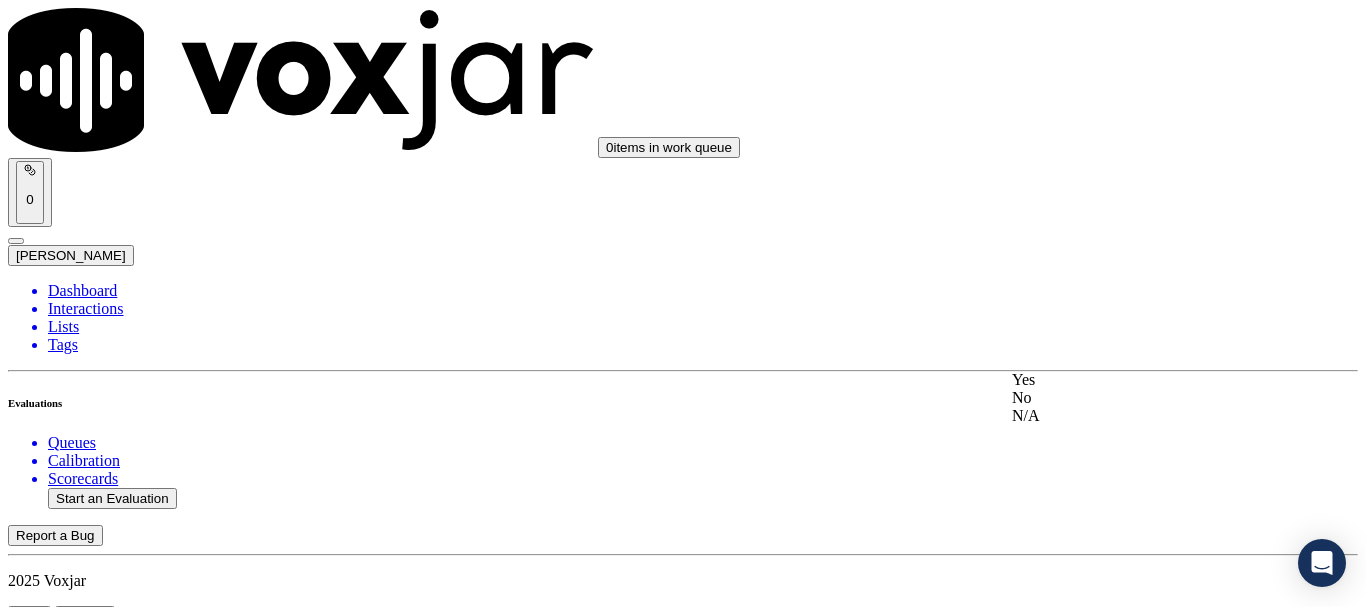 drag, startPoint x: 1106, startPoint y: 390, endPoint x: 1104, endPoint y: 433, distance: 43.046486 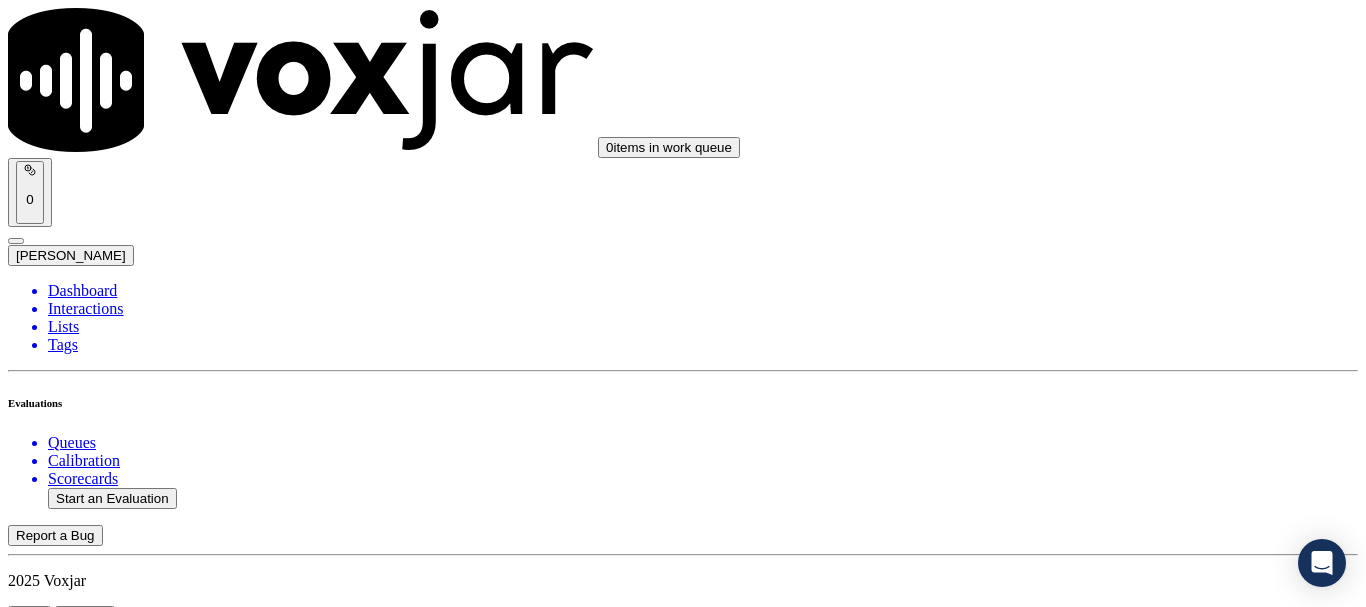 click on "Submit Scores" at bounding box center [59, 7345] 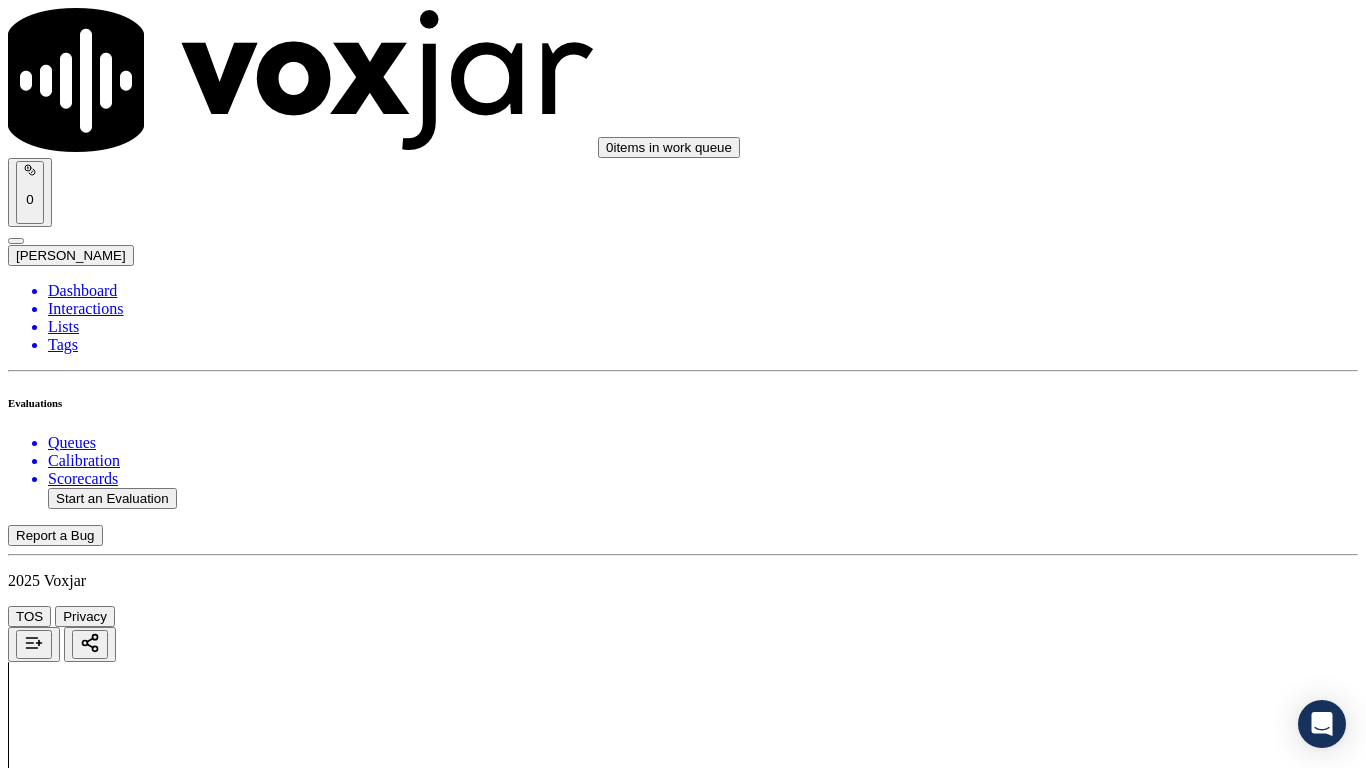 click on "Upload interaction to start evaluation" at bounding box center (124, 2692) 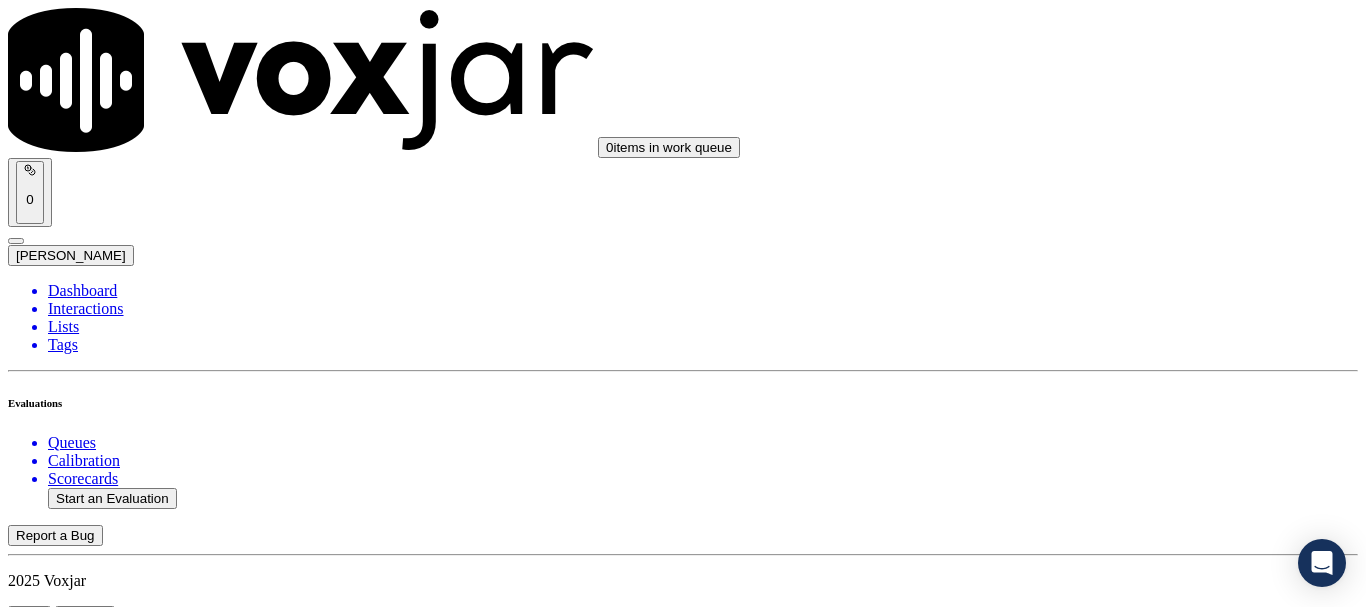 scroll, scrollTop: 200, scrollLeft: 0, axis: vertical 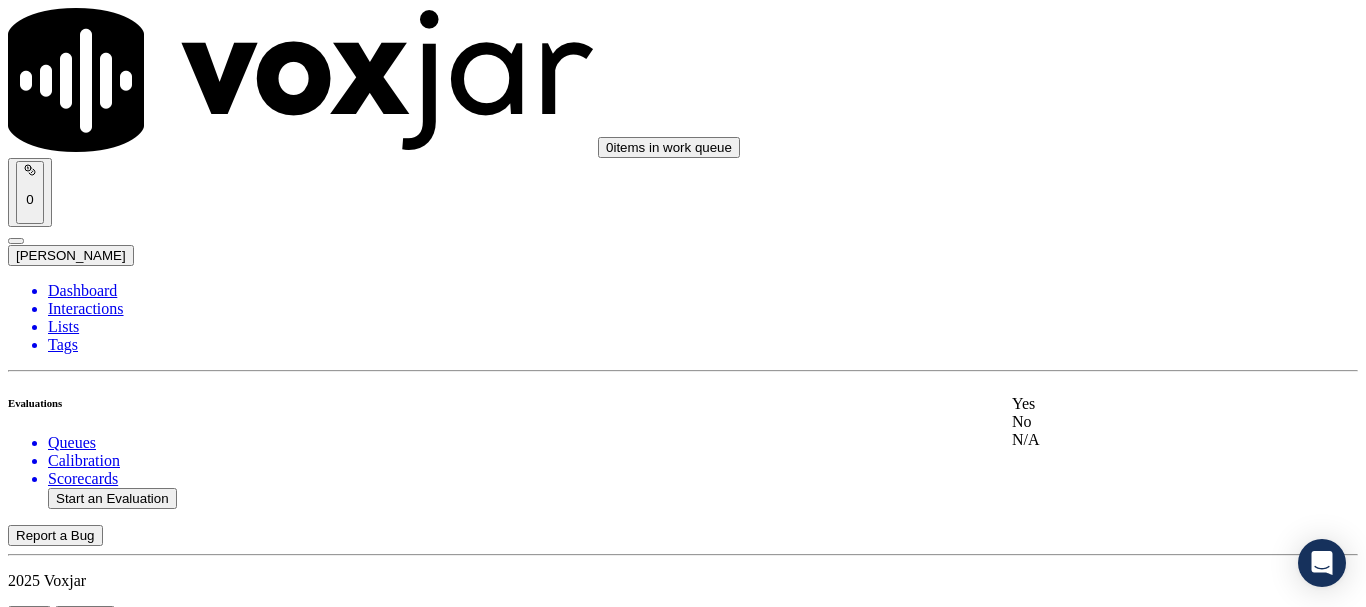 click on "Yes" at bounding box center [1139, 404] 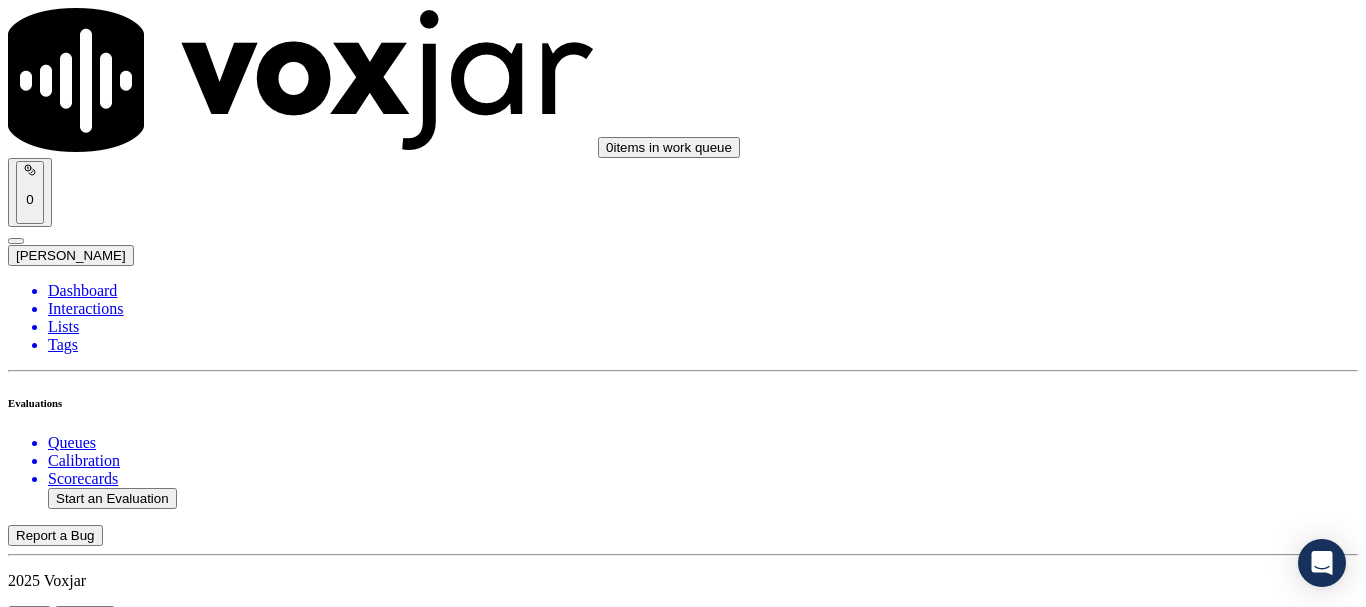scroll, scrollTop: 500, scrollLeft: 0, axis: vertical 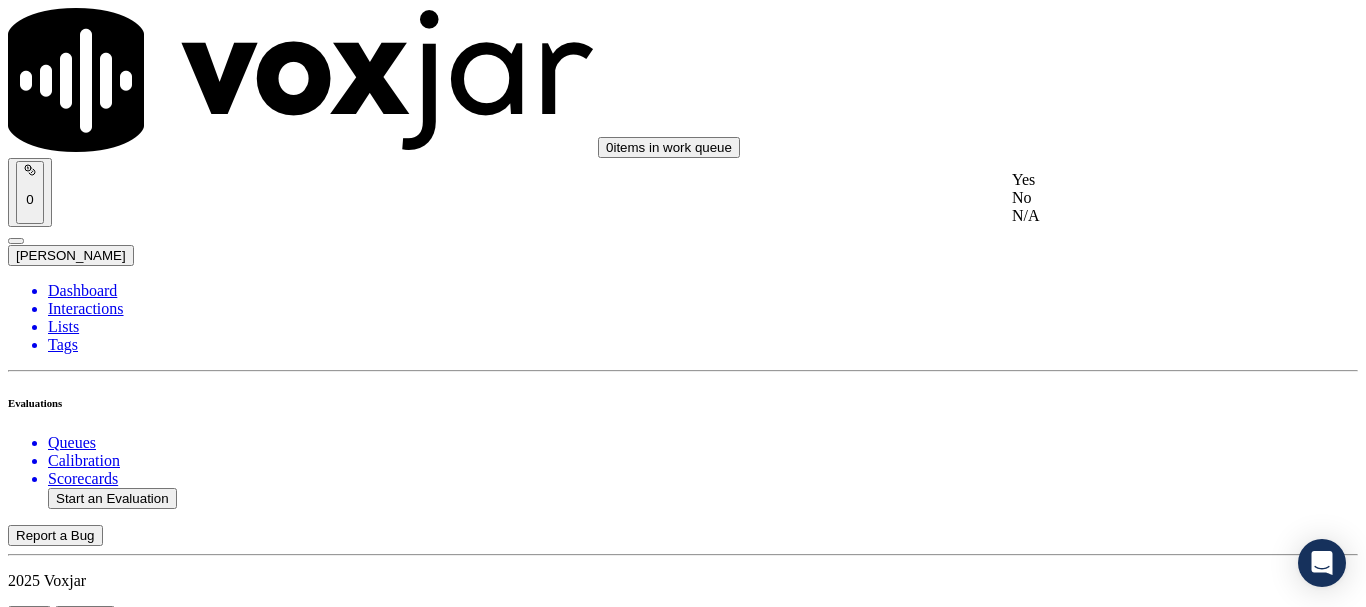 click on "Yes" at bounding box center (1139, 180) 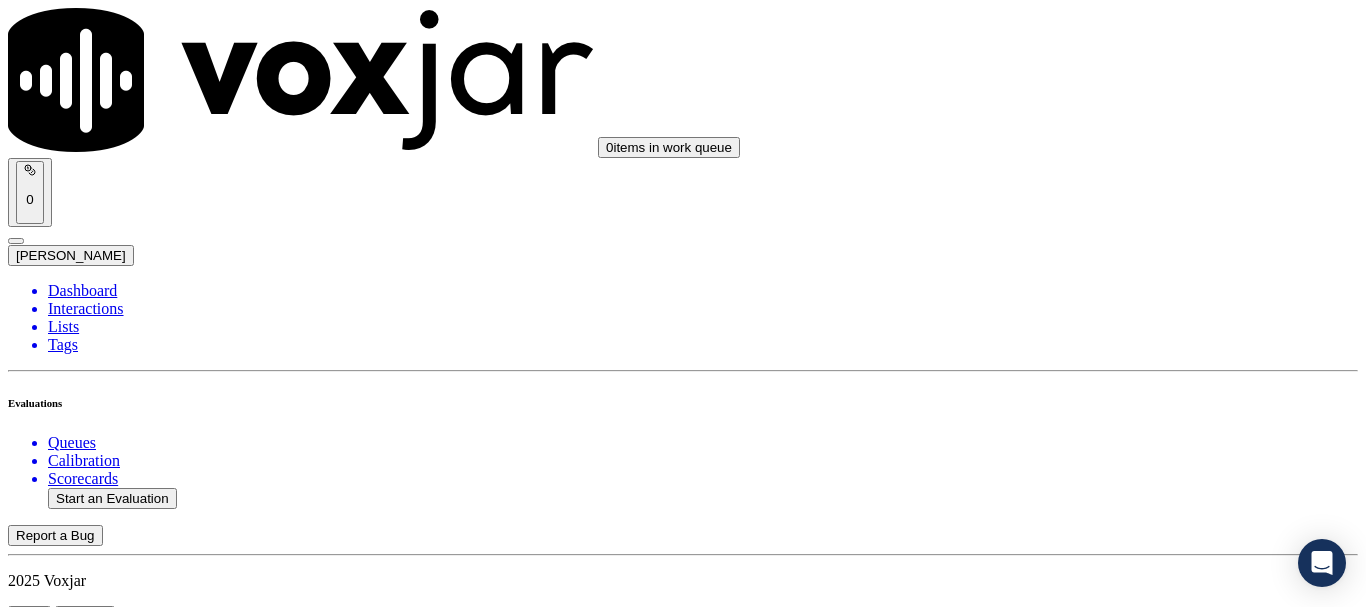 click on "Select an answer" at bounding box center (67, 2861) 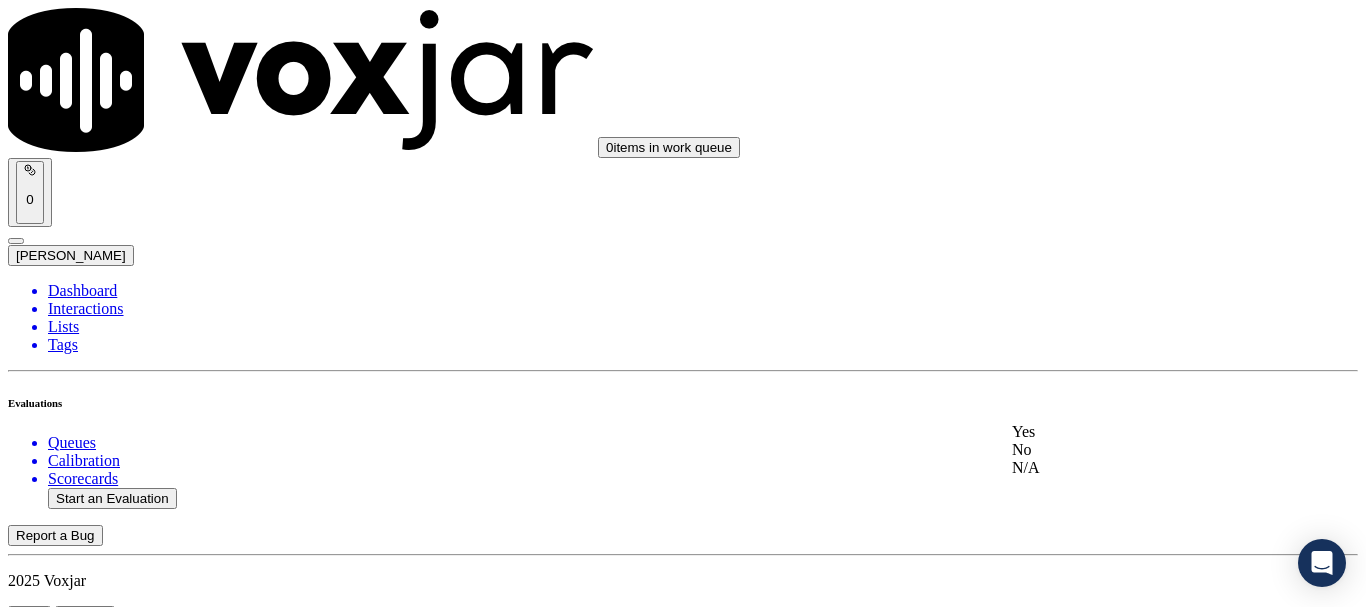 click on "Yes" at bounding box center (1139, 432) 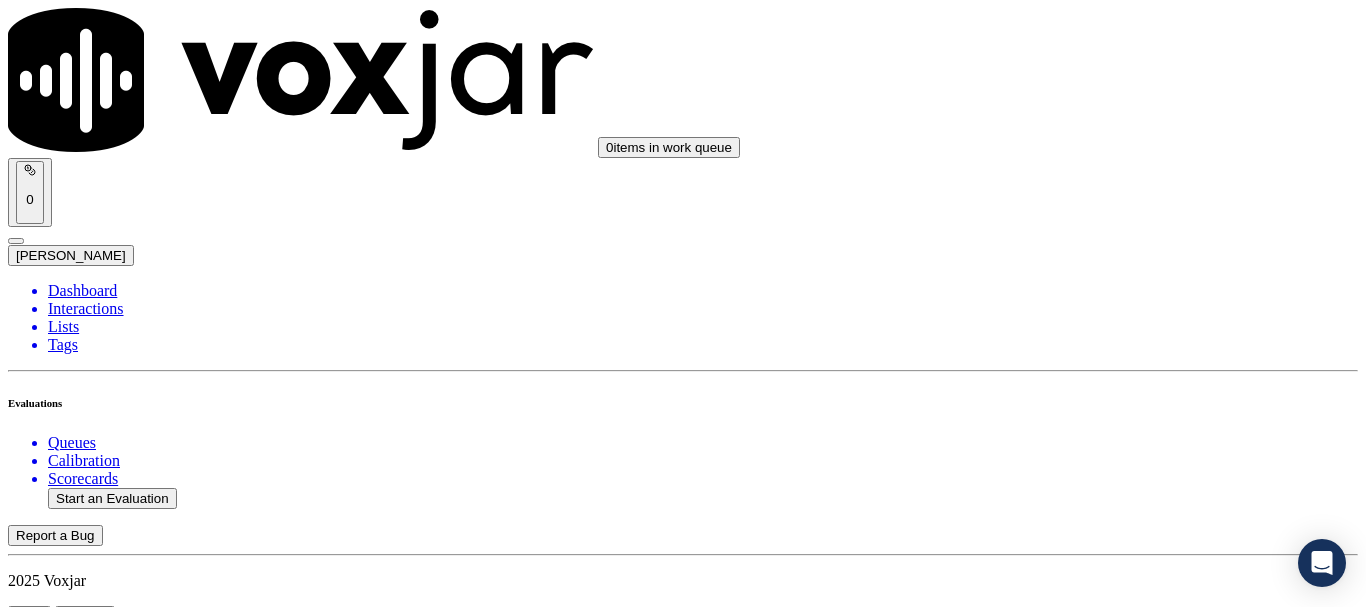 scroll, scrollTop: 900, scrollLeft: 0, axis: vertical 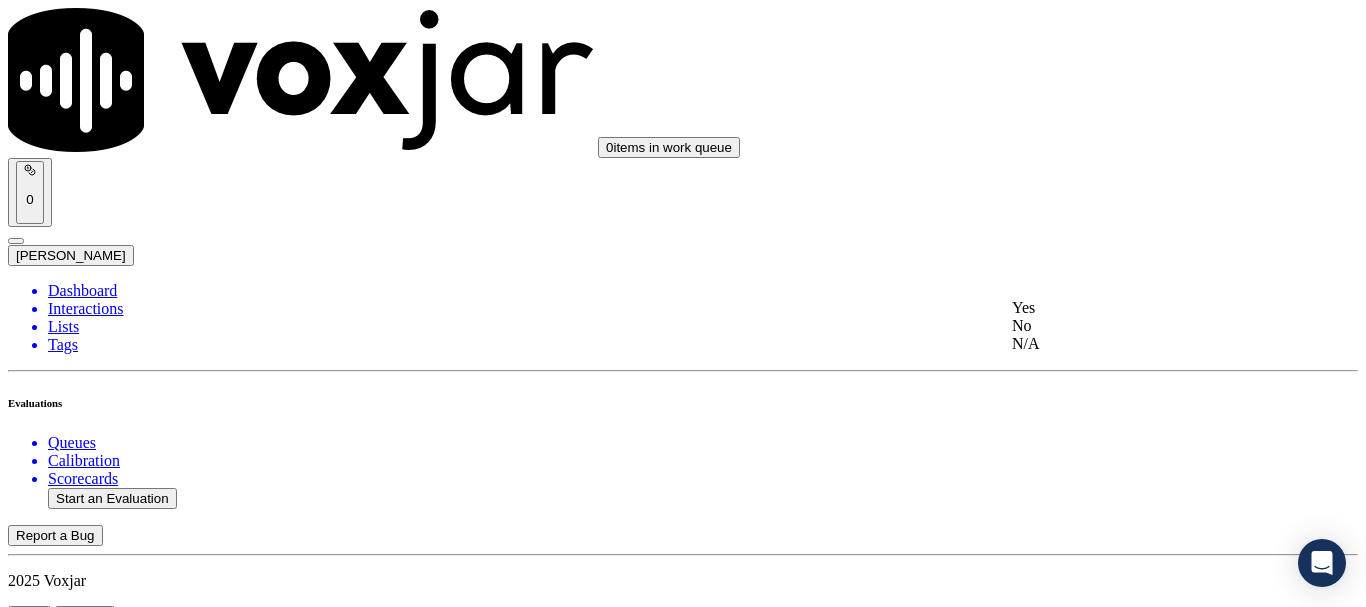 click on "N/A" 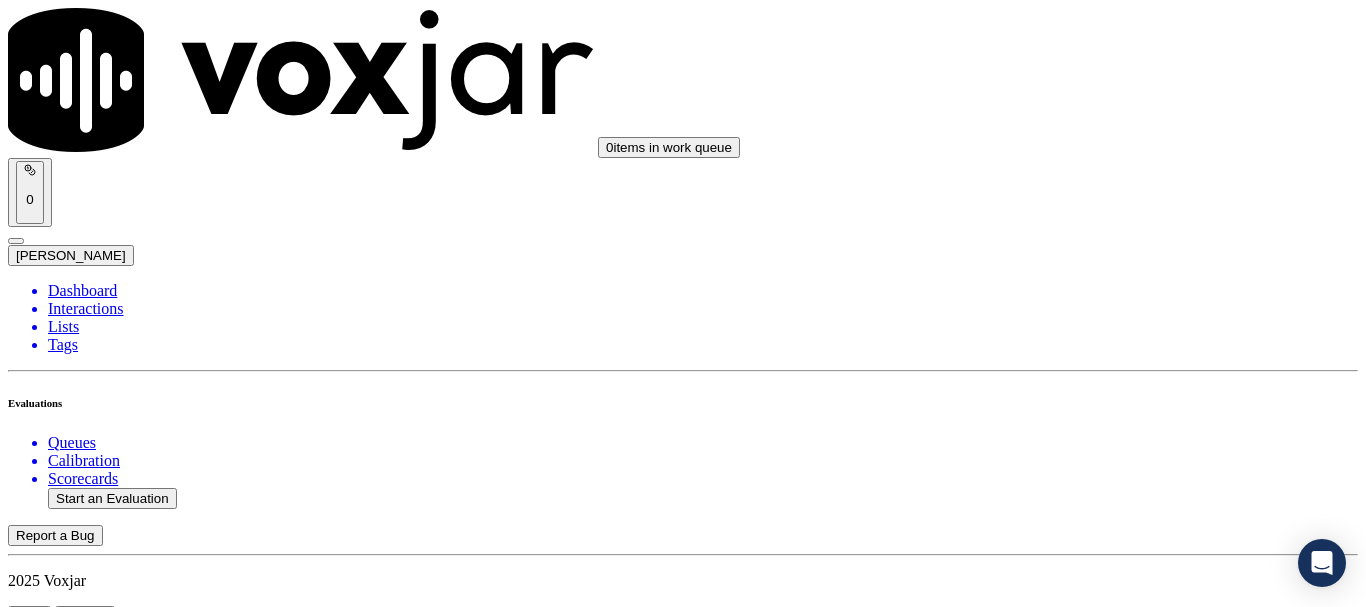 scroll, scrollTop: 1200, scrollLeft: 0, axis: vertical 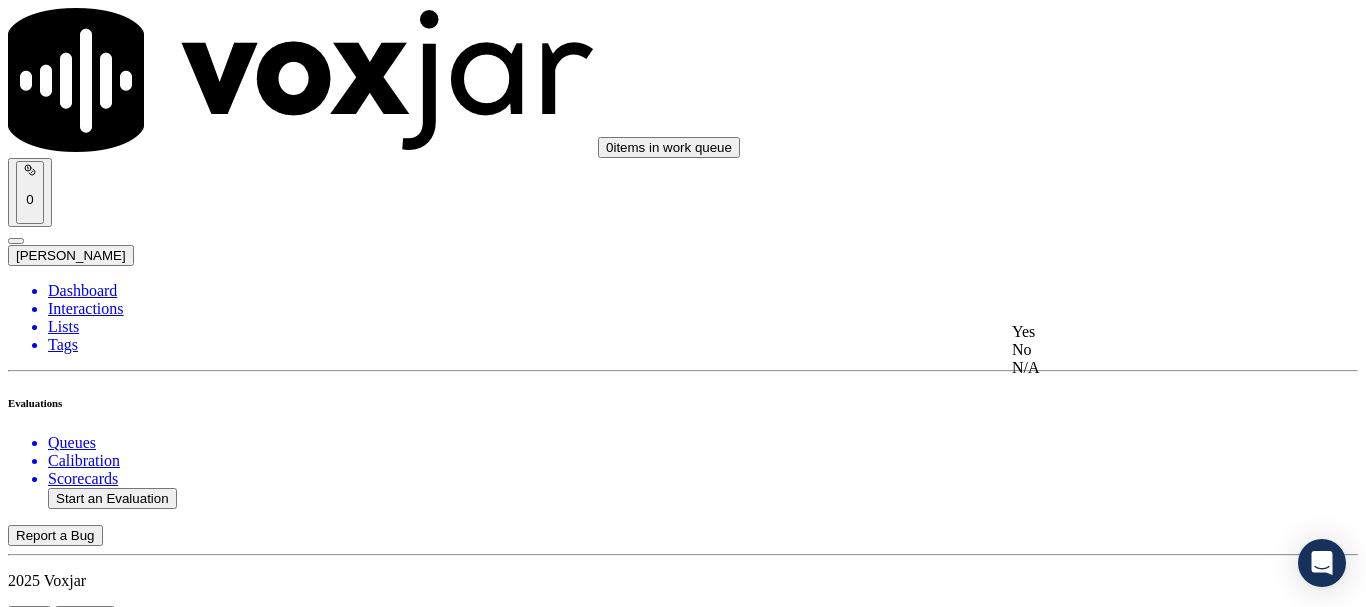 click on "N/A" 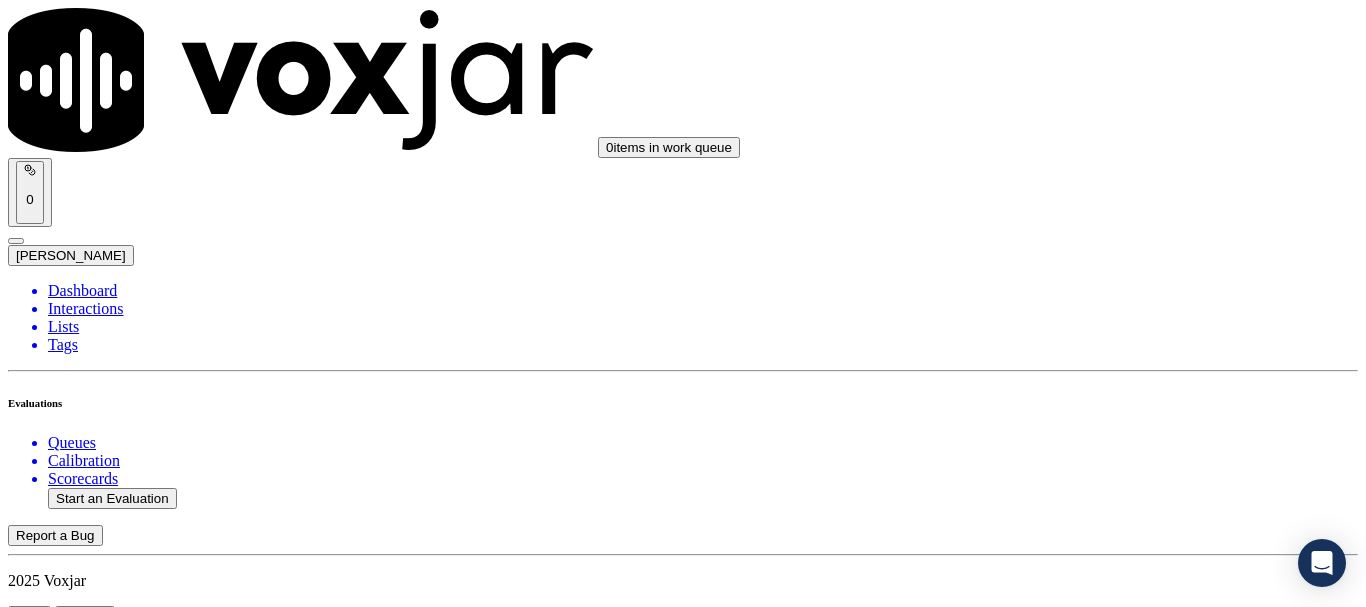 scroll, scrollTop: 1600, scrollLeft: 0, axis: vertical 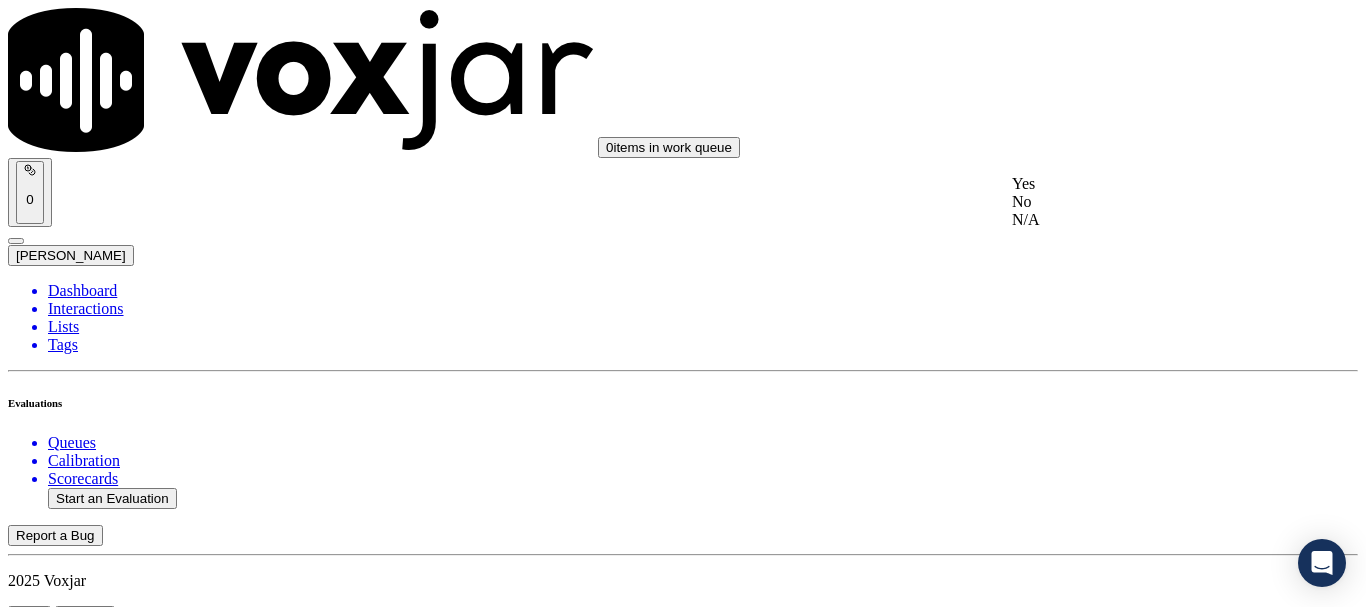 click on "Yes" at bounding box center (1139, 184) 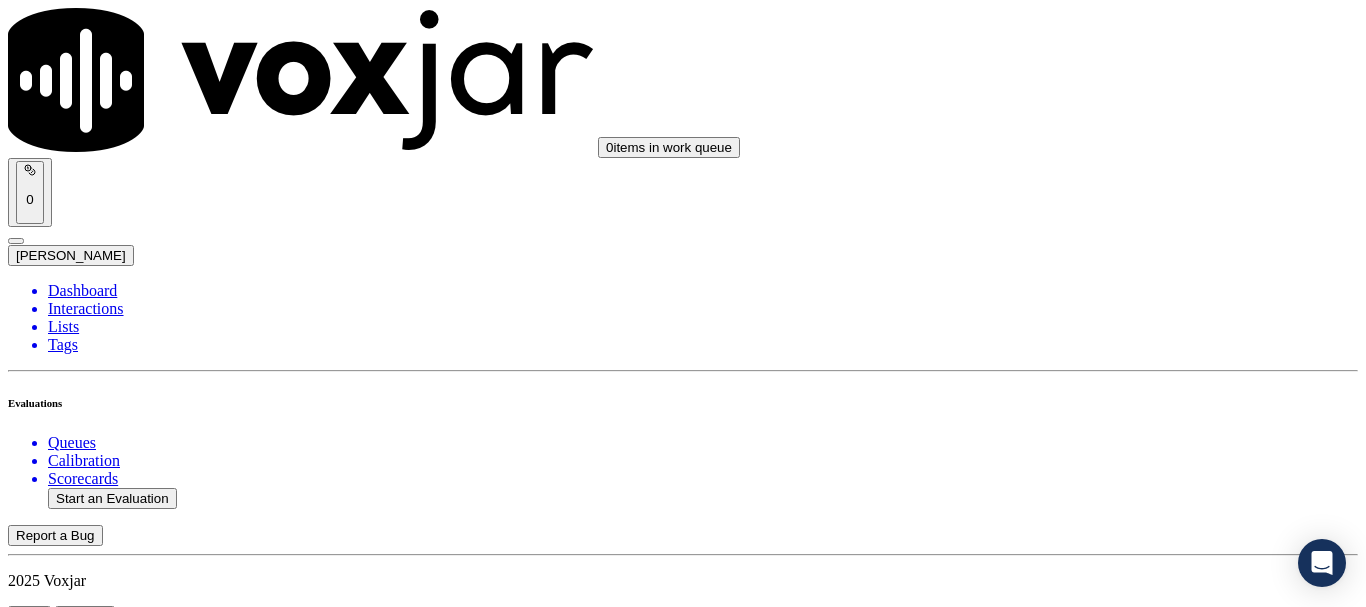 click on "Select an answer" at bounding box center (67, 3821) 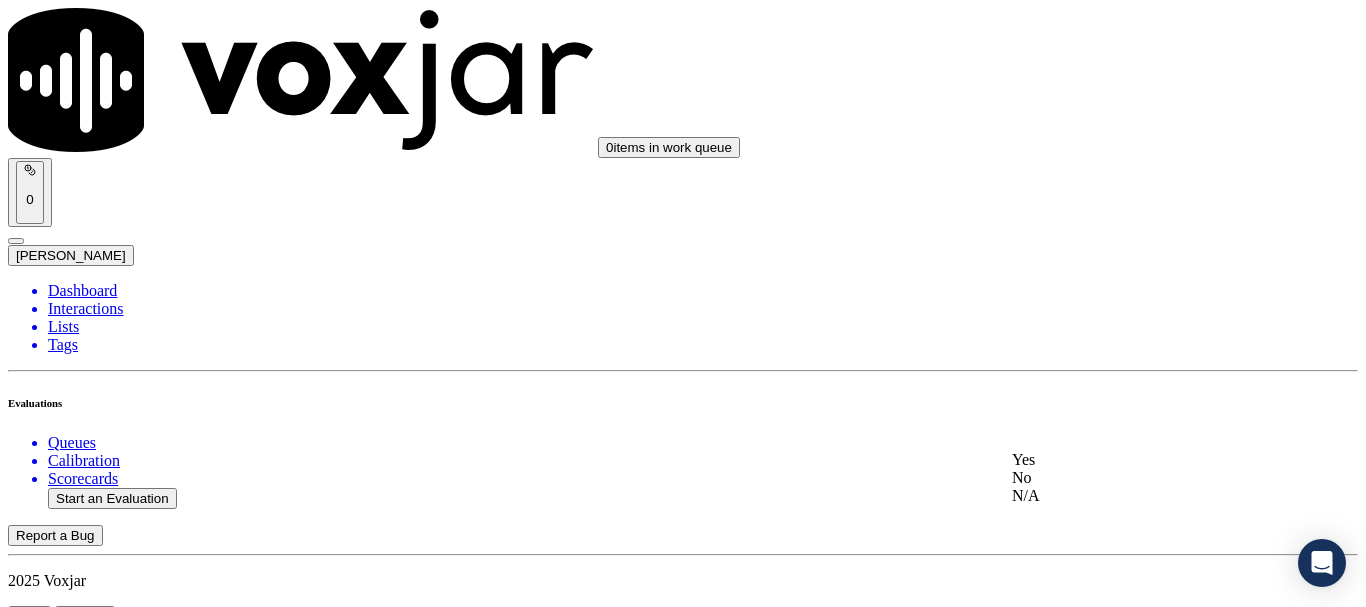click on "Yes" at bounding box center (1139, 460) 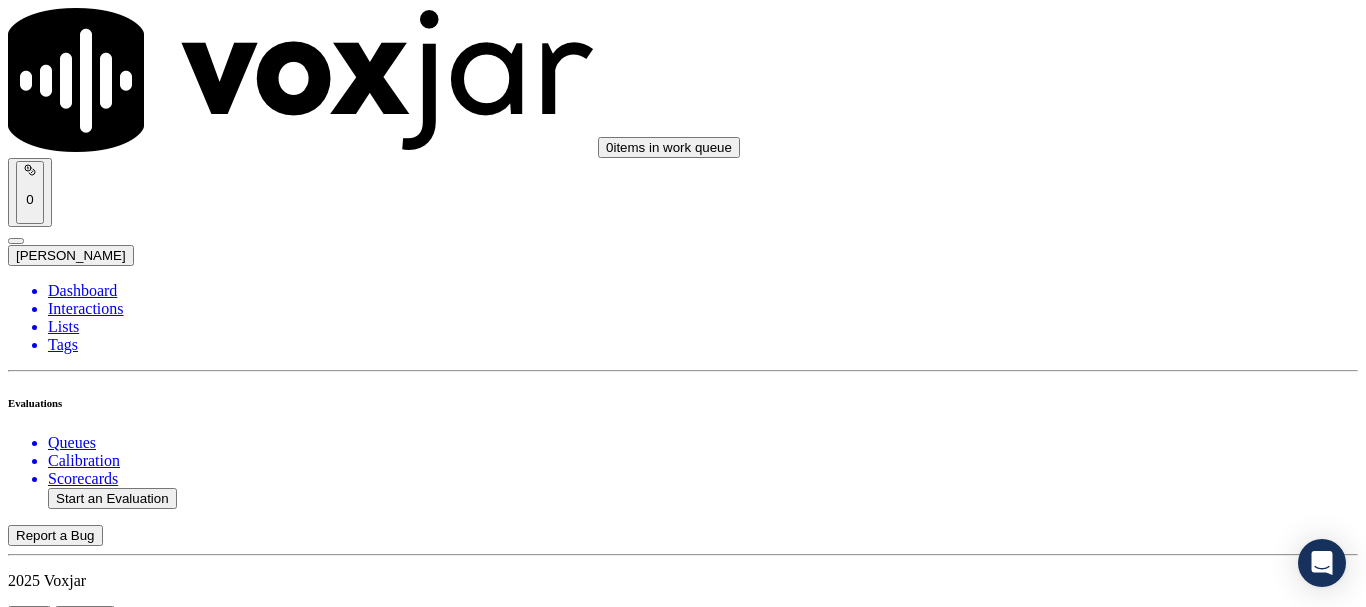 scroll, scrollTop: 2100, scrollLeft: 0, axis: vertical 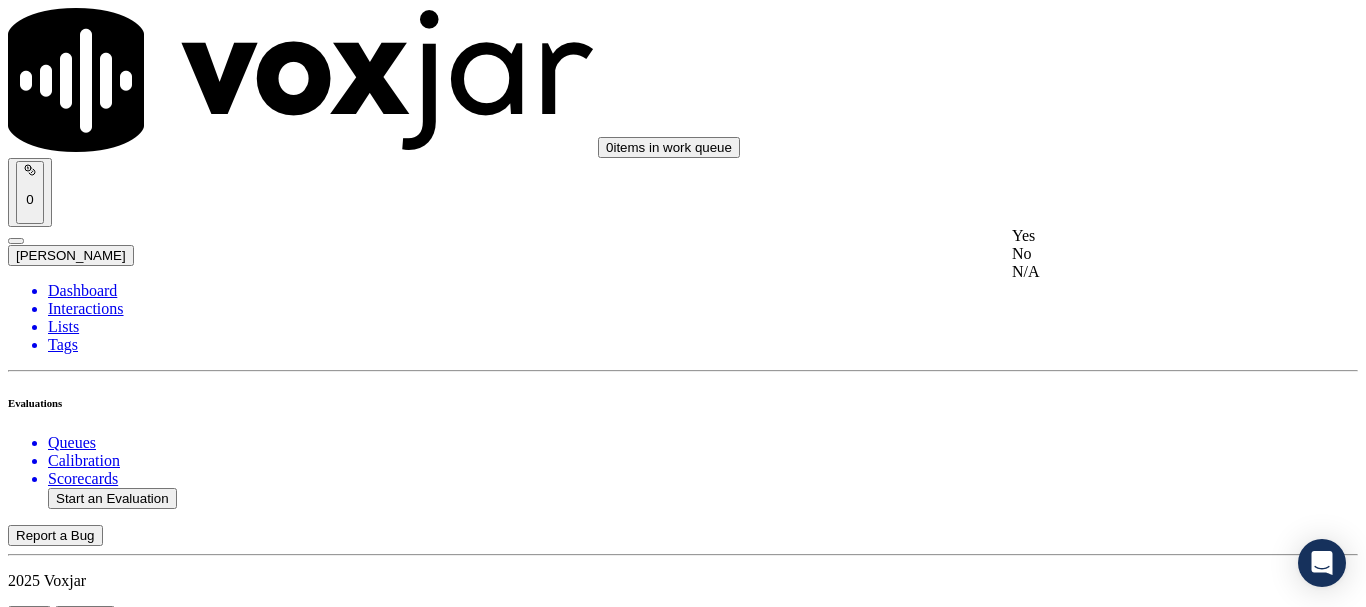 click on "Yes" at bounding box center [1139, 236] 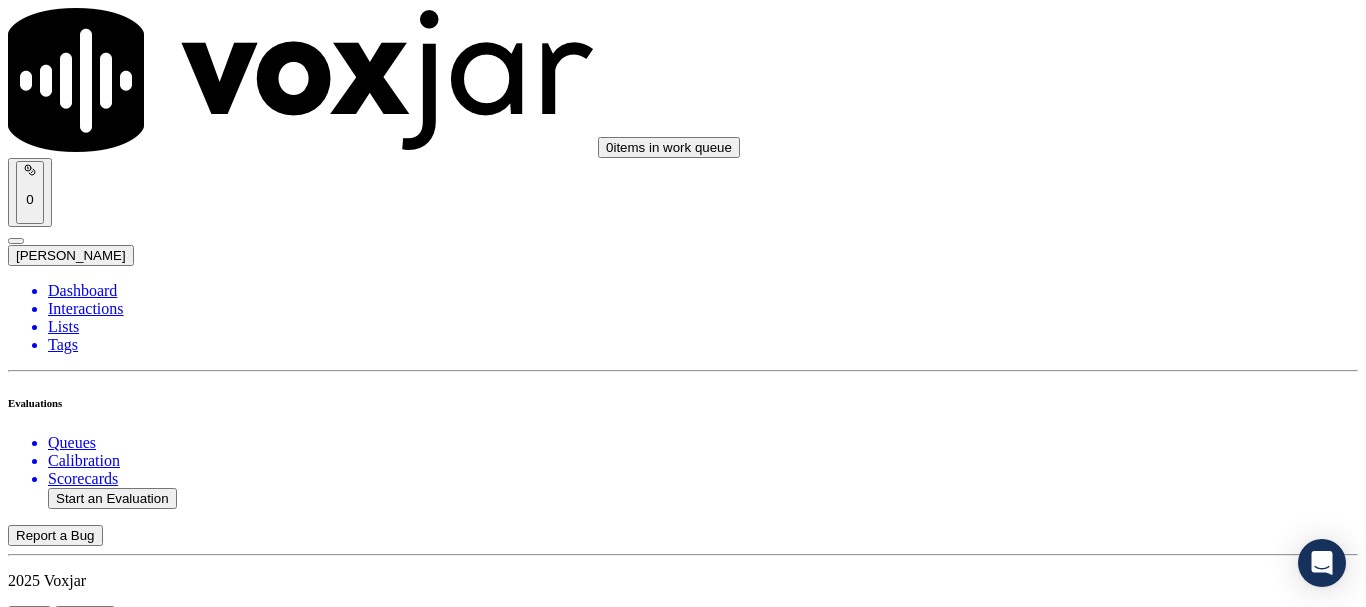 click on "Select an answer" at bounding box center [67, 4280] 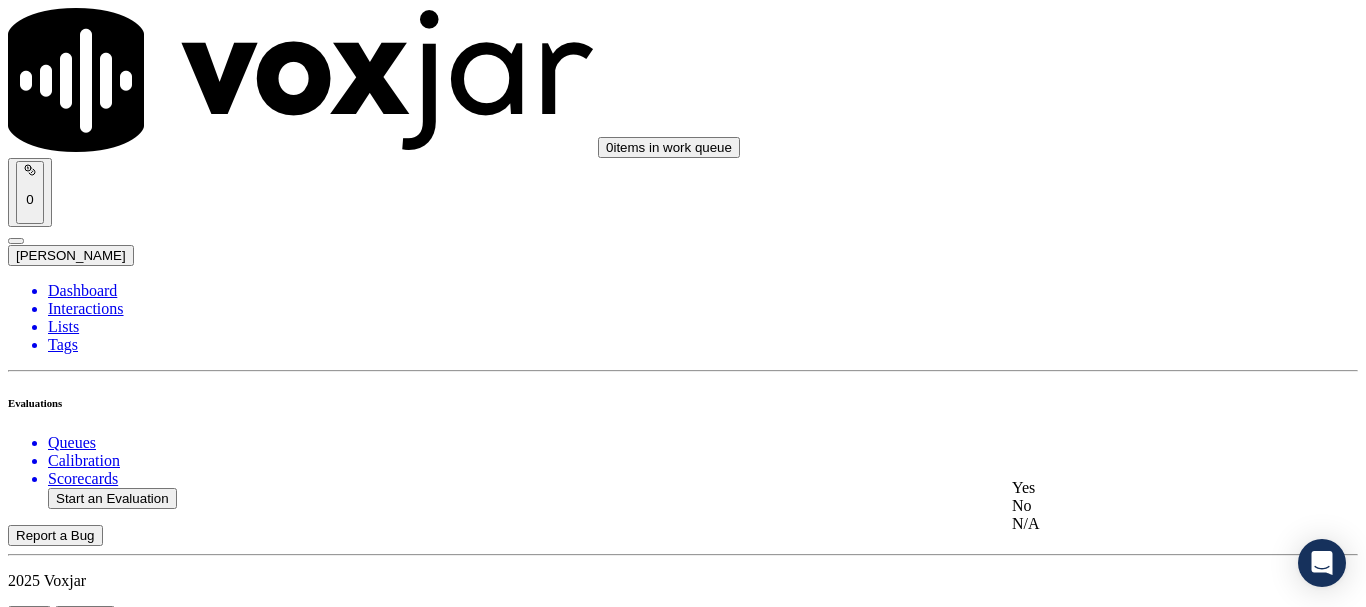 drag, startPoint x: 1072, startPoint y: 482, endPoint x: 1081, endPoint y: 511, distance: 30.364452 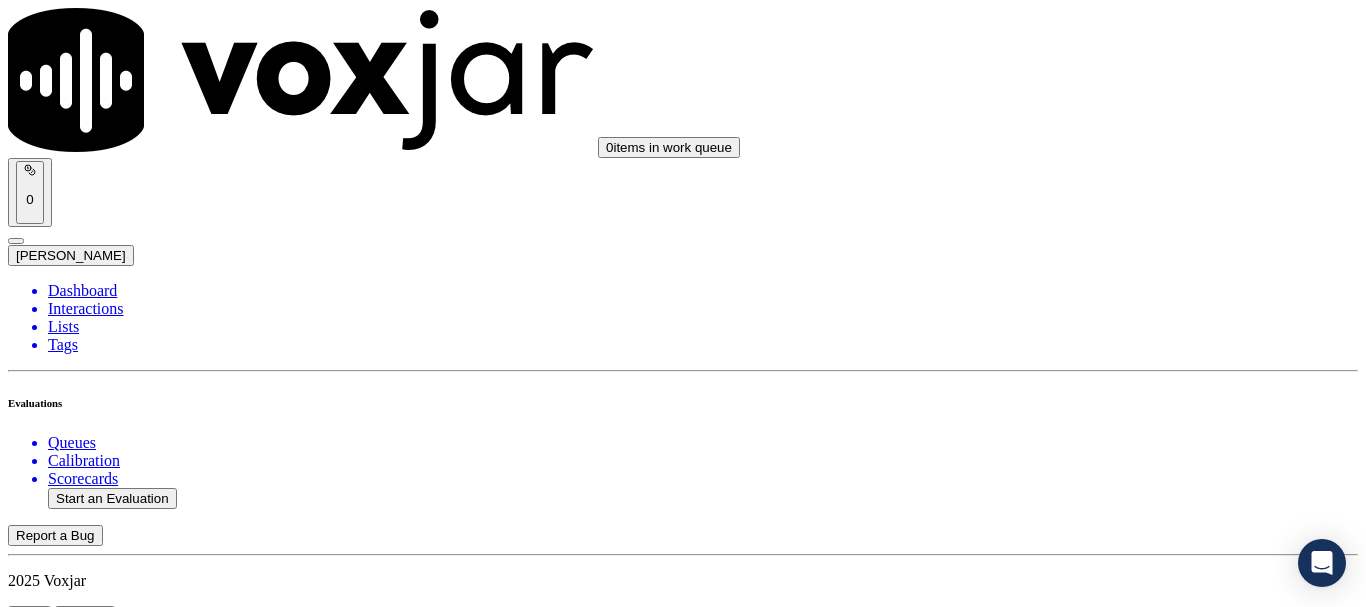 scroll, scrollTop: 2500, scrollLeft: 0, axis: vertical 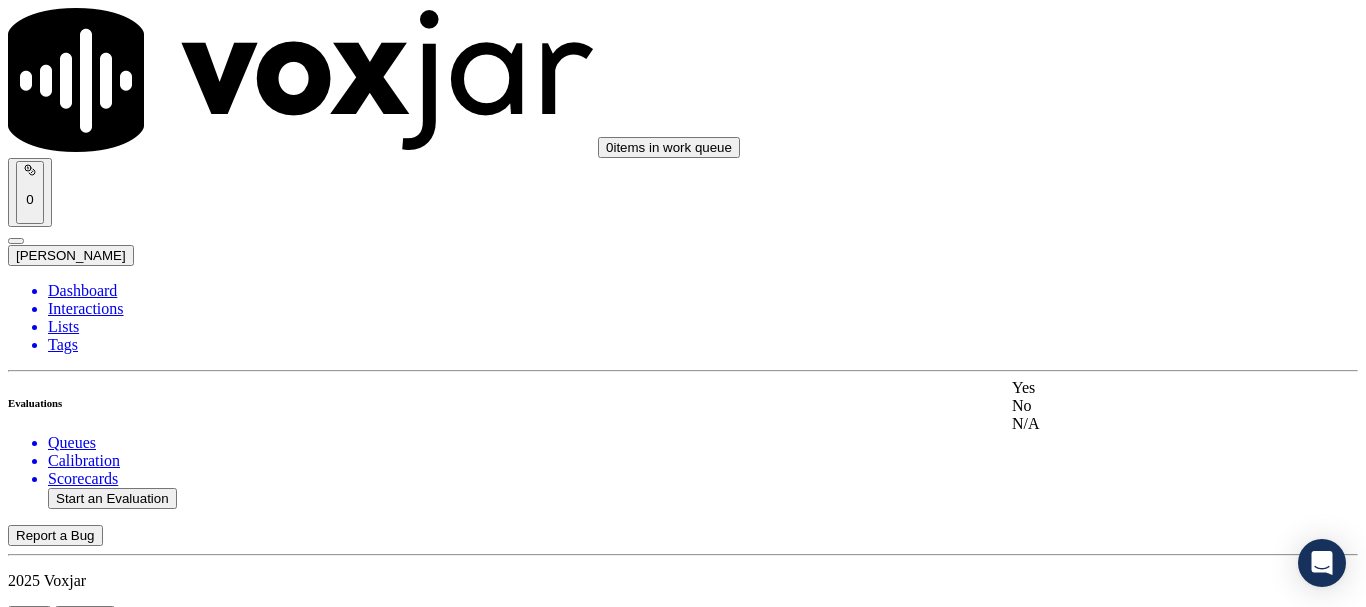 click on "Yes" at bounding box center (1139, 388) 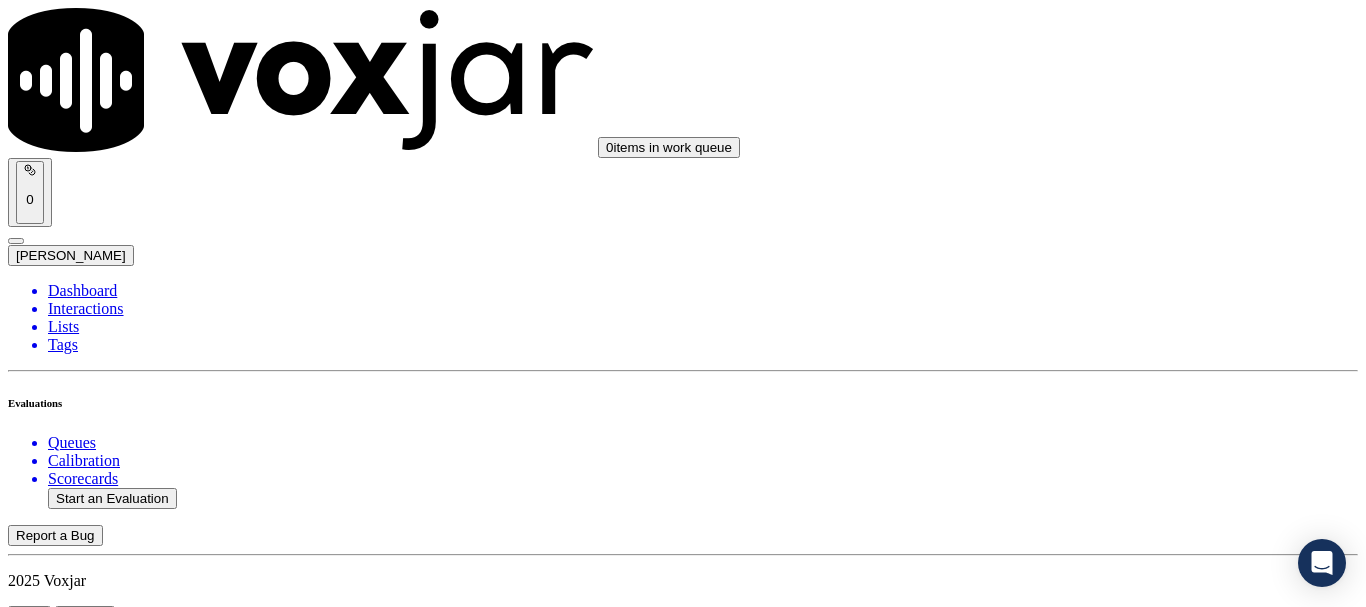scroll, scrollTop: 2900, scrollLeft: 0, axis: vertical 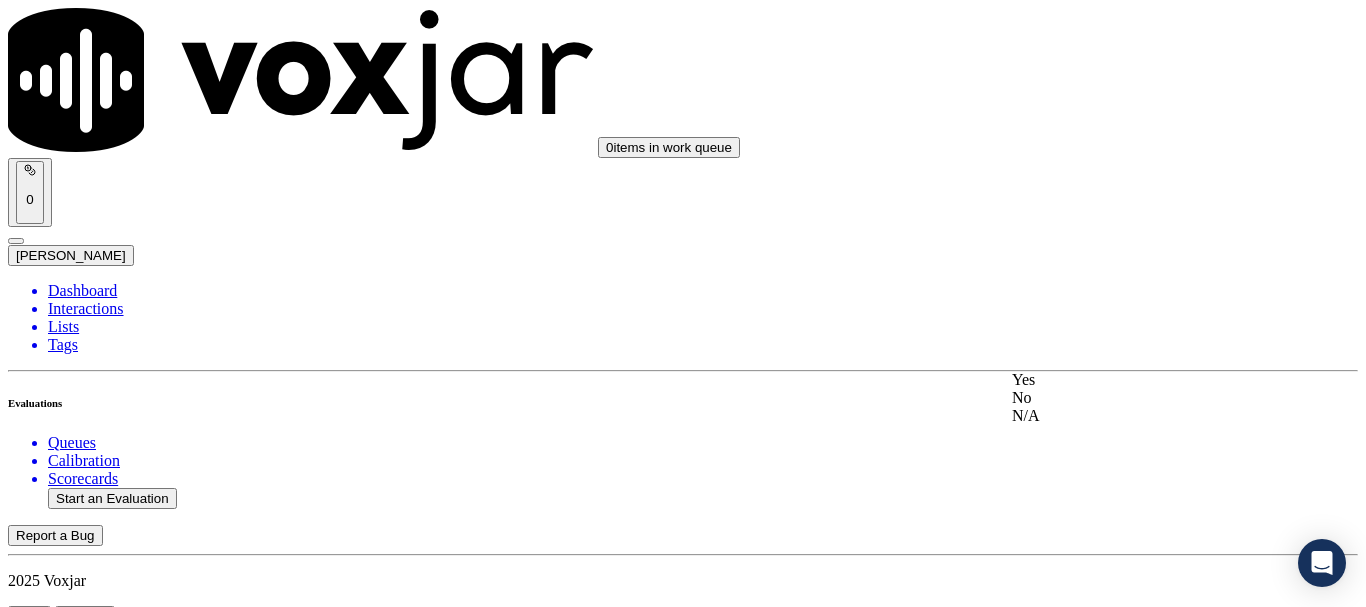 click on "Yes" at bounding box center [1139, 380] 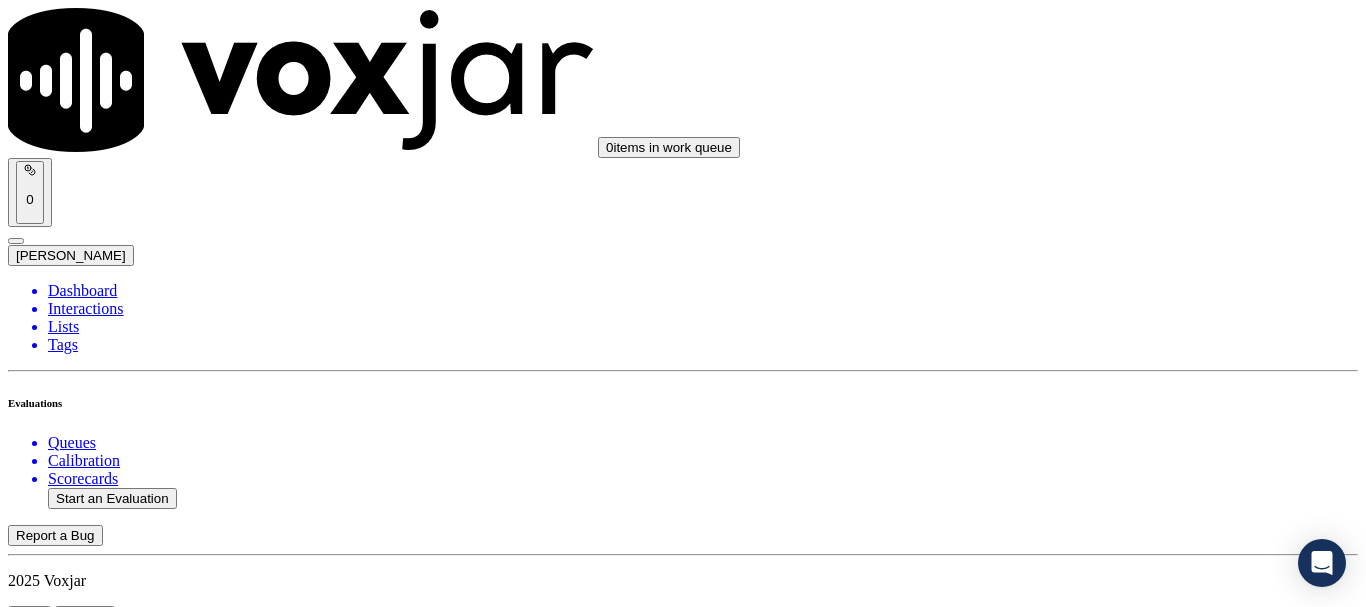 scroll, scrollTop: 3400, scrollLeft: 0, axis: vertical 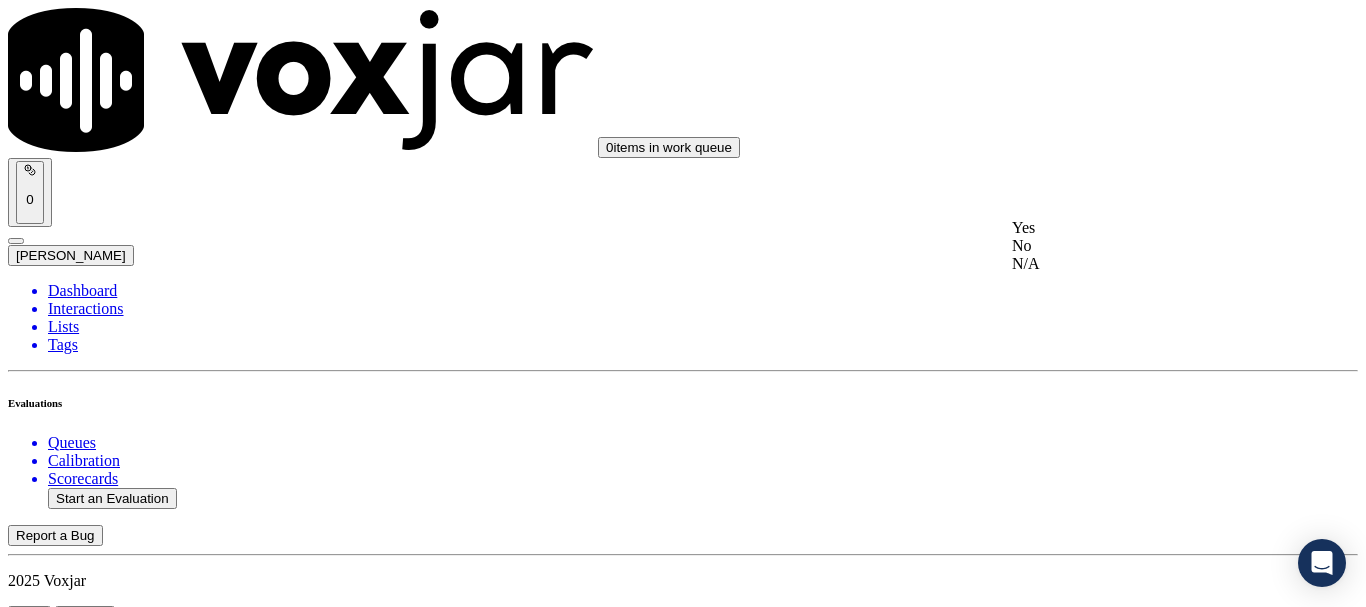 drag, startPoint x: 1111, startPoint y: 242, endPoint x: 1121, endPoint y: 405, distance: 163.30646 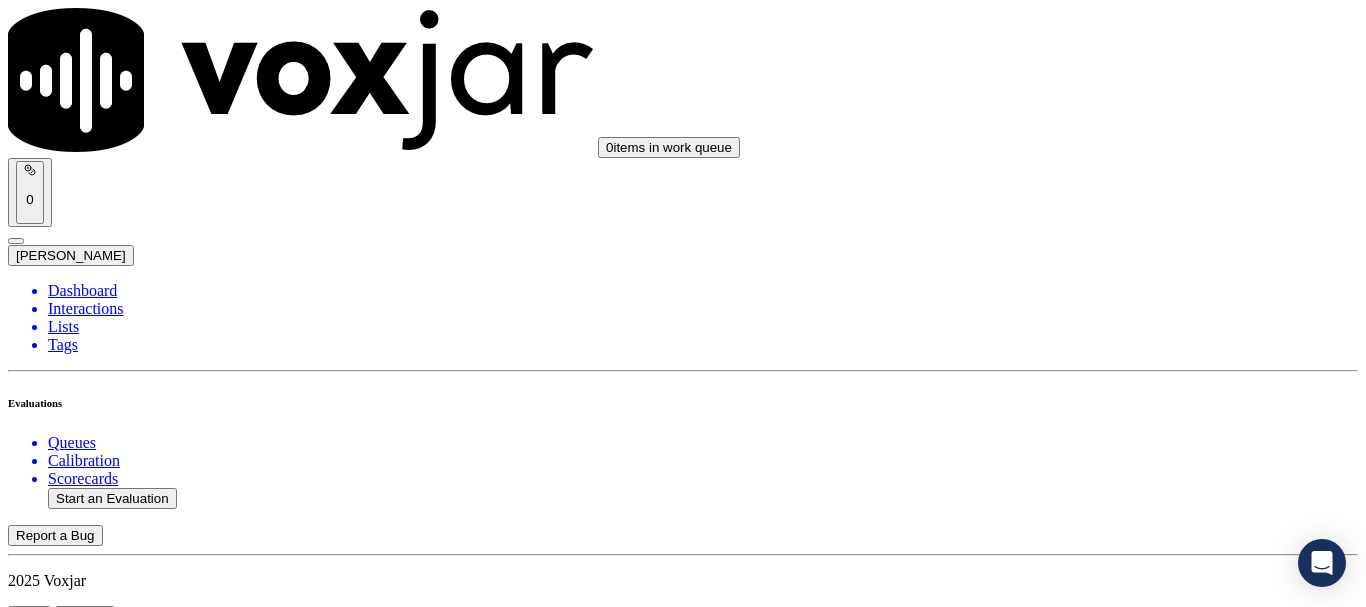 drag, startPoint x: 1126, startPoint y: 444, endPoint x: 1125, endPoint y: 460, distance: 16.03122 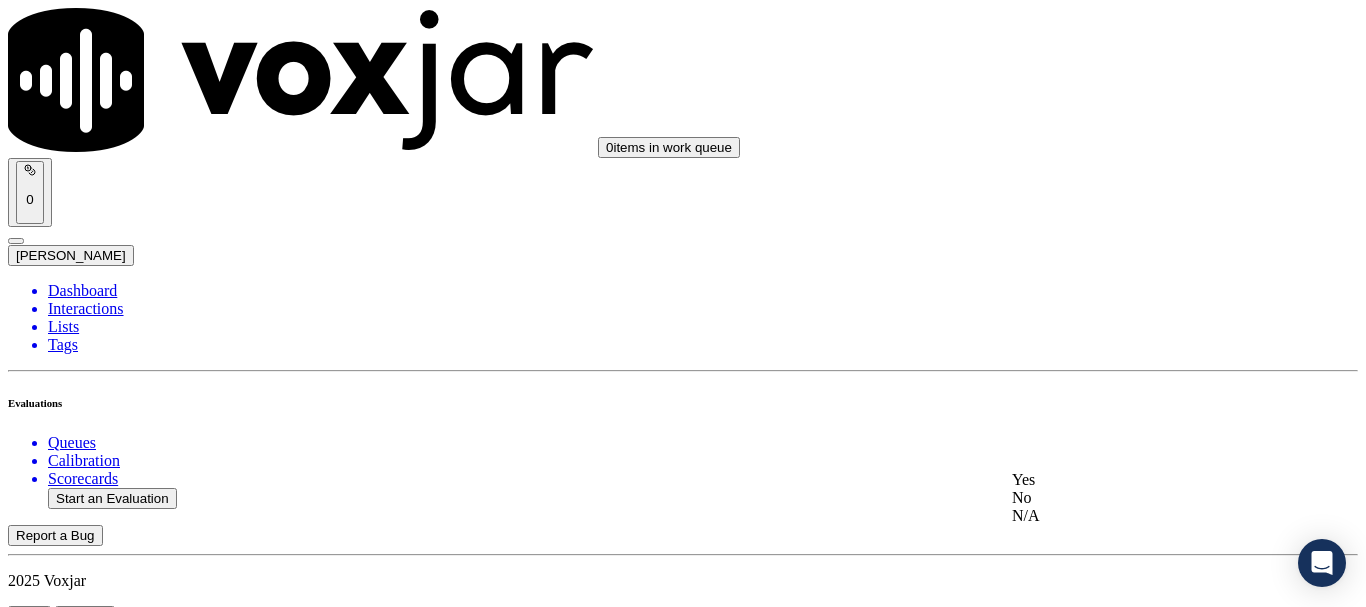 click on "Yes" at bounding box center (1139, 480) 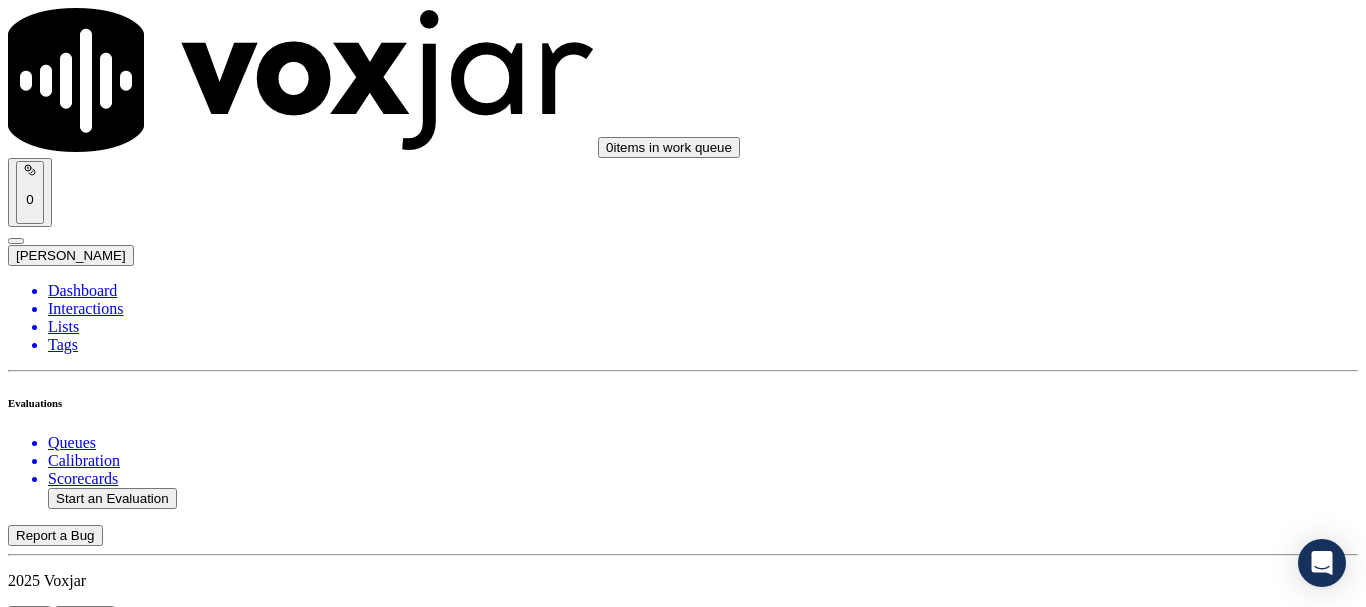 scroll, scrollTop: 3800, scrollLeft: 0, axis: vertical 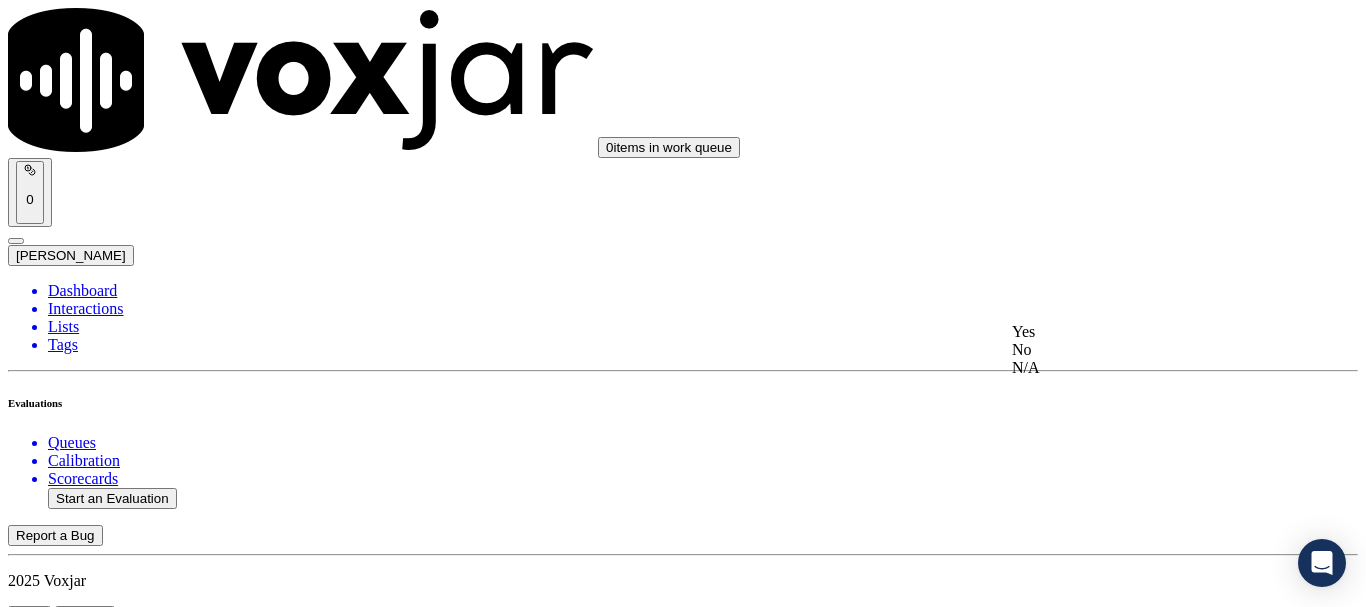click on "Yes" at bounding box center (1139, 332) 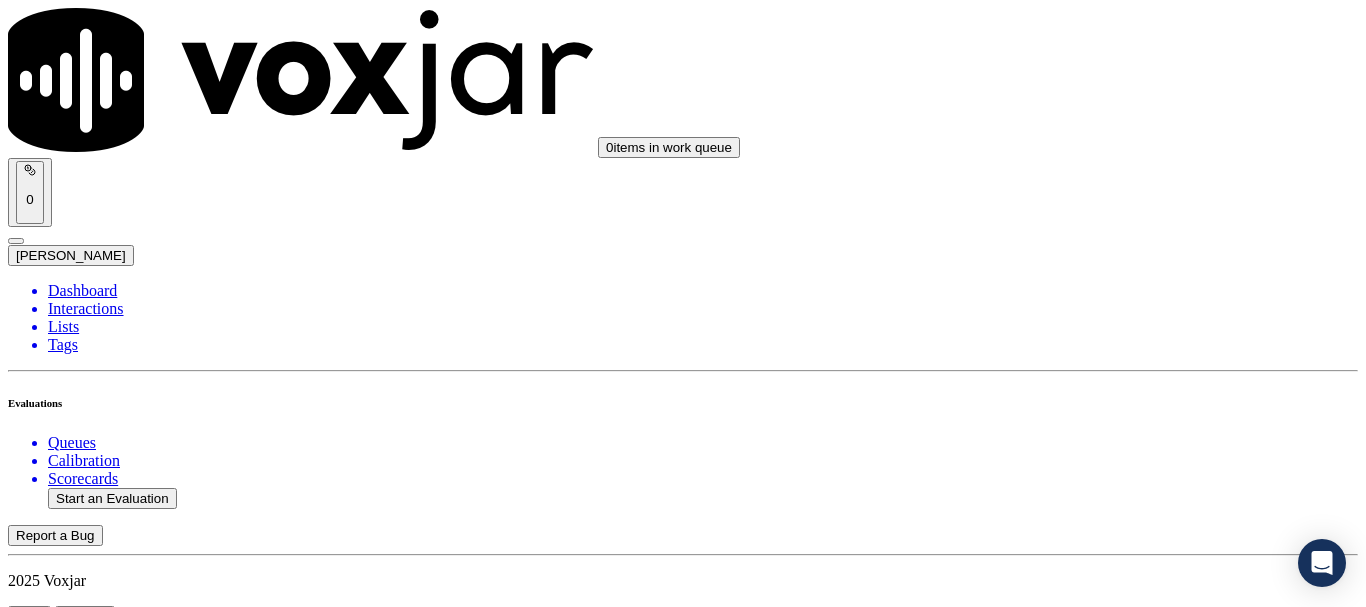 scroll, scrollTop: 4200, scrollLeft: 0, axis: vertical 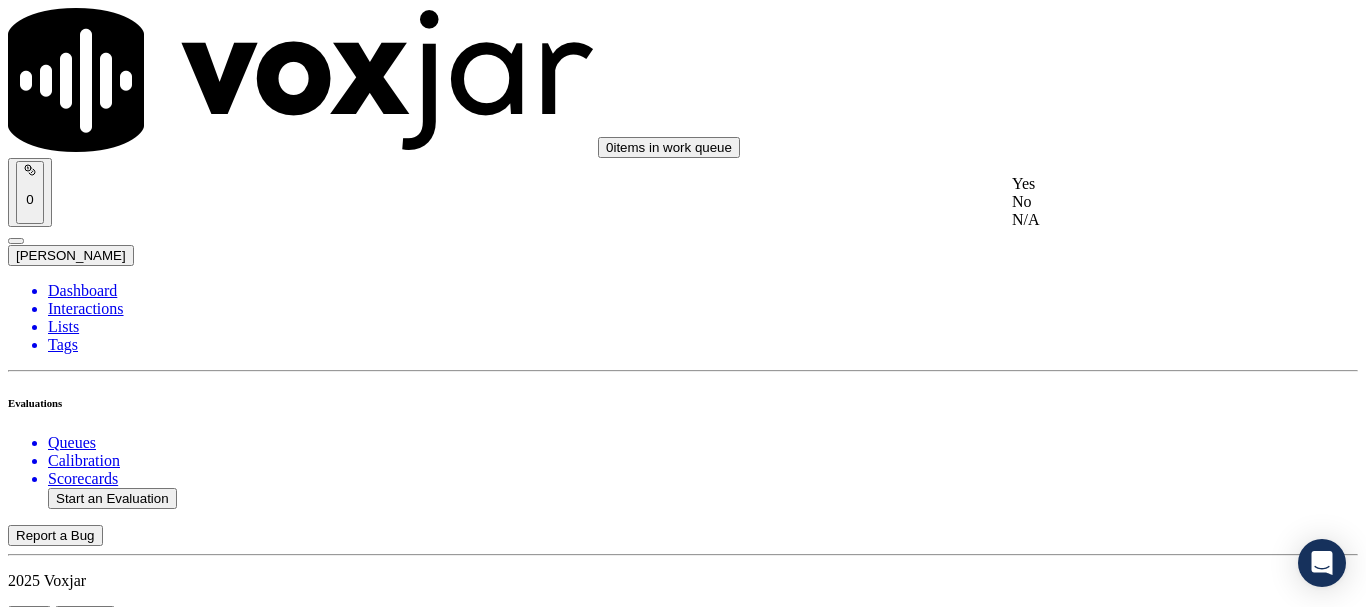 drag, startPoint x: 1078, startPoint y: 153, endPoint x: 1103, endPoint y: 198, distance: 51.47815 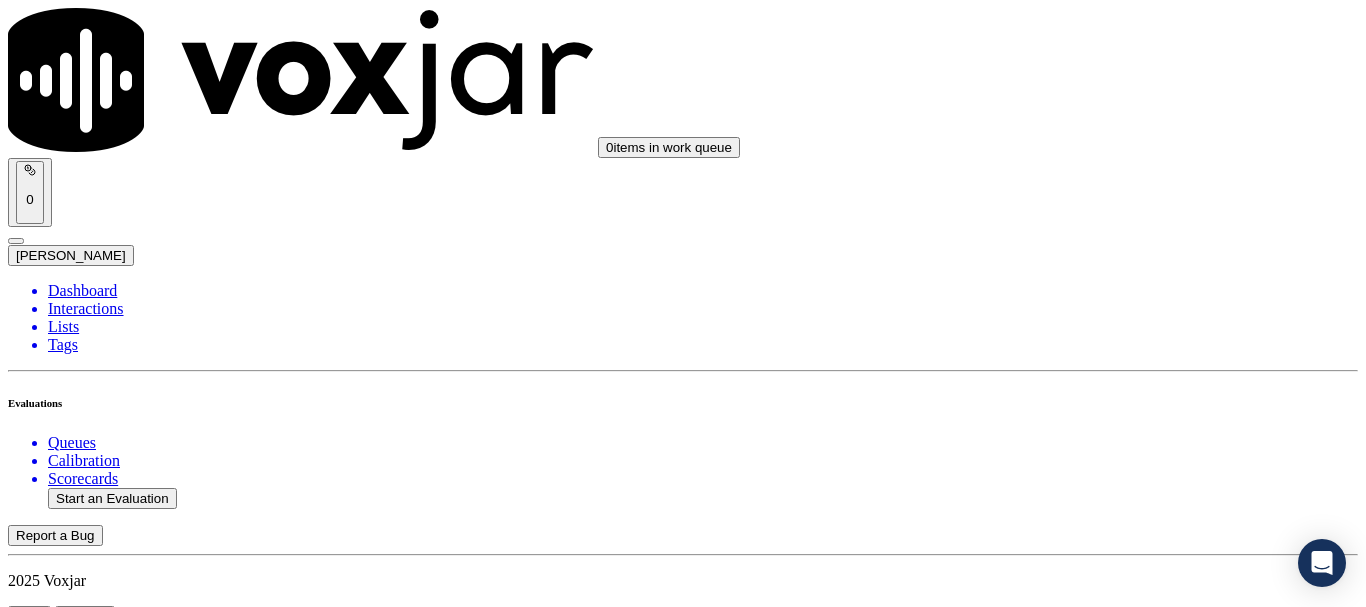 click on "Select an answer" at bounding box center [67, 6012] 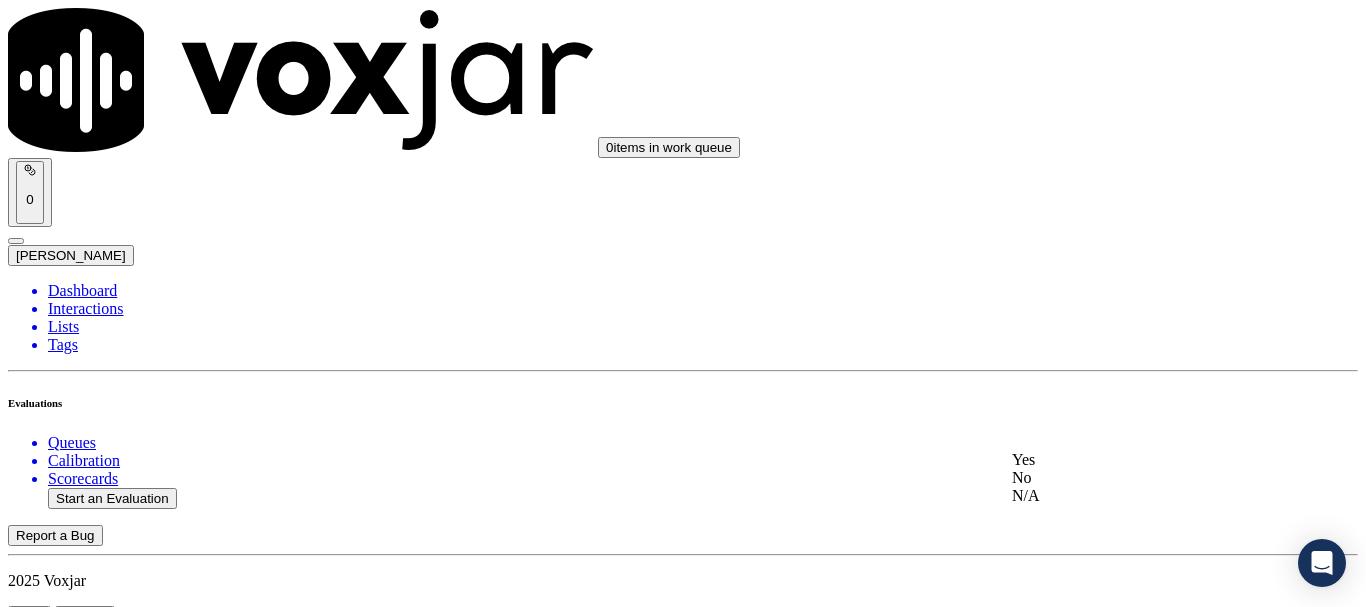 click on "Yes" at bounding box center (1139, 460) 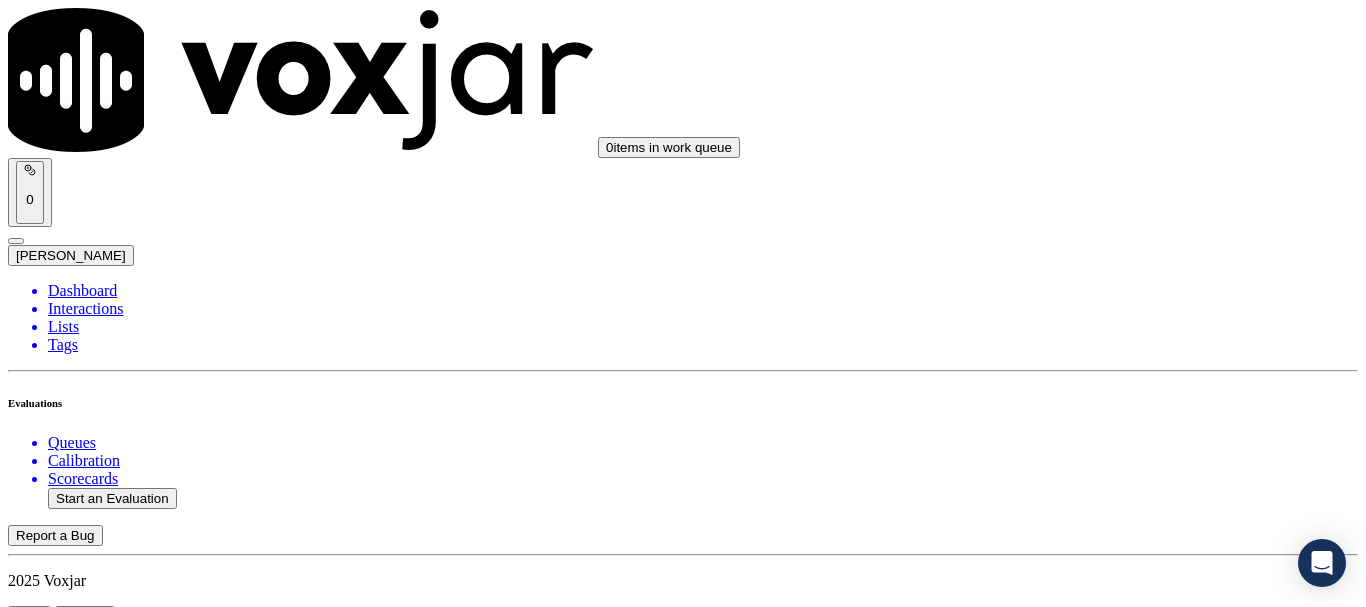 scroll, scrollTop: 4600, scrollLeft: 0, axis: vertical 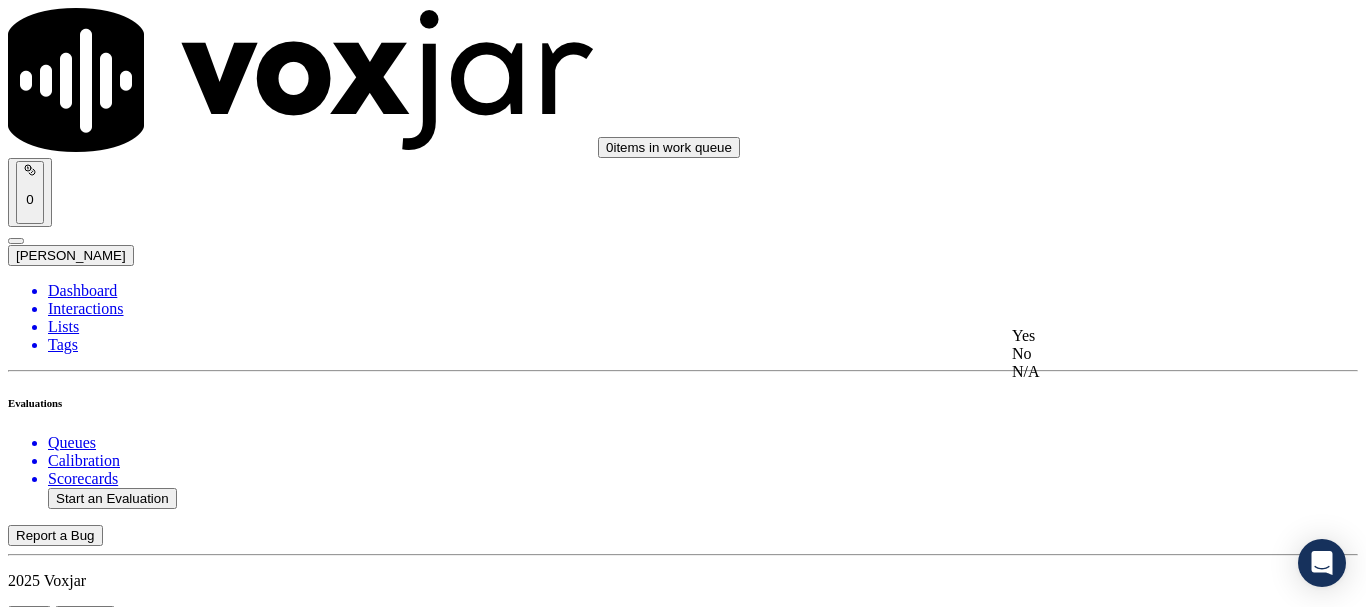 click on "Yes" at bounding box center (1139, 336) 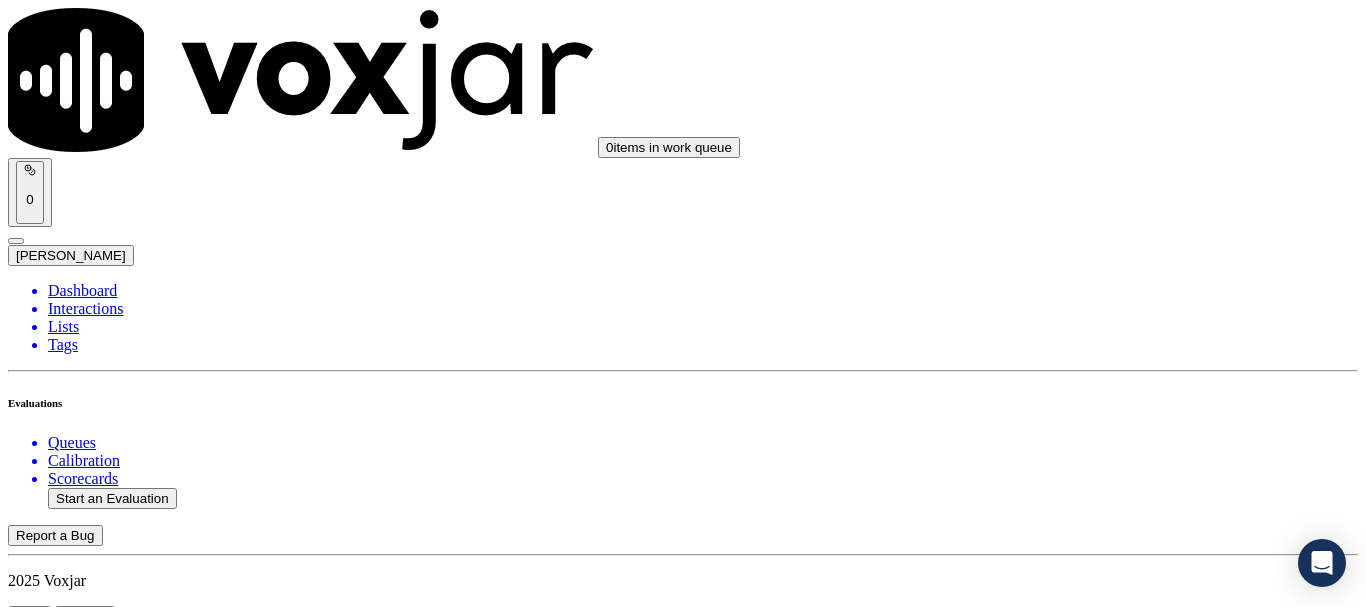 scroll, scrollTop: 4900, scrollLeft: 0, axis: vertical 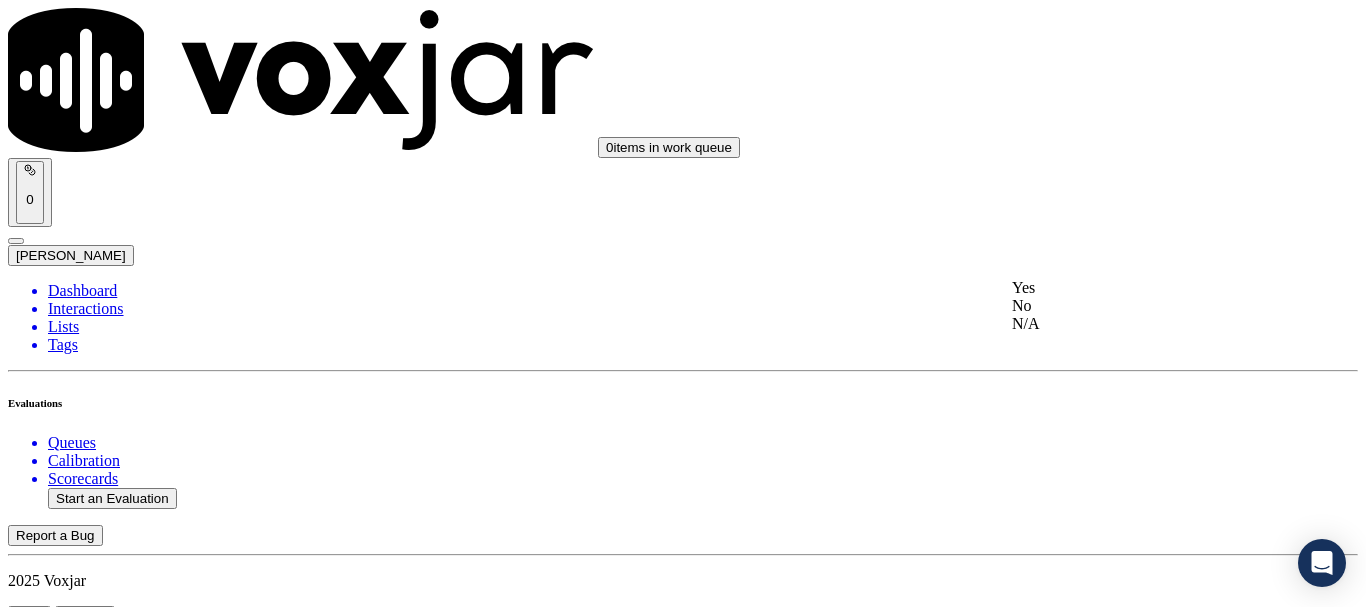 click on "Yes" at bounding box center (1139, 288) 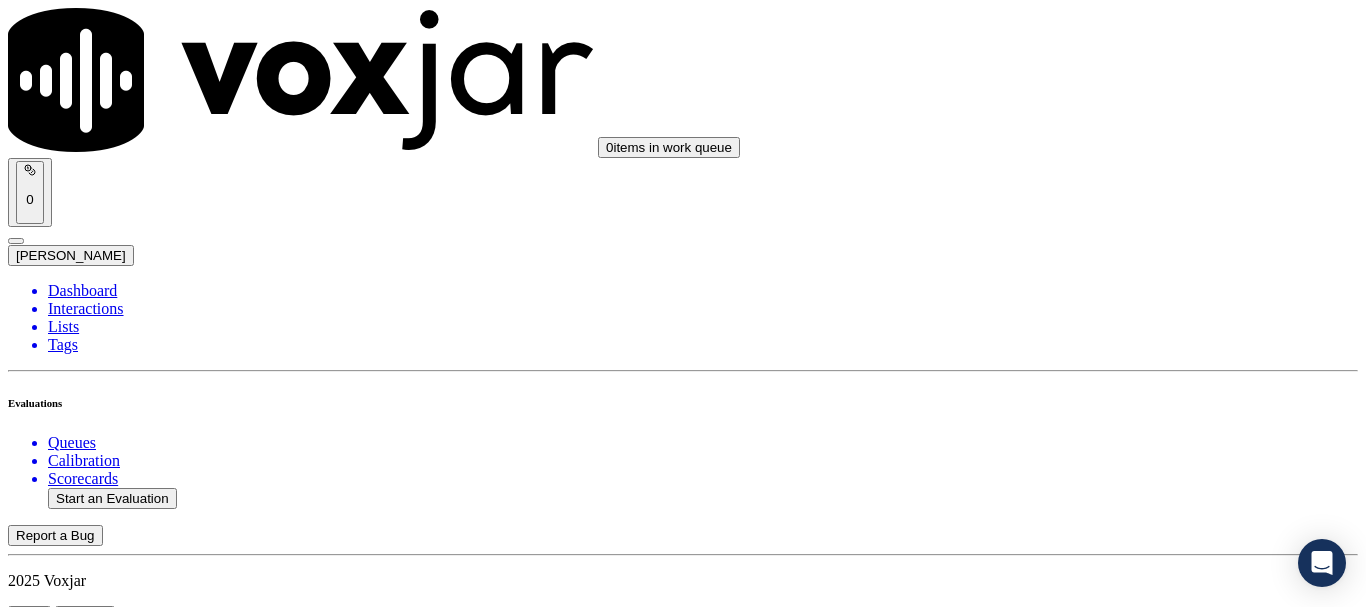 scroll, scrollTop: 5200, scrollLeft: 0, axis: vertical 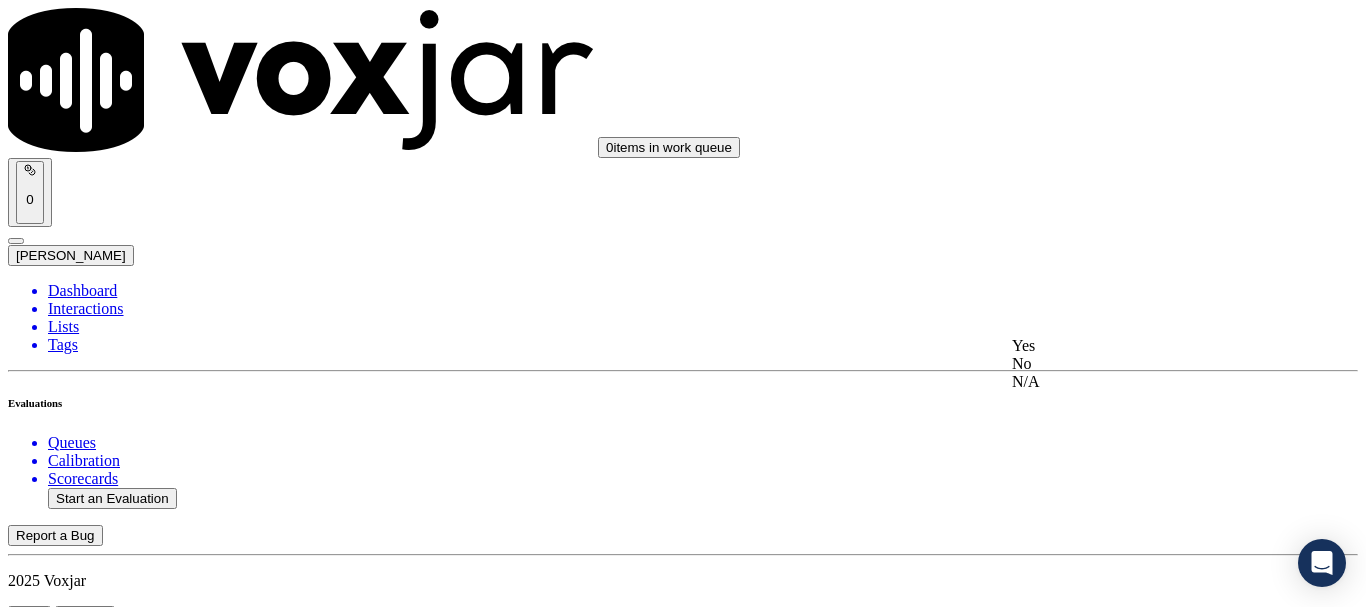 click on "Yes" at bounding box center [1139, 346] 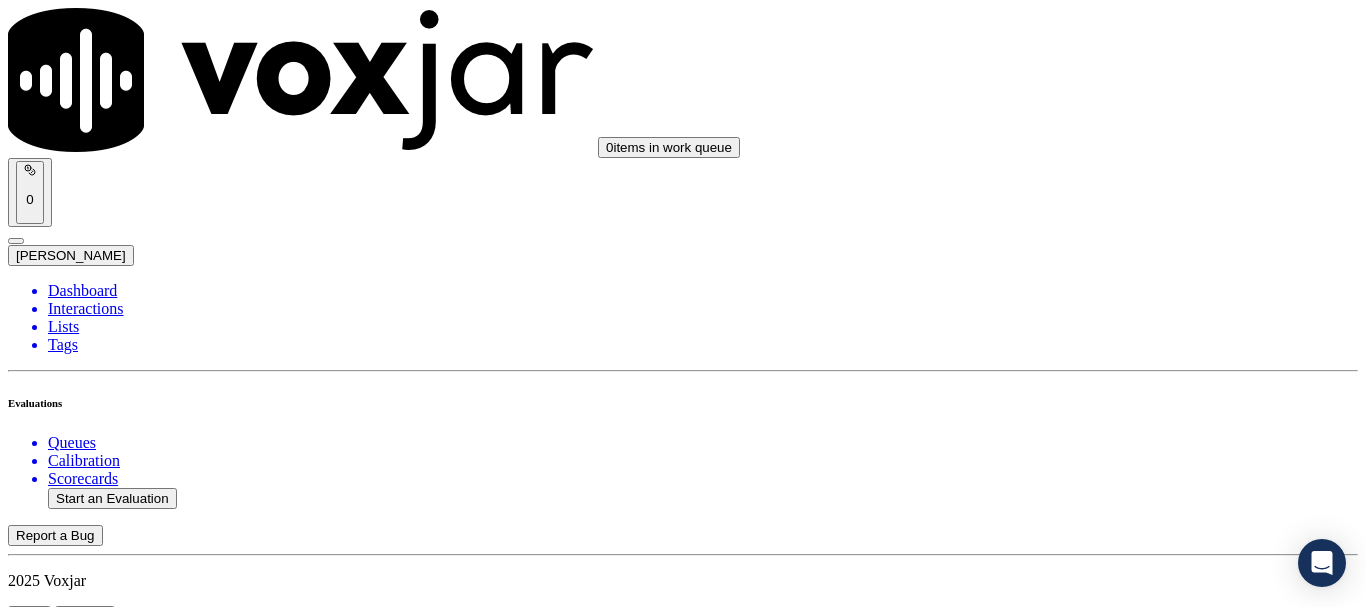scroll, scrollTop: 5694, scrollLeft: 0, axis: vertical 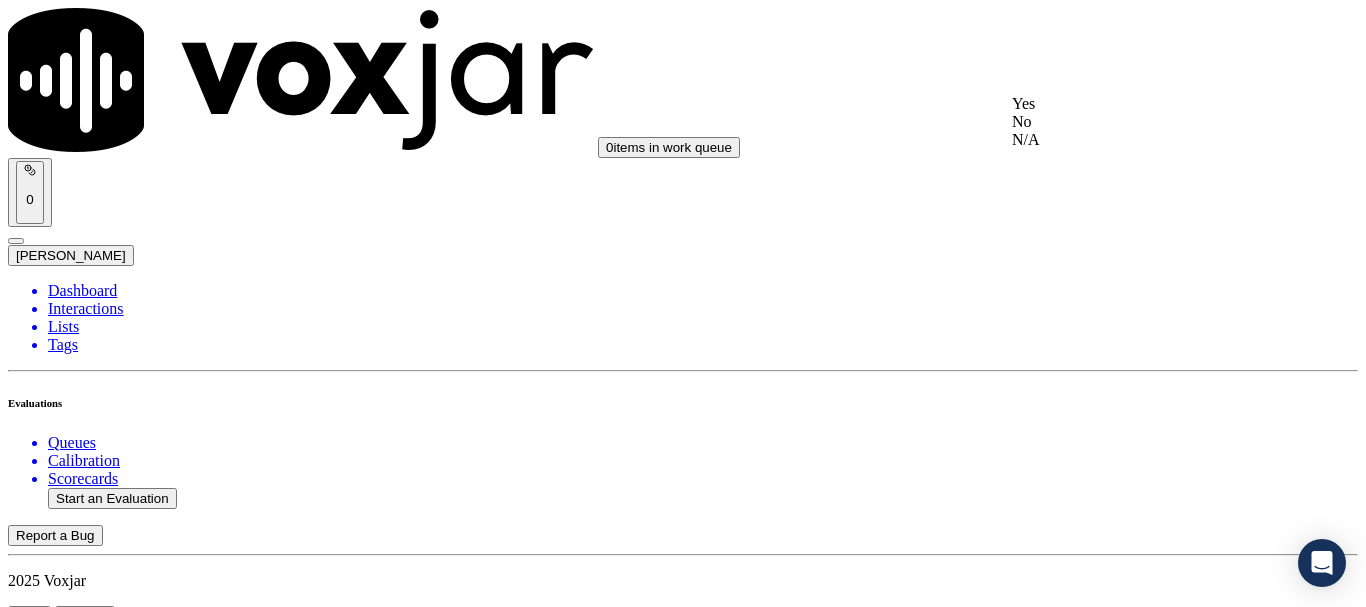 click on "Yes" at bounding box center (1139, 104) 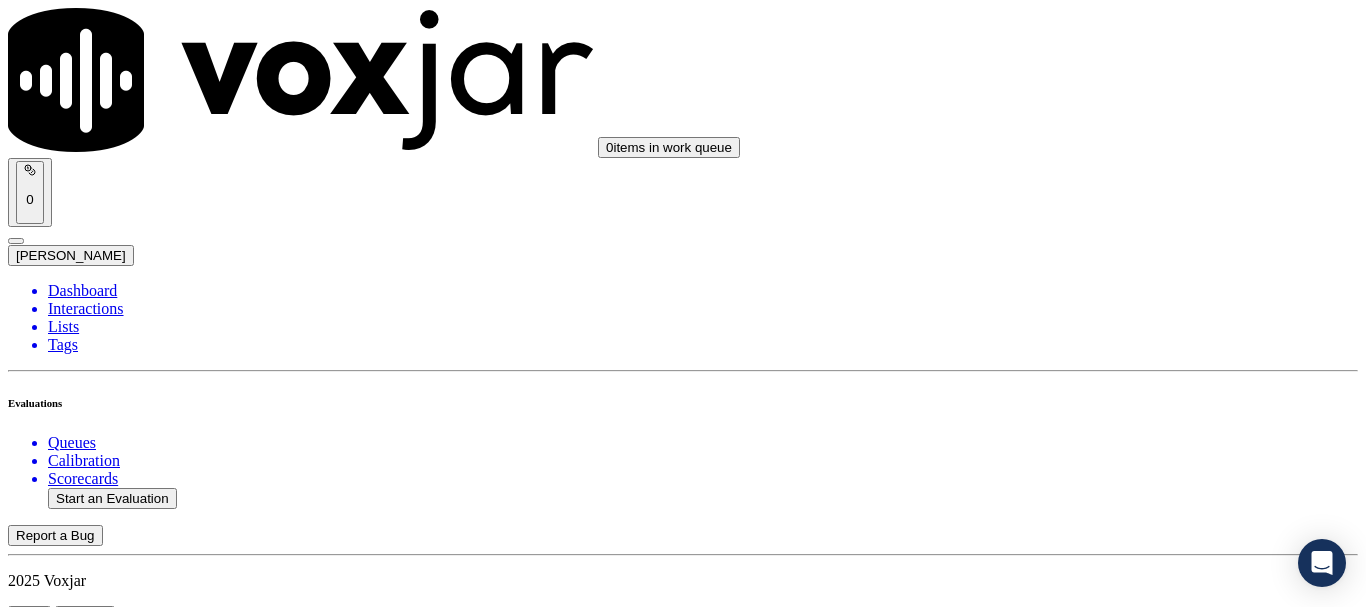 click on "Select an answer" at bounding box center (67, 7286) 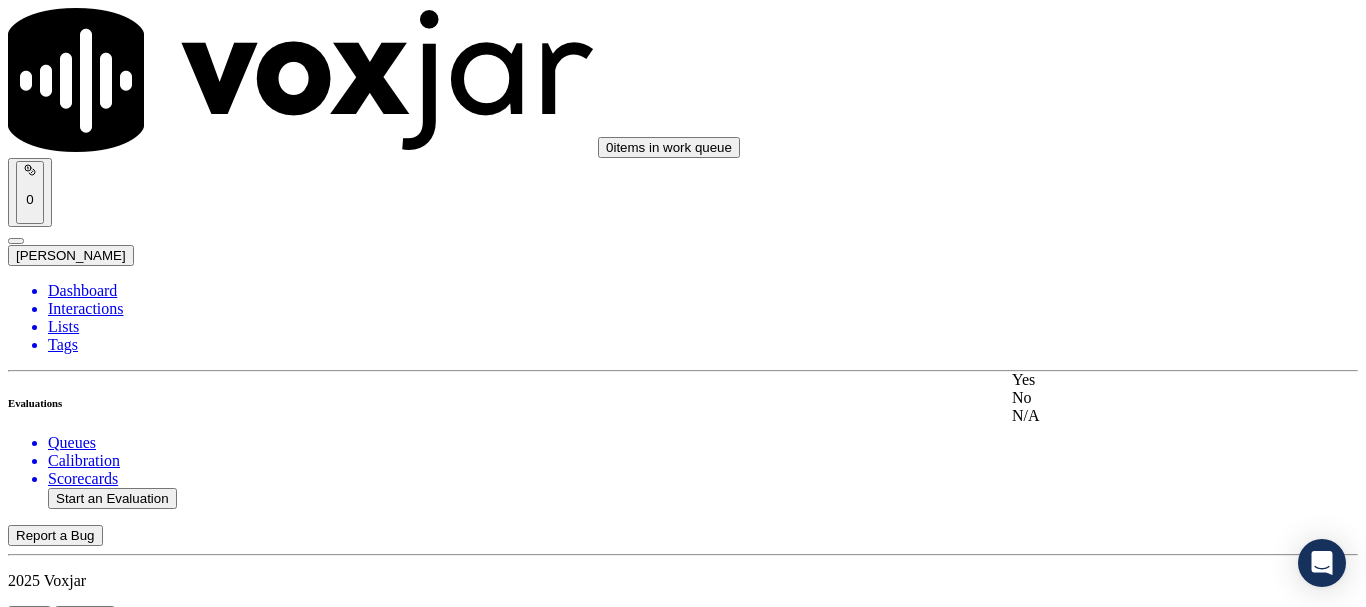 click on "Yes" at bounding box center [1139, 380] 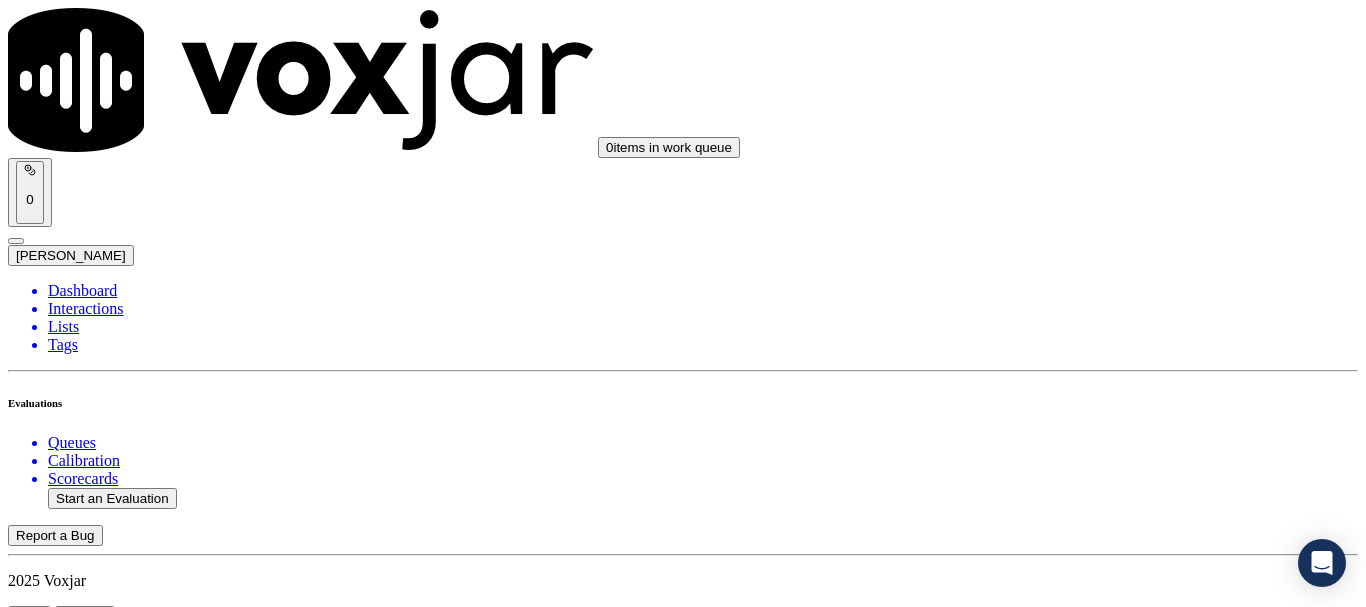 click on "Submit Scores" at bounding box center [59, 7345] 